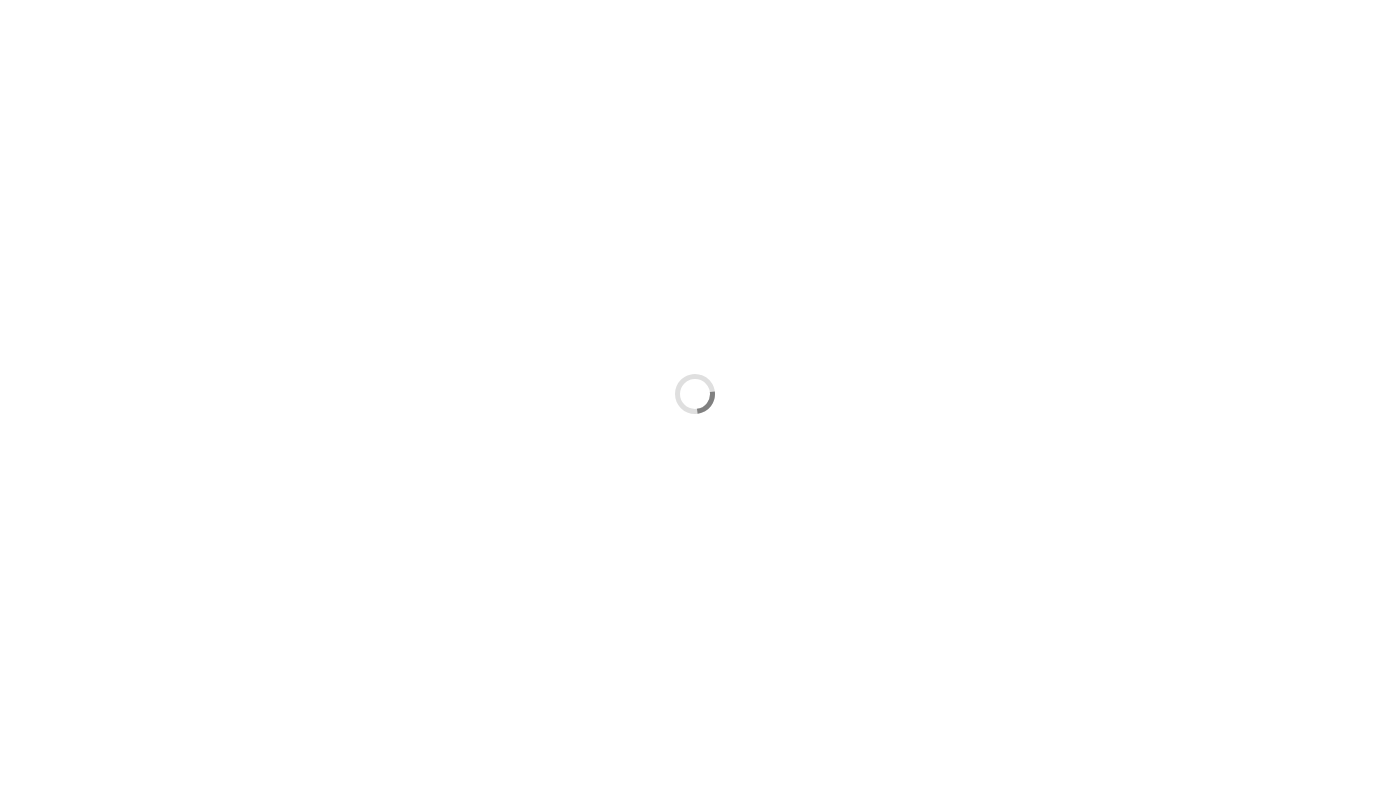 scroll, scrollTop: 0, scrollLeft: 0, axis: both 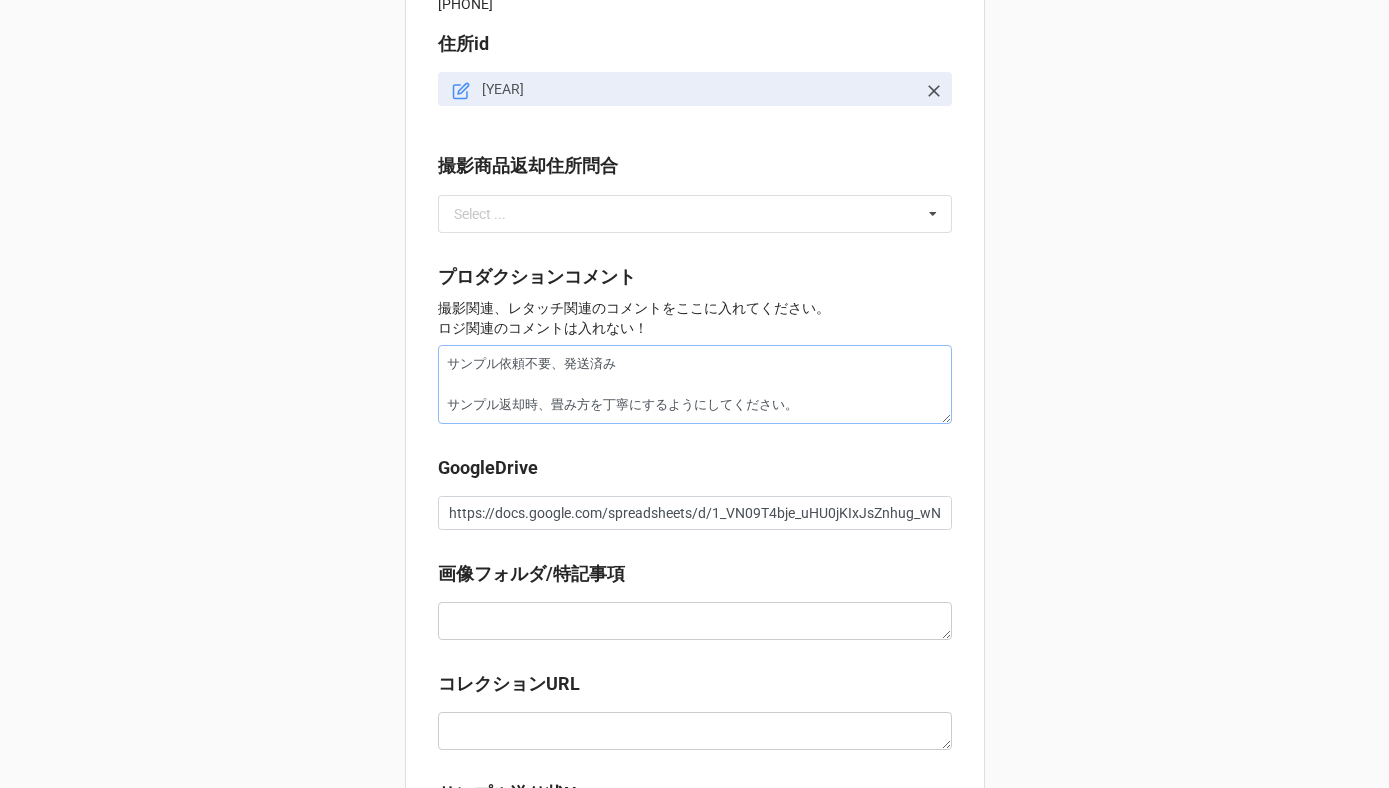 click on "サンプル依頼不要、発送済み
サンプル返却時、畳み方を丁寧にするようにしてください。" at bounding box center [695, 384] 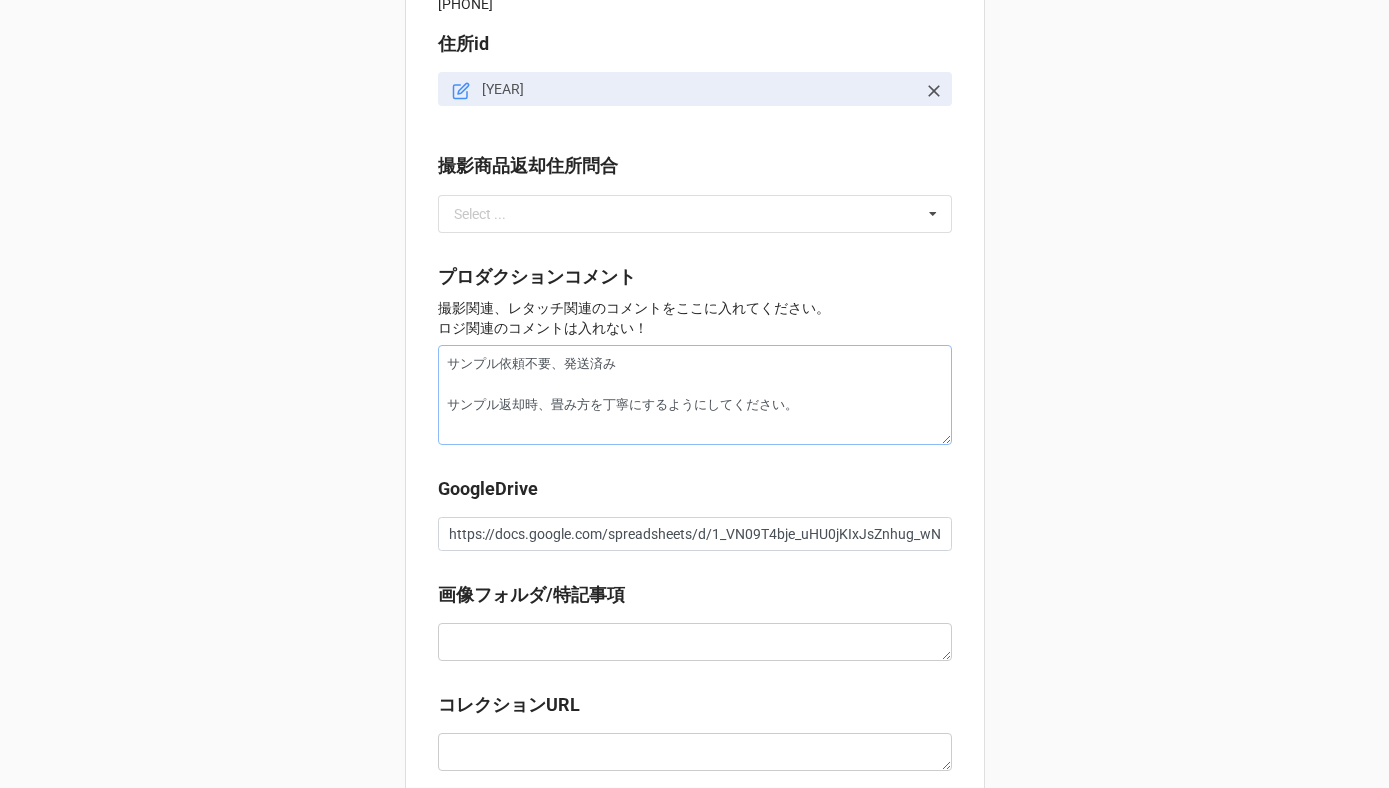 type on "x" 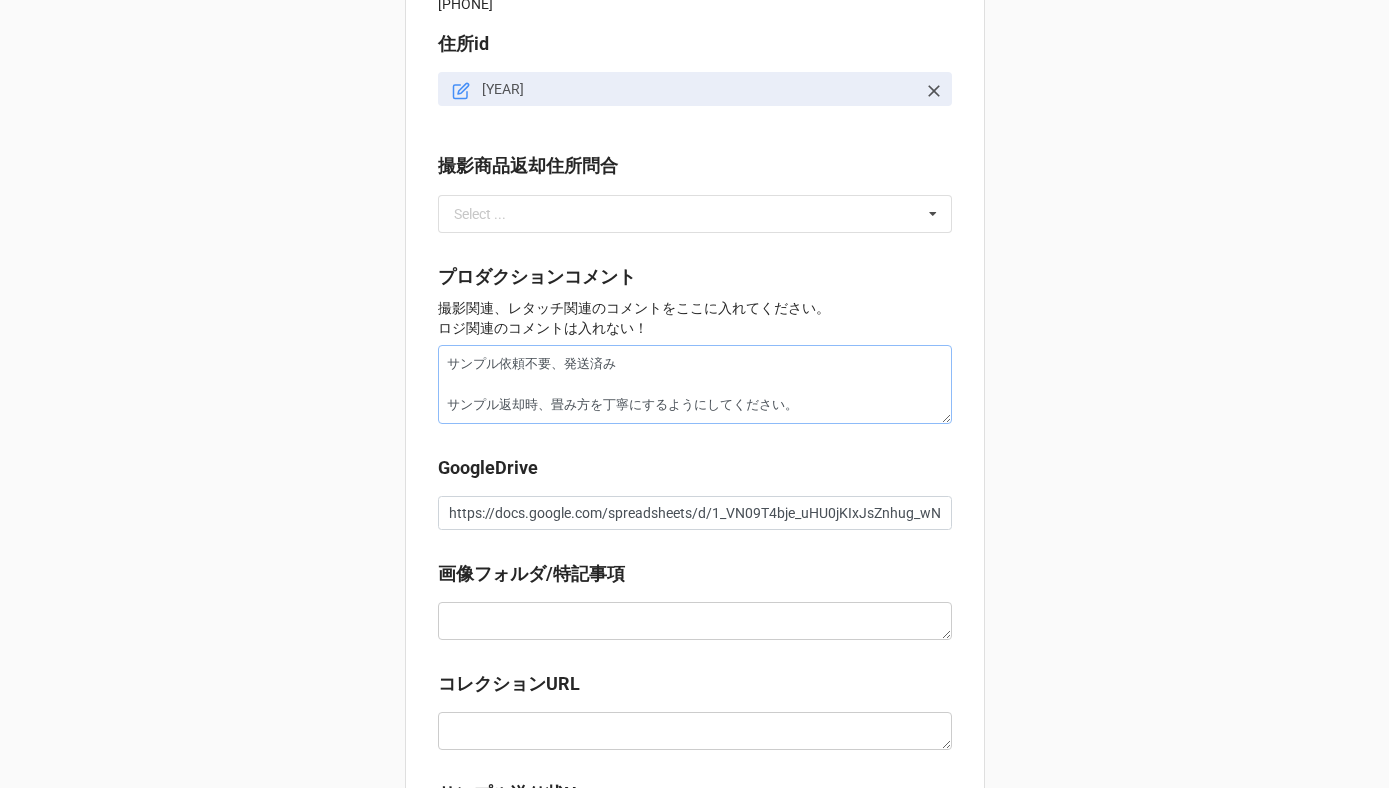 click on "サンプル依頼不要、発送済み
サンプル返却時、畳み方を丁寧にするようにしてください。" at bounding box center (695, 384) 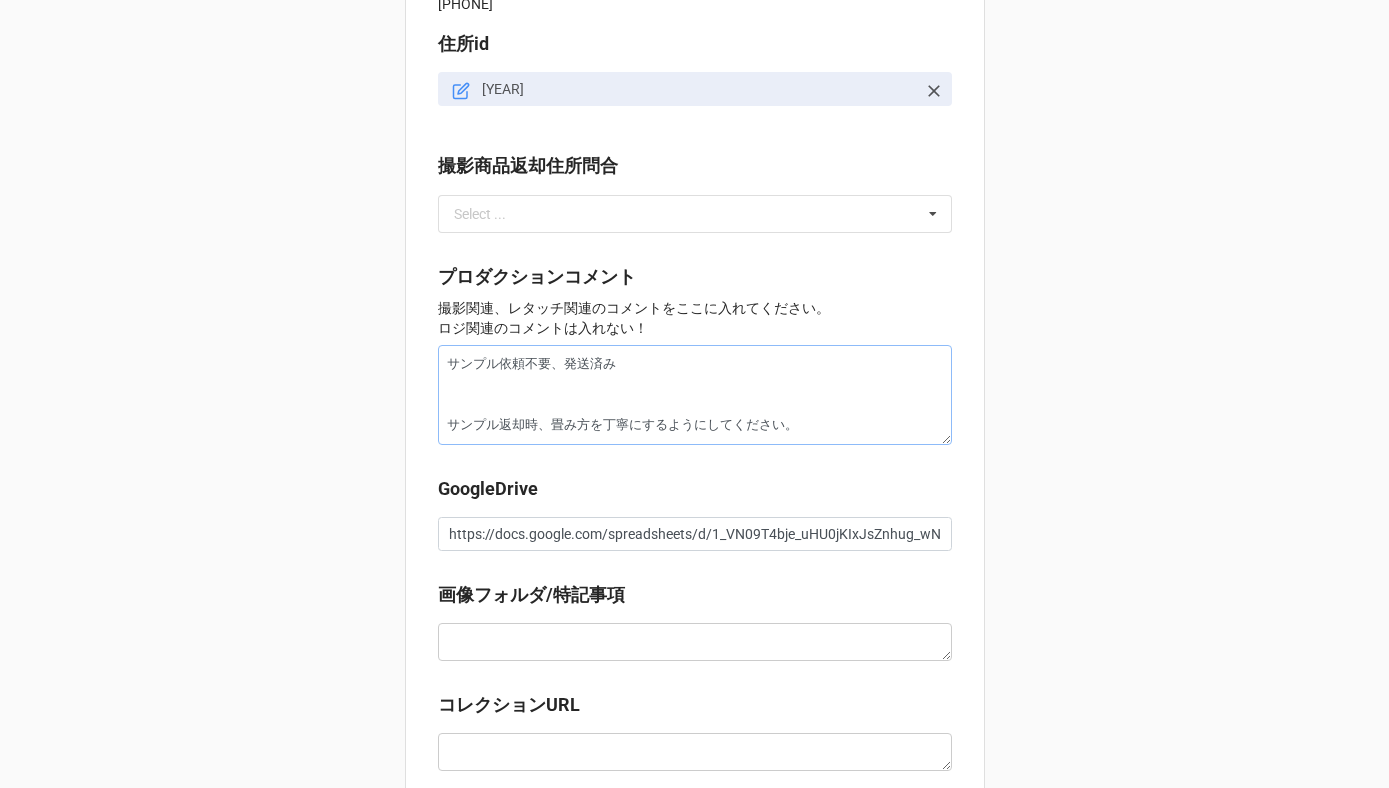 type on "x" 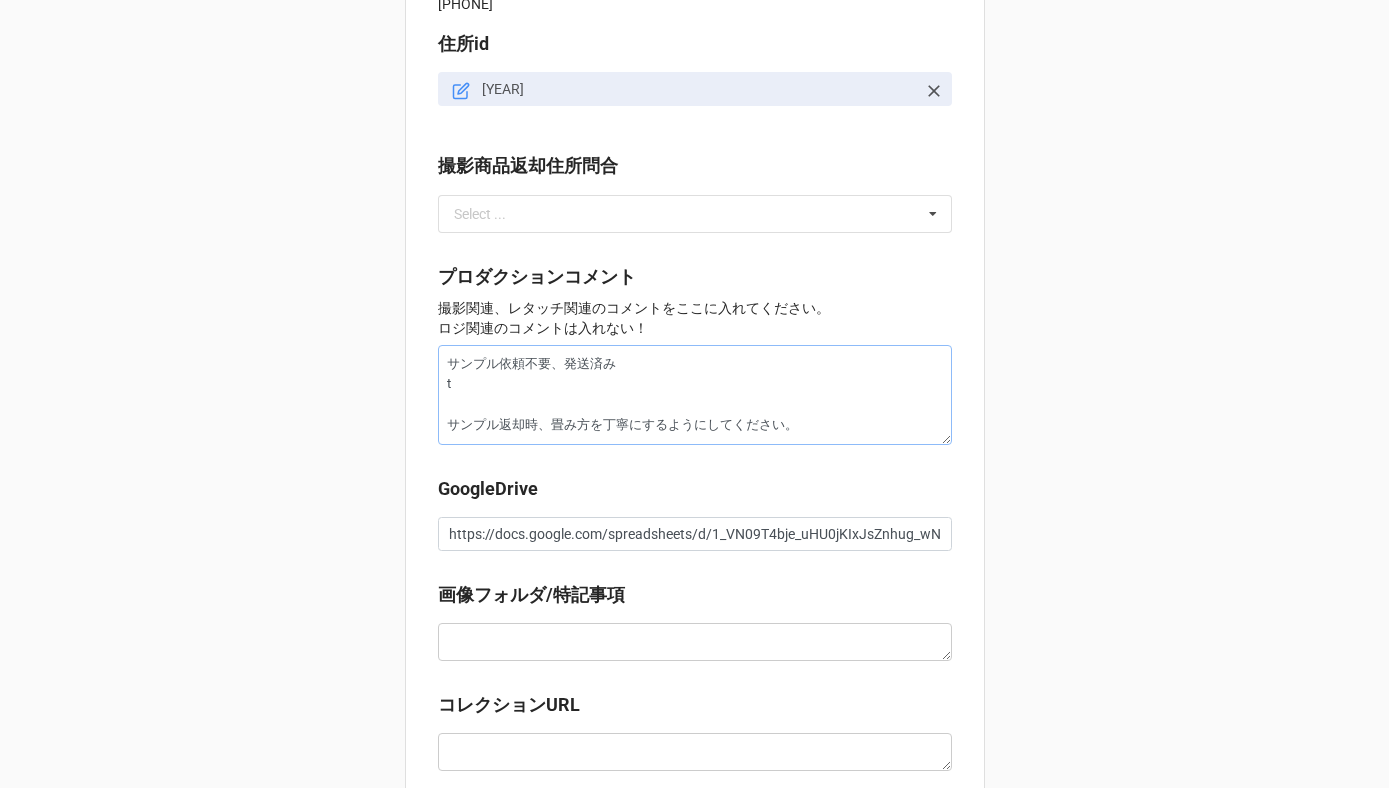 type on "x" 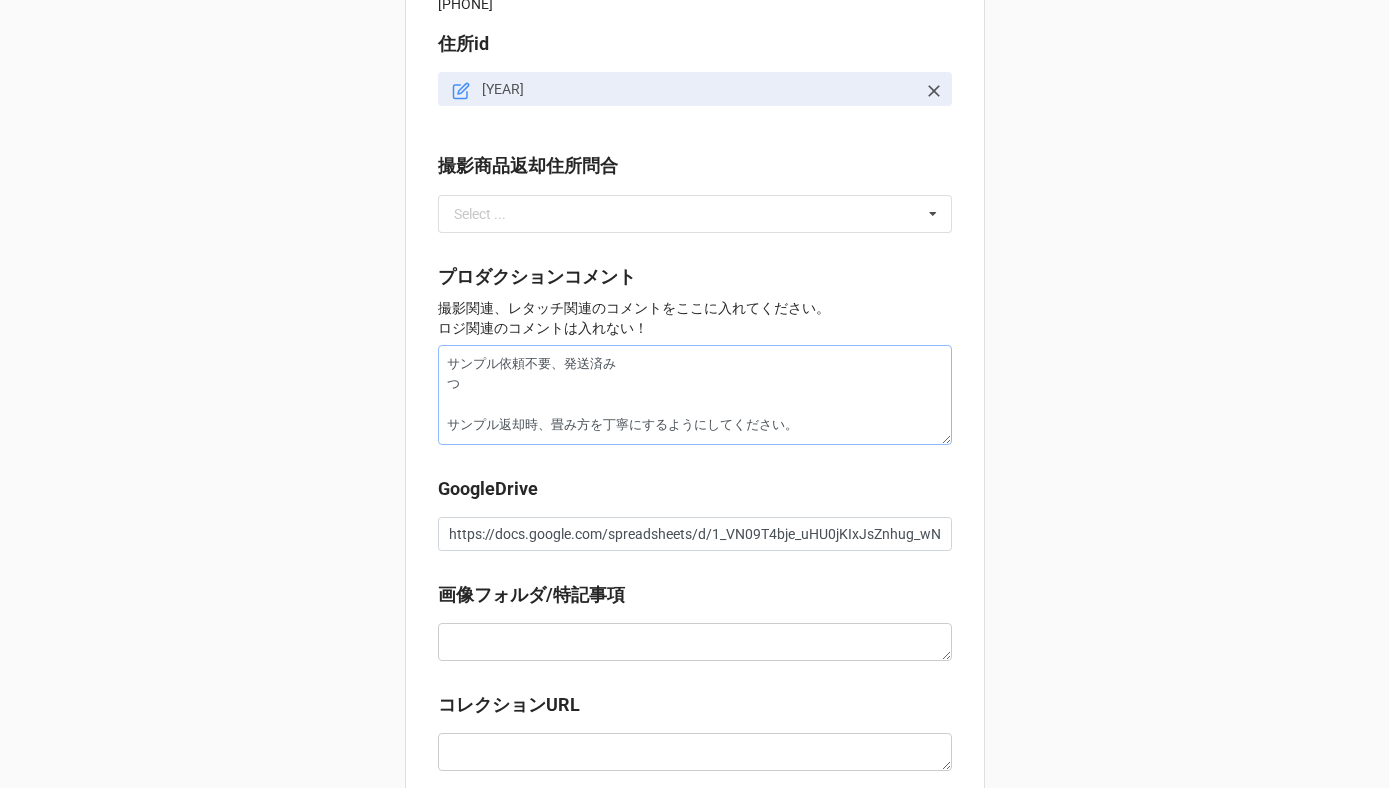 type on "x" 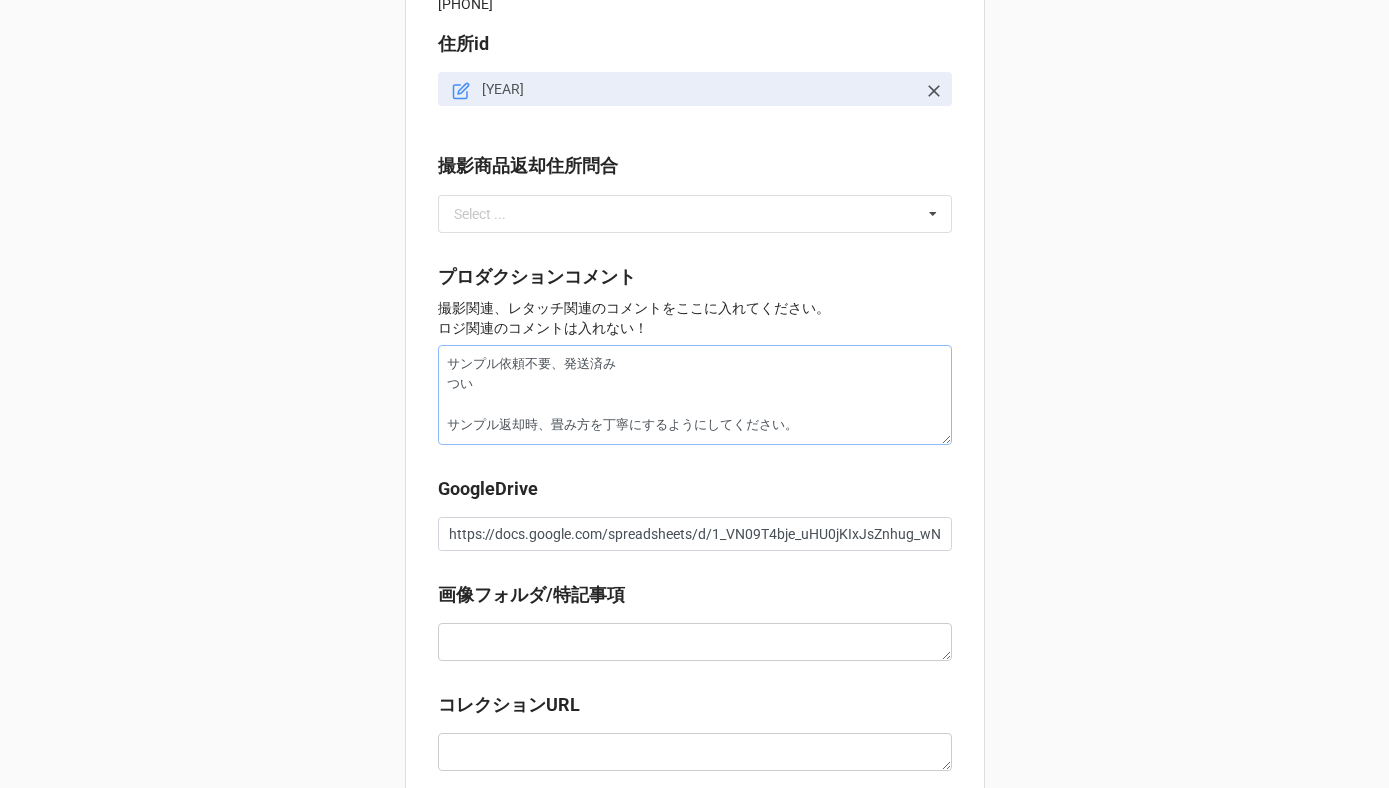 type on "x" 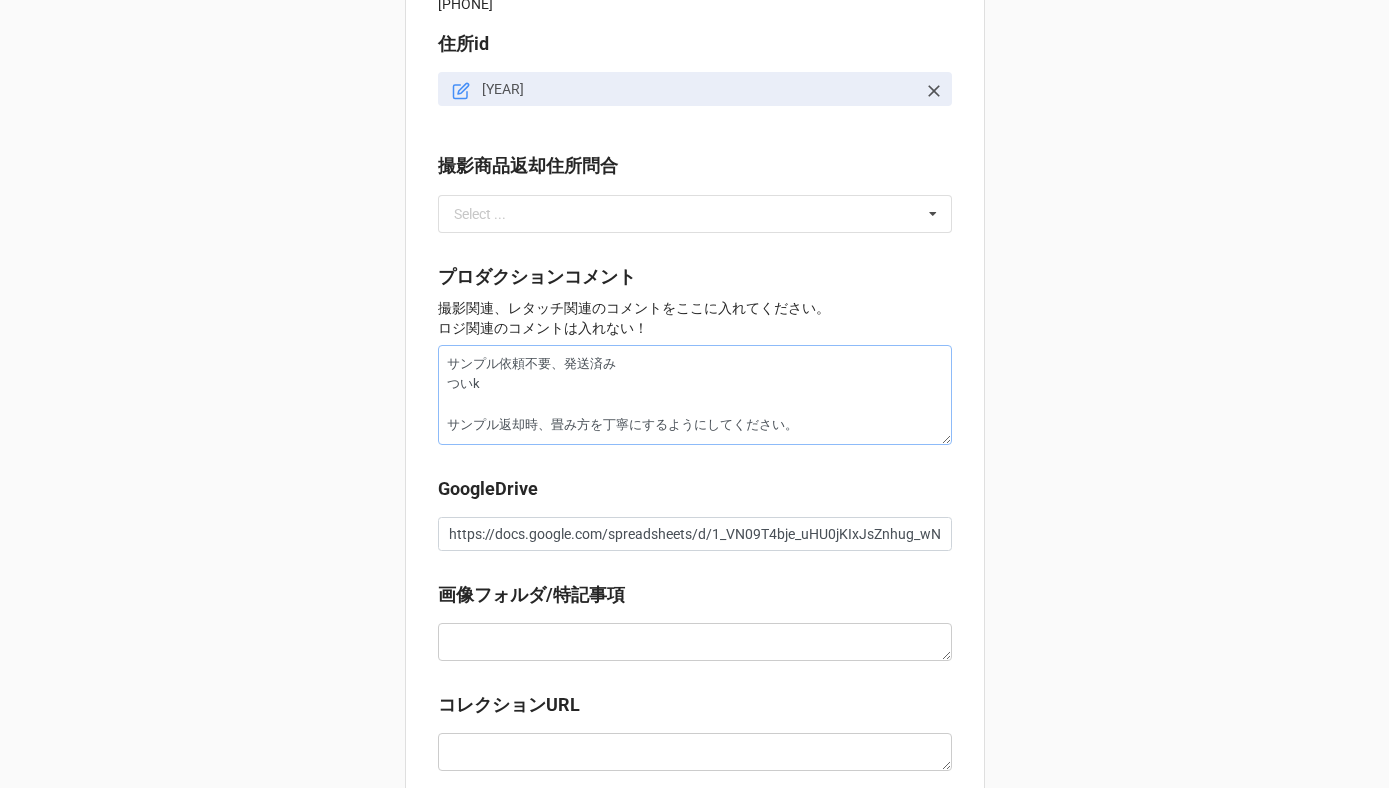type on "x" 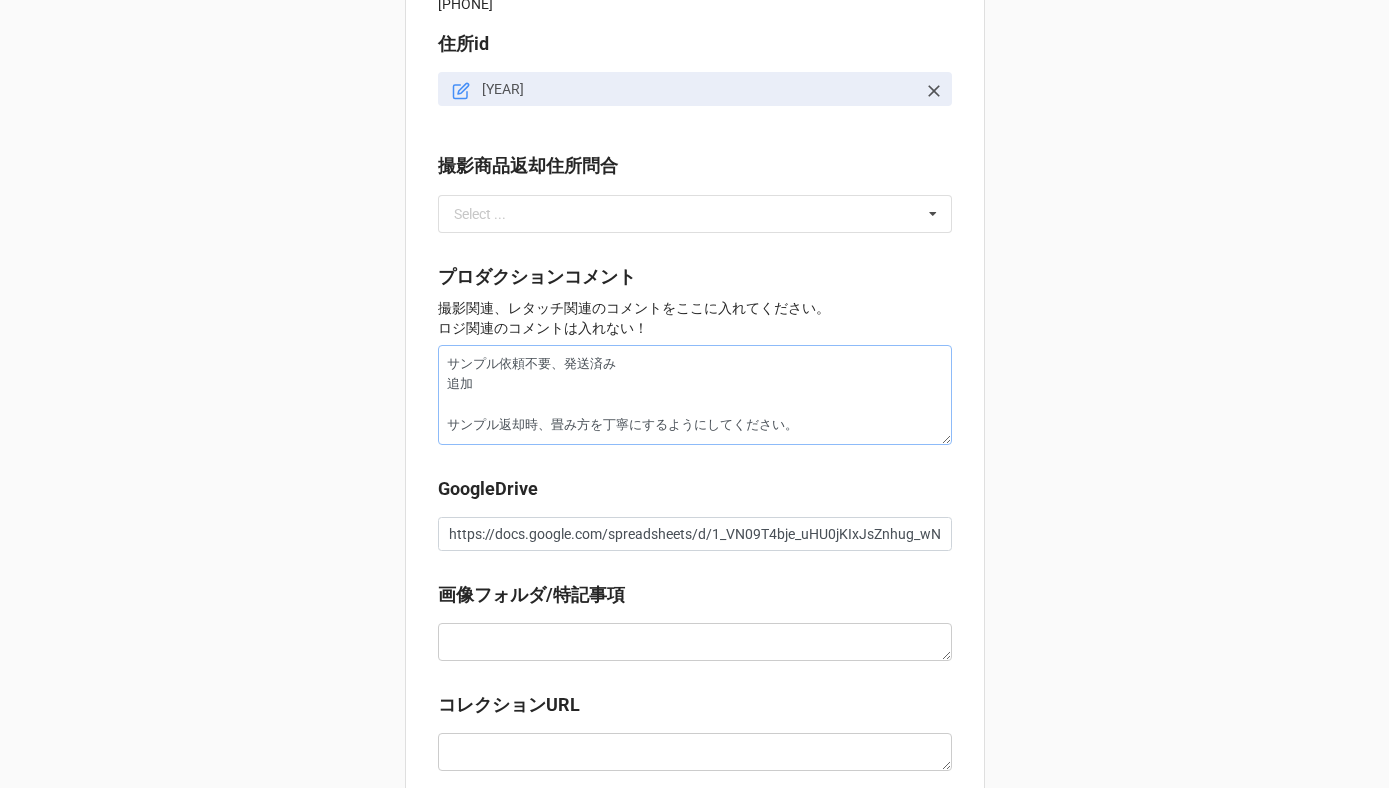 type on "x" 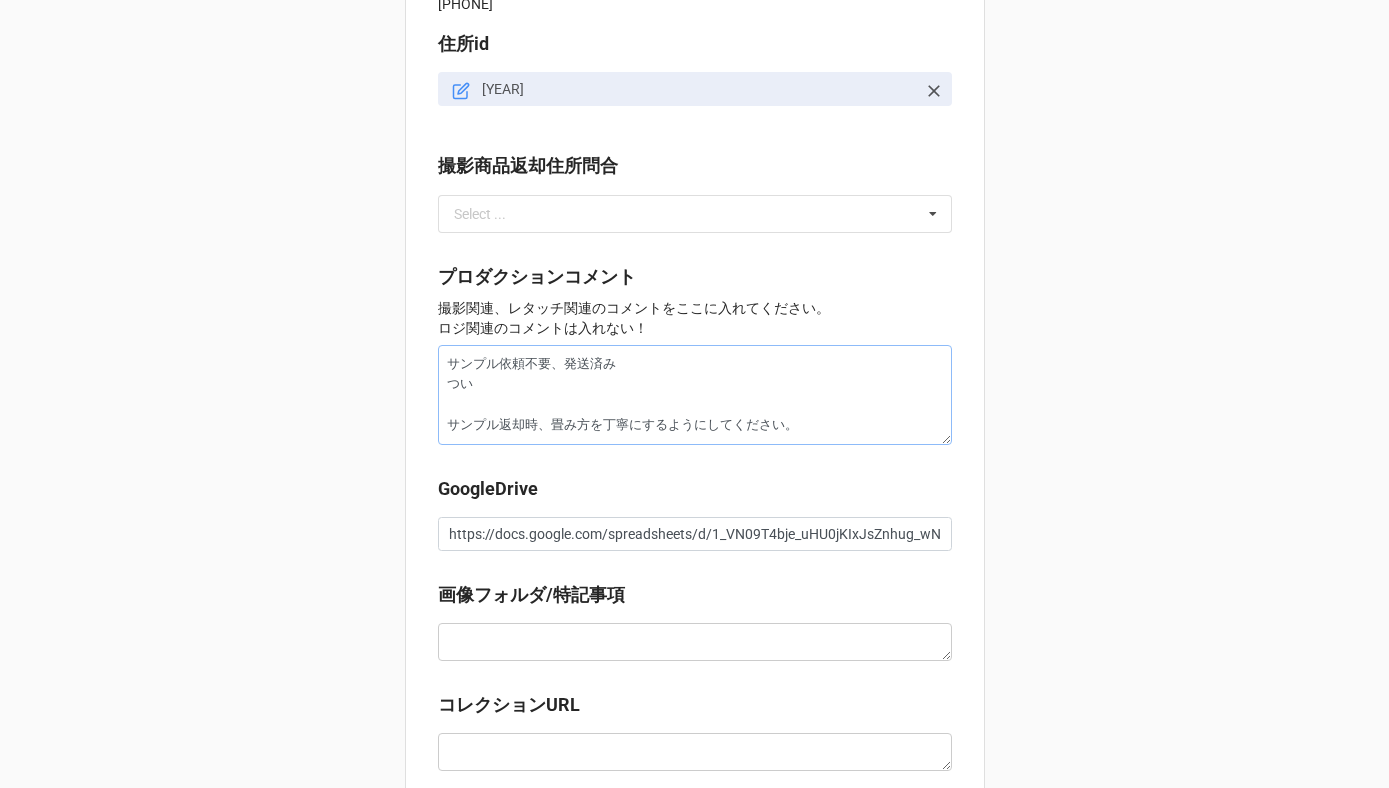 type on "x" 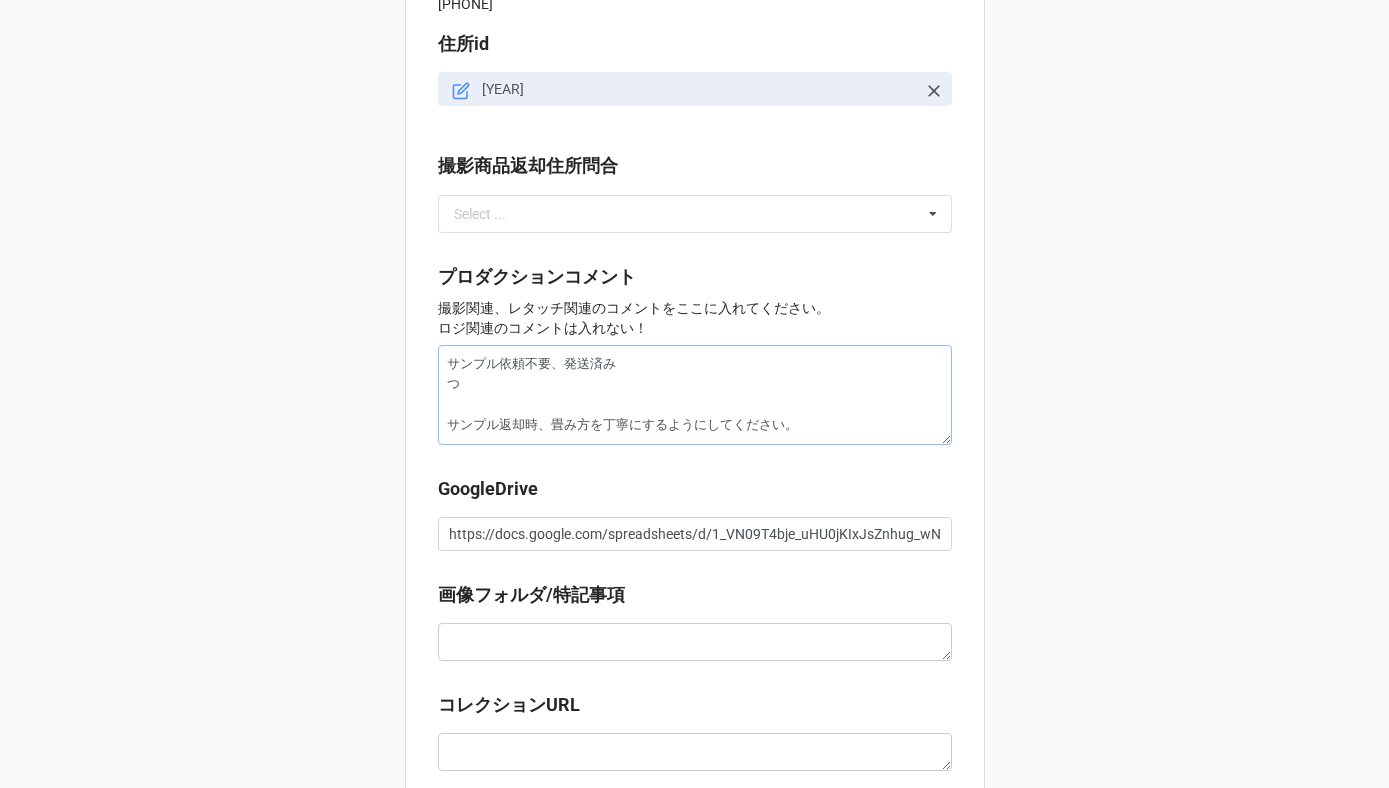 type on "x" 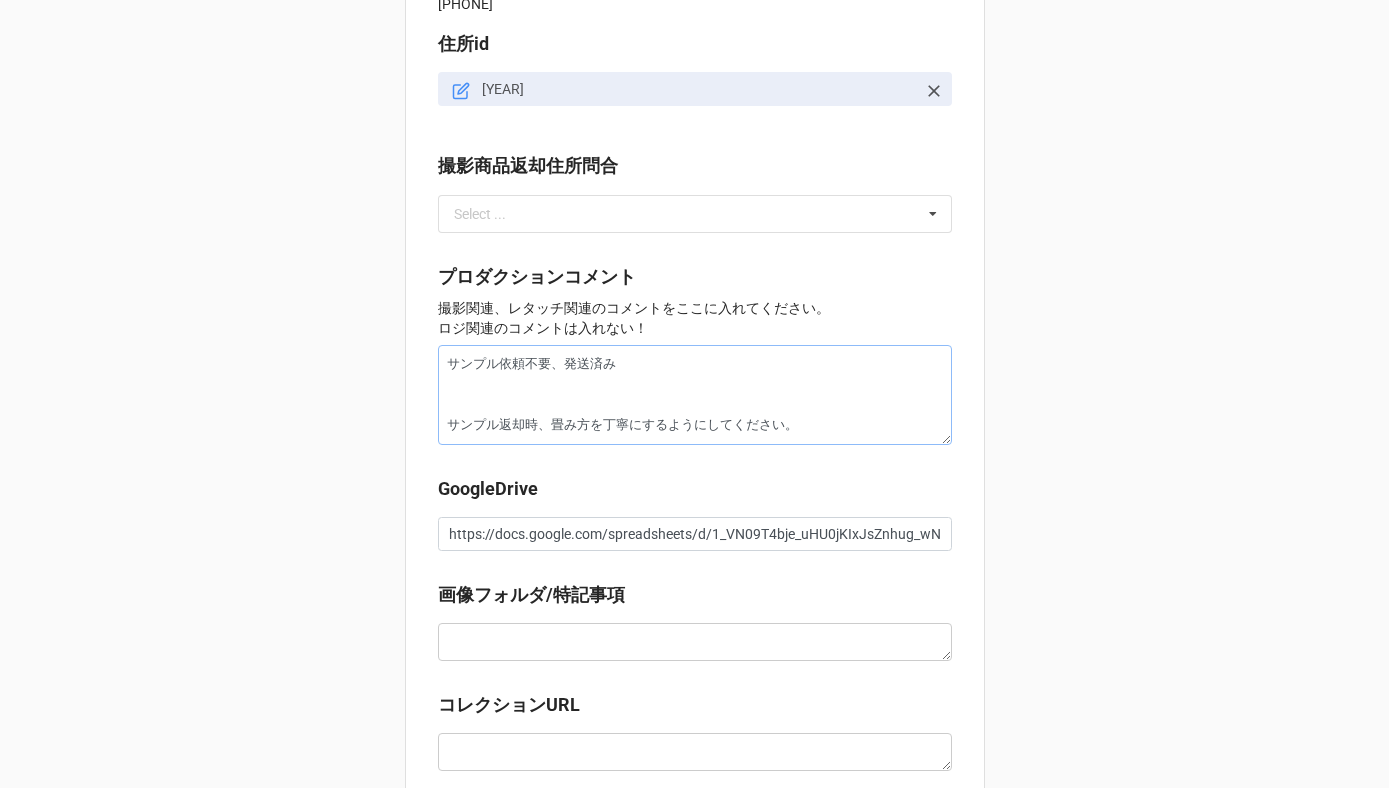 type on "x" 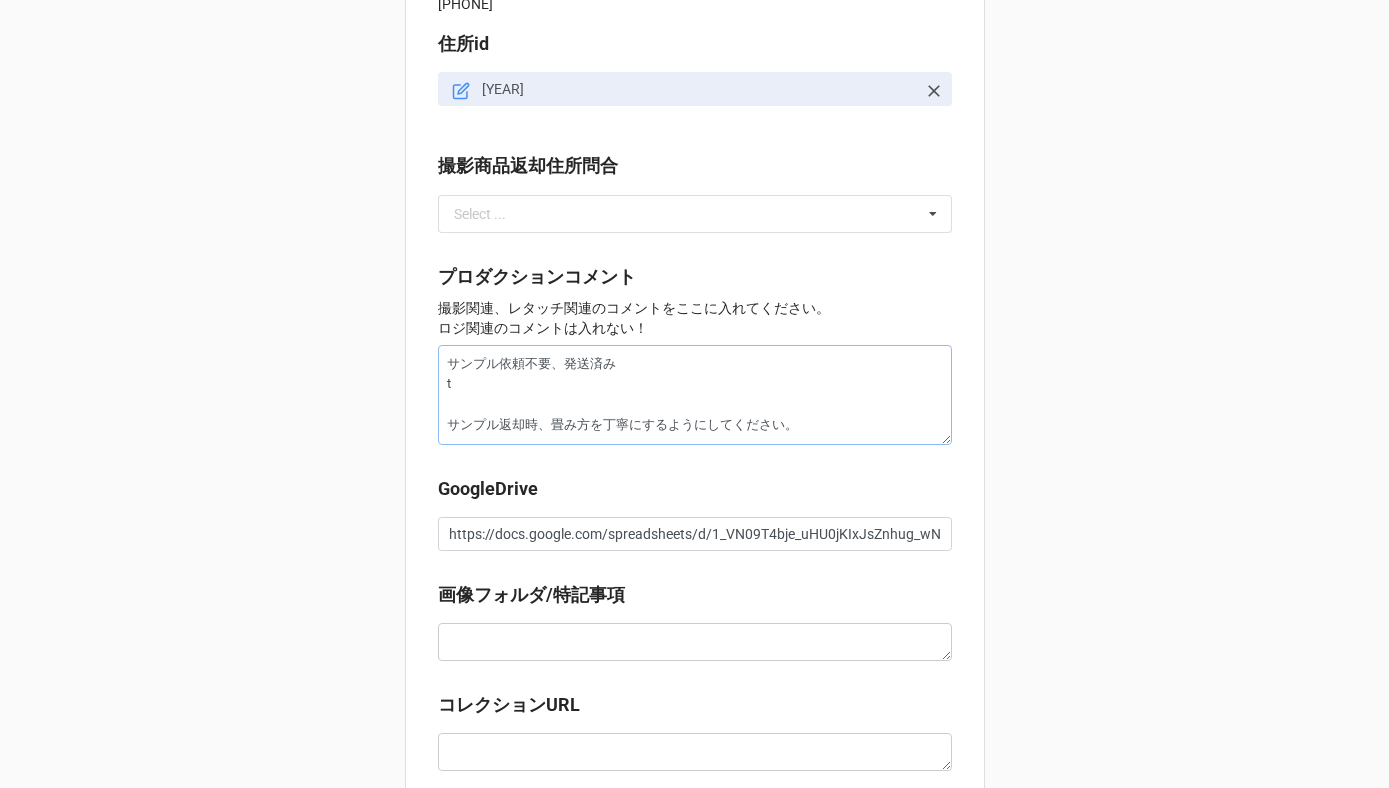 type on "サンプル依頼不要、発送済み
つ
サンプル返却時、畳み方を丁寧にするようにしてください。" 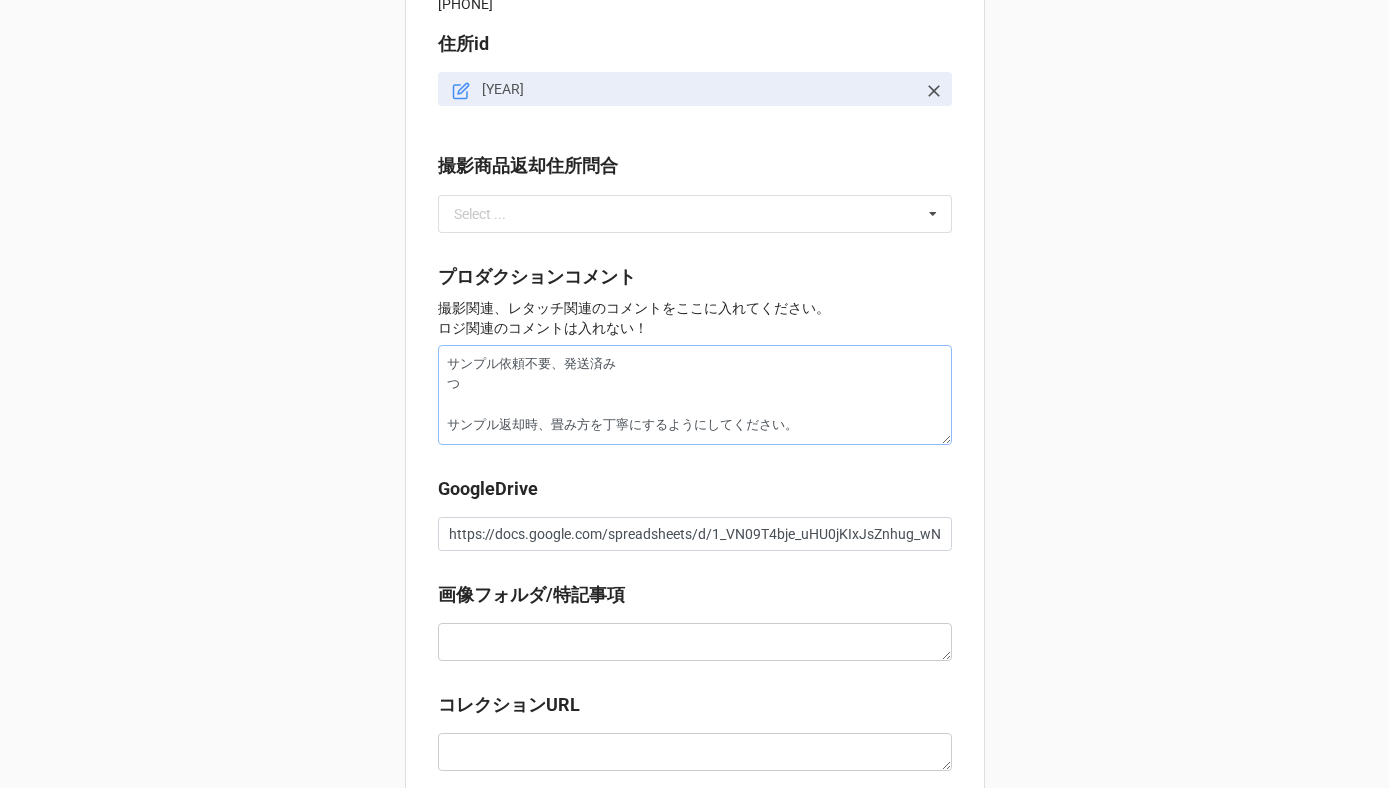 type on "x" 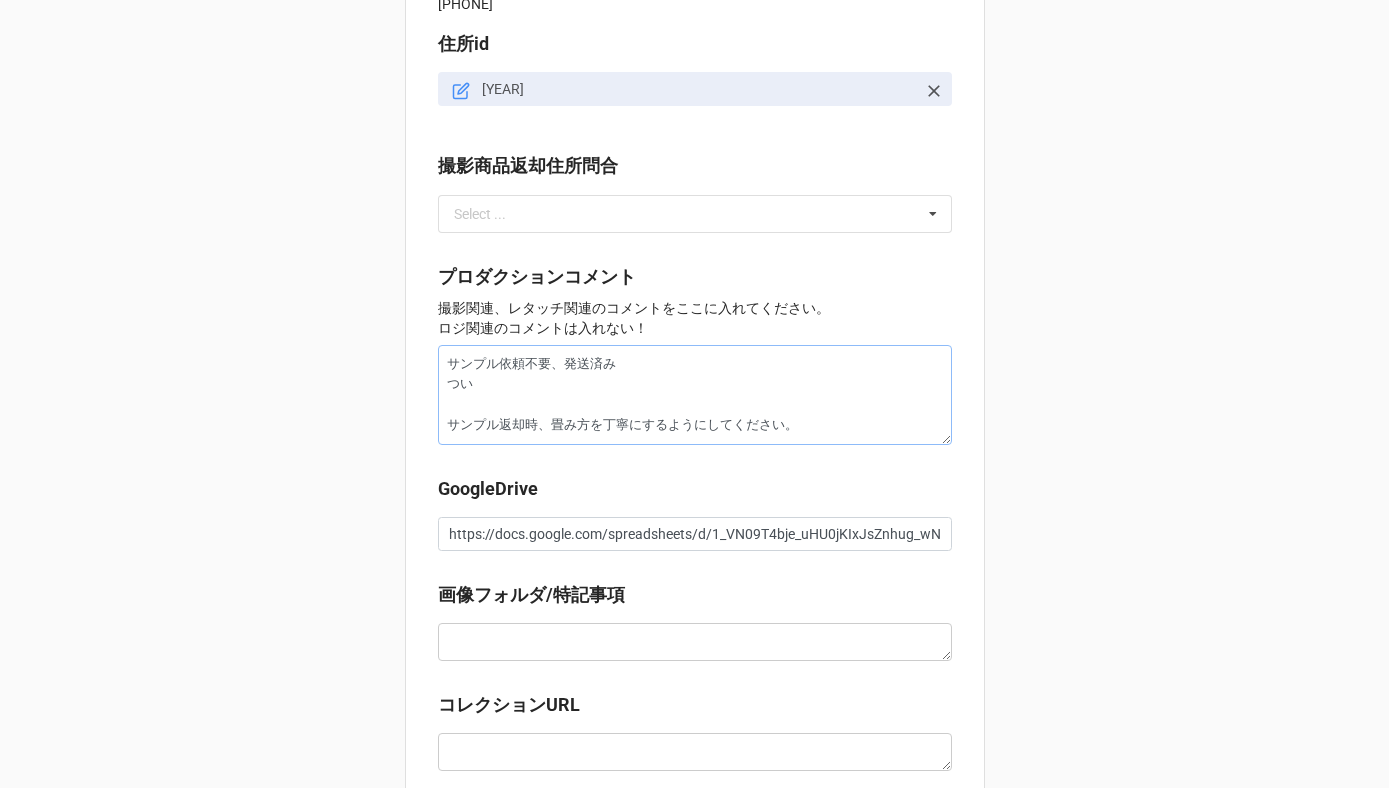 type on "x" 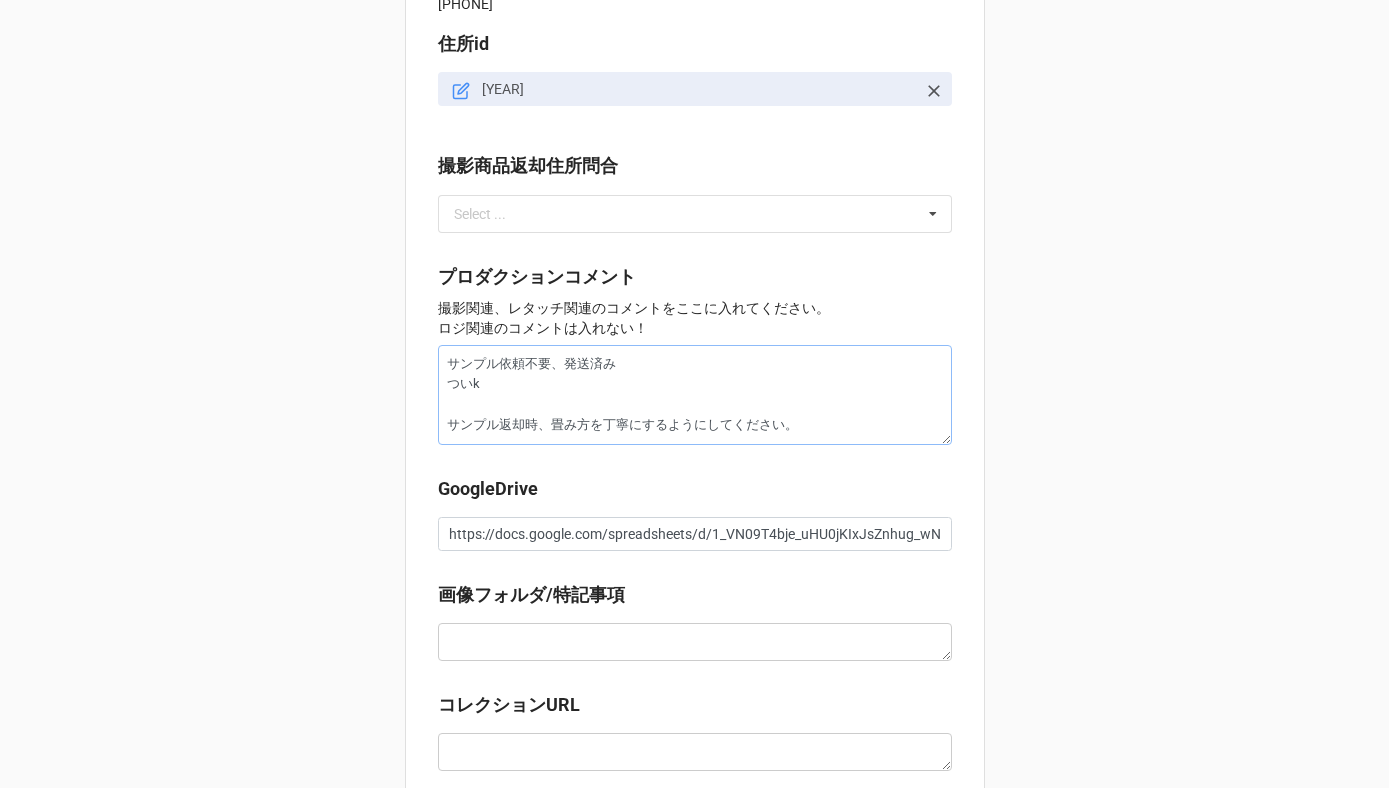 type on "x" 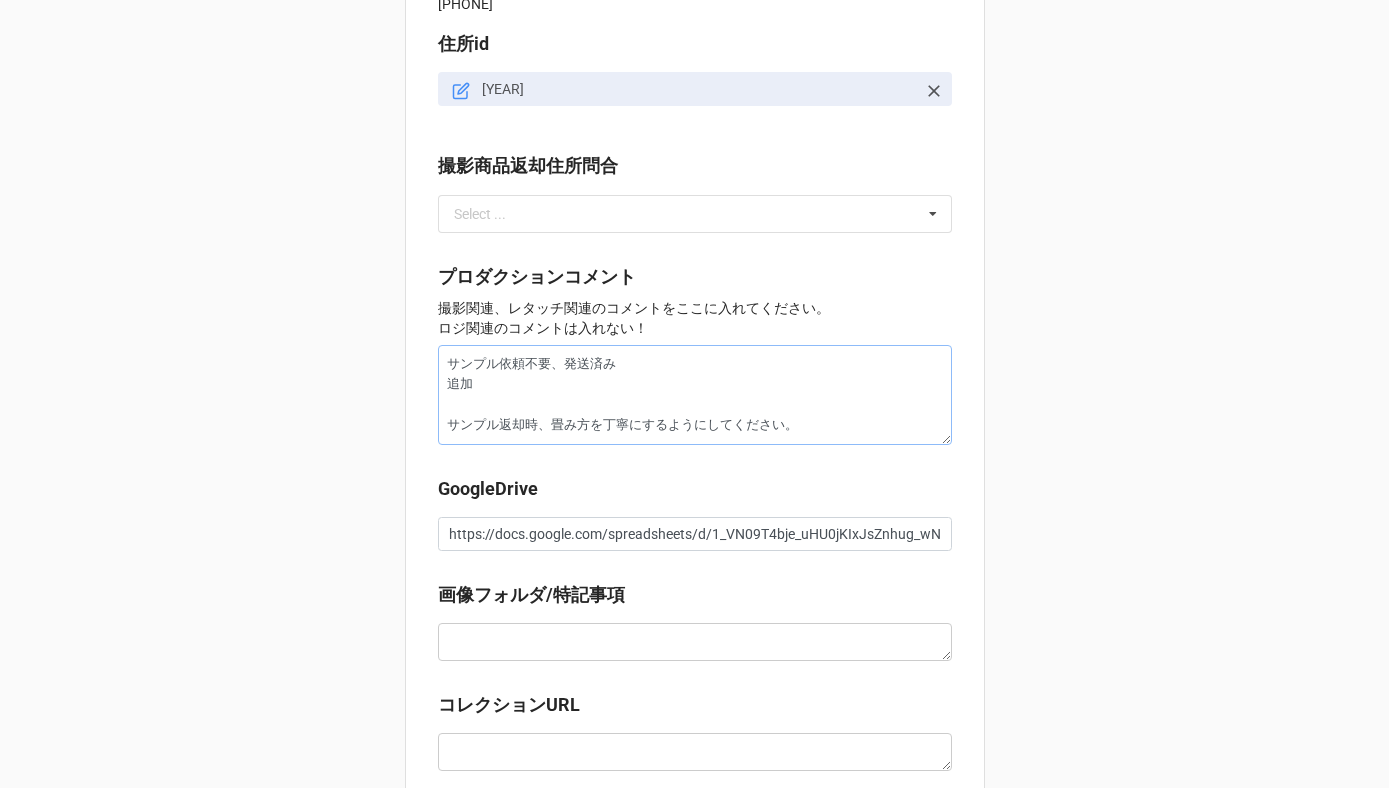 type on "x" 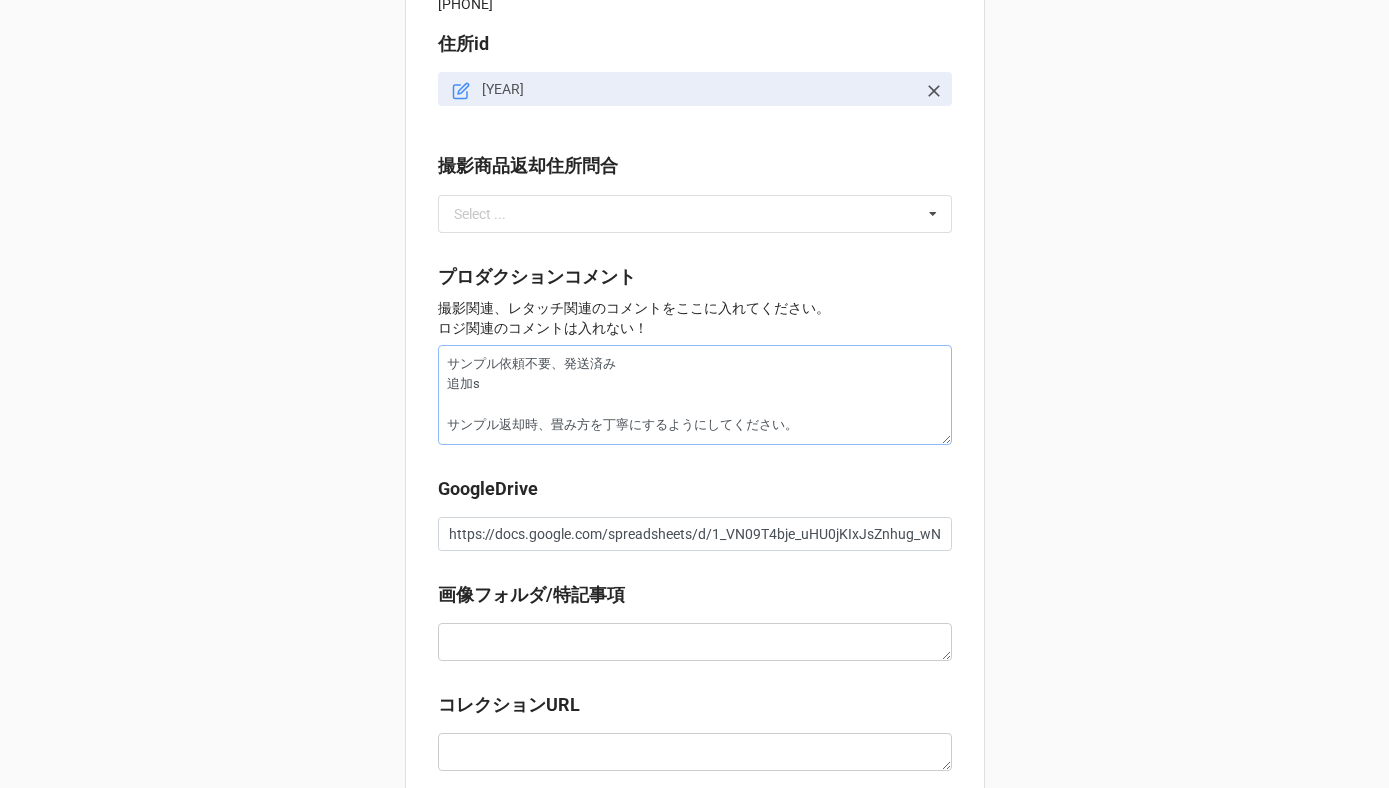 type on "x" 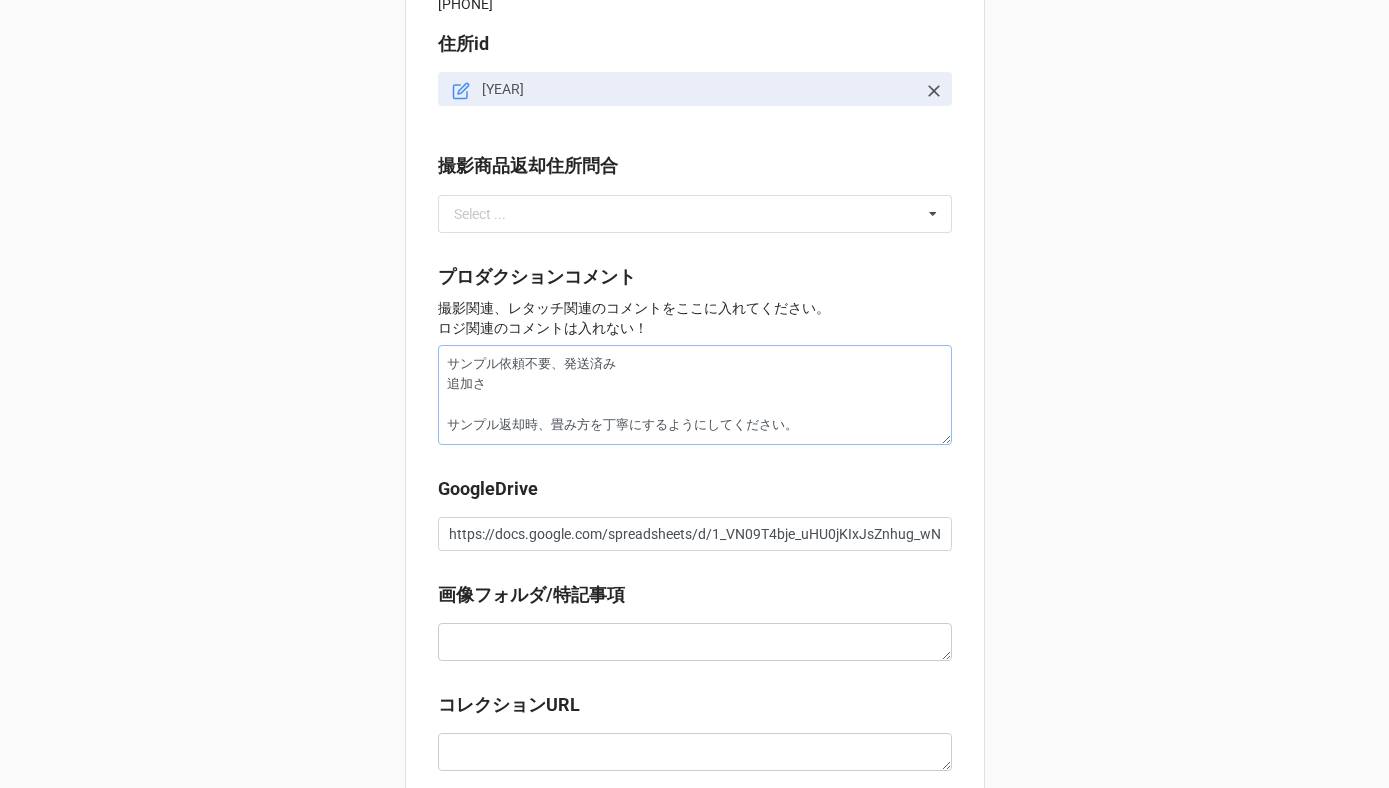type on "x" 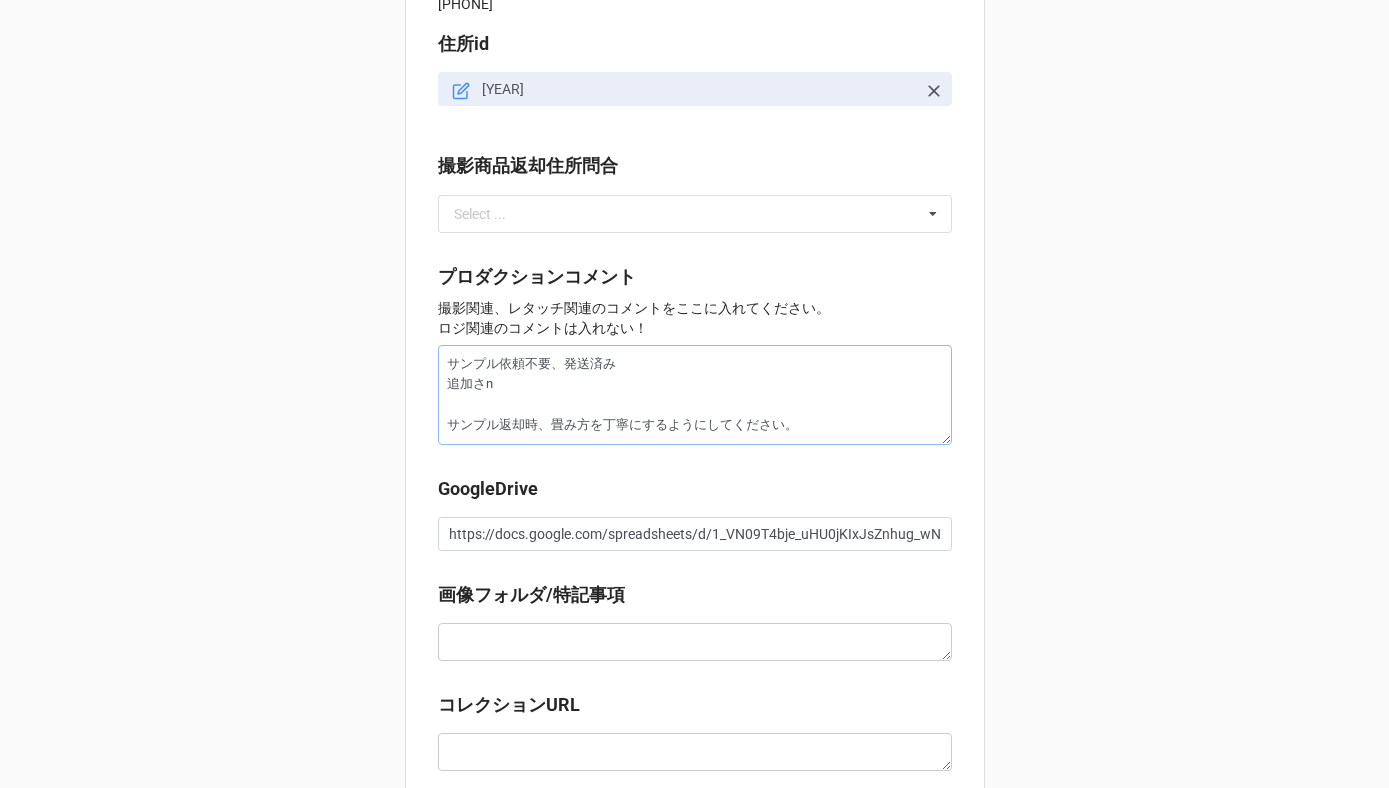 type on "x" 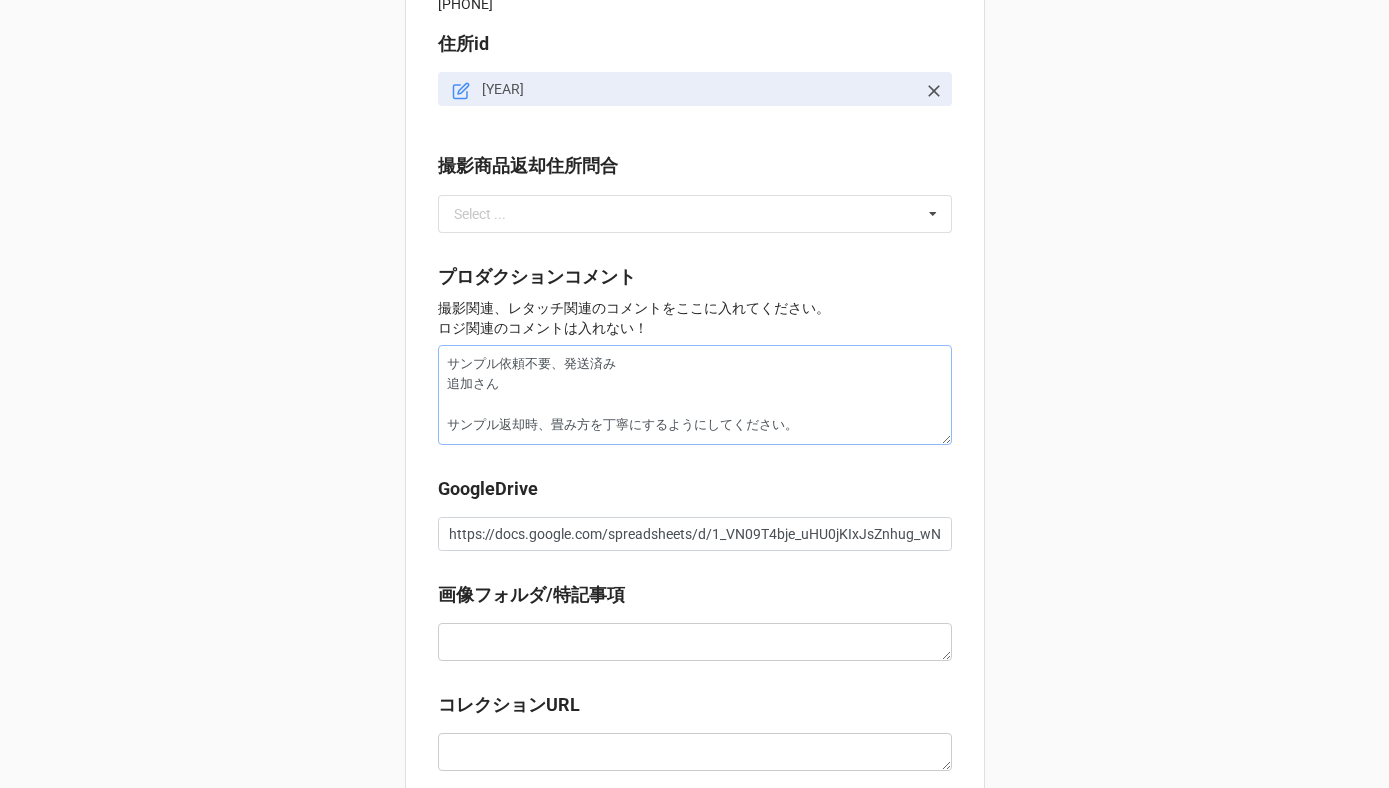 type on "x" 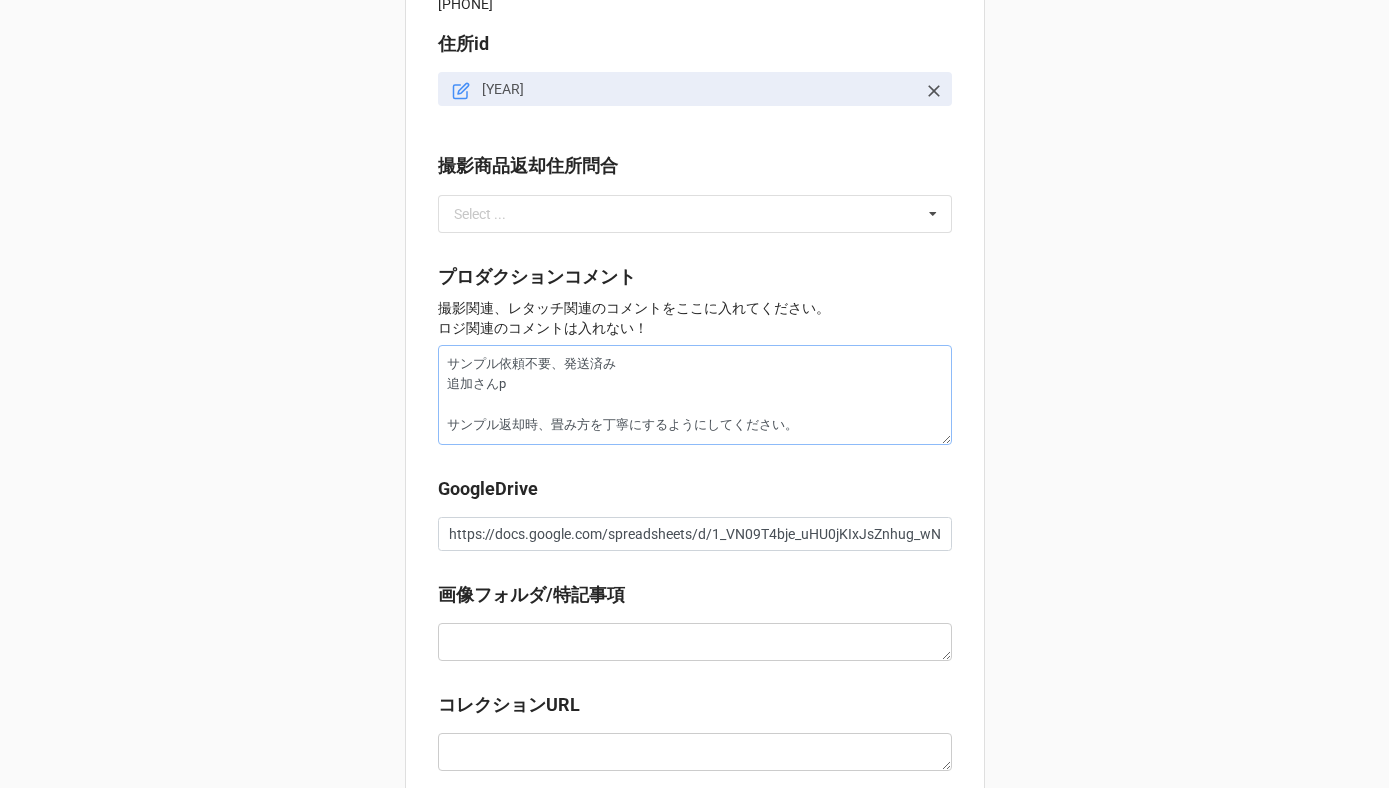 type on "x" 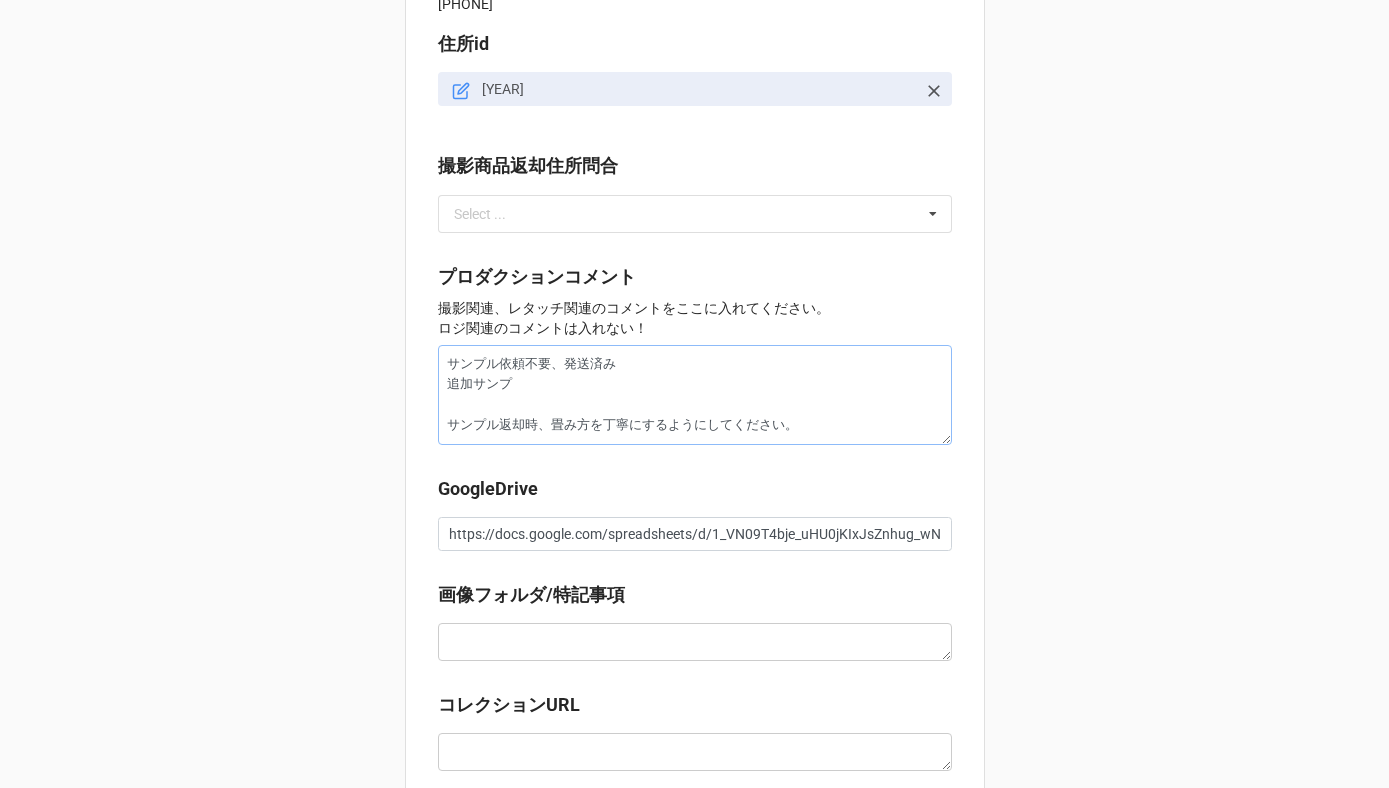 type on "x" 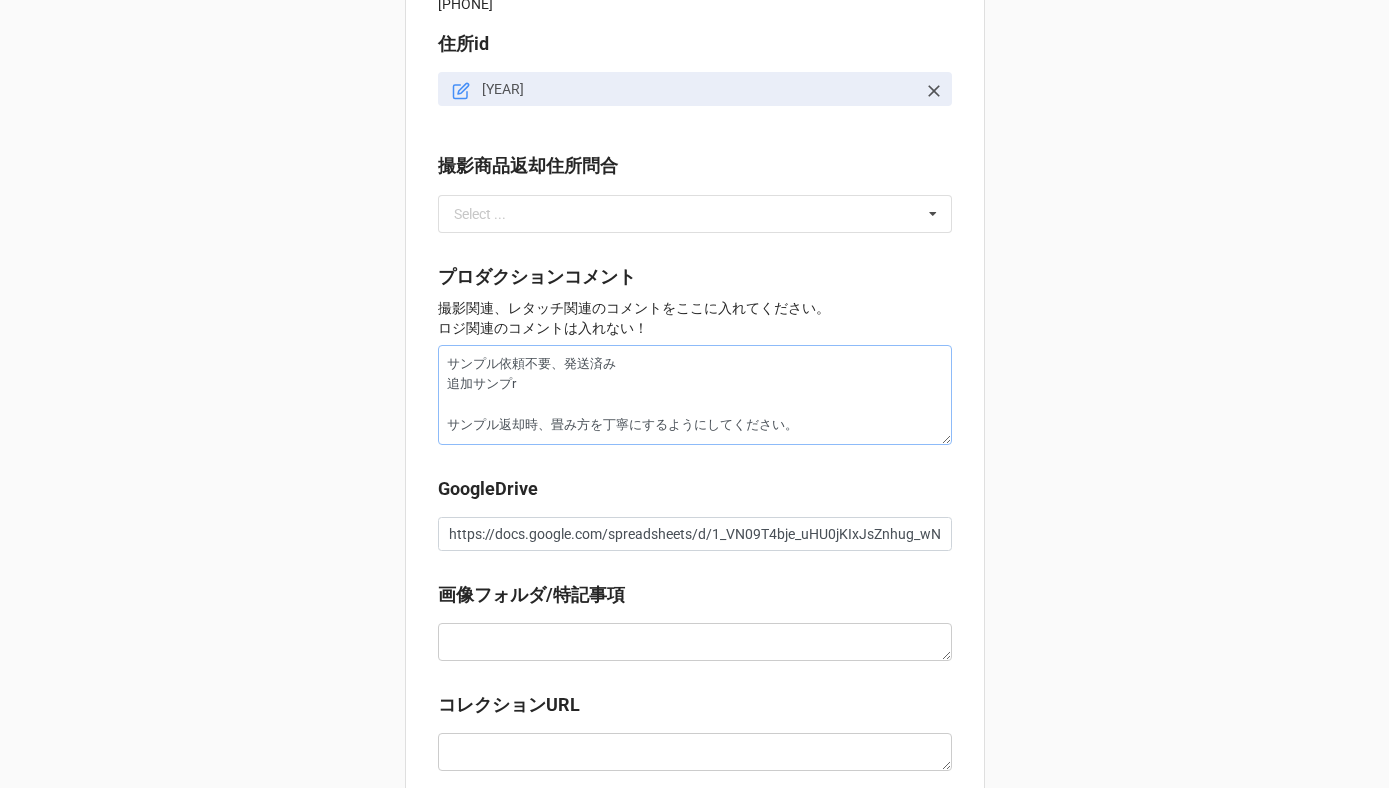 type on "x" 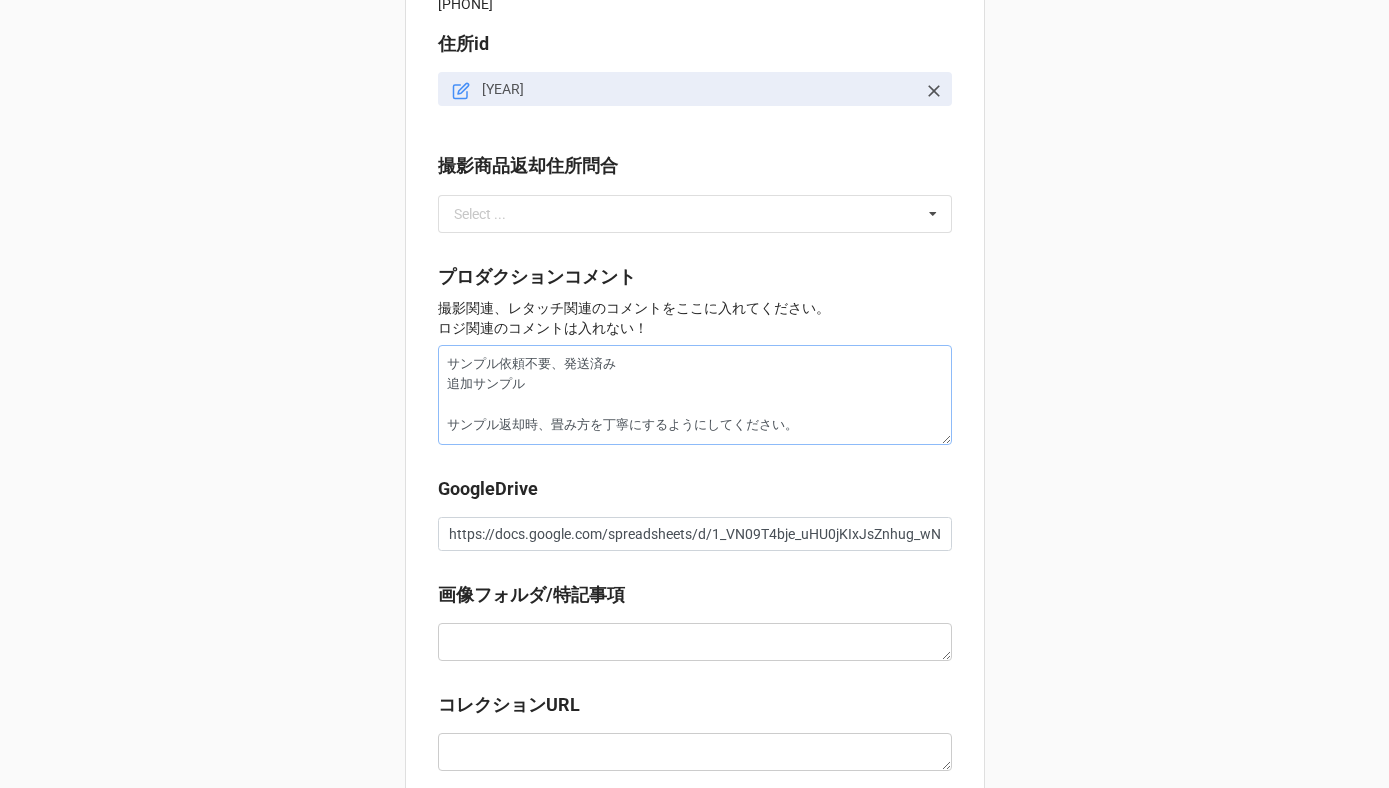 type on "x" 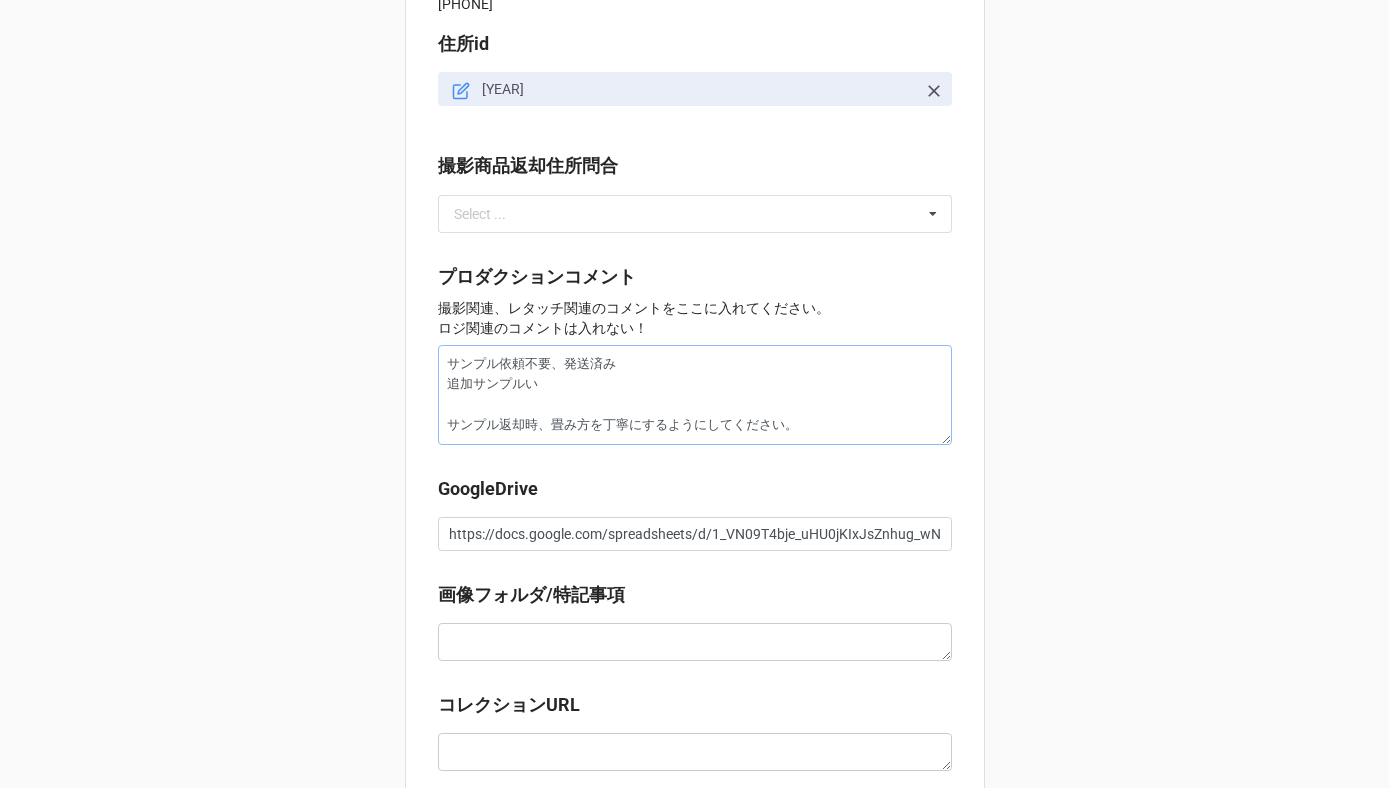 type on "x" 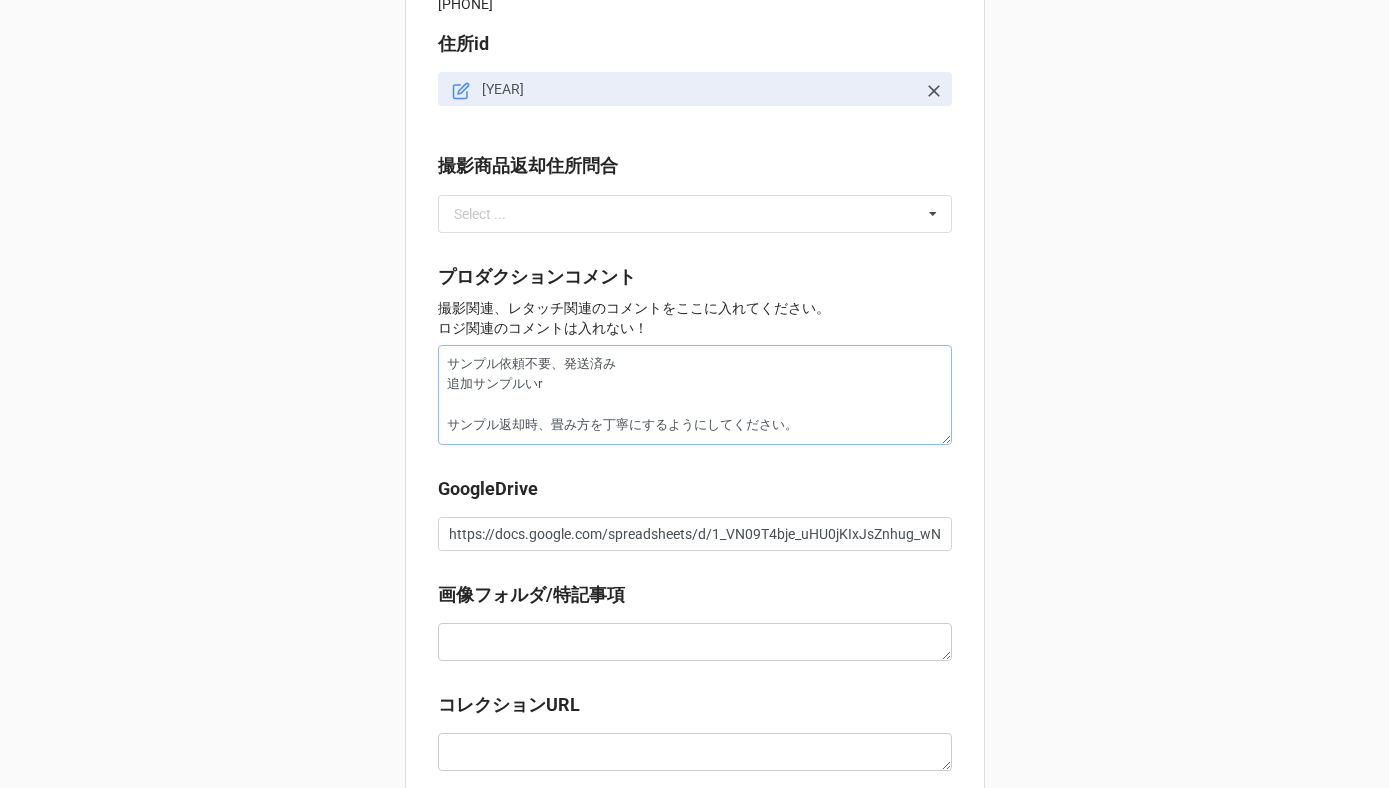 type on "x" 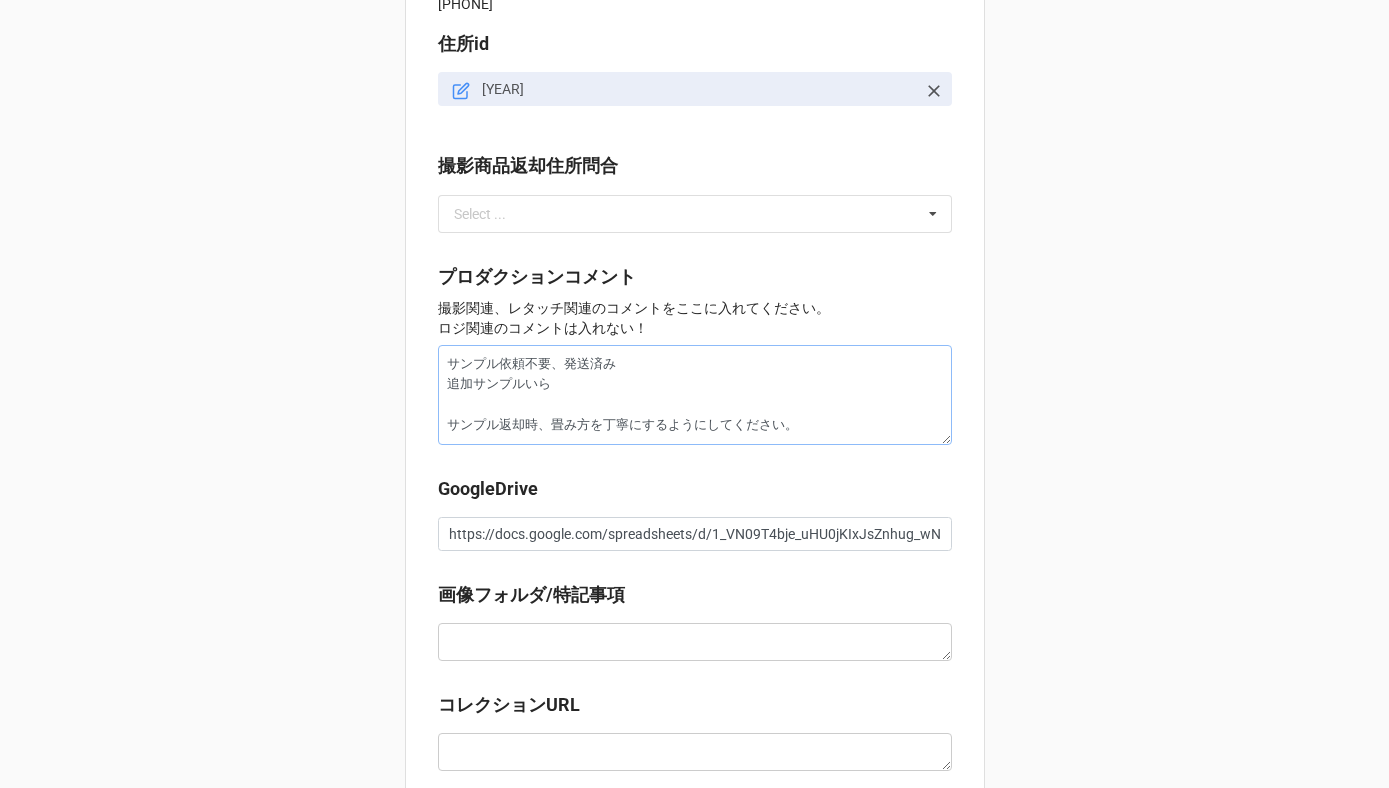 type on "サンプル依頼不要、発送済み
追加サンプル依頼
サンプル返却時、畳み方を丁寧にするようにしてください。" 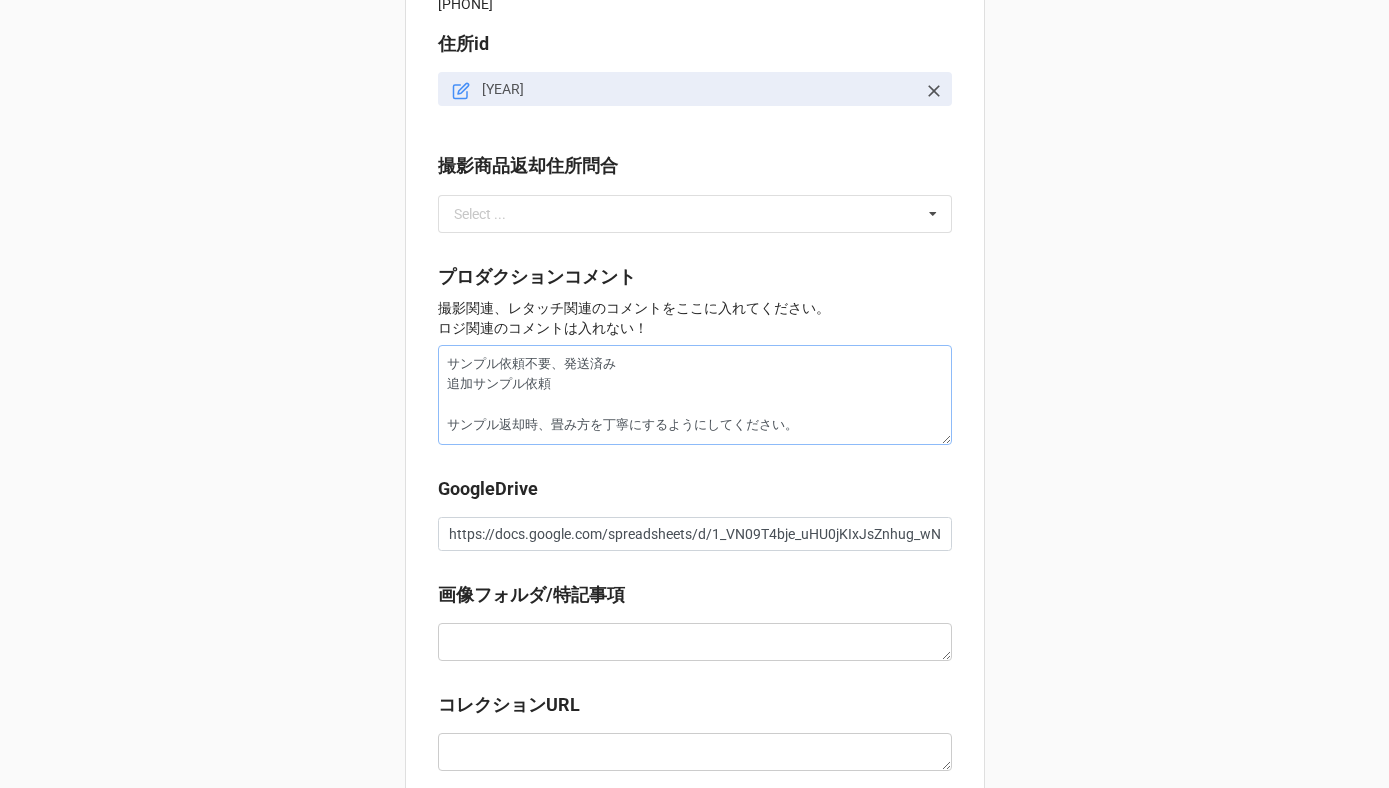 type on "x" 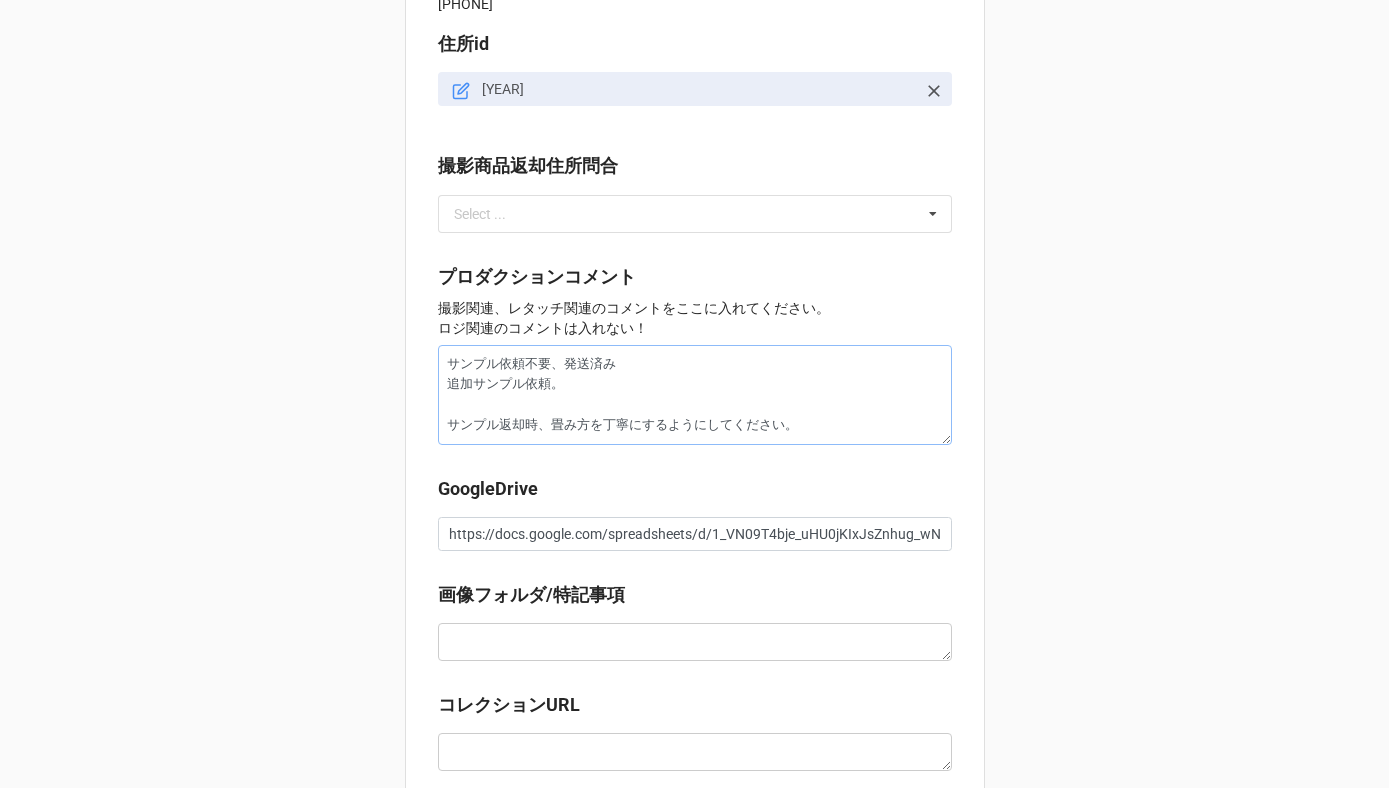 type on "x" 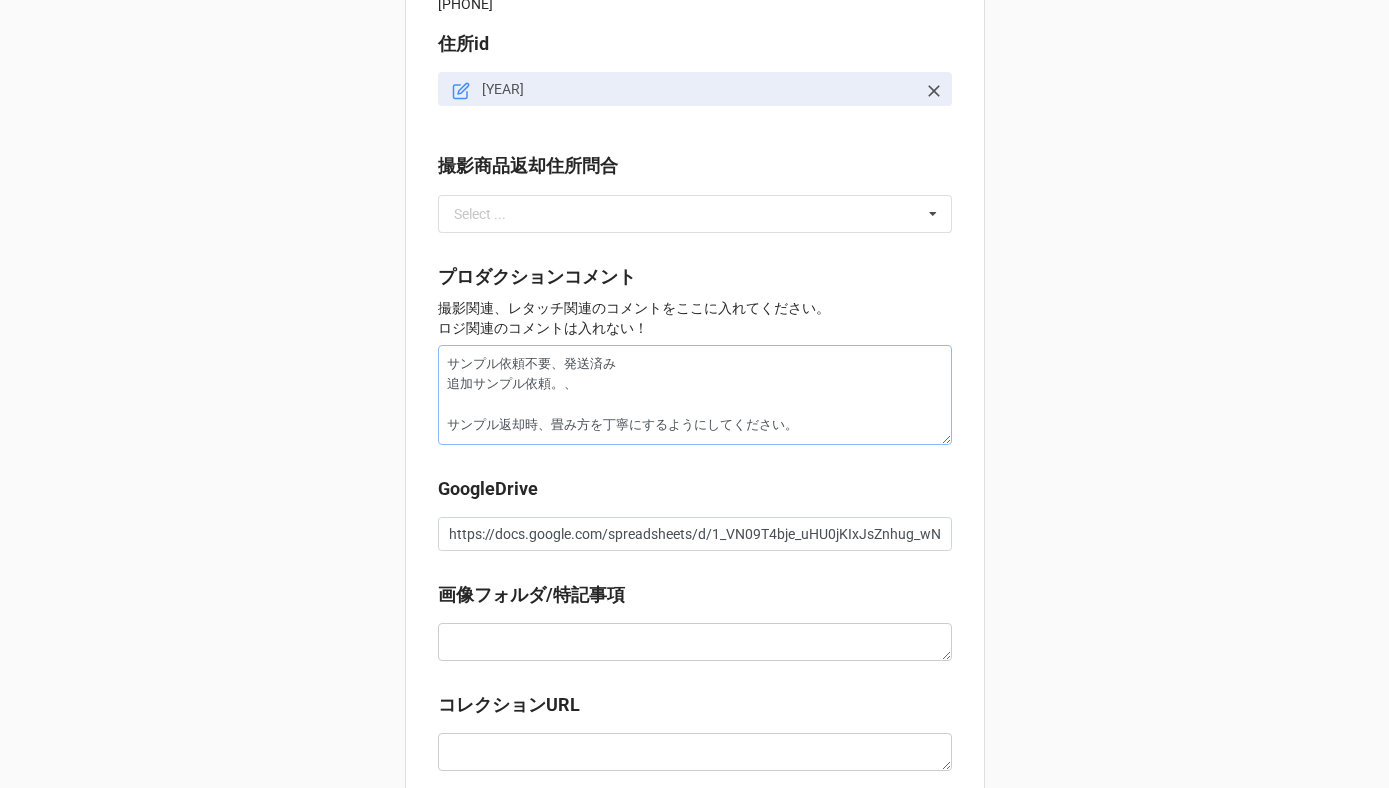 type on "x" 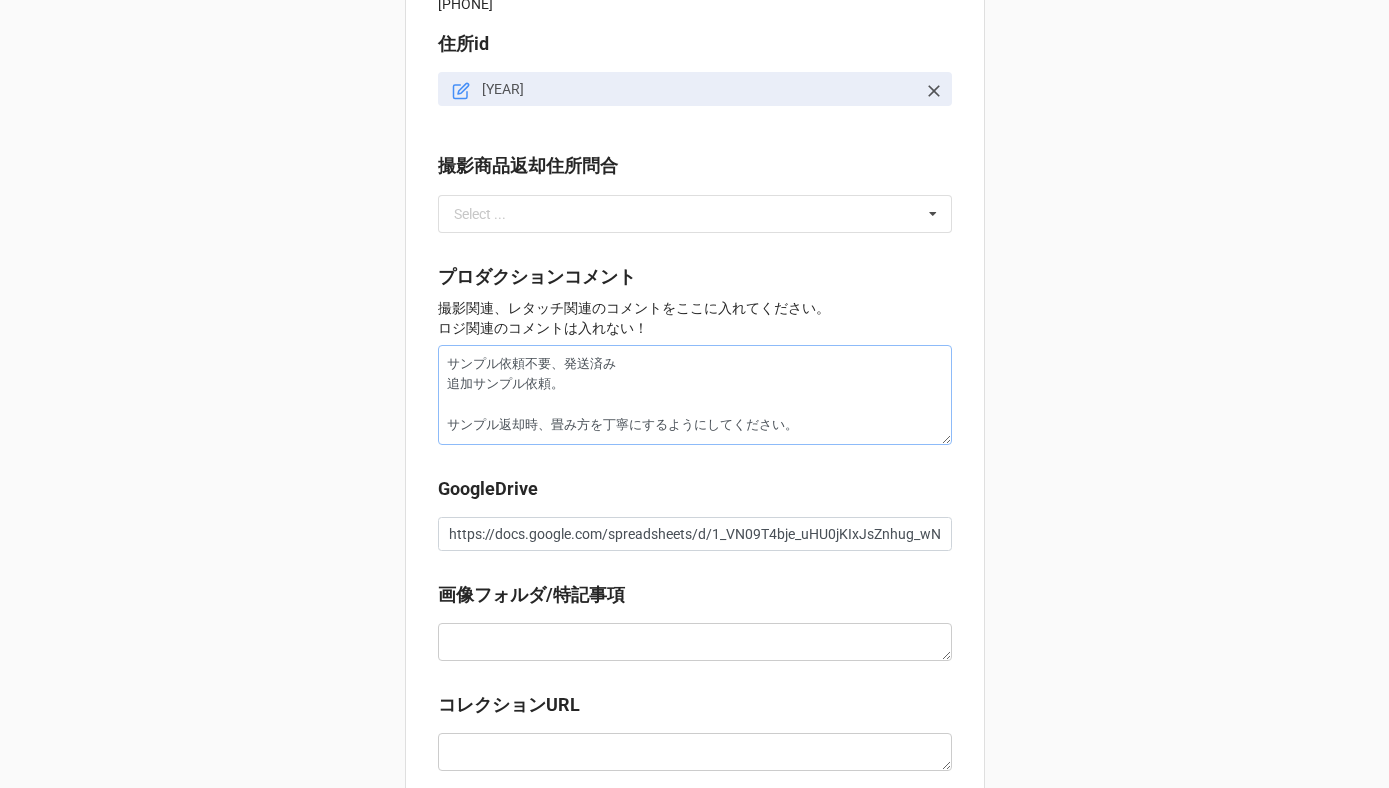 type on "x" 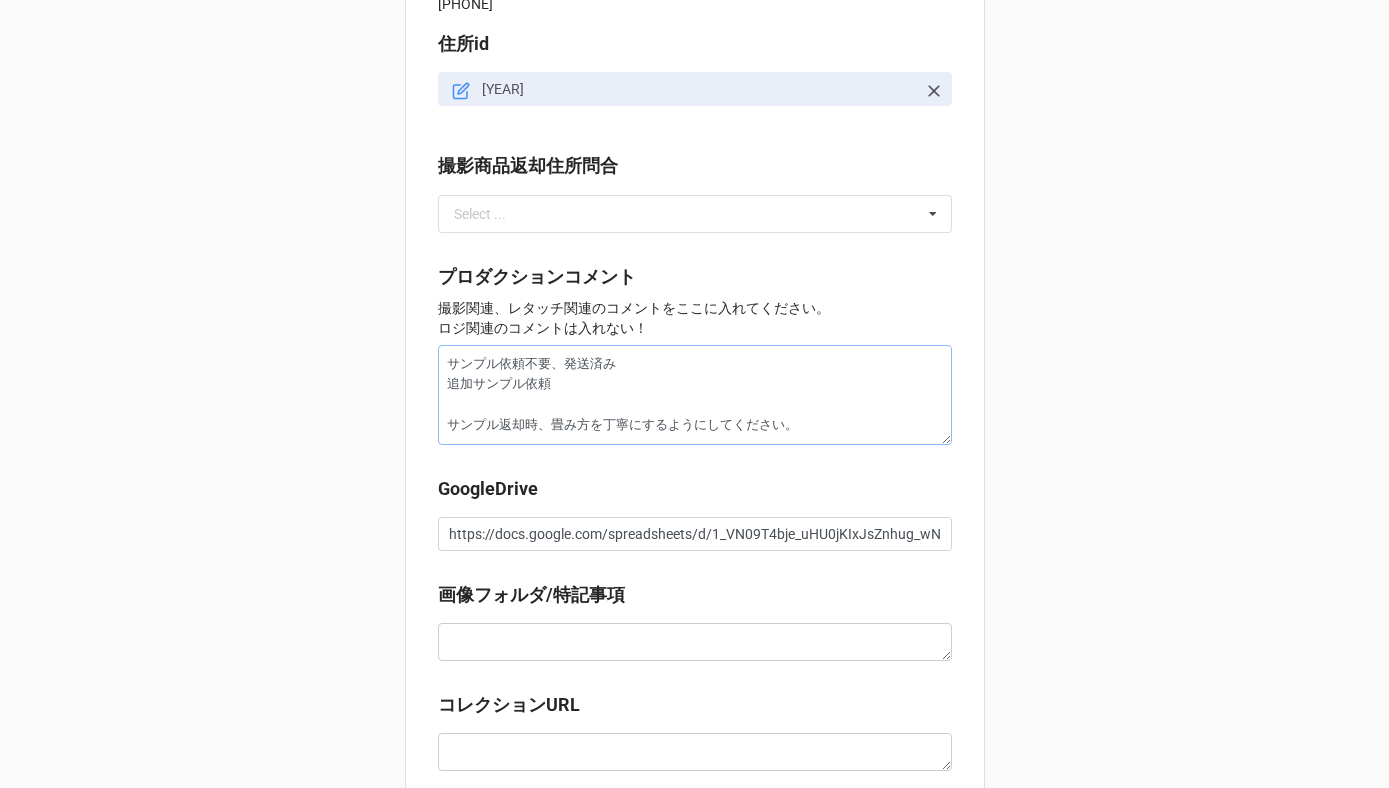 type on "x" 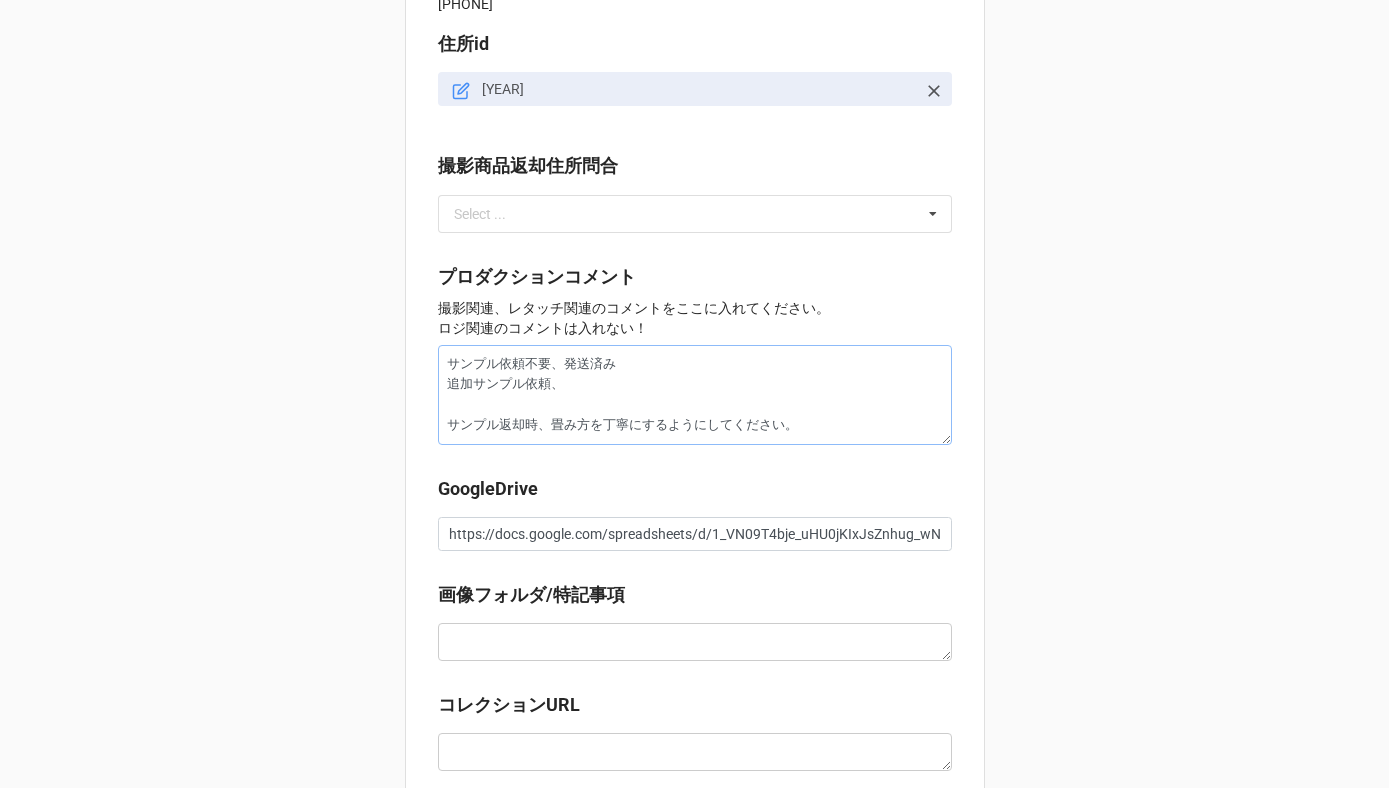 type on "x" 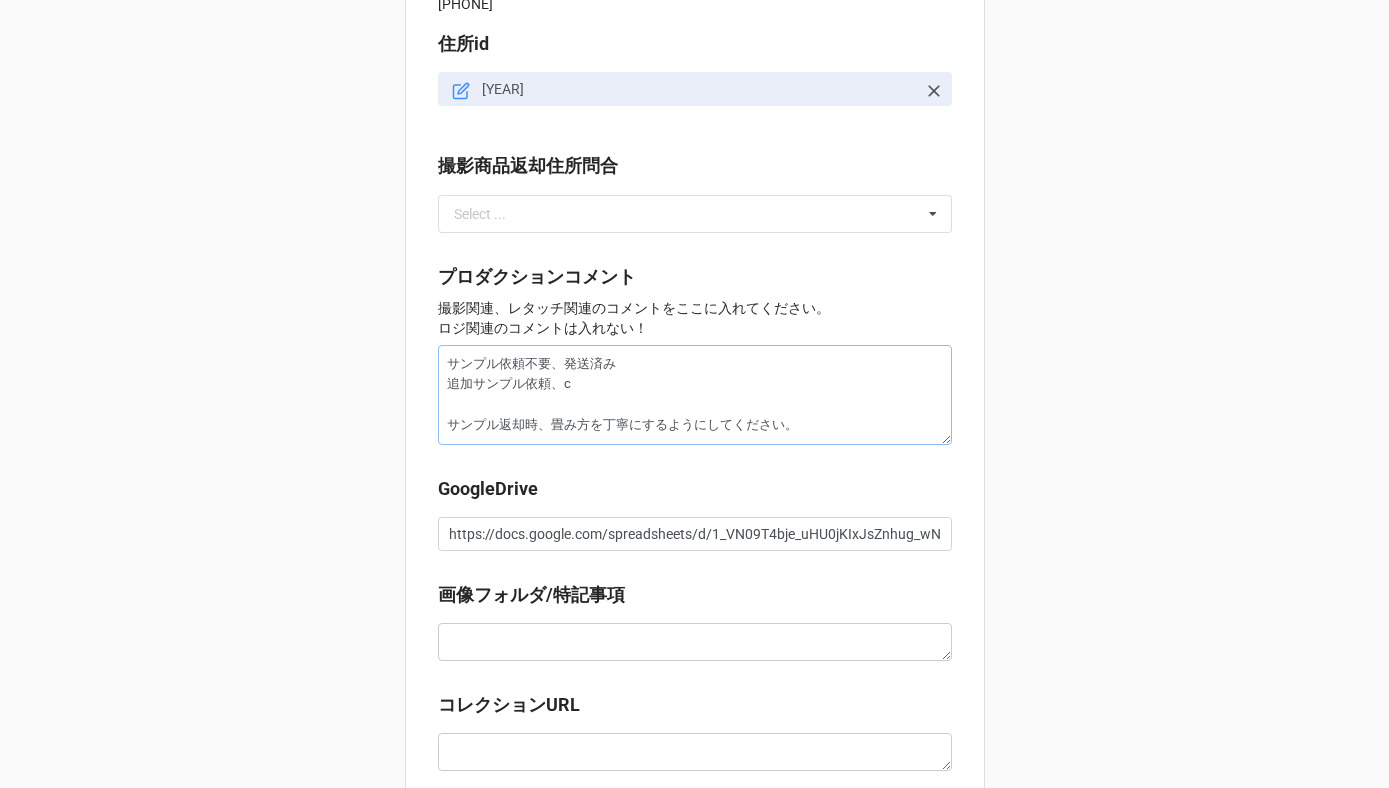 type on "x" 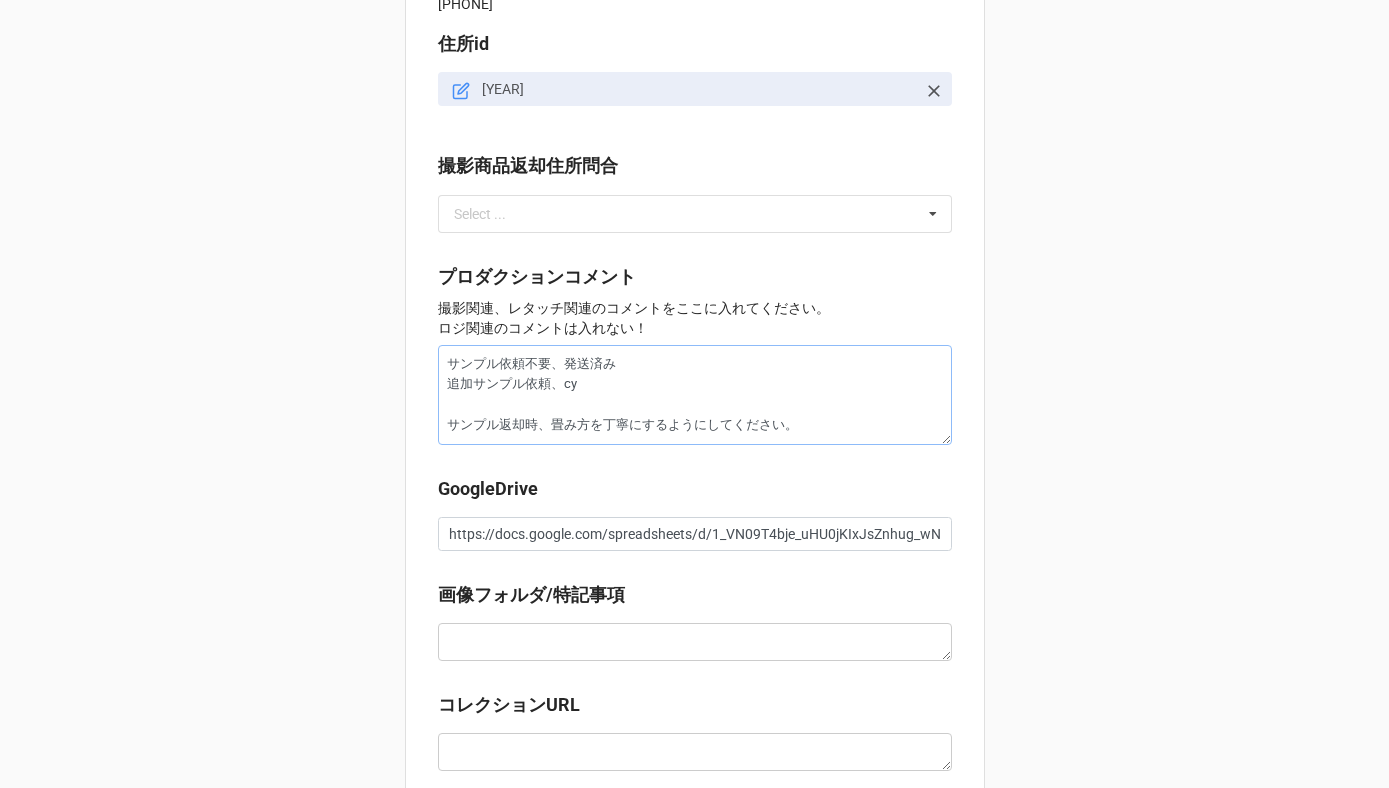 type on "サンプル依頼不要、発送済み
追加サンプル依頼、ちょ
サンプル返却時、畳み方を丁寧にするようにしてください。" 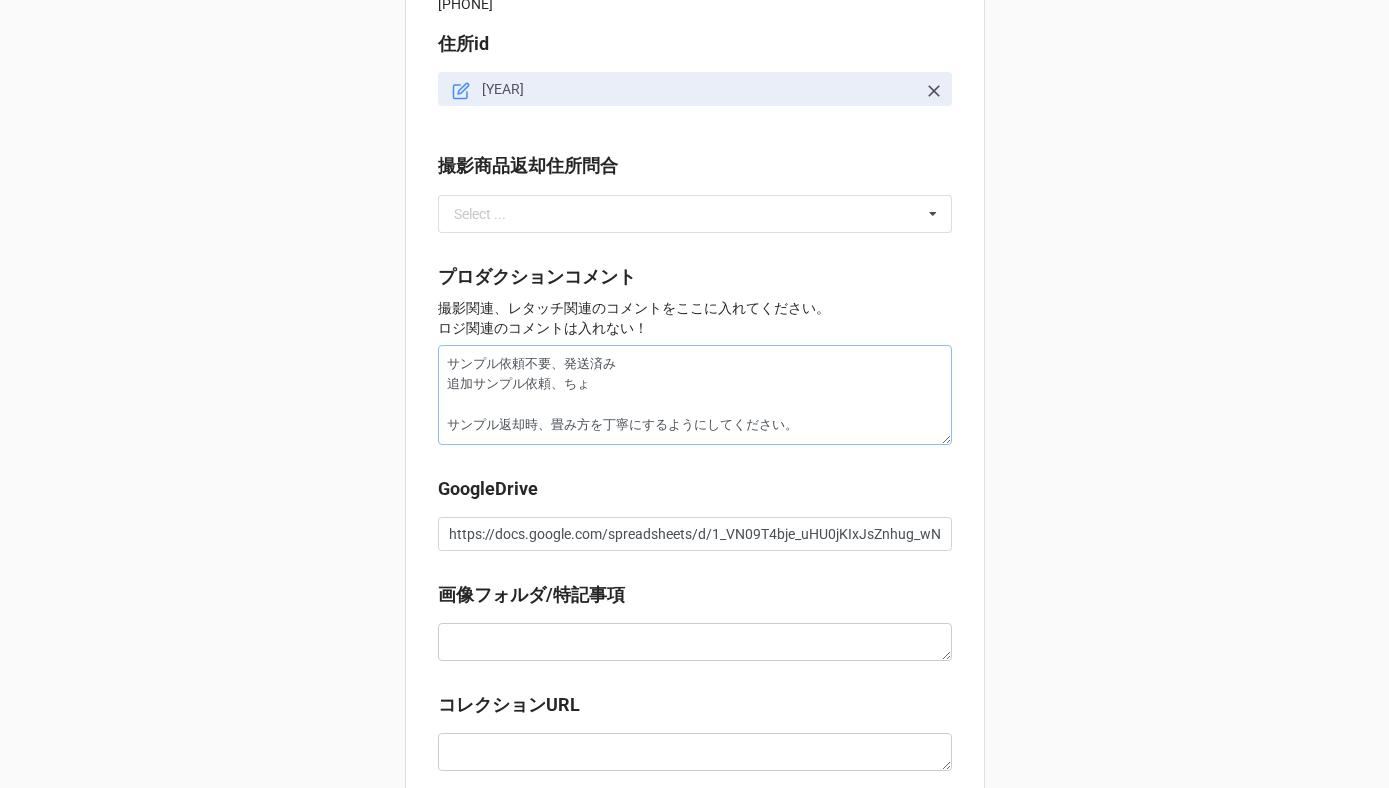 type on "x" 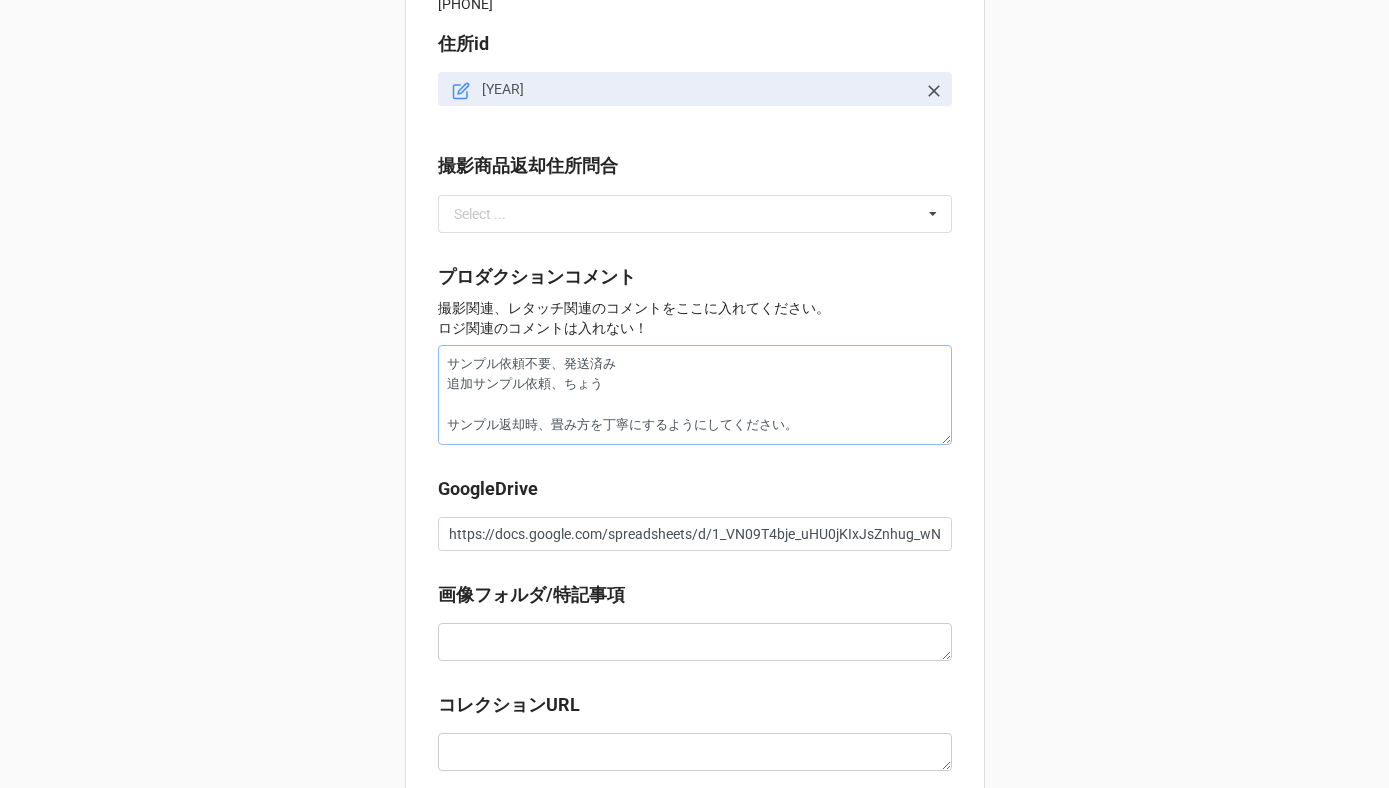 type on "x" 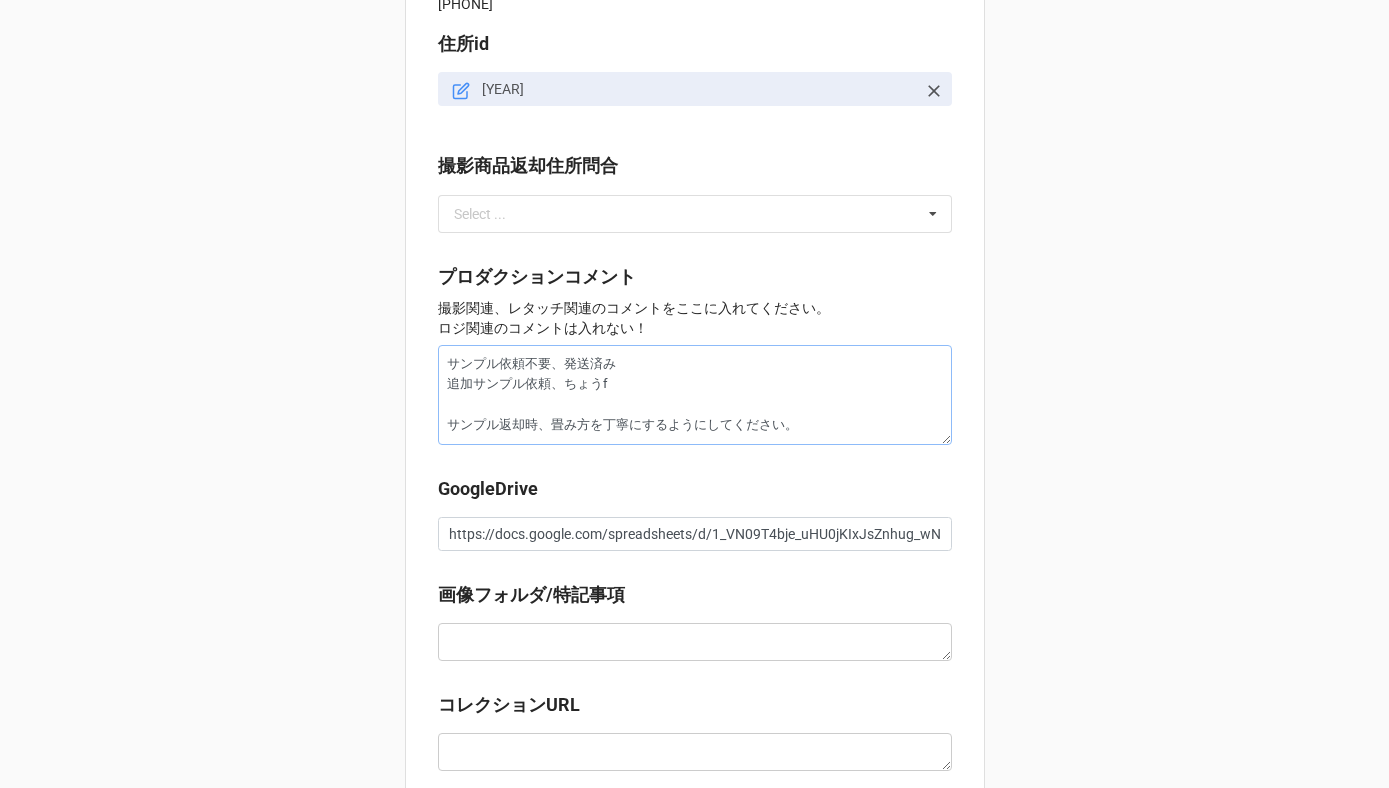 type on "x" 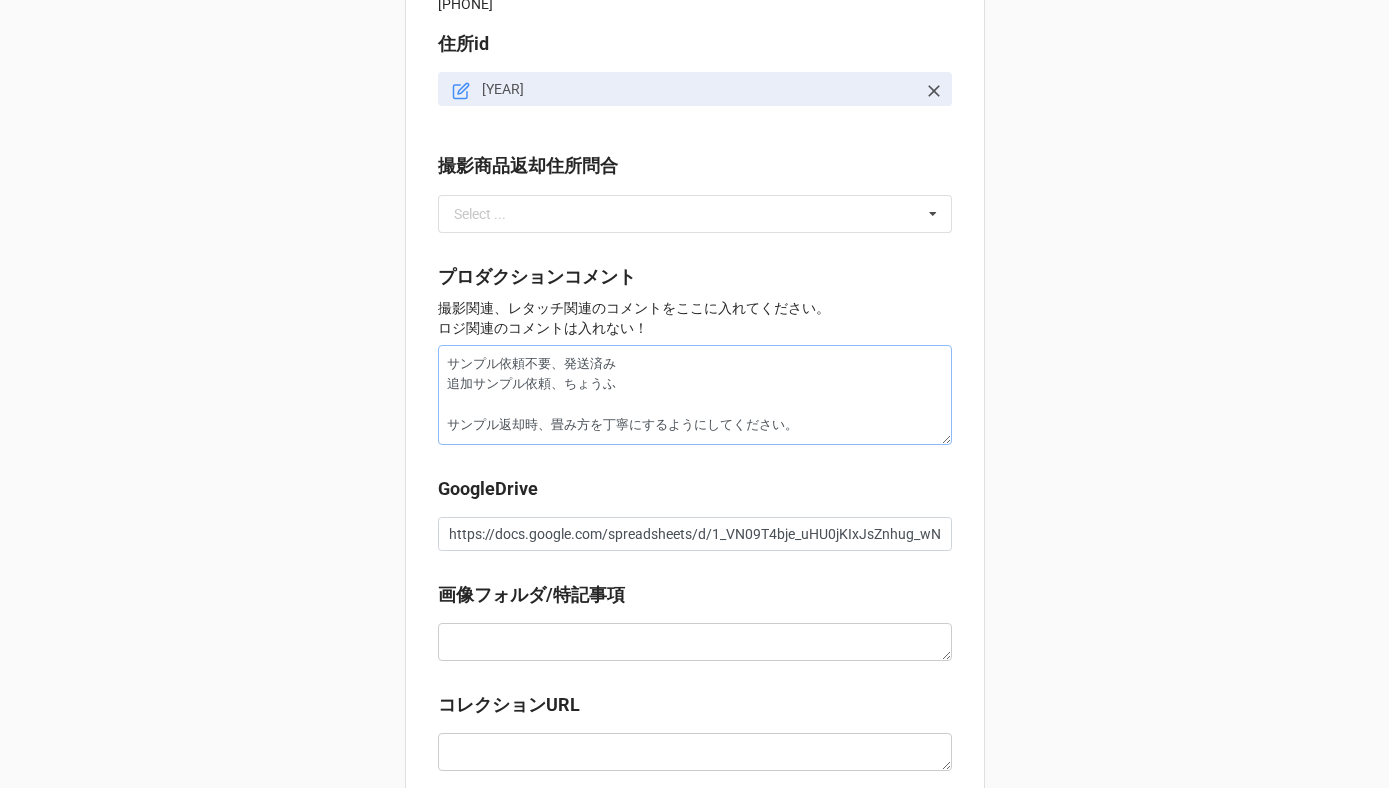 type on "x" 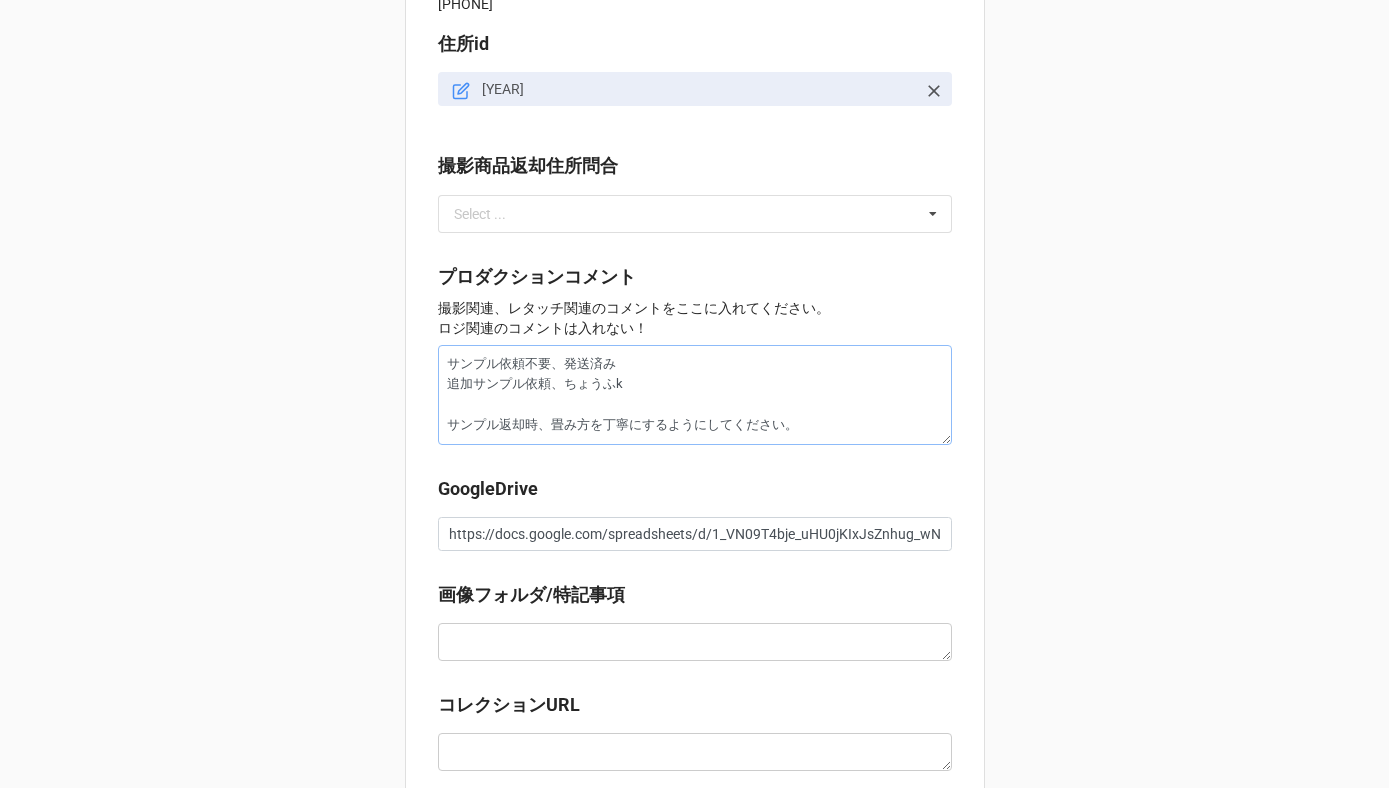 type on "x" 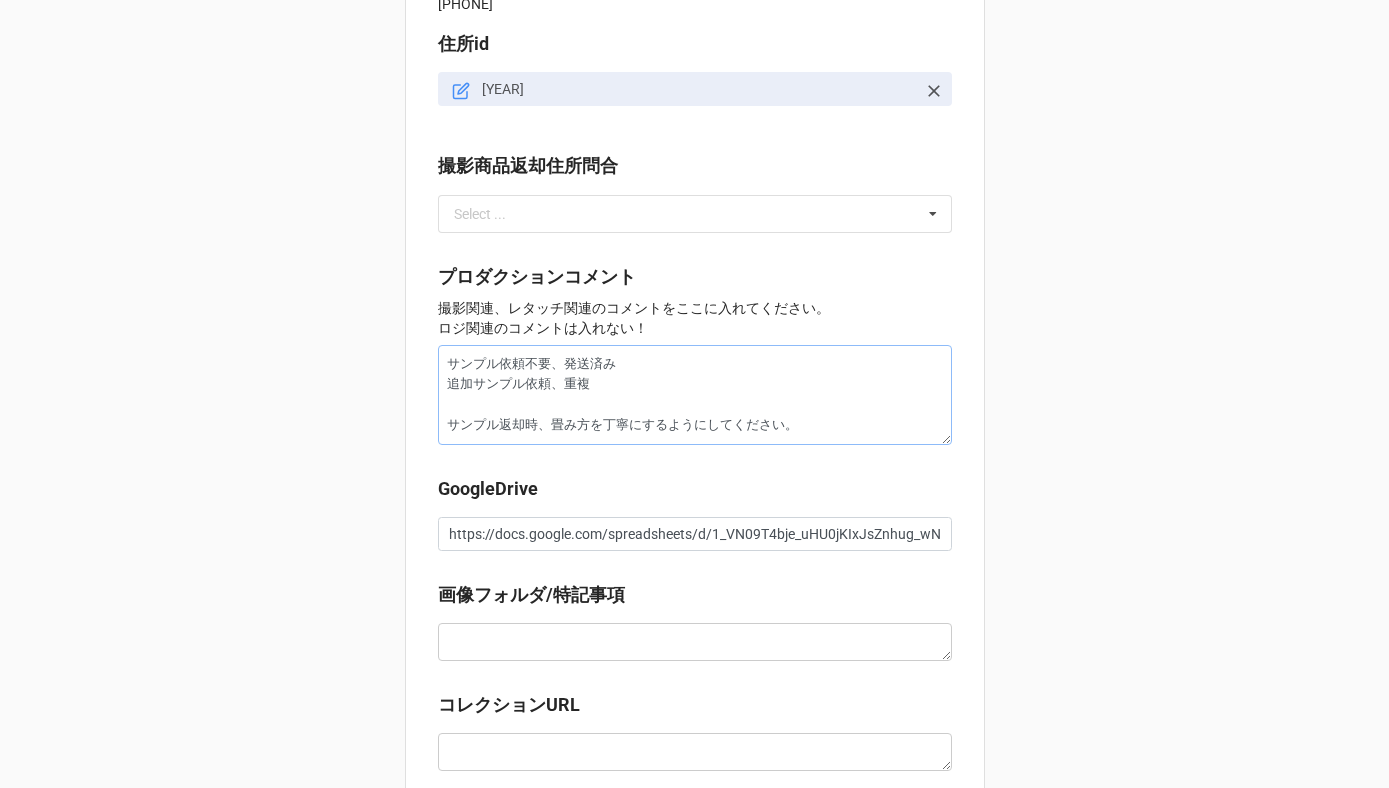type on "x" 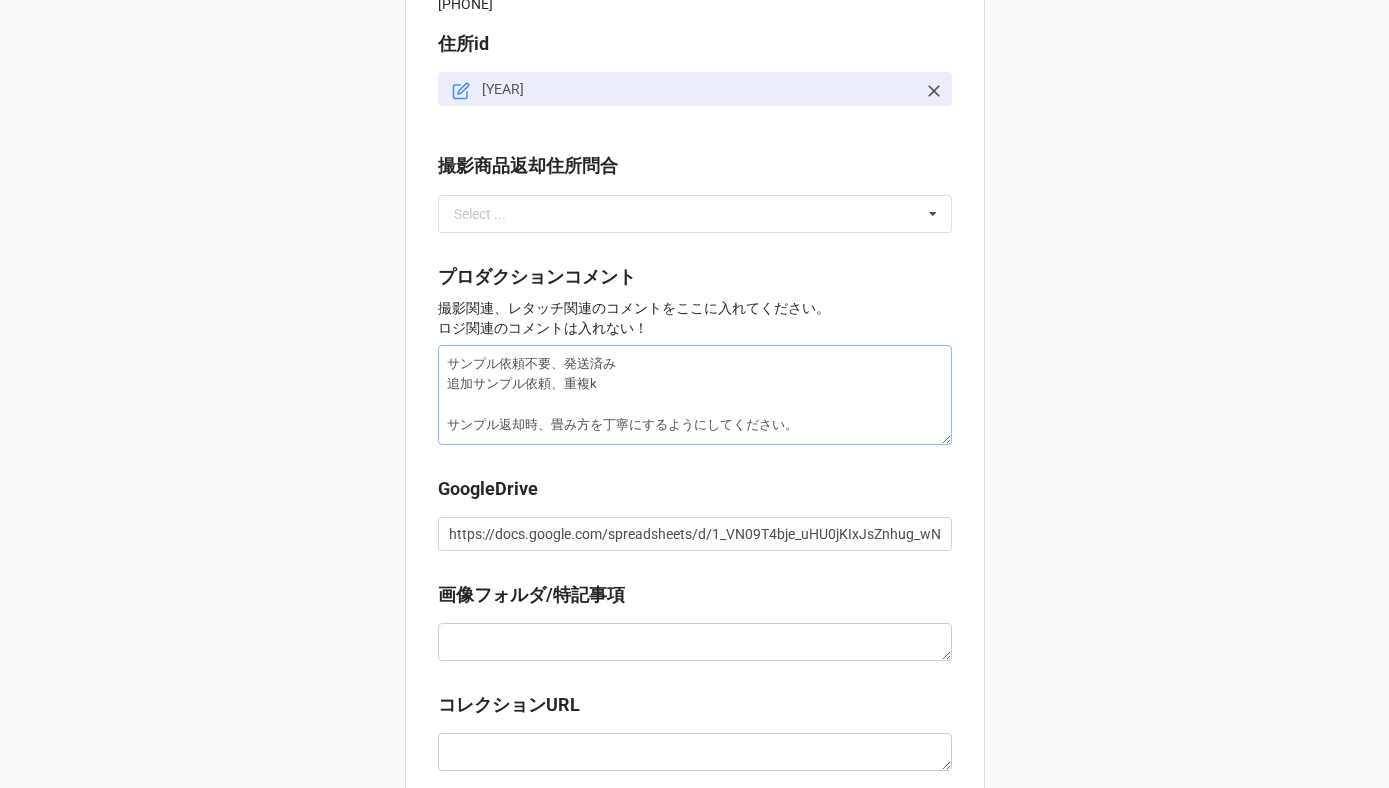 type on "x" 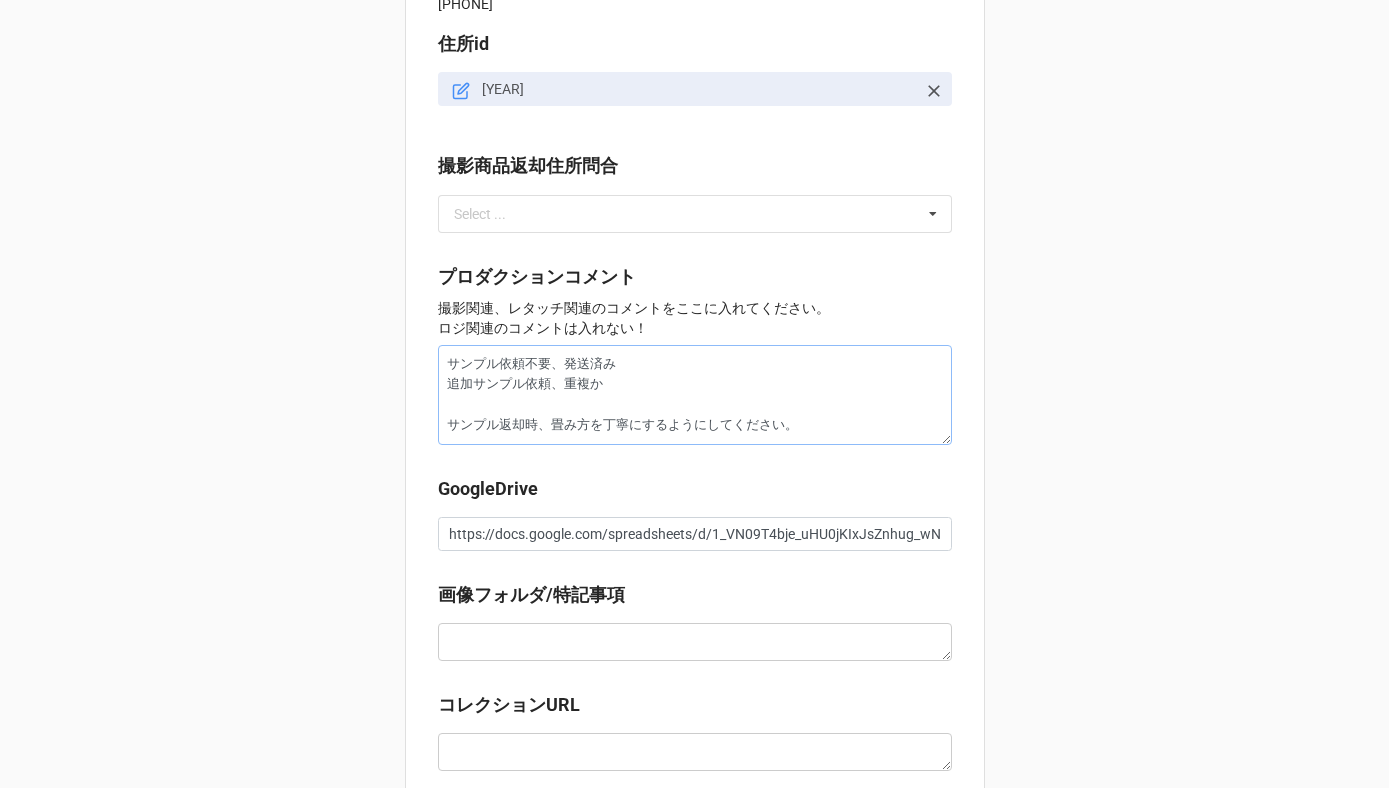 type on "x" 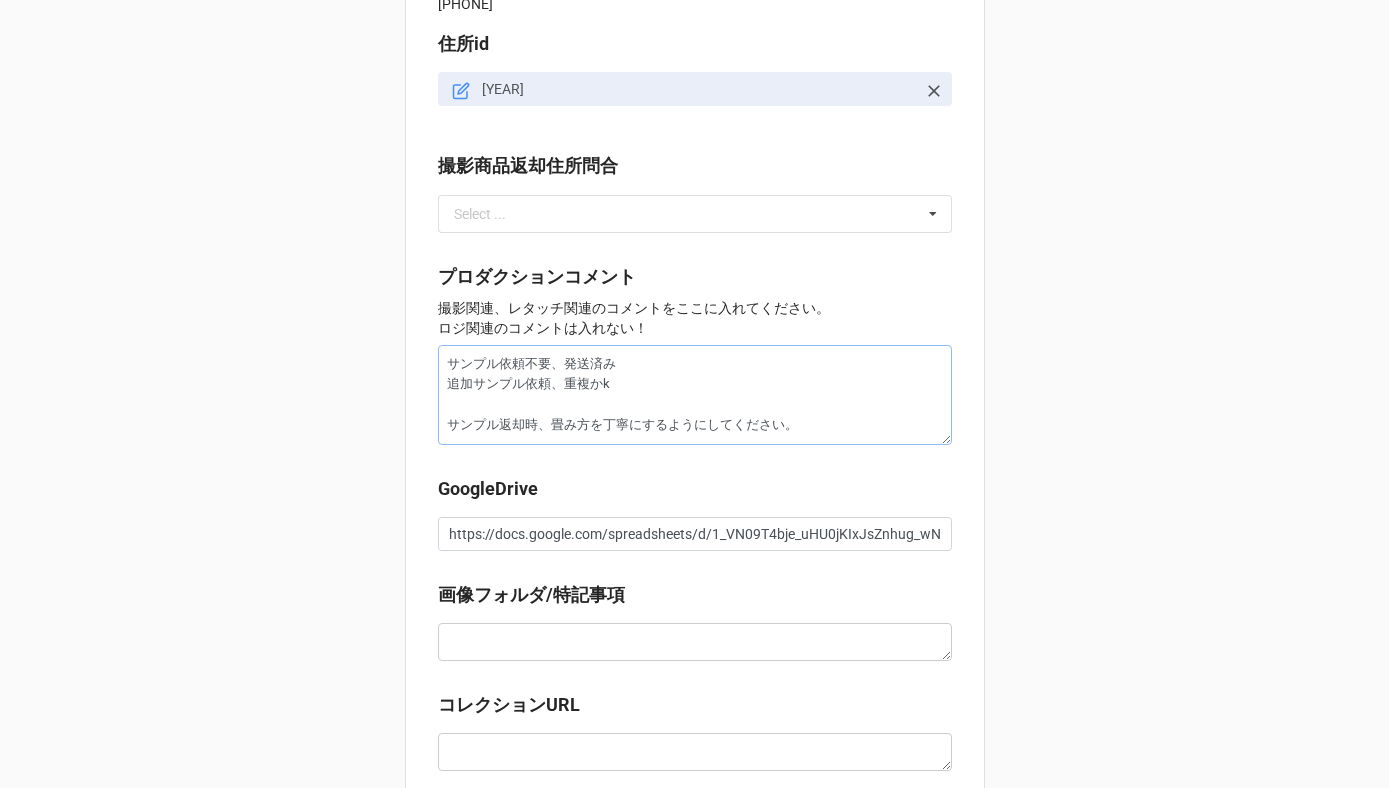type on "x" 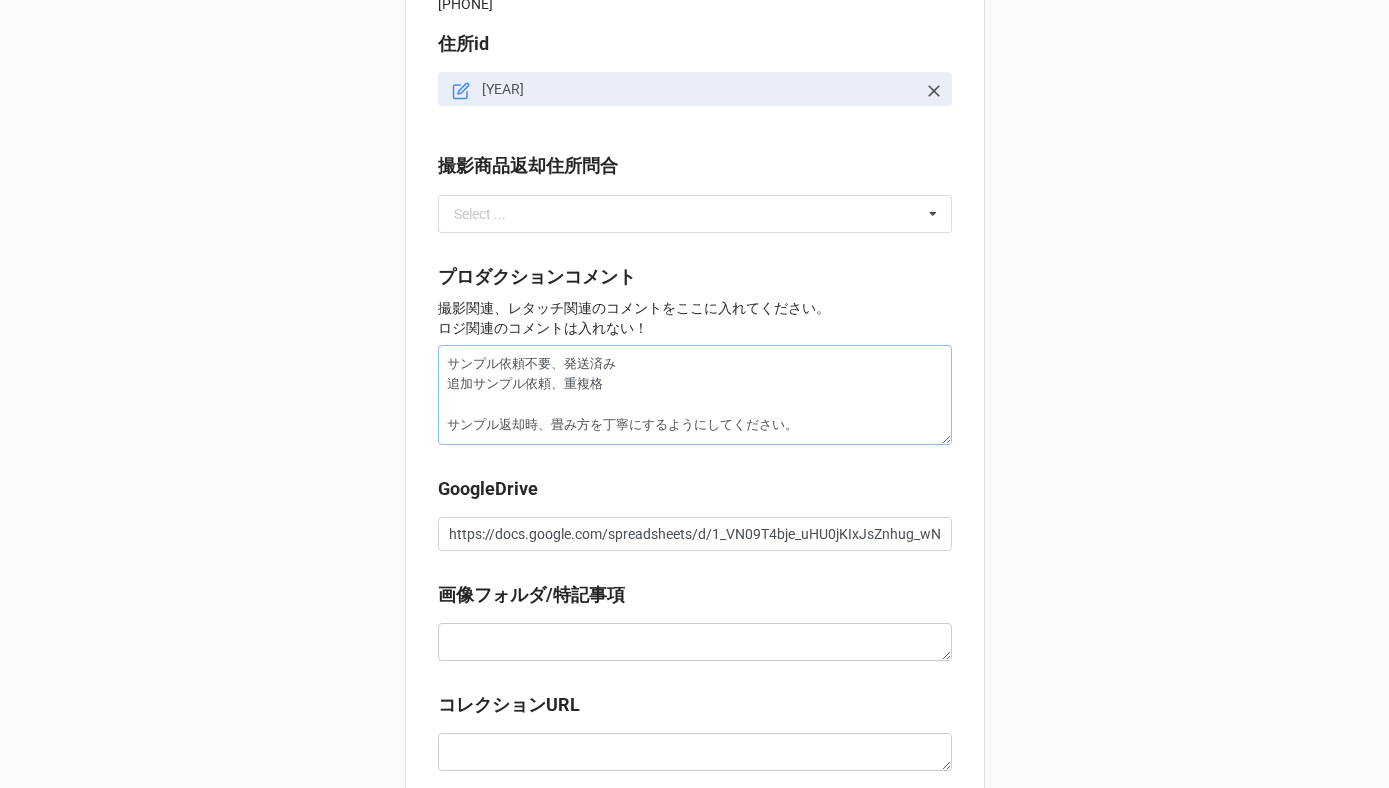 type on "x" 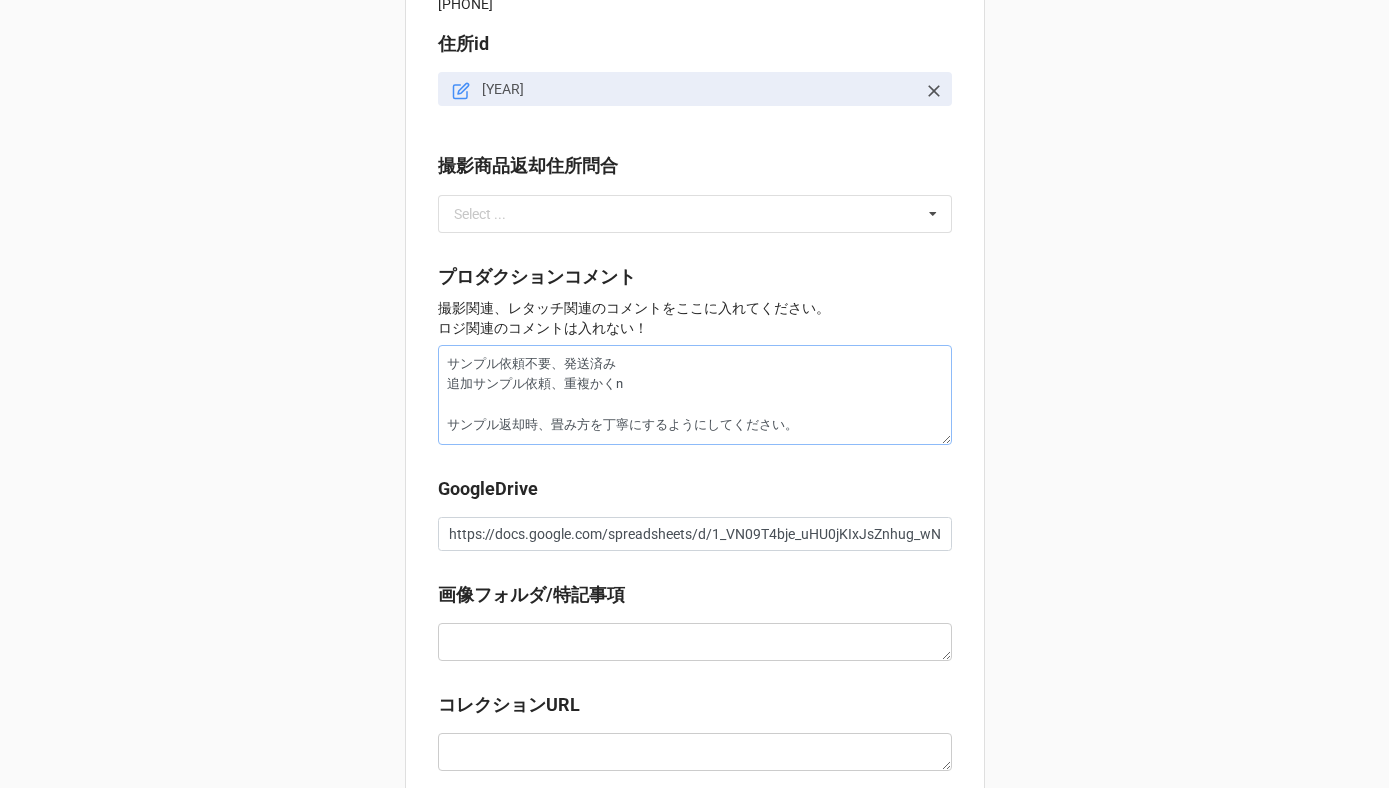 type on "x" 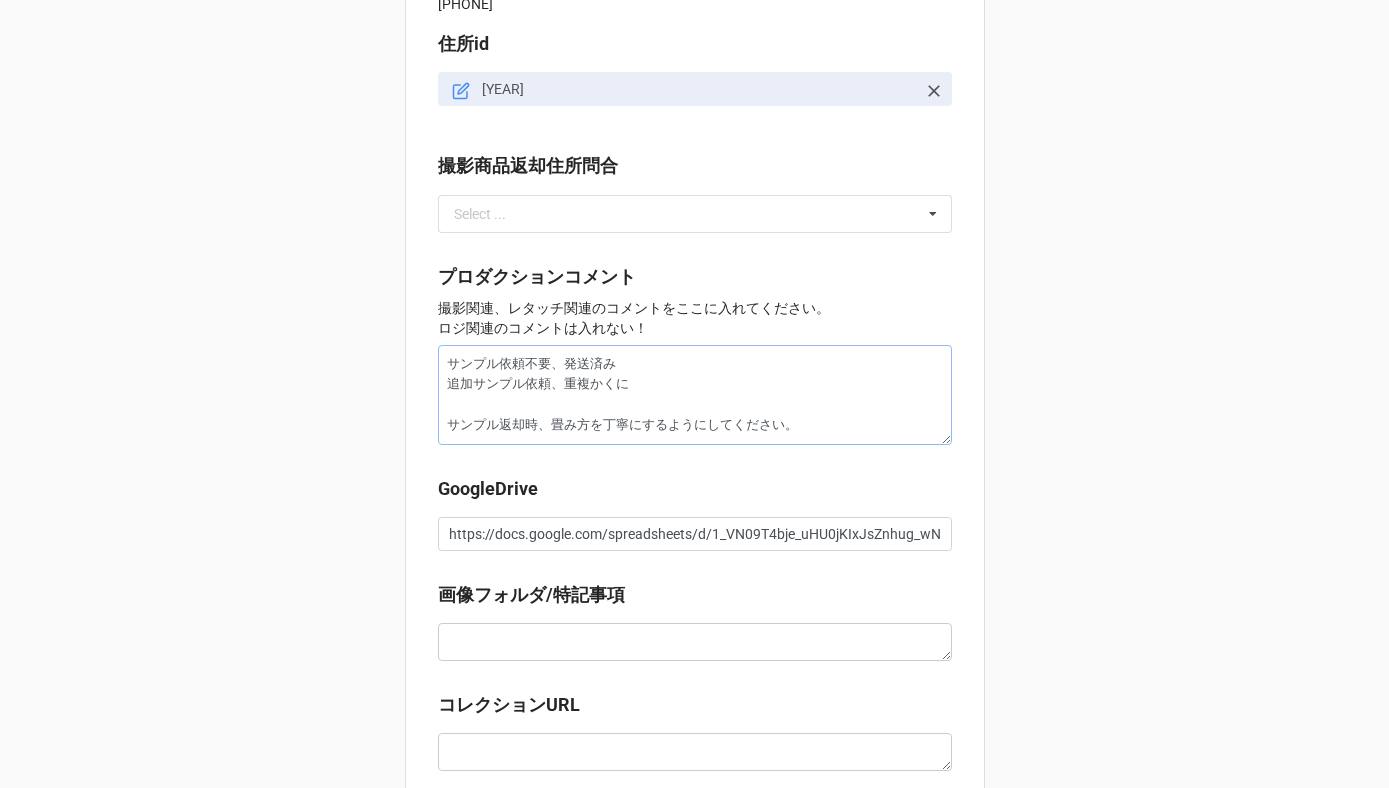 type on "x" 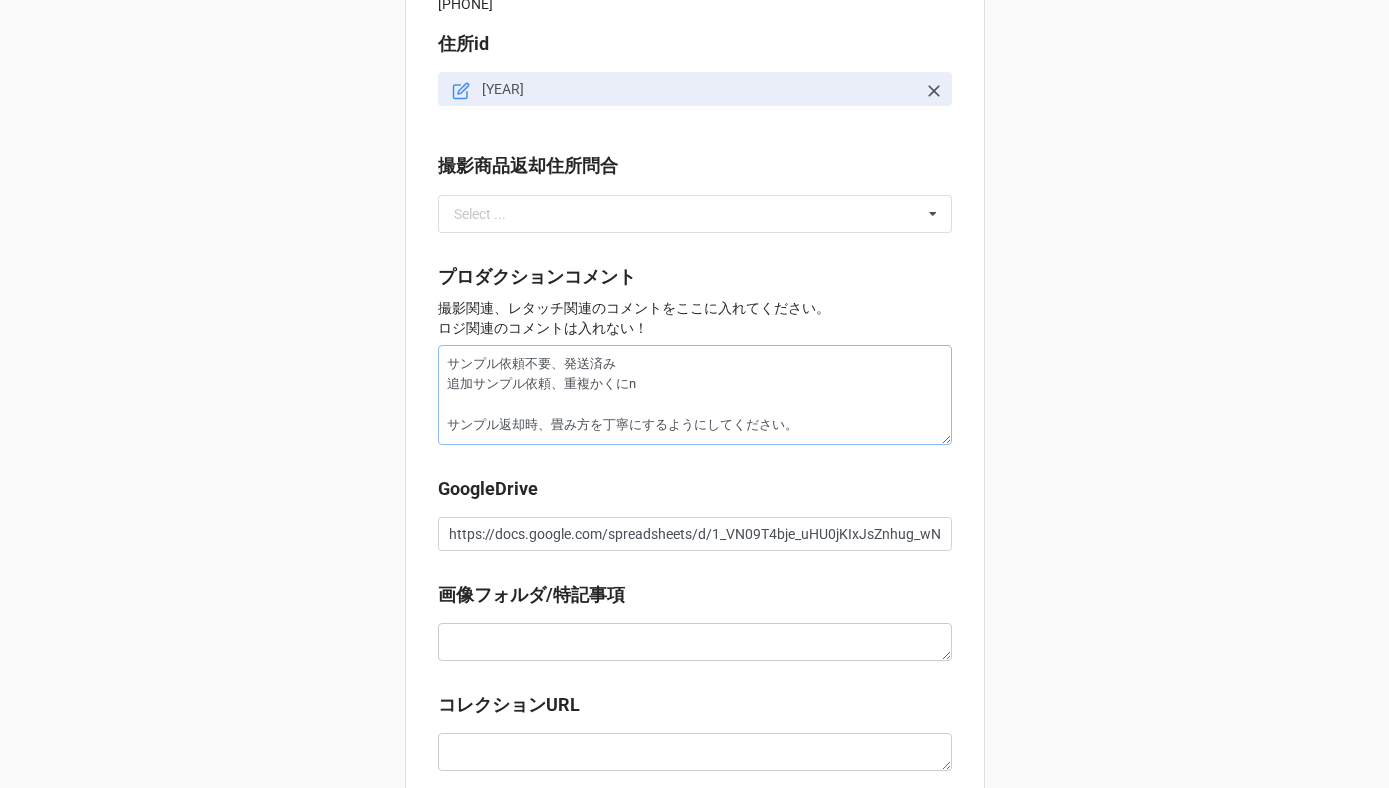 type on "x" 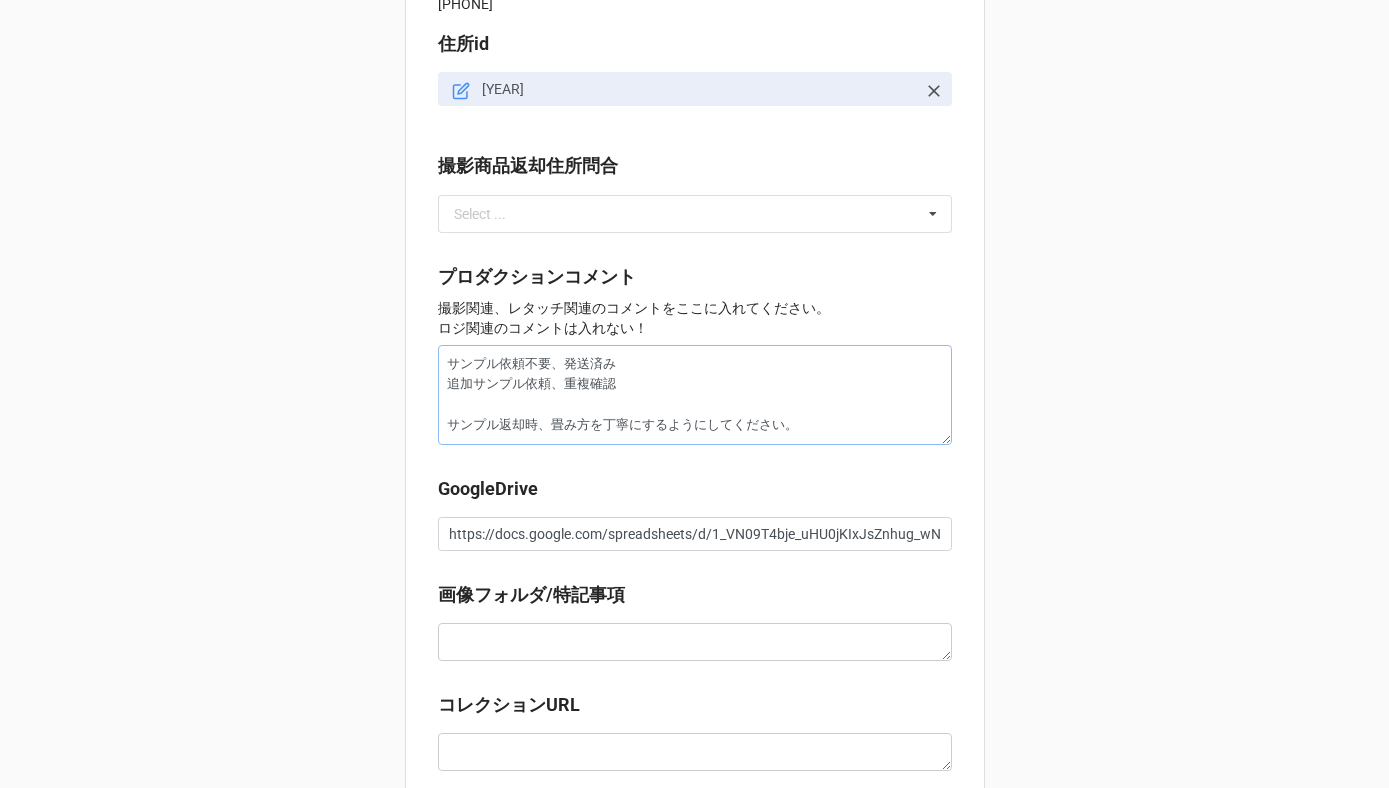 type on "x" 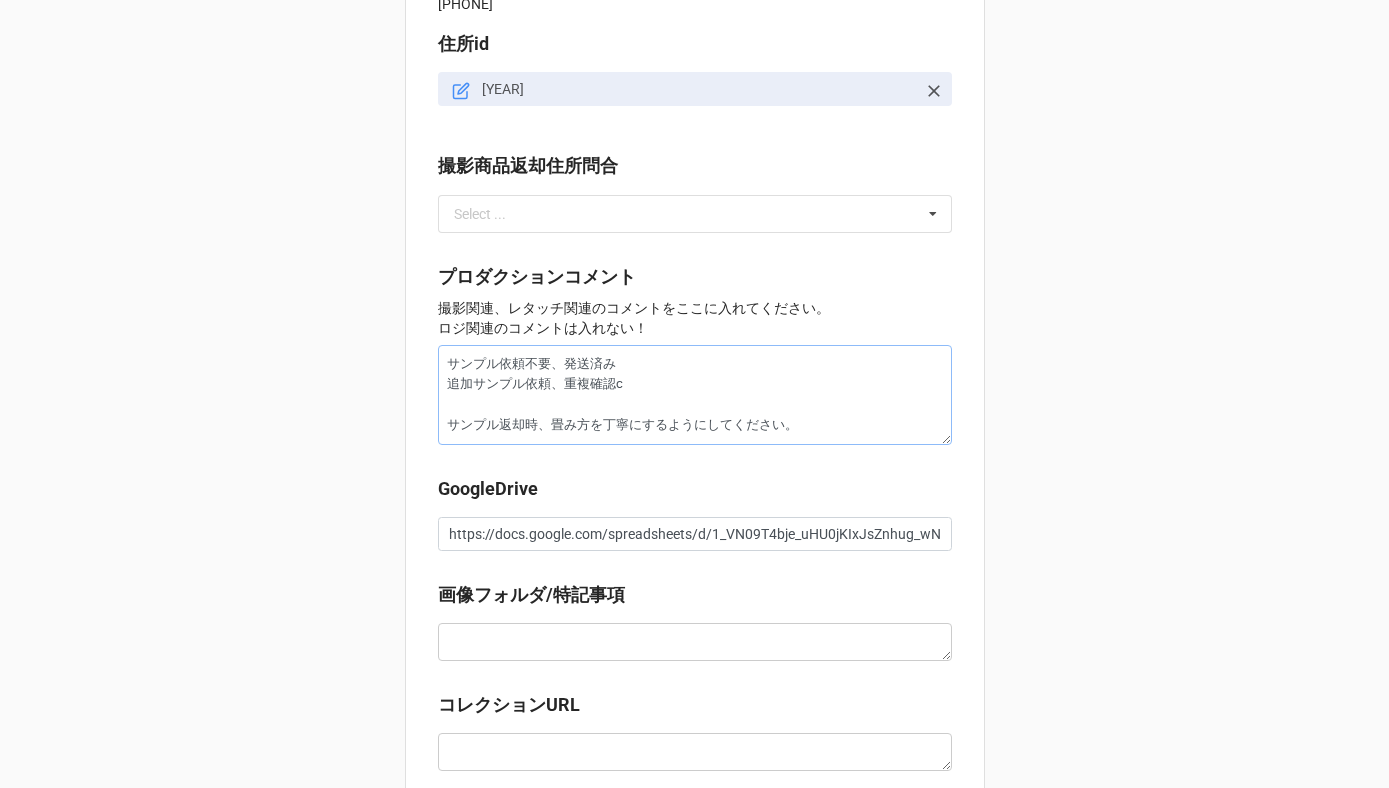 type on "x" 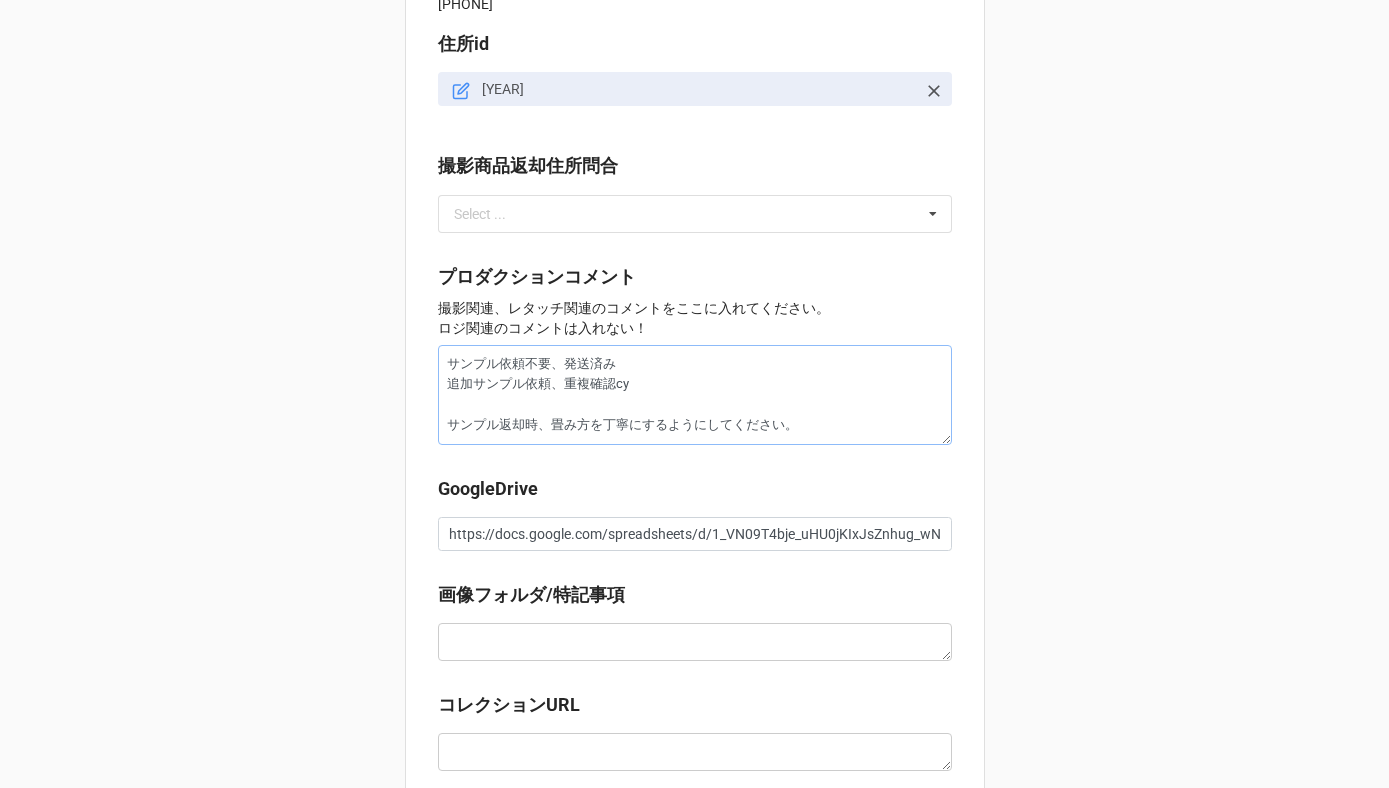 type on "サンプル依頼不要、発送済み
追加サンプル依頼、重複確認ちゅ
サンプル返却時、畳み方を丁寧にするようにしてください。" 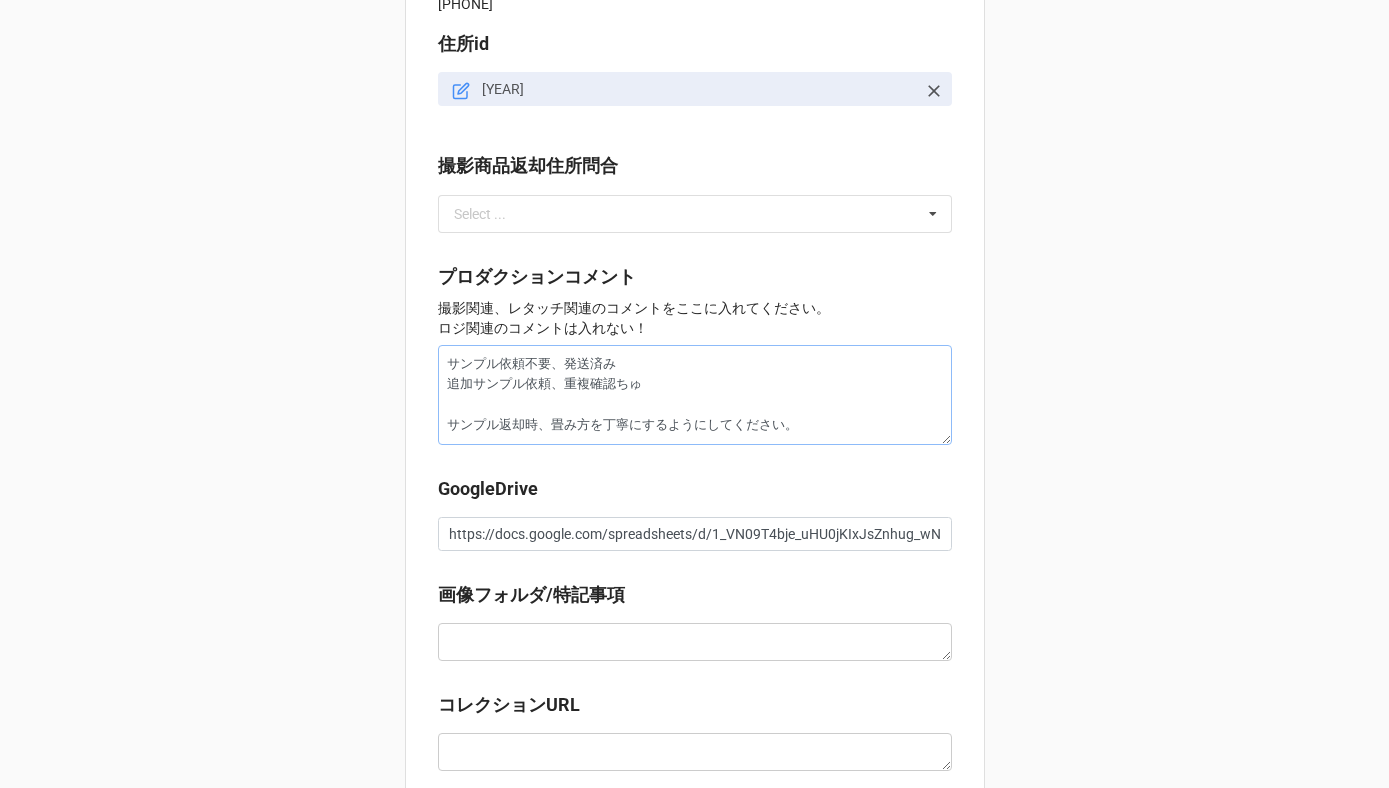 type on "x" 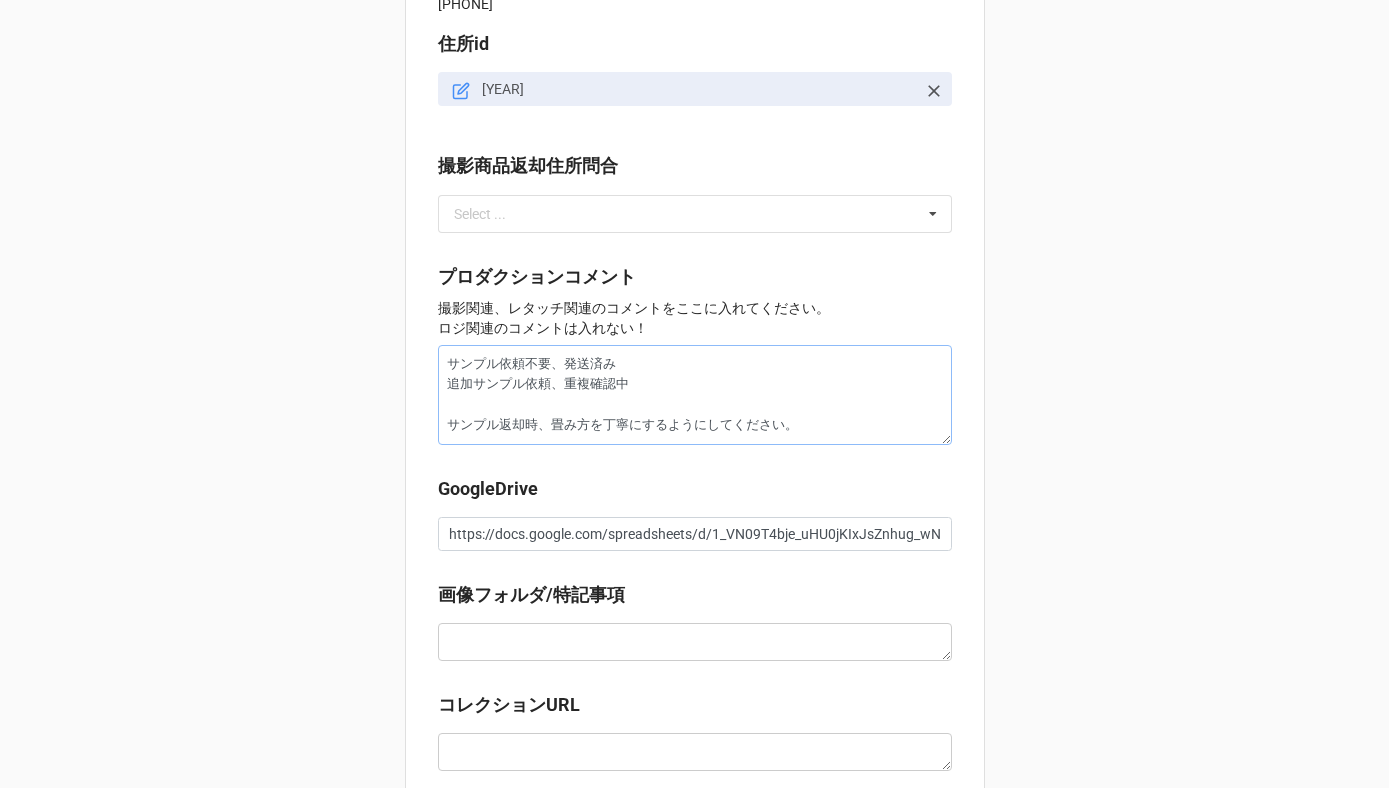 type on "x" 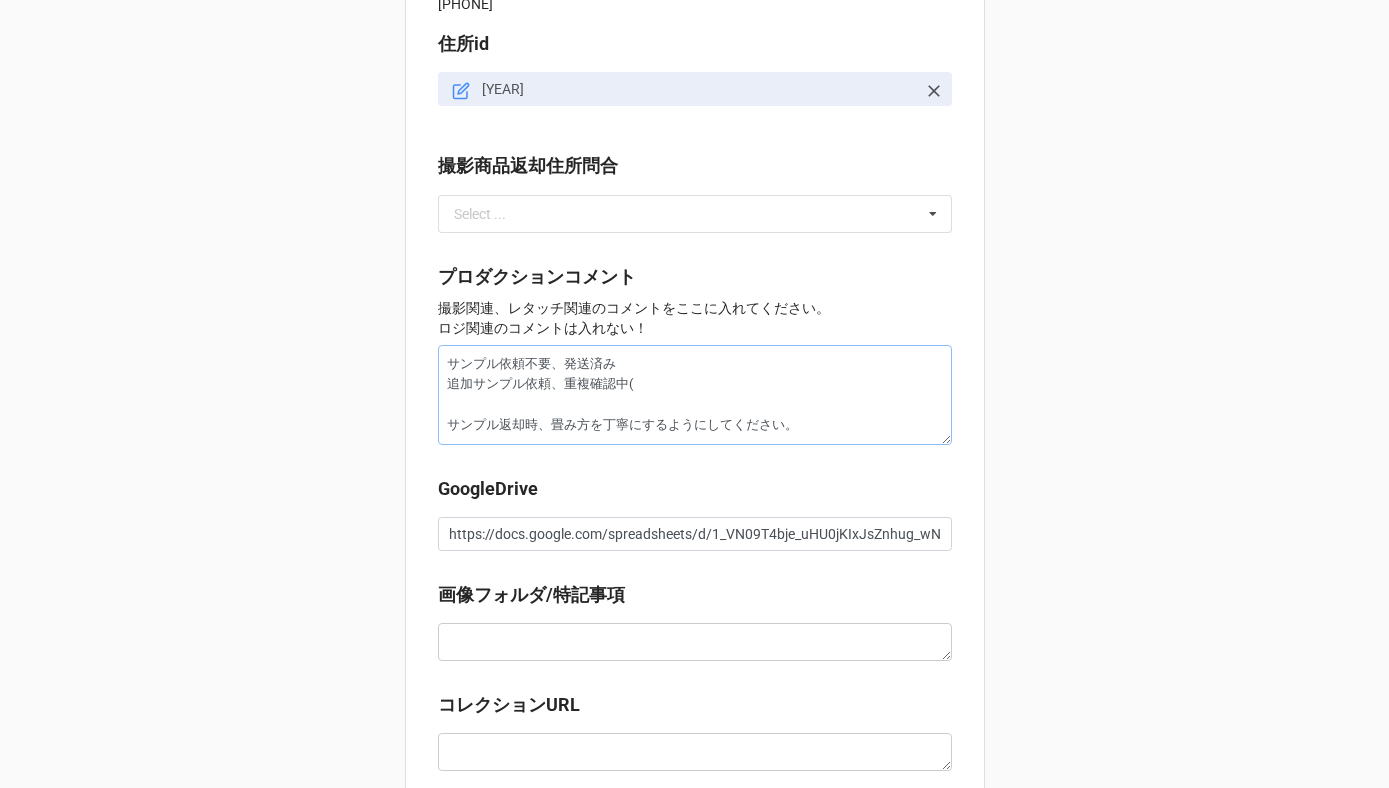 type on "x" 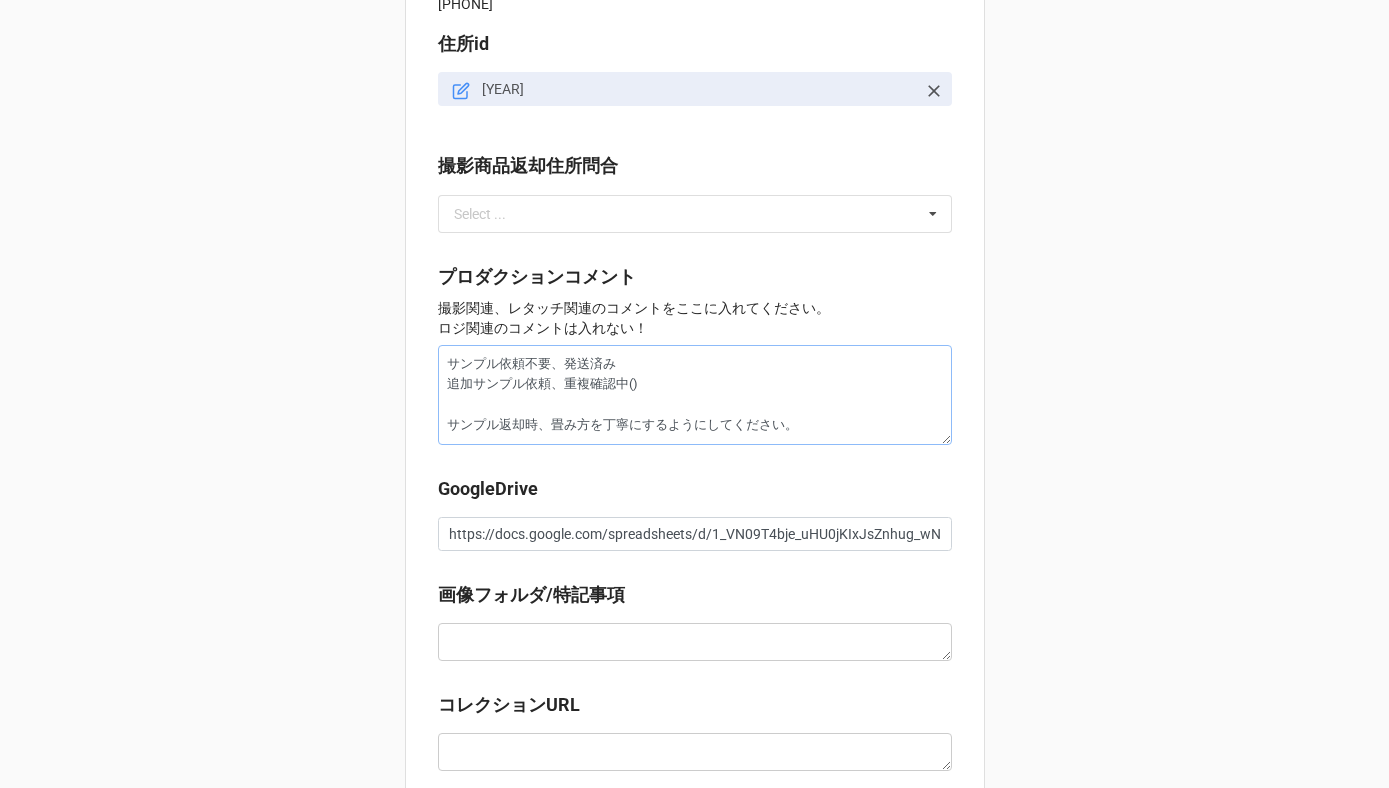 type on "x" 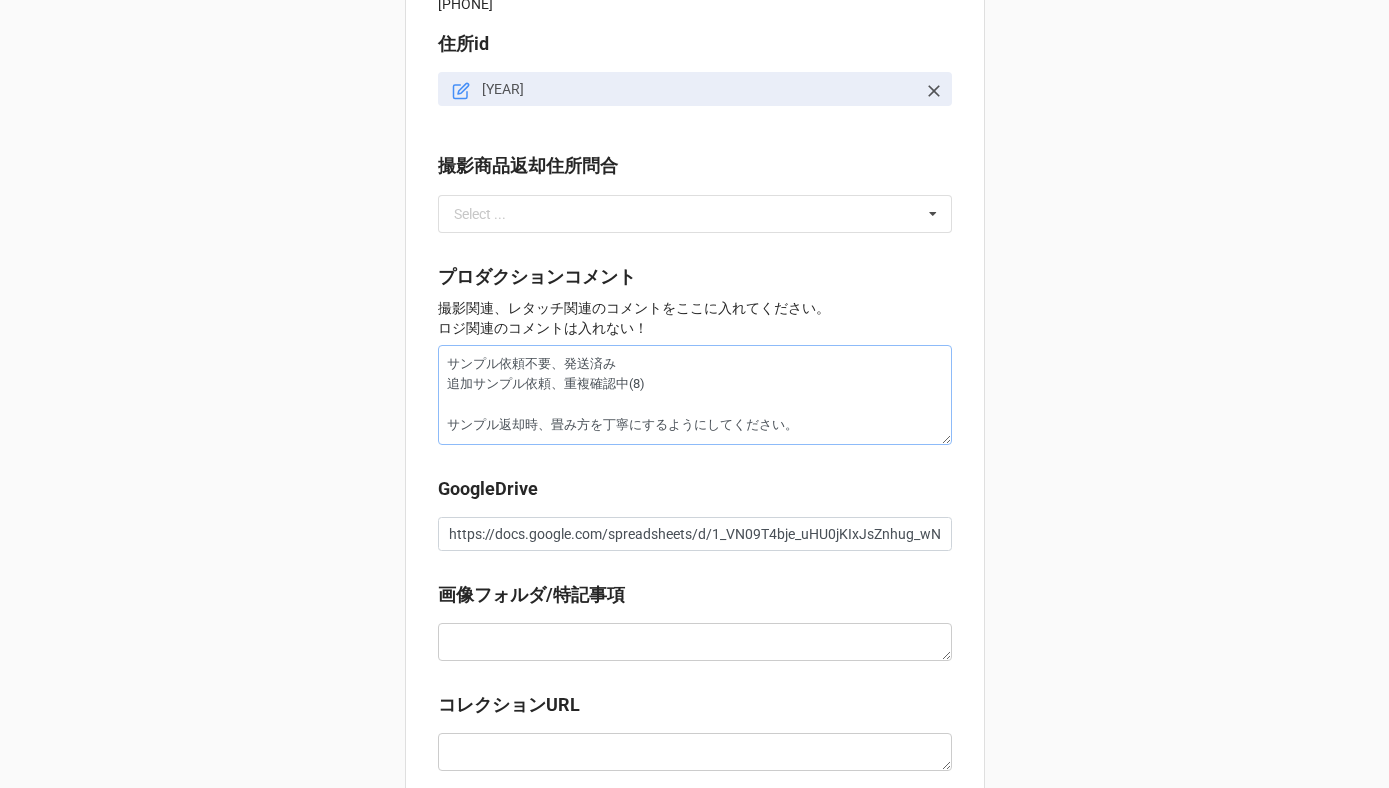 type on "x" 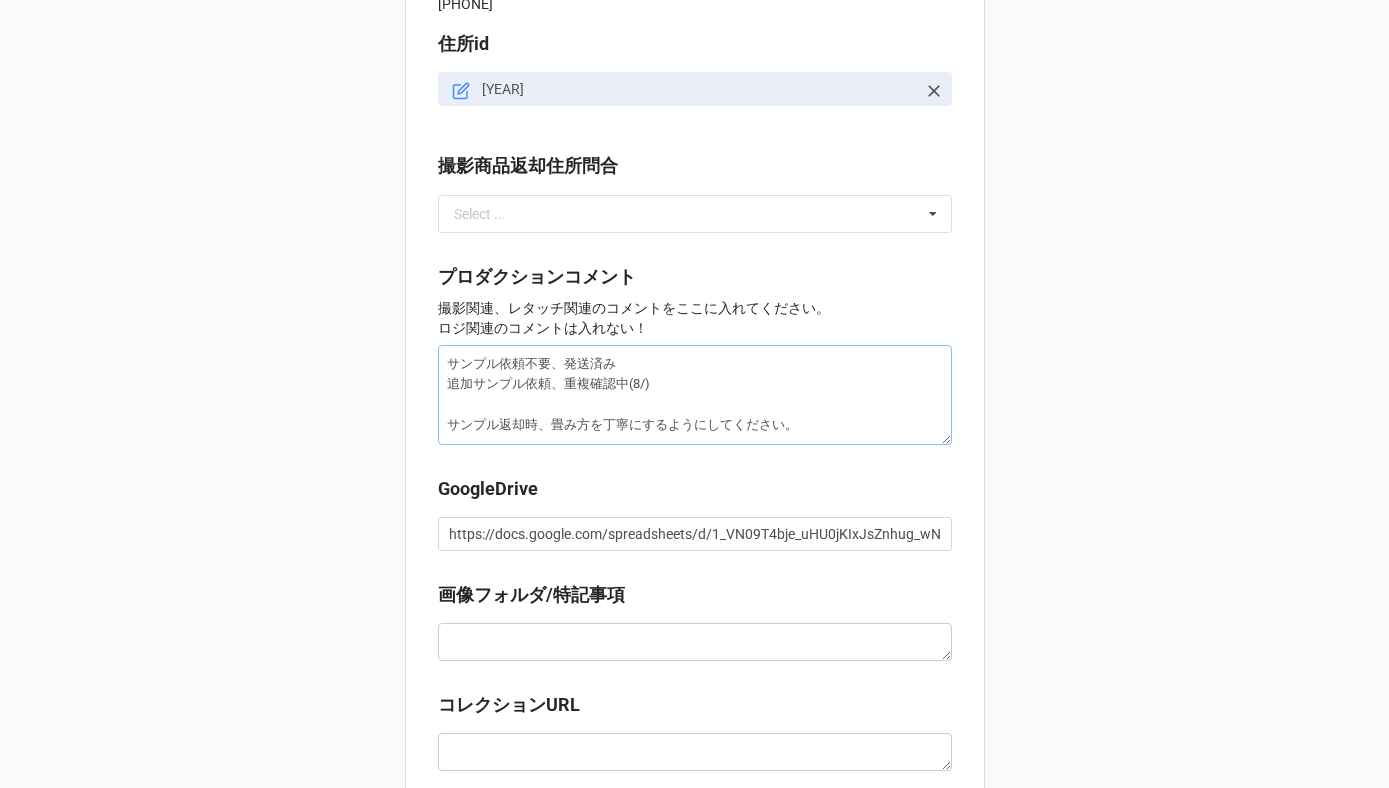 type on "x" 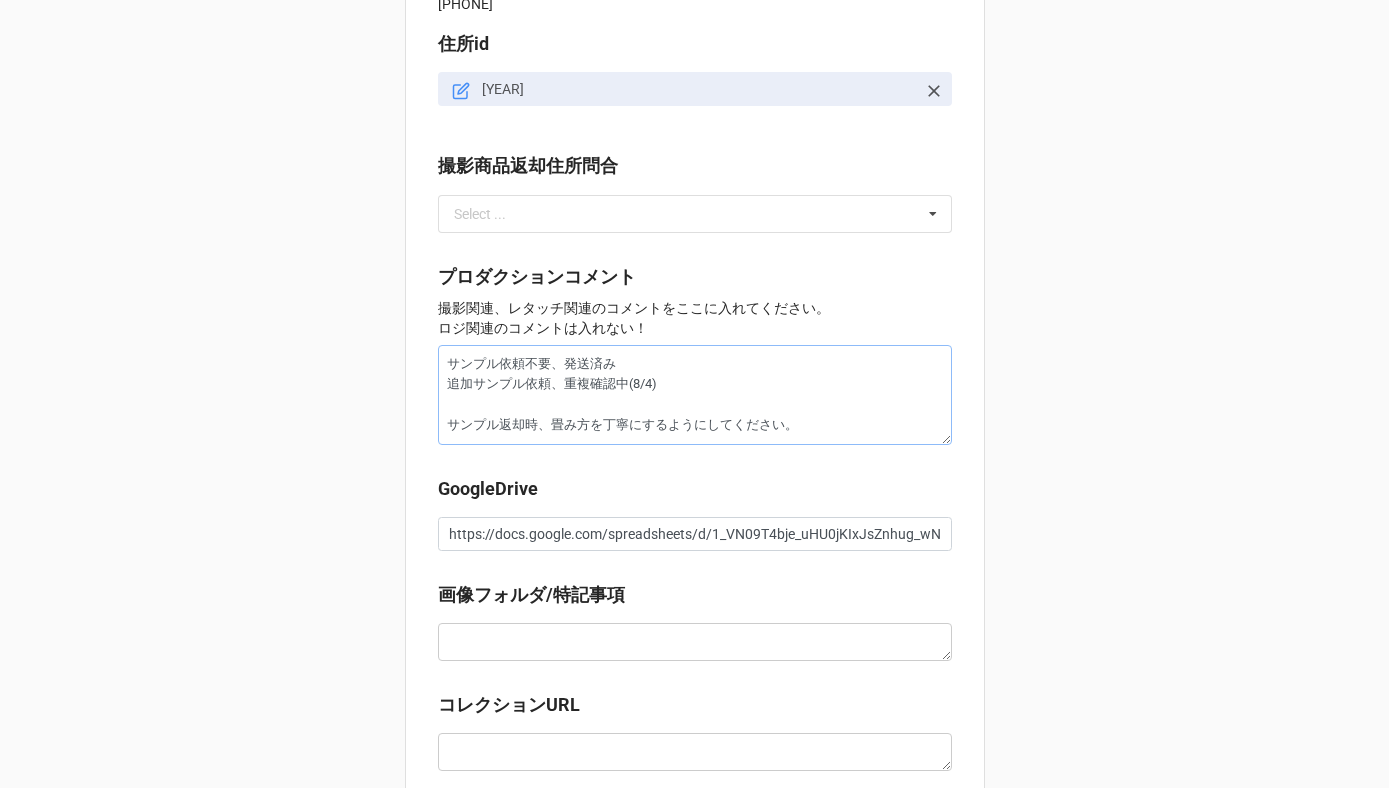 type on "x" 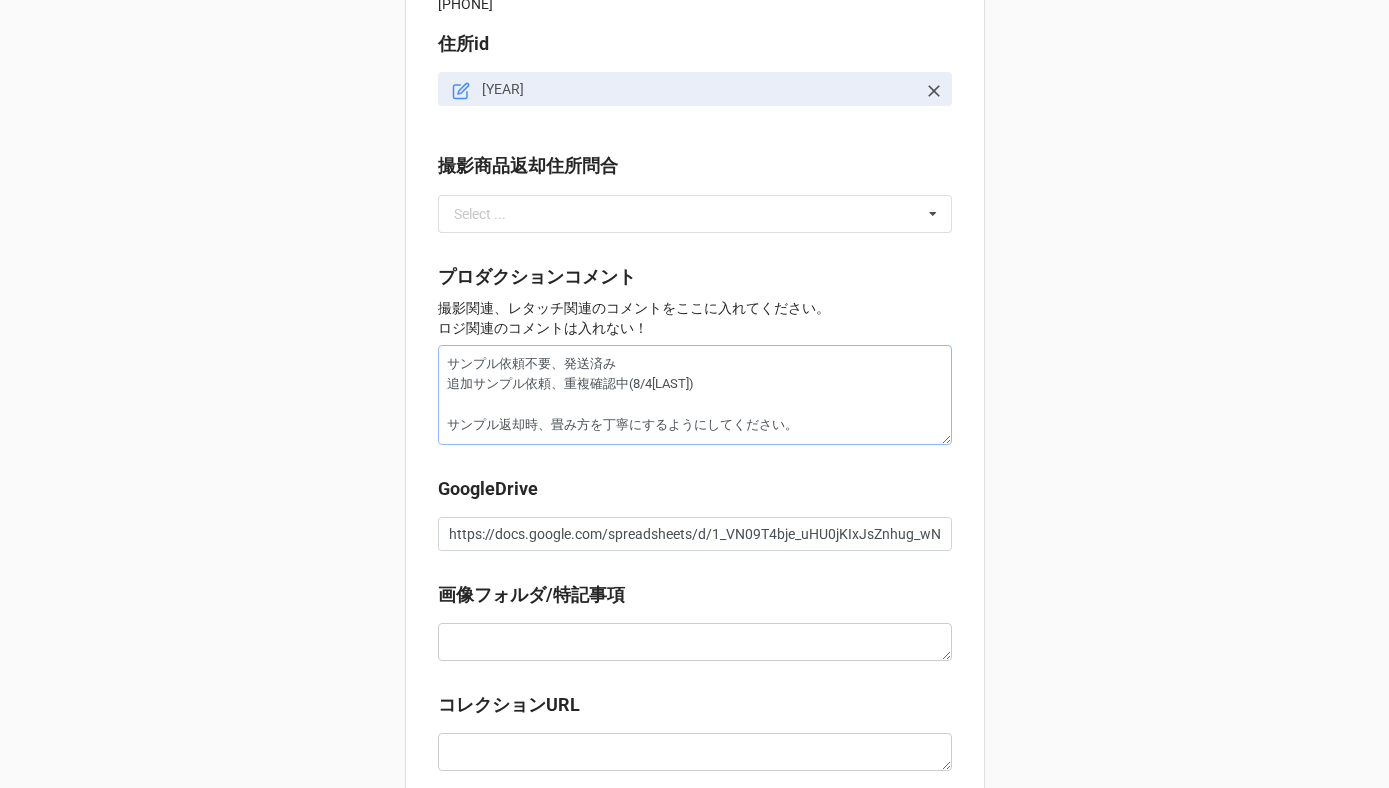 type on "x" 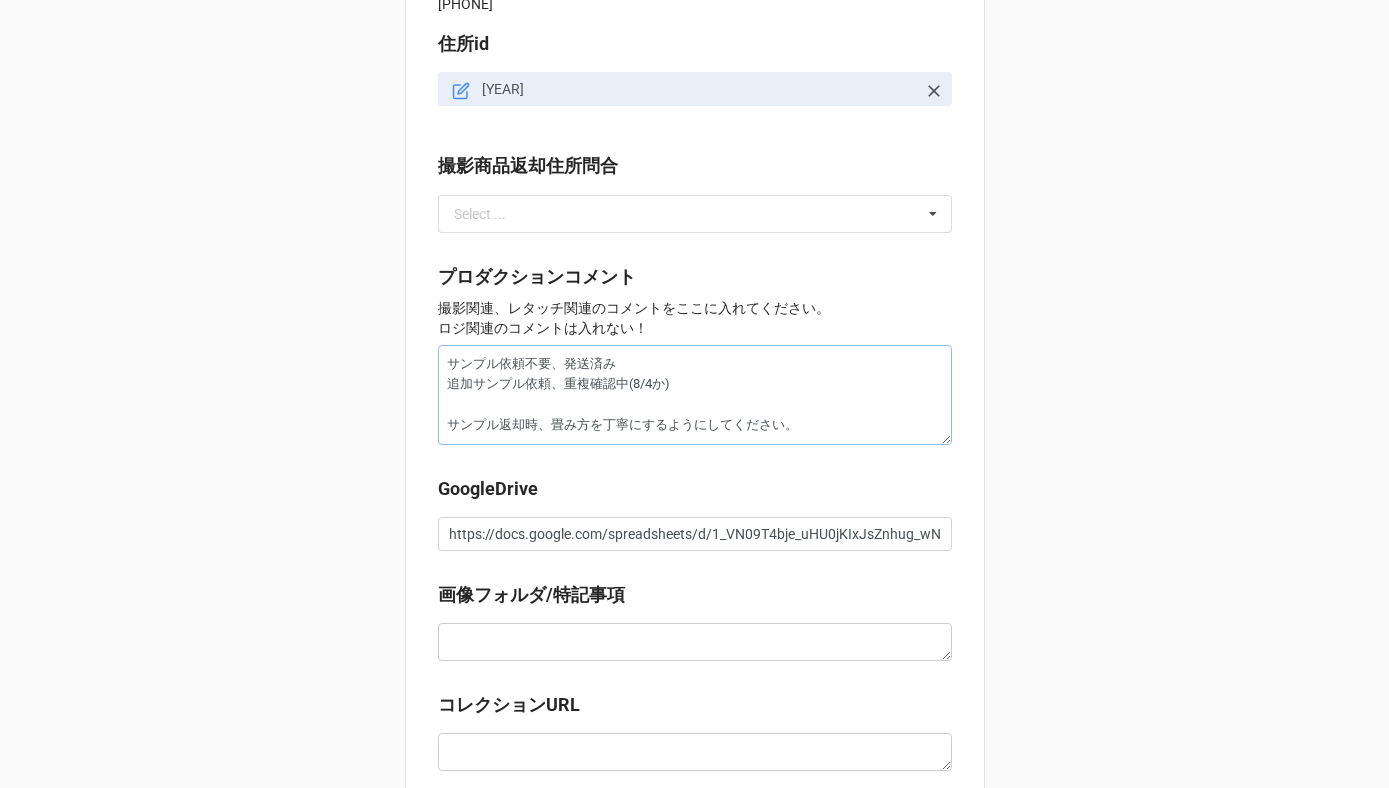 type on "サンプル依頼不要、発送済み
追加サンプル依頼、重複確認中(8/4かw)
サンプル返却時、畳み方を丁寧にするようにしてください。" 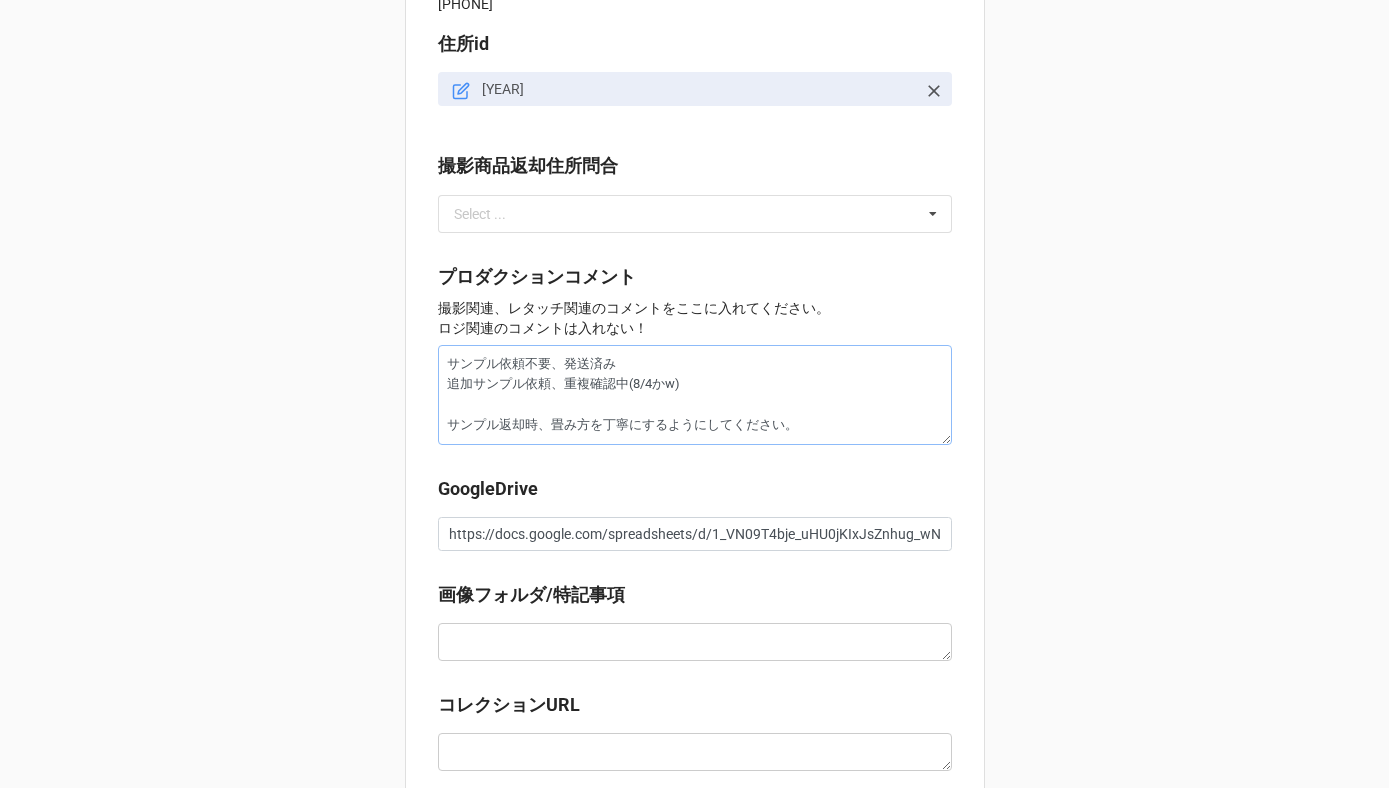 type on "x" 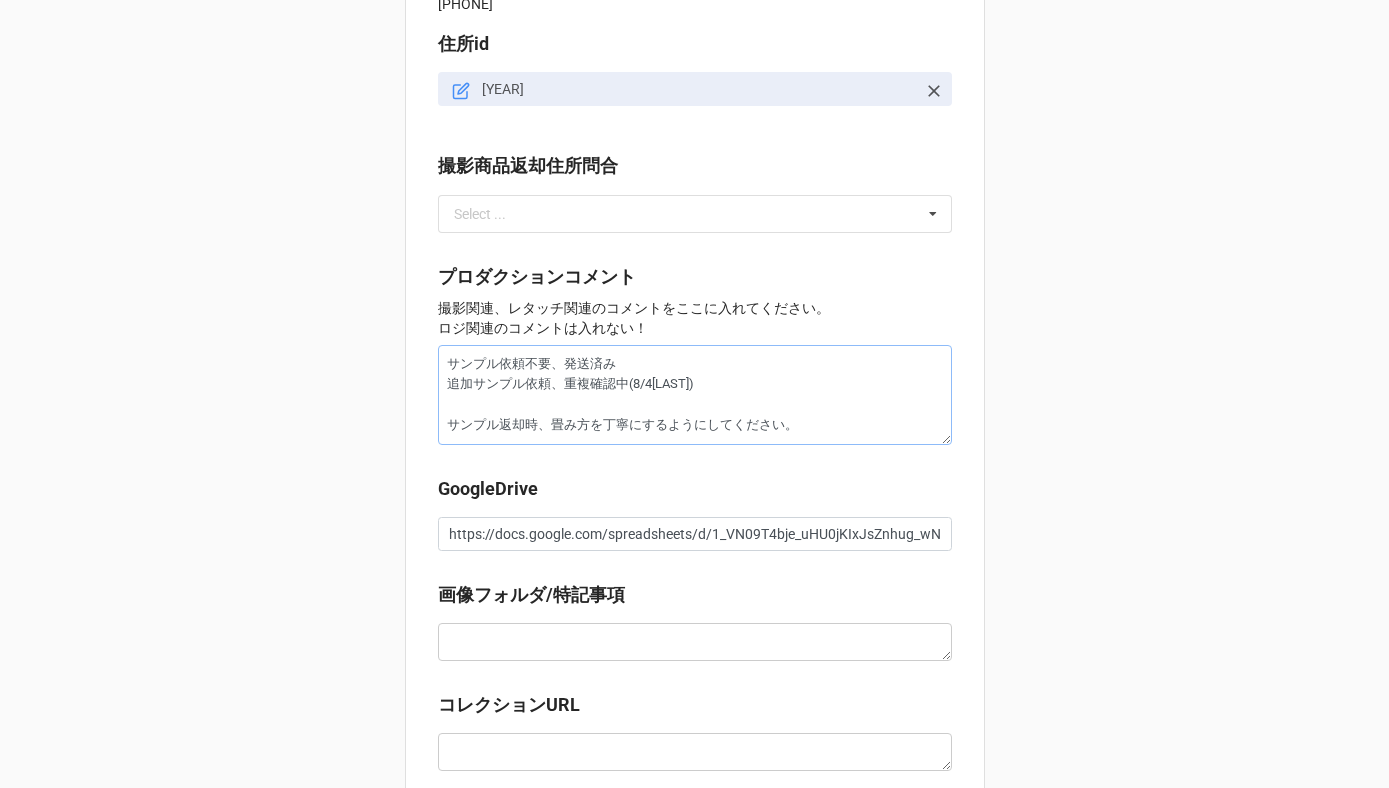 type on "x" 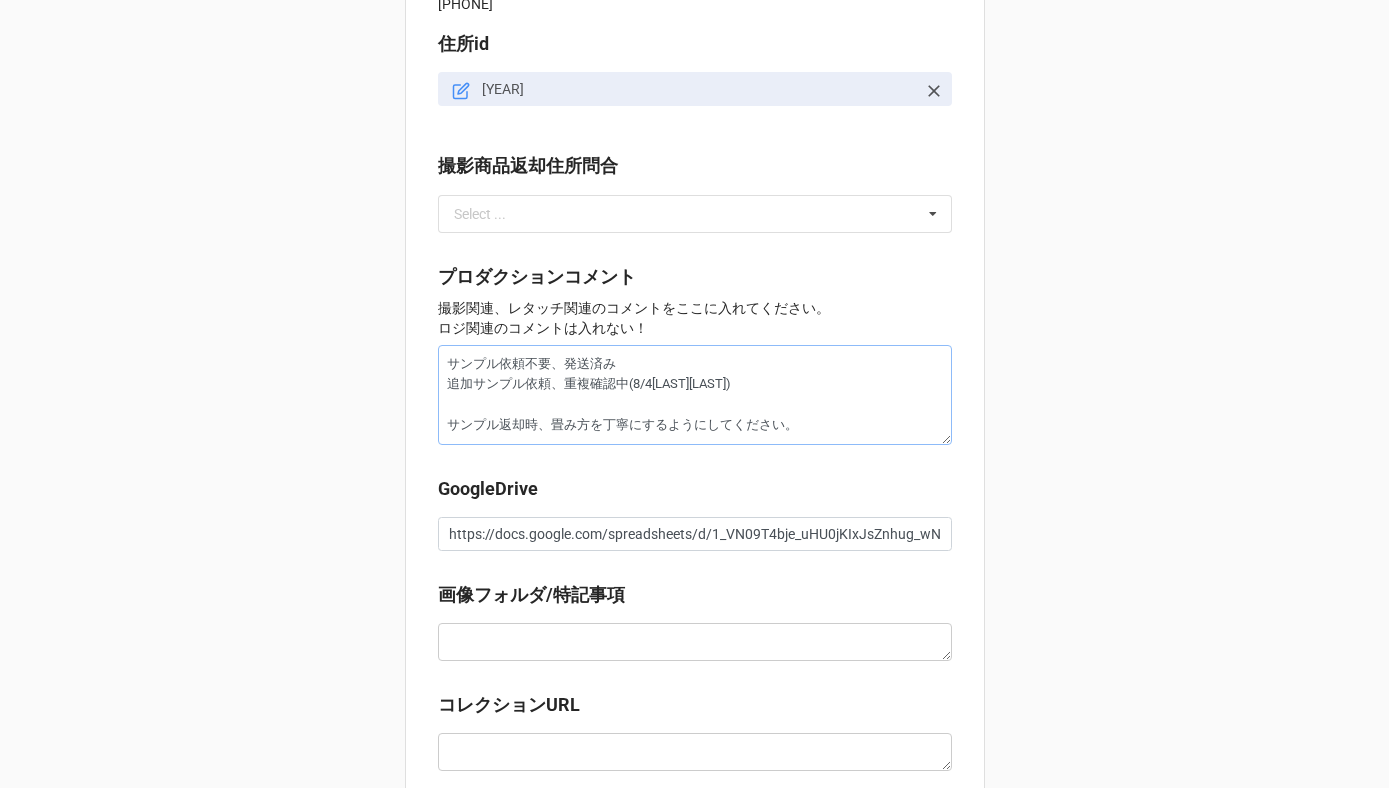 type on "x" 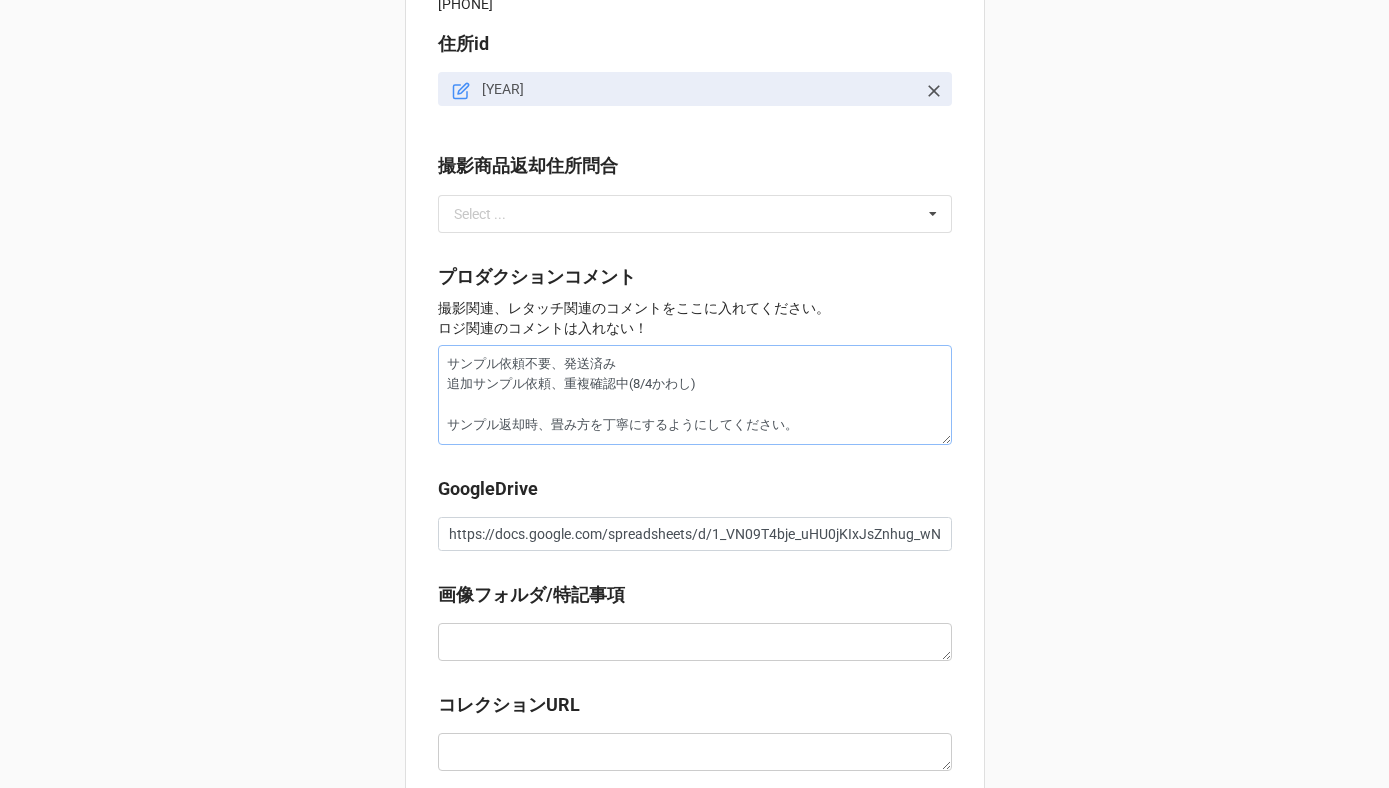 type on "x" 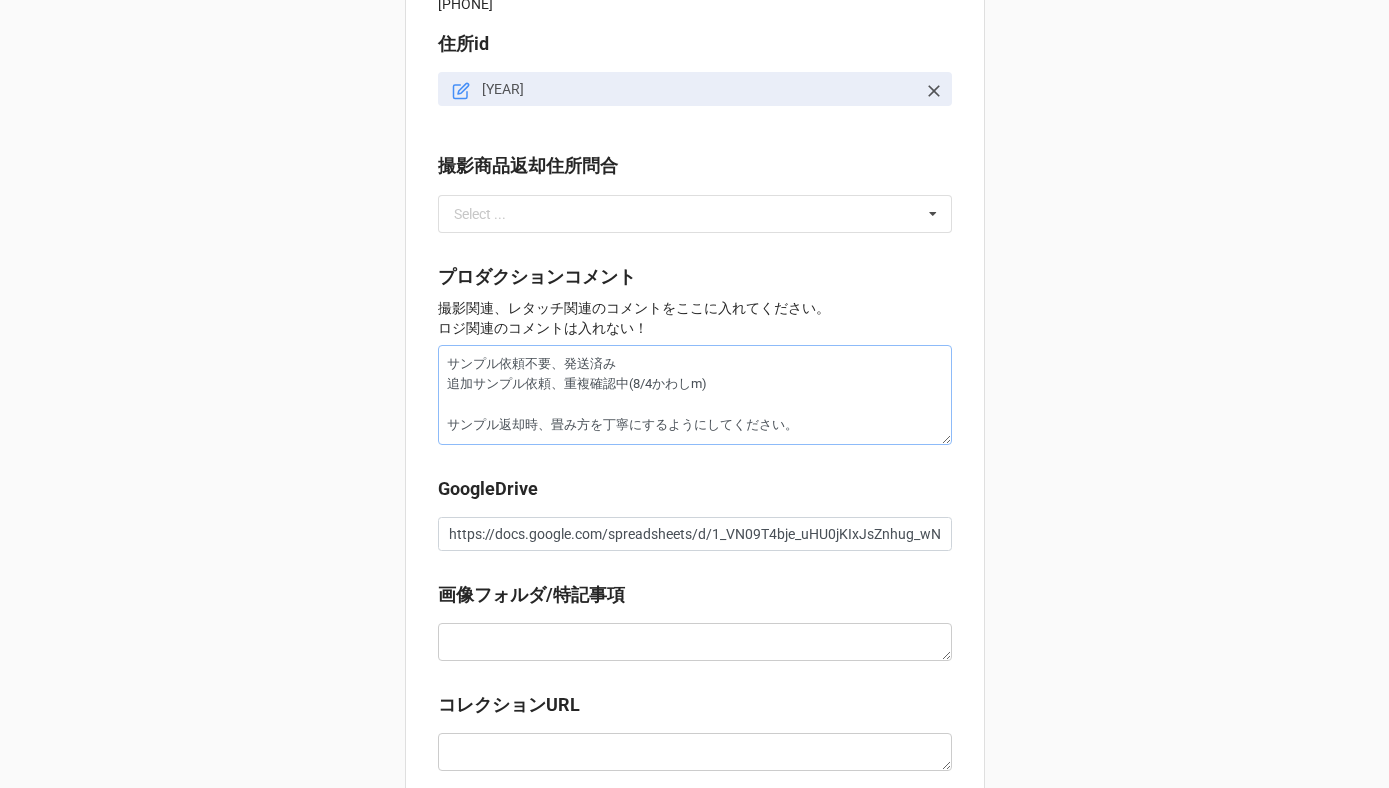 type on "x" 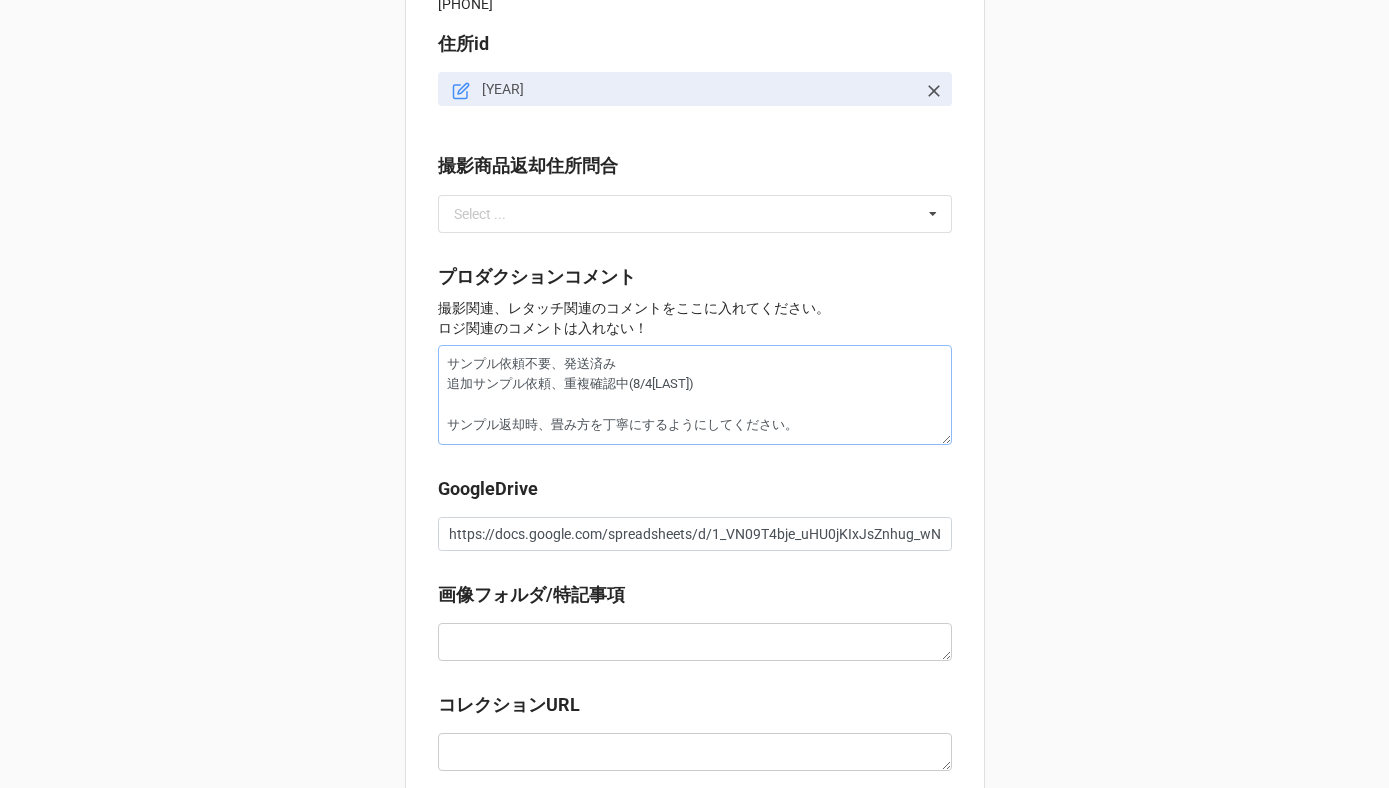 click on "サンプル依頼不要、発送済み
追加サンプル依頼、重複確認中(8/[NAME])
サンプル返却時、畳み方を丁寧にするようにしてください。" at bounding box center [695, 395] 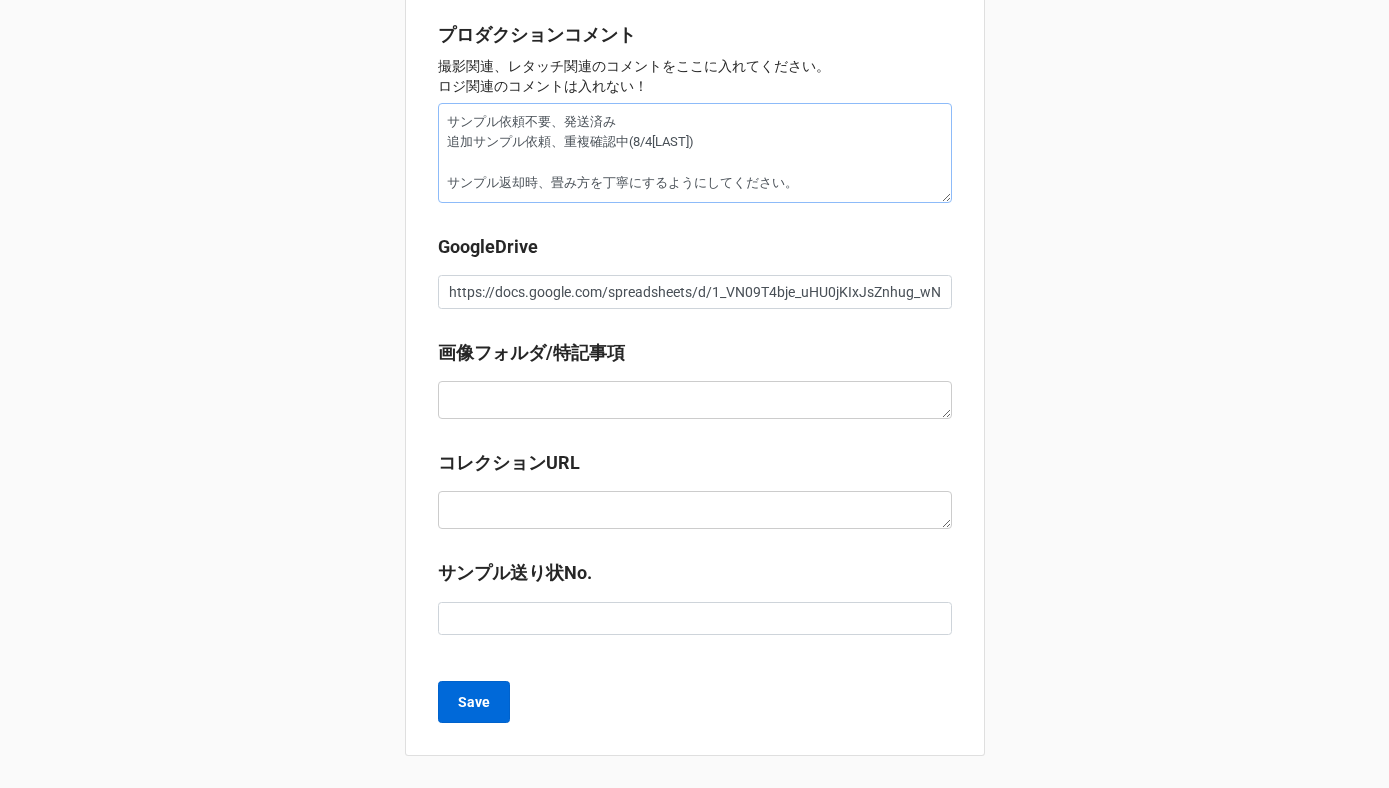 type on "サンプル依頼不要、発送済み
追加サンプル依頼、重複確認中(8/[NAME])
サンプル返却時、畳み方を丁寧にするようにしてください。" 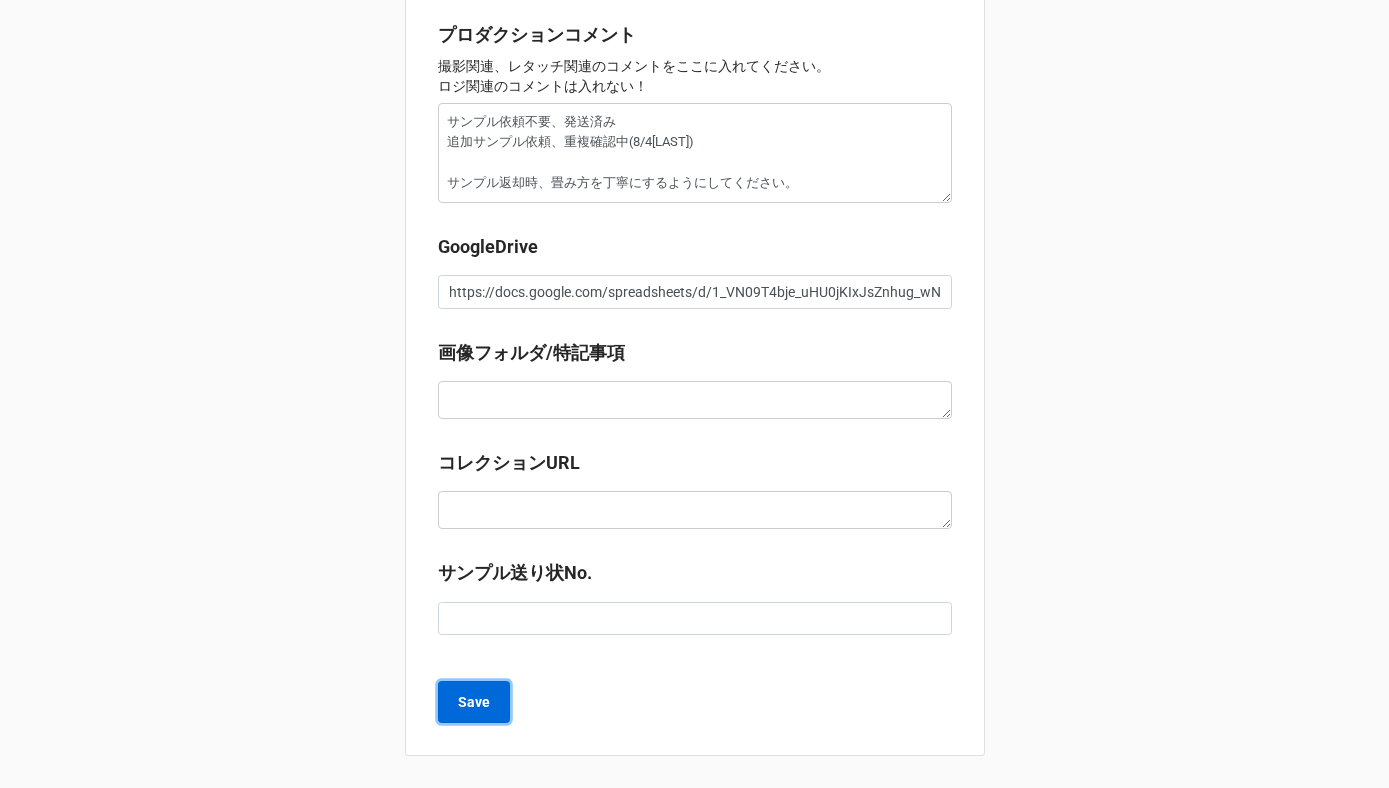 click on "Save" at bounding box center [474, 702] 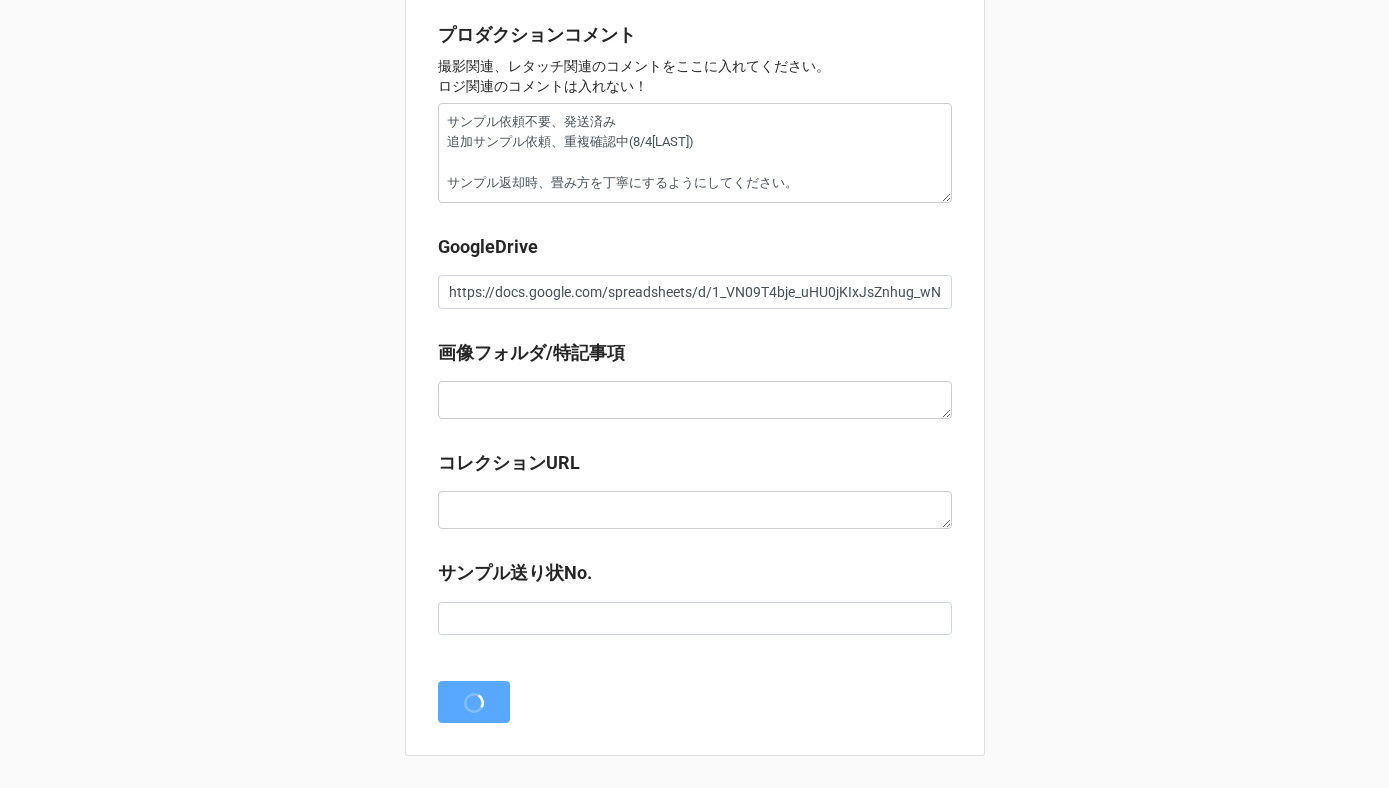 scroll, scrollTop: 0, scrollLeft: 0, axis: both 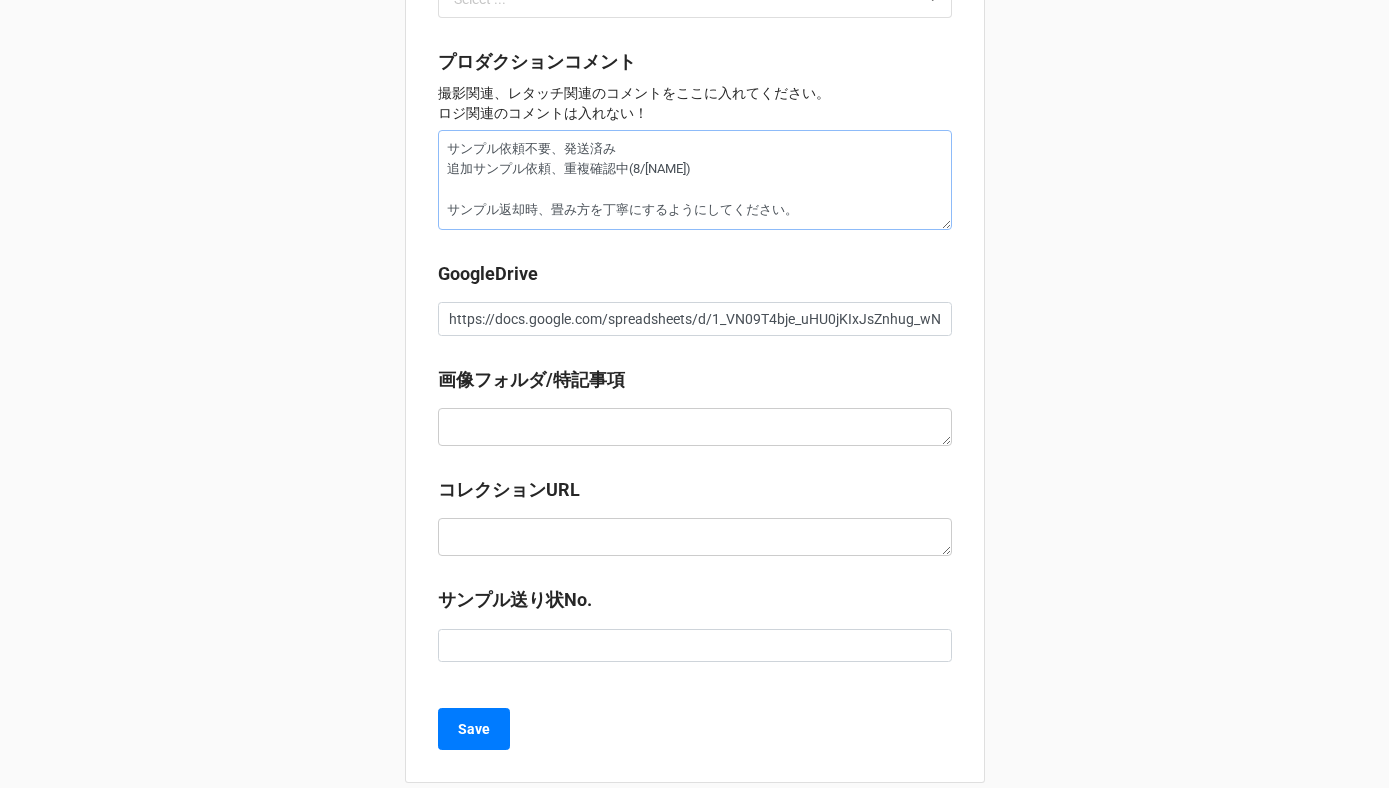 click on "サンプル依頼不要、発送済み
追加サンプル依頼、重複確認中(8/[NAME])
サンプル返却時、畳み方を丁寧にするようにしてください。" at bounding box center [695, 180] 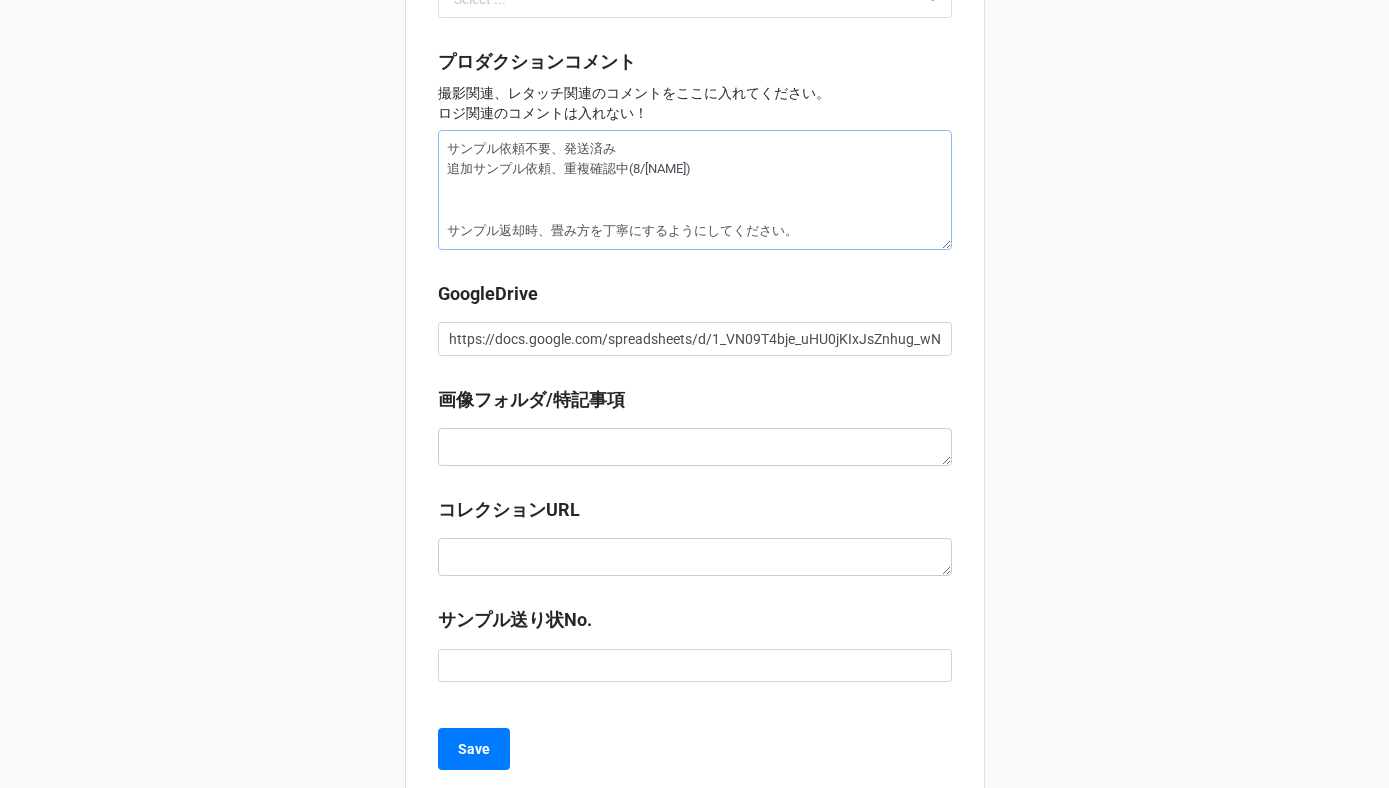 type on "x" 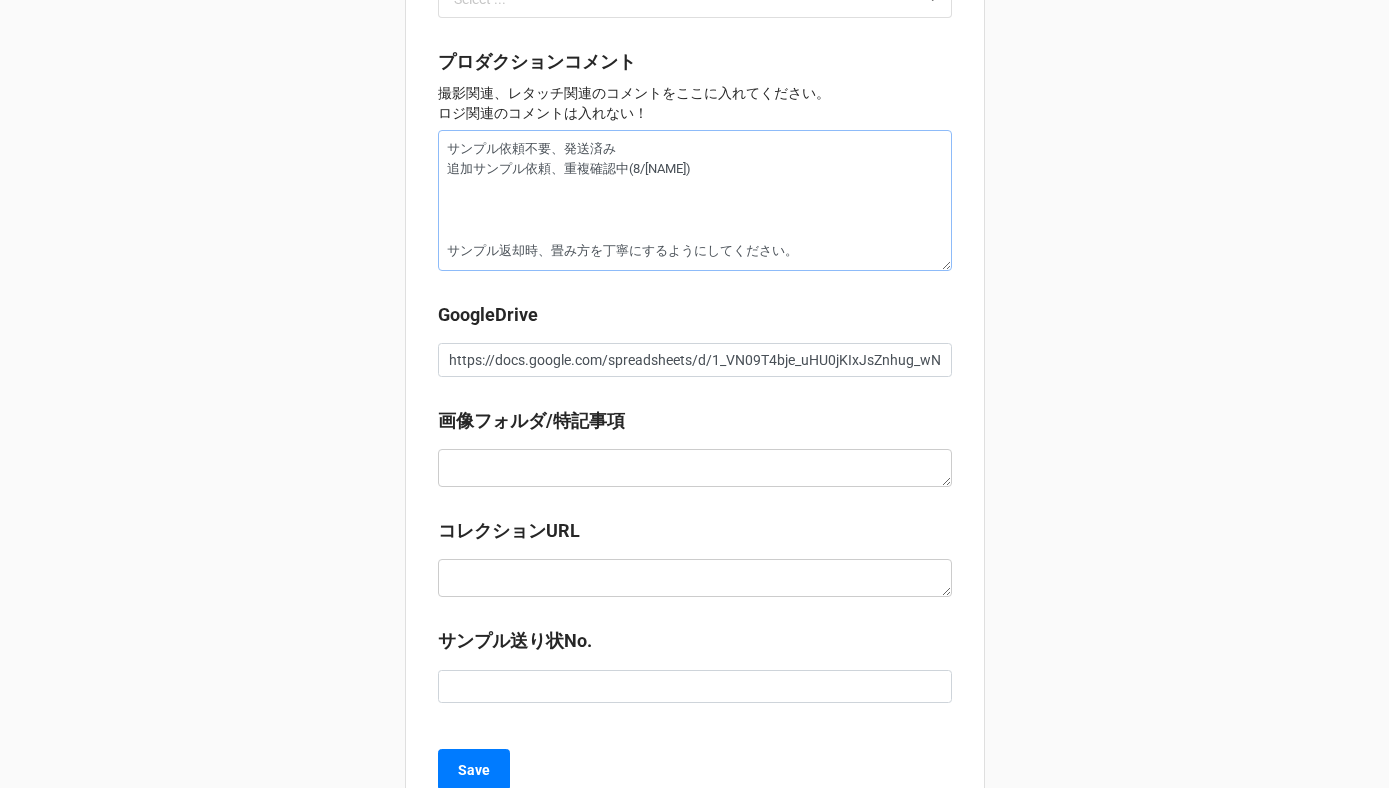type on "x" 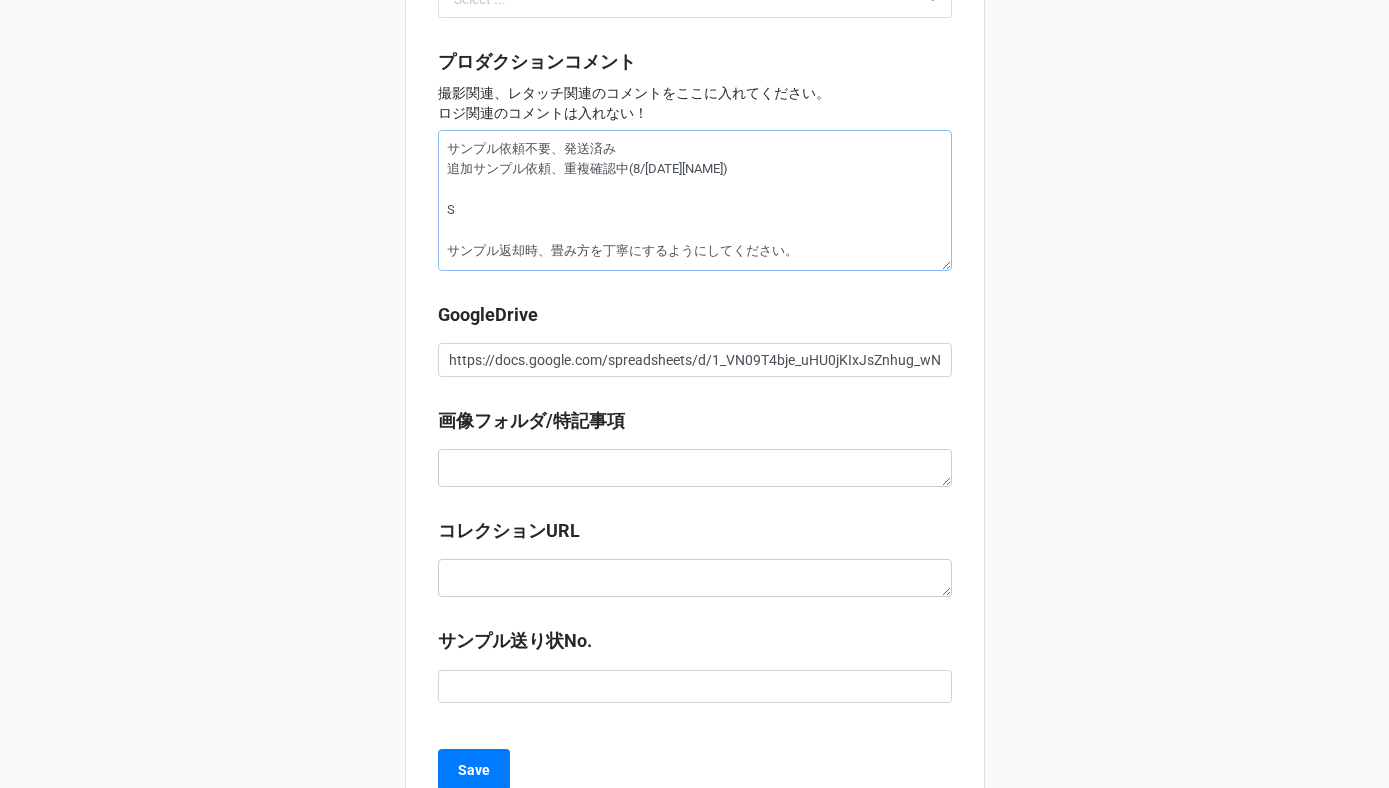 type on "x" 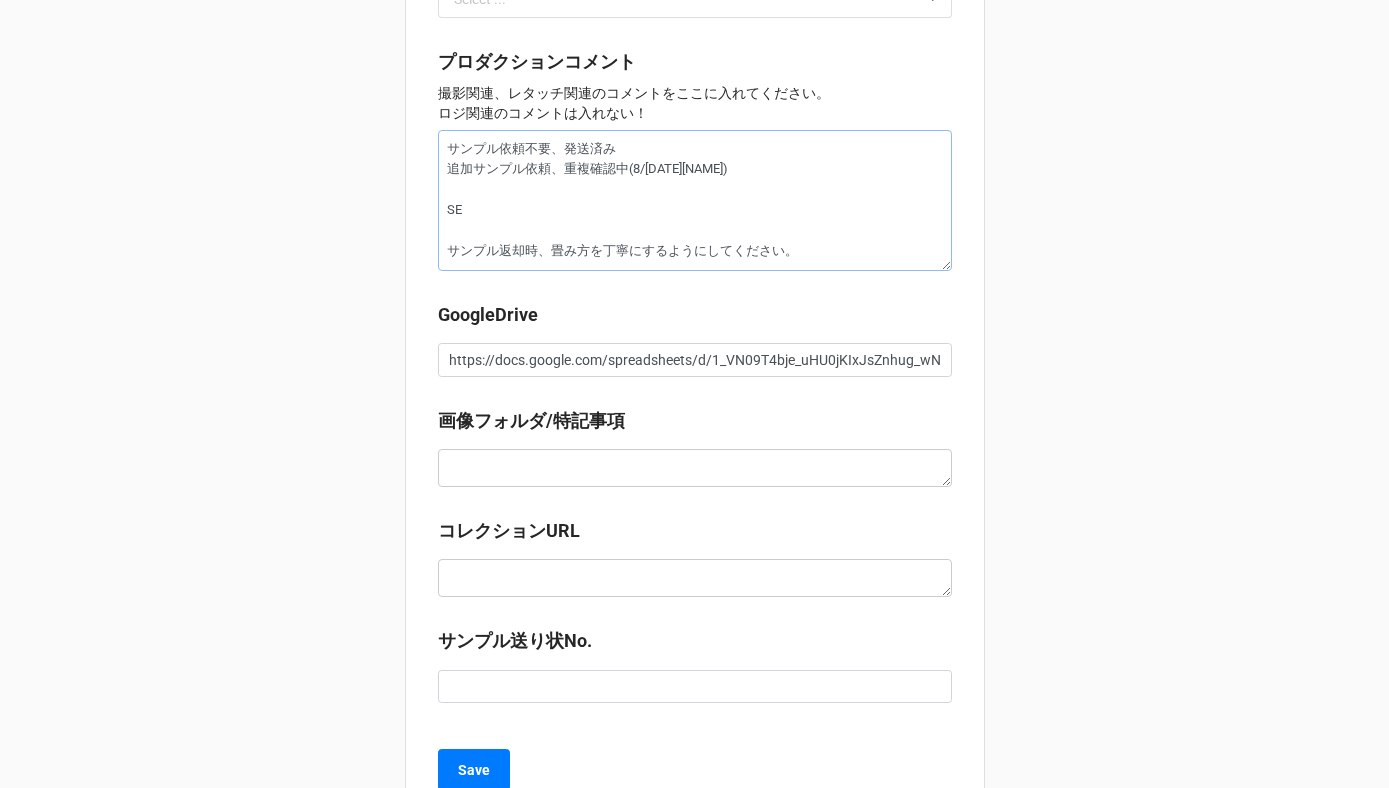 type on "x" 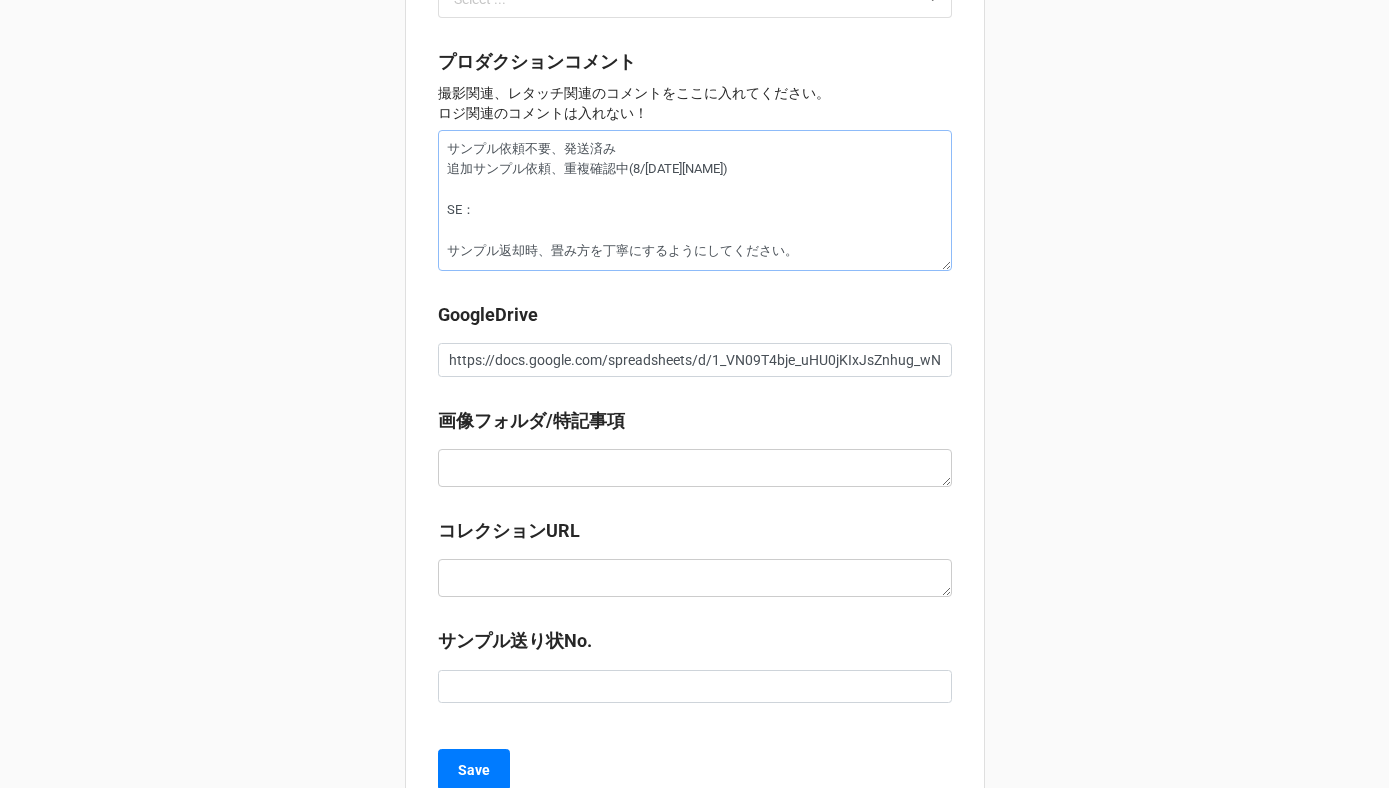 type on "x" 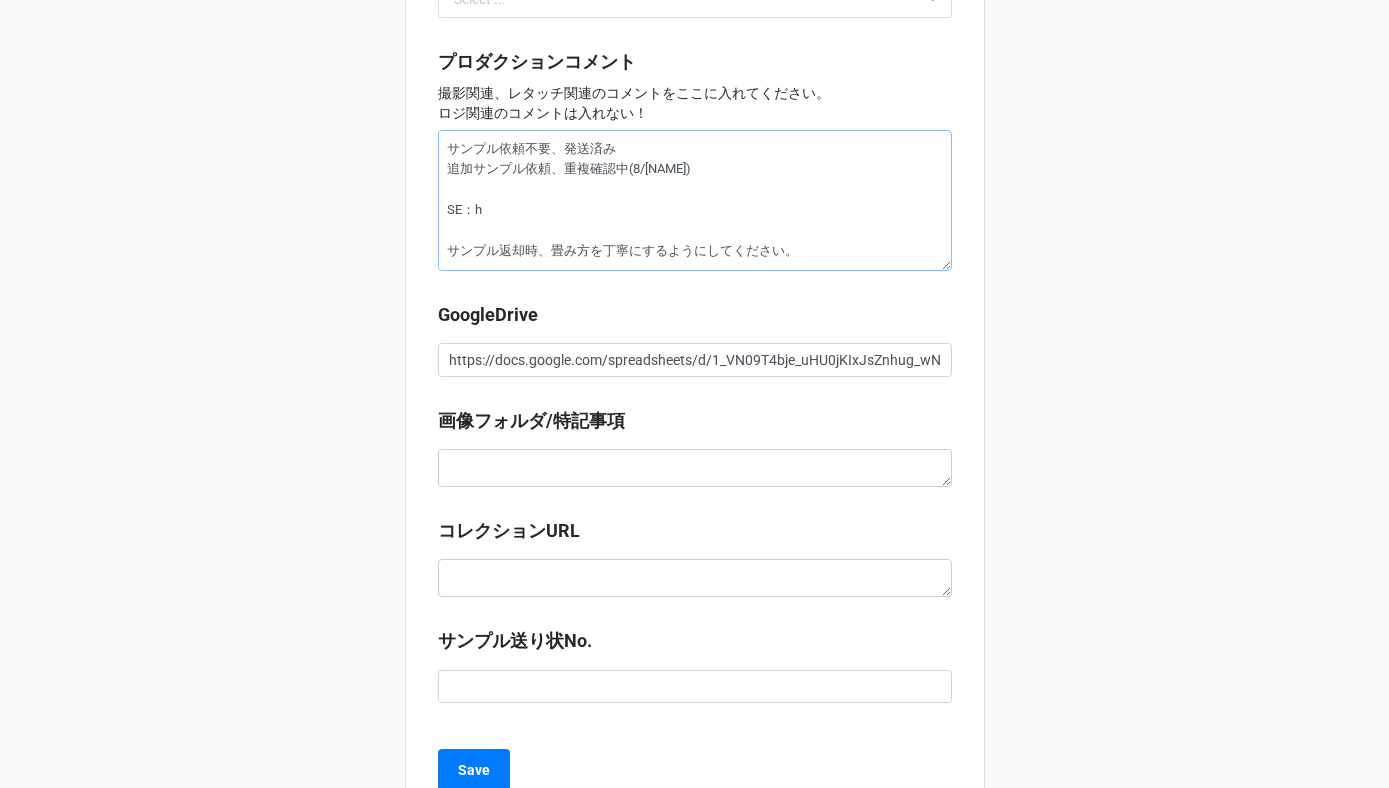 type on "x" 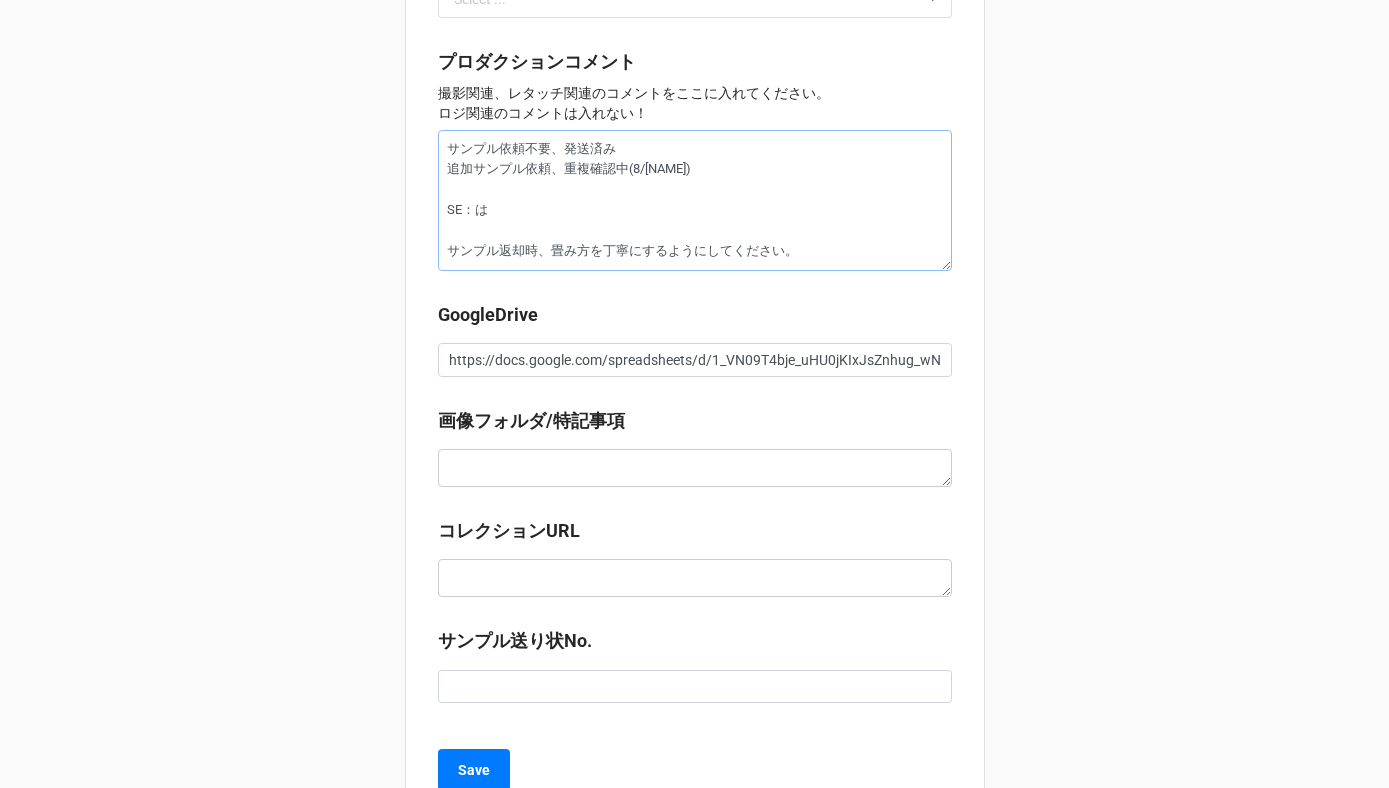 type on "x" 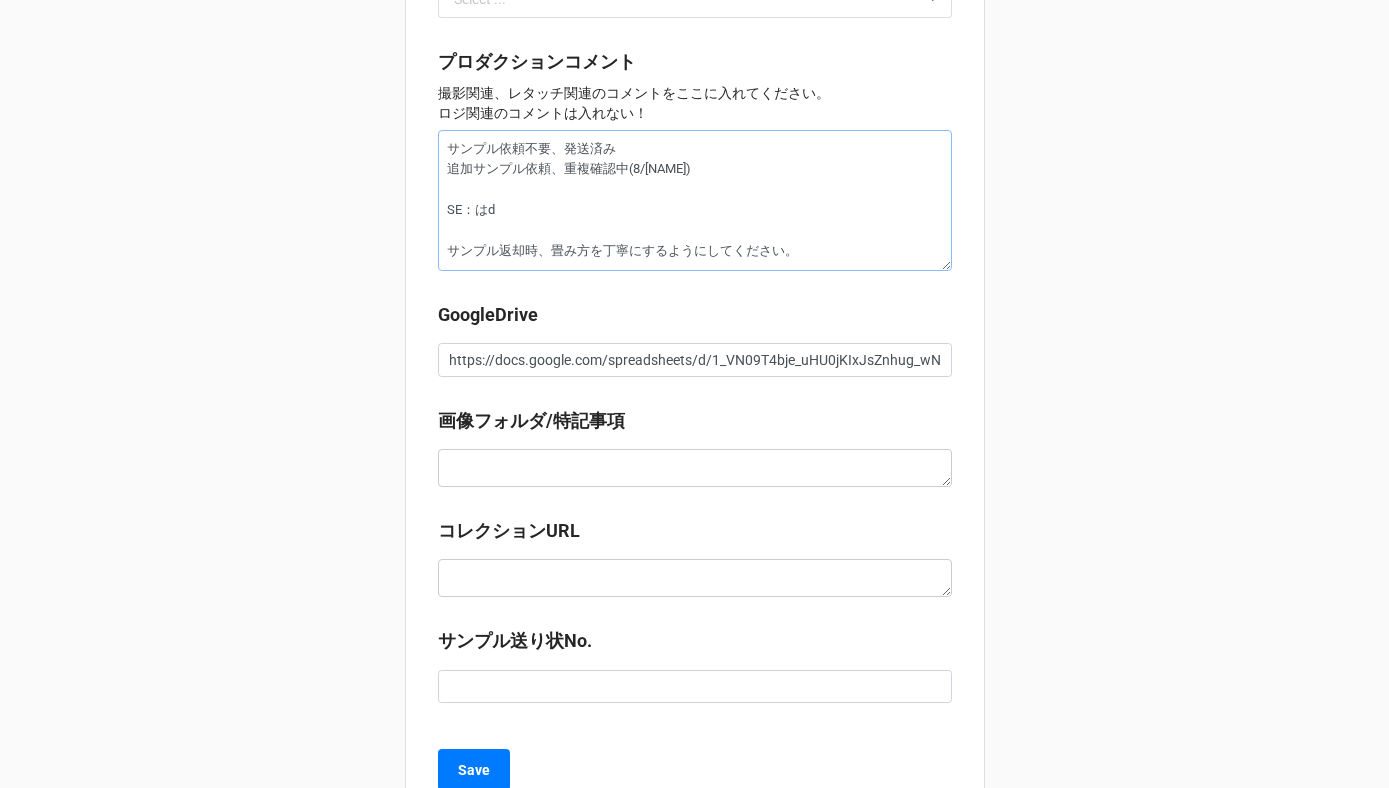 type on "x" 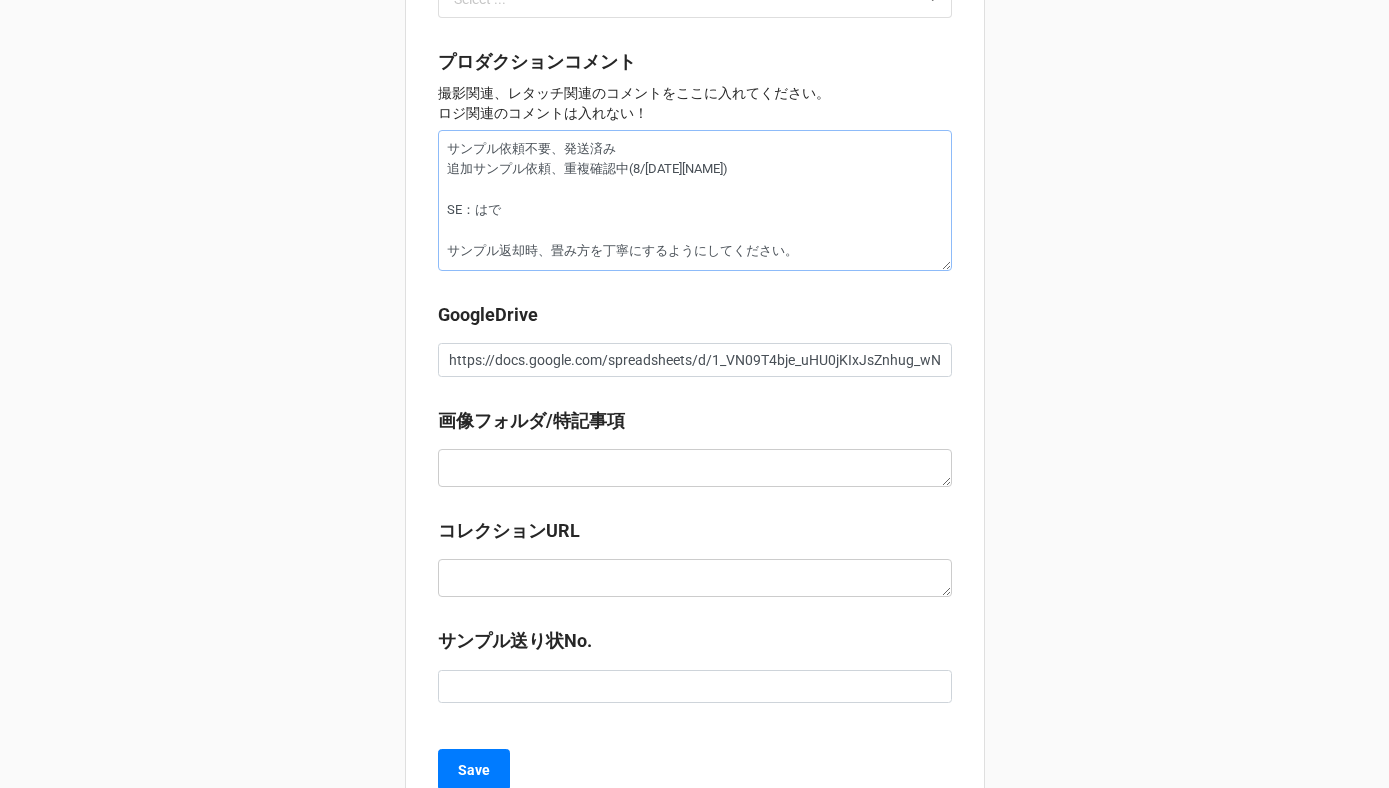 type on "サンプル依頼不要、発送済み
追加サンプル依頼、重複確認中(8/[DATE][NAME])
SE：はでm
サンプル返却時、畳み方を丁寧にするようにしてください。" 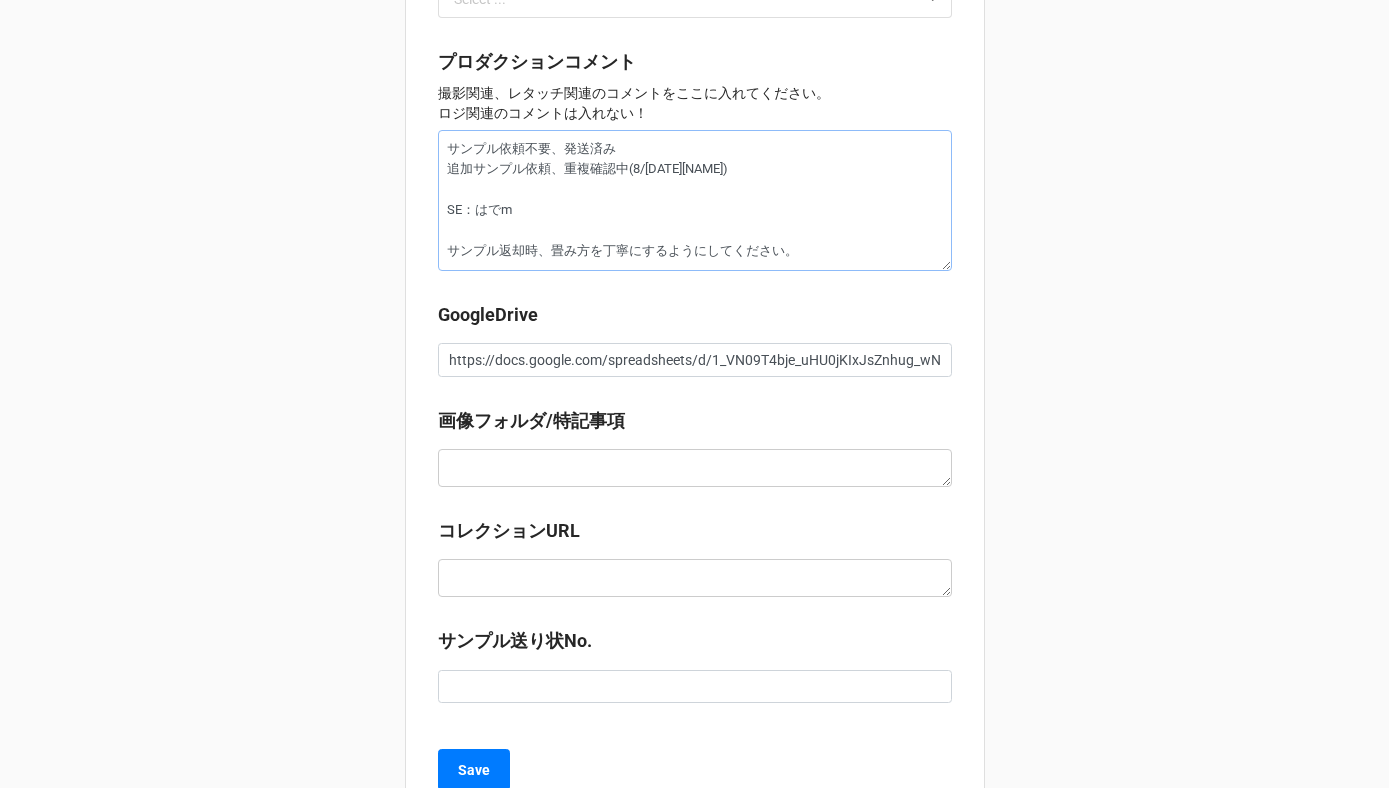 type on "x" 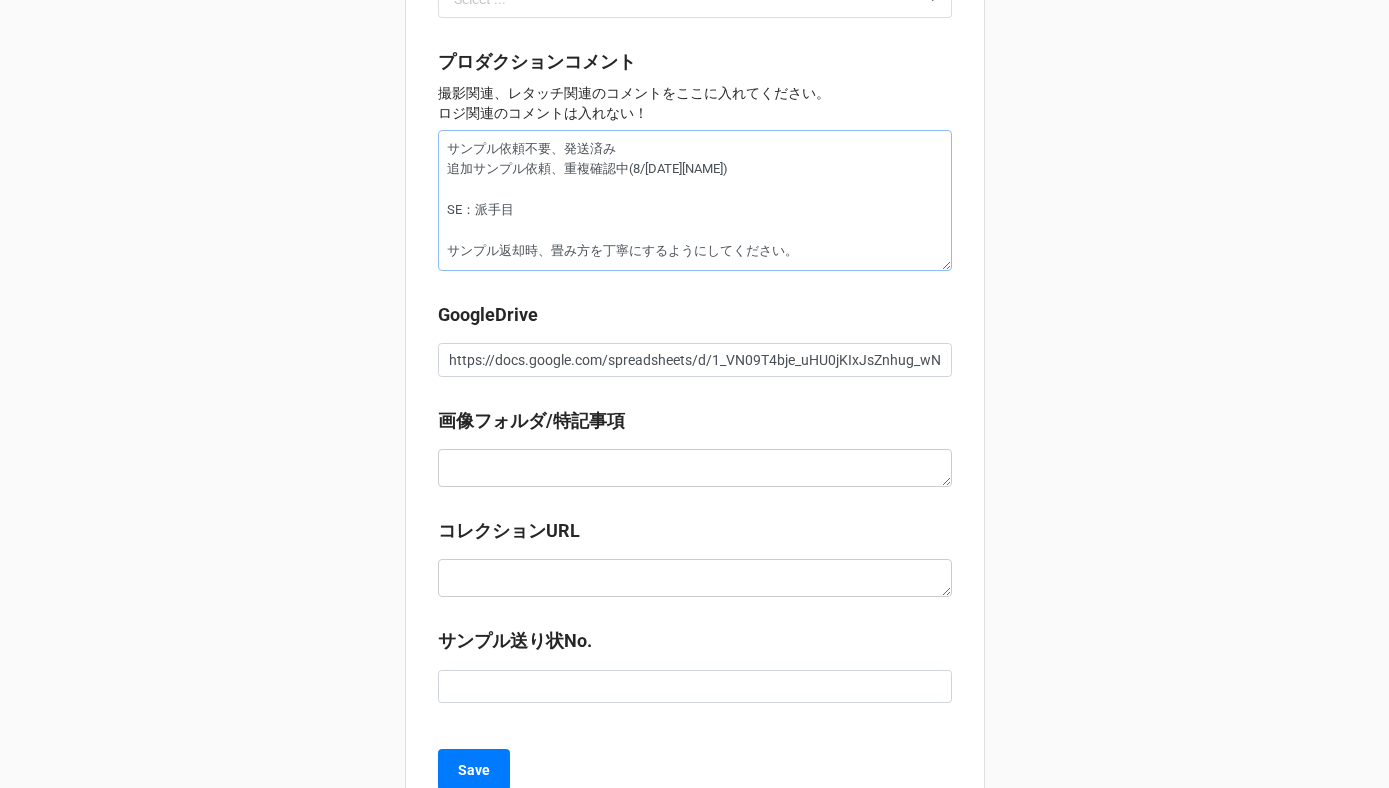 type on "x" 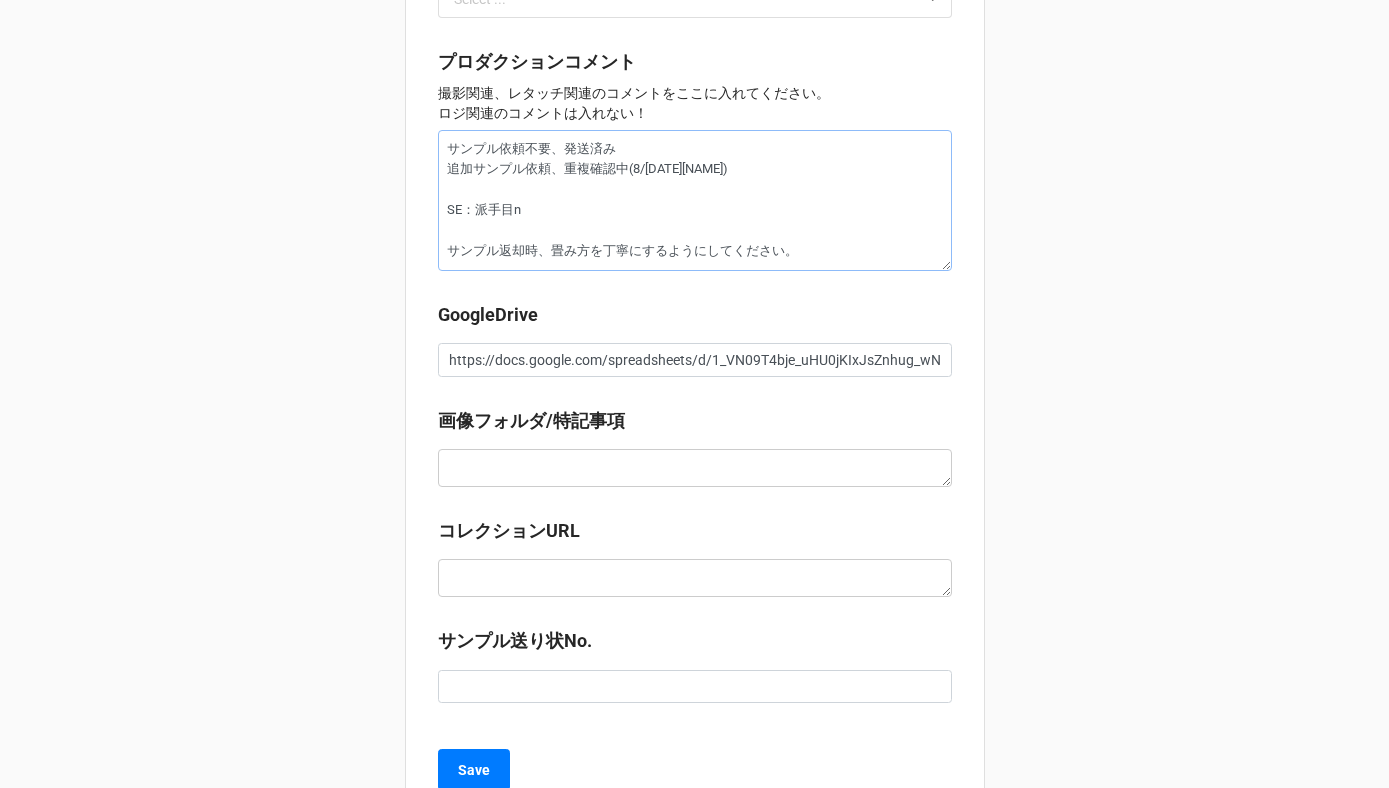 type on "x" 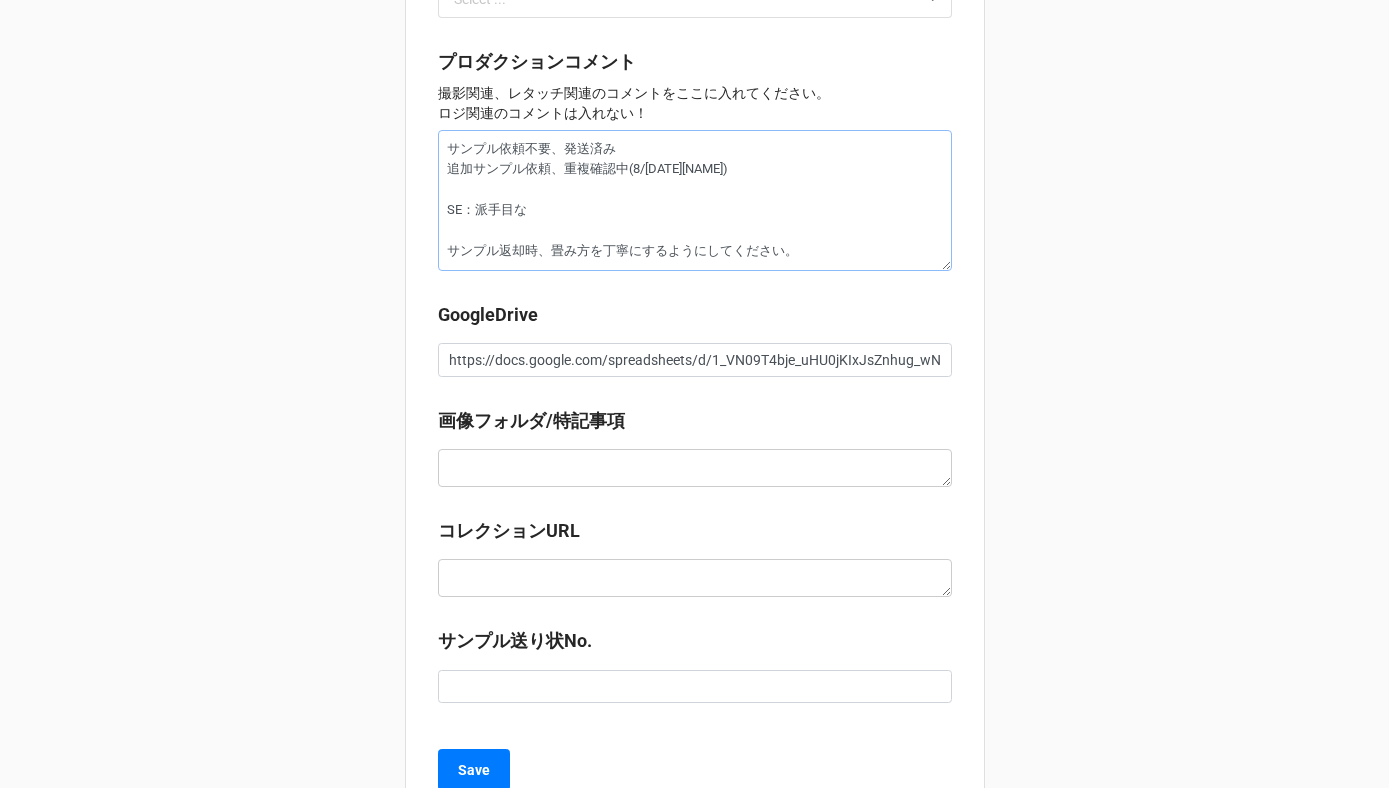 type on "x" 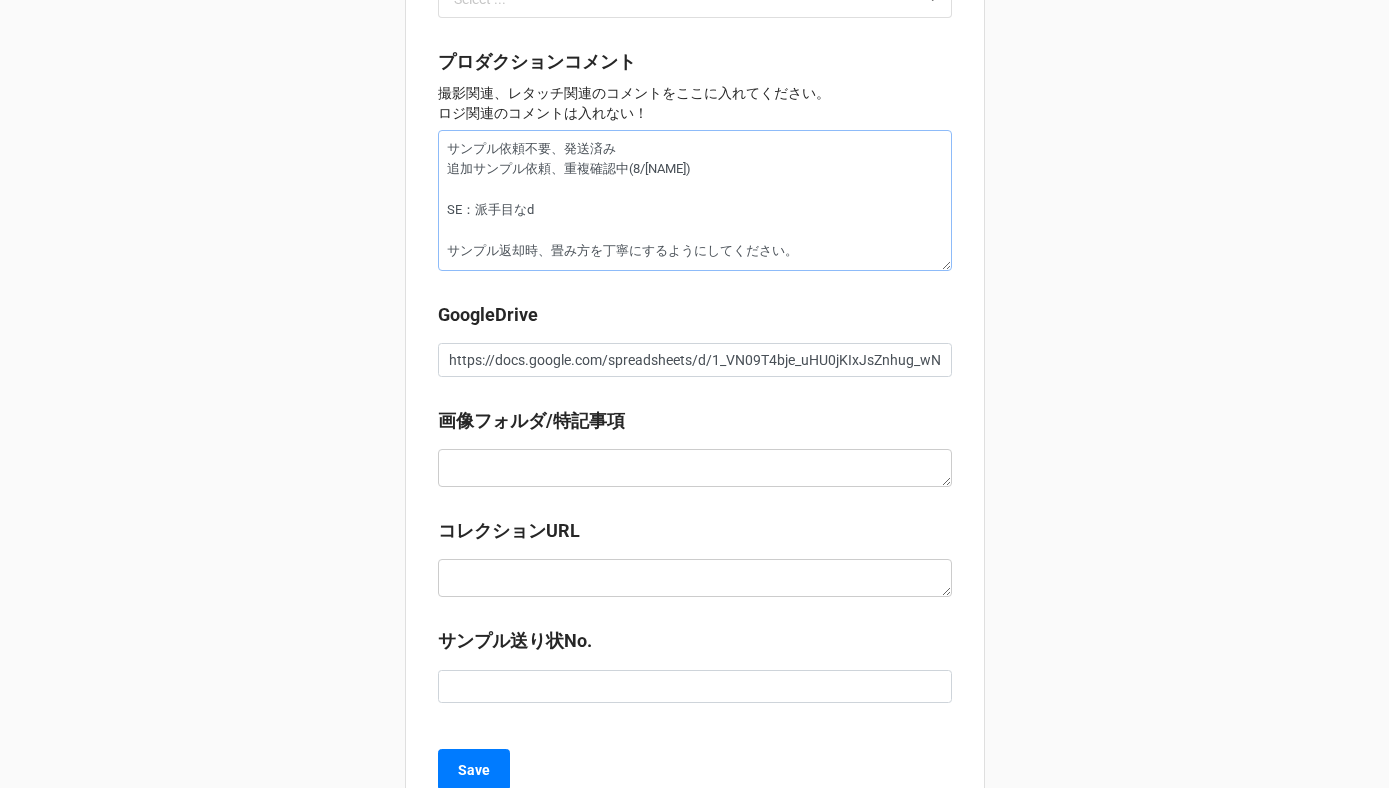 type on "x" 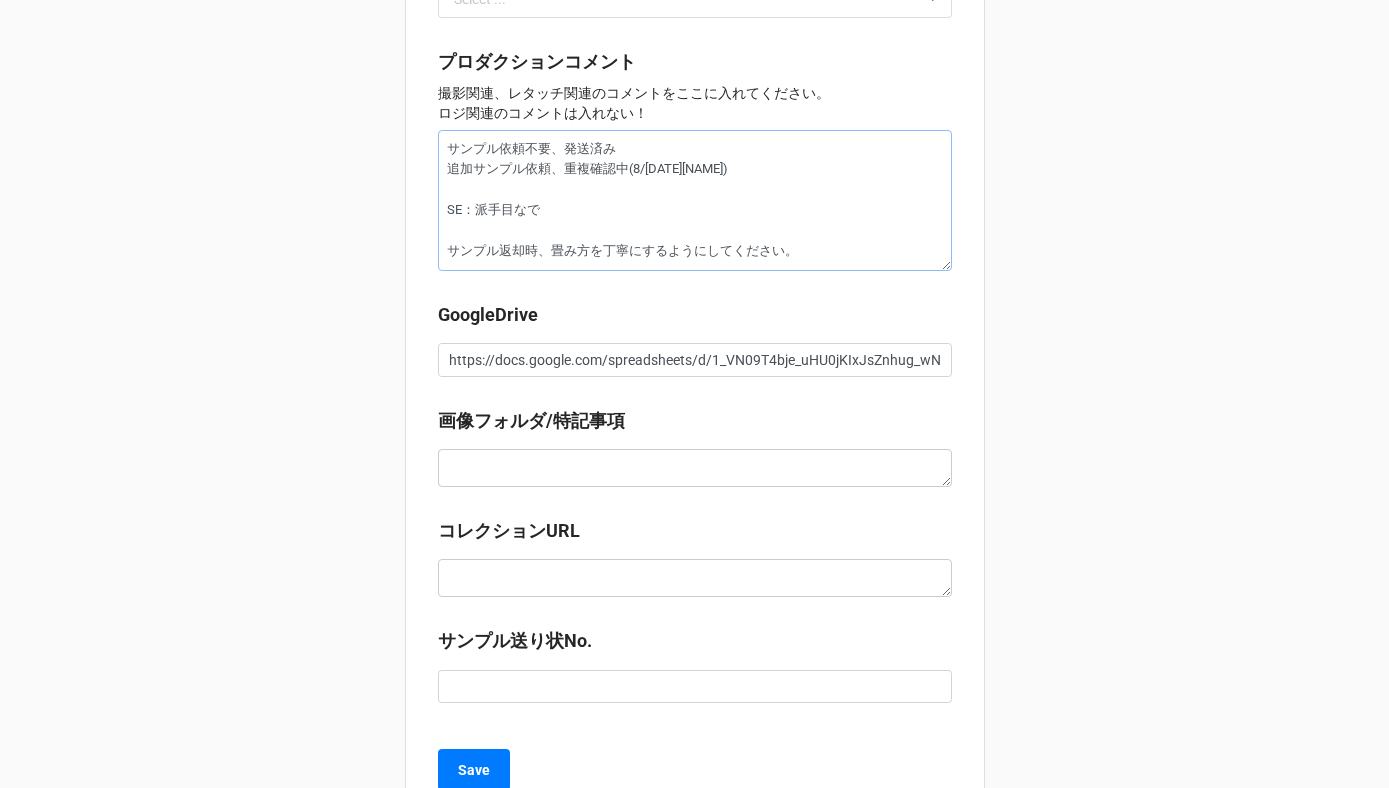 type on "x" 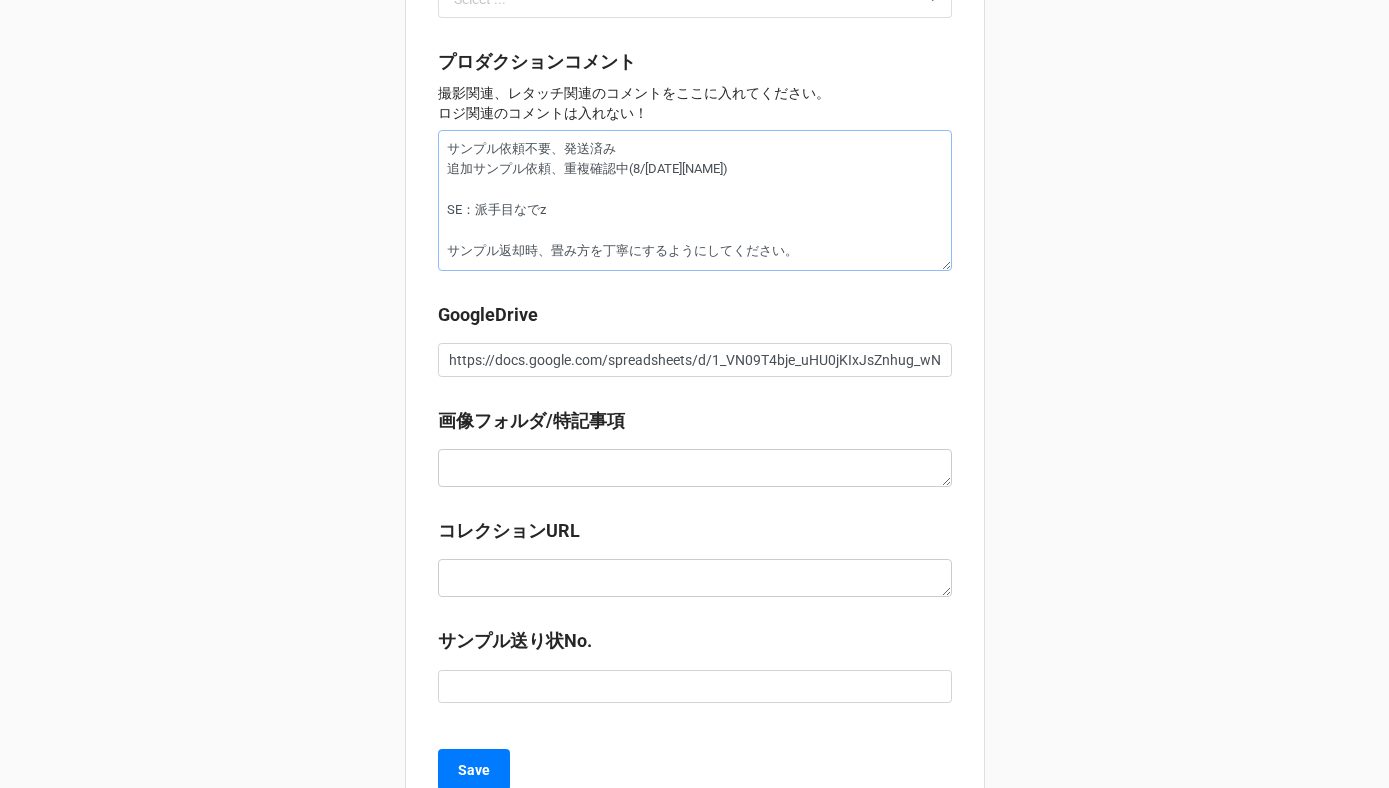 type on "x" 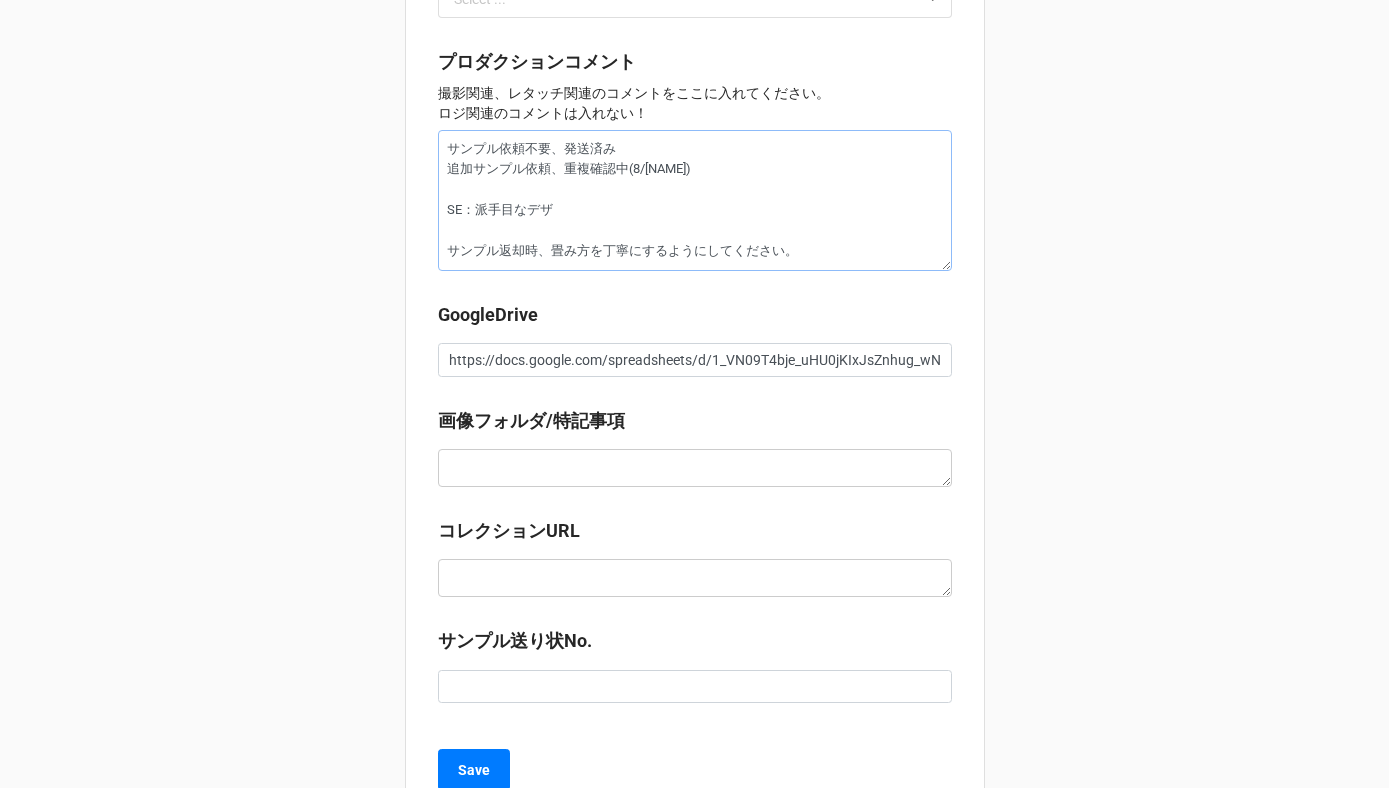 type on "サンプル依頼不要、発送済み
追加サンプル依頼、重複確認中(8/[DATE][NAME])
SE：派手目なデザイ
サンプル返却時、畳み方を丁寧にするようにしてください。" 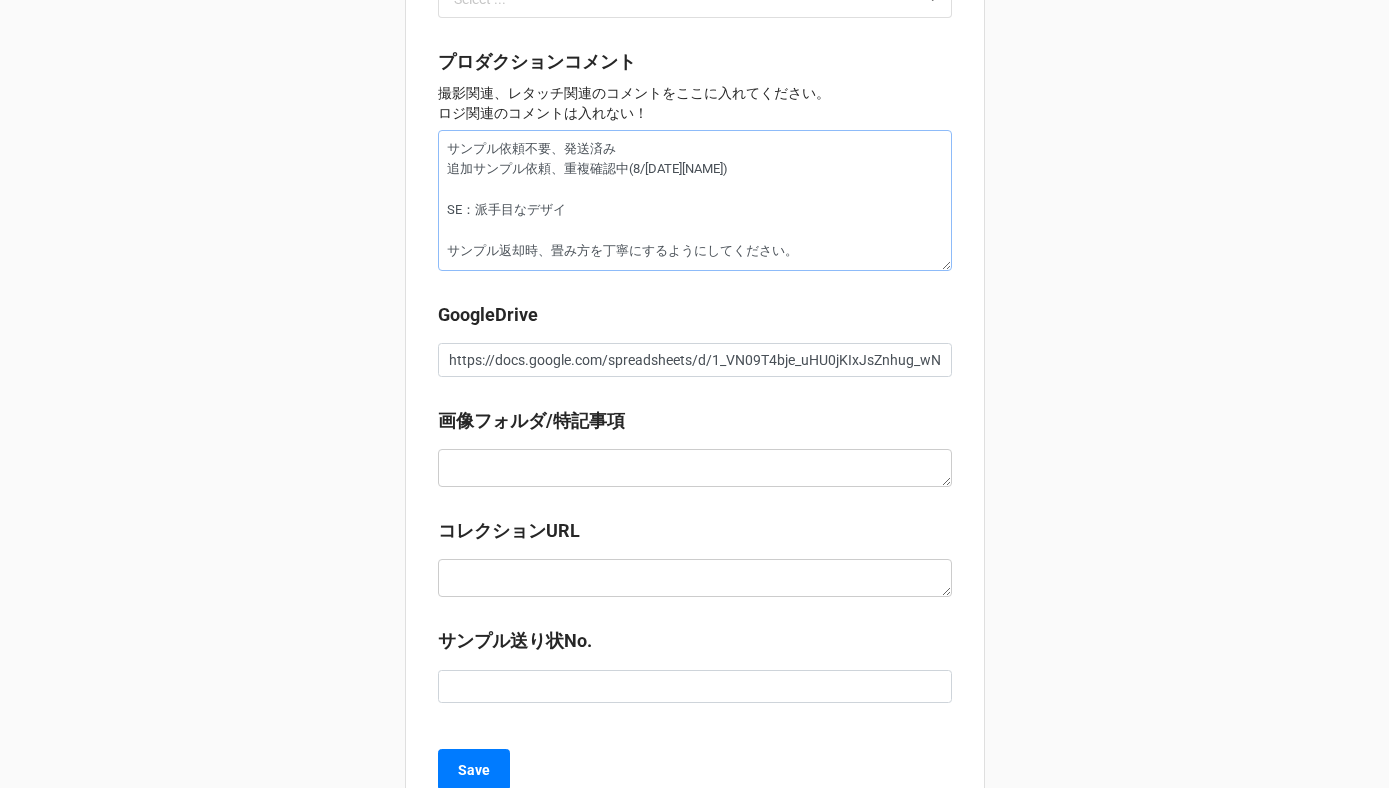type on "x" 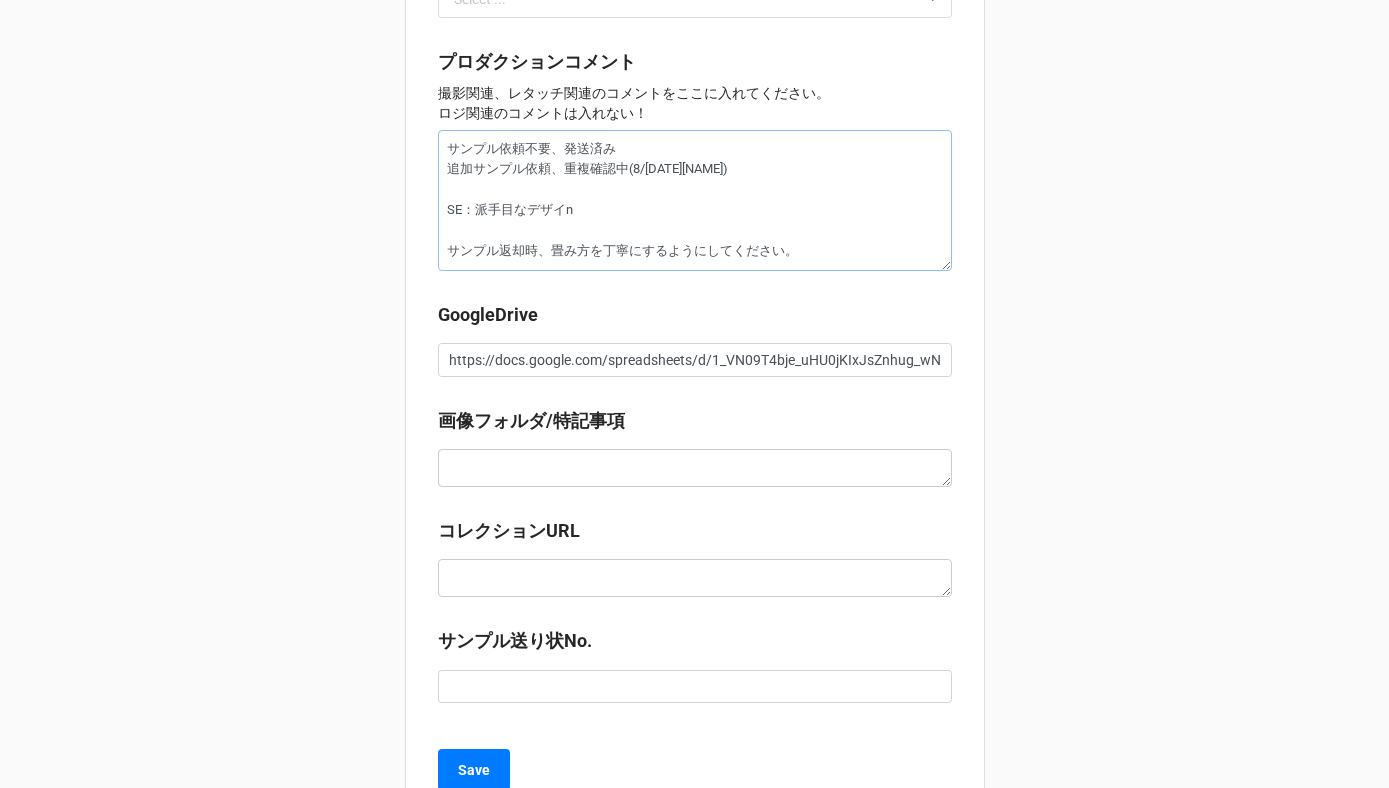 type on "x" 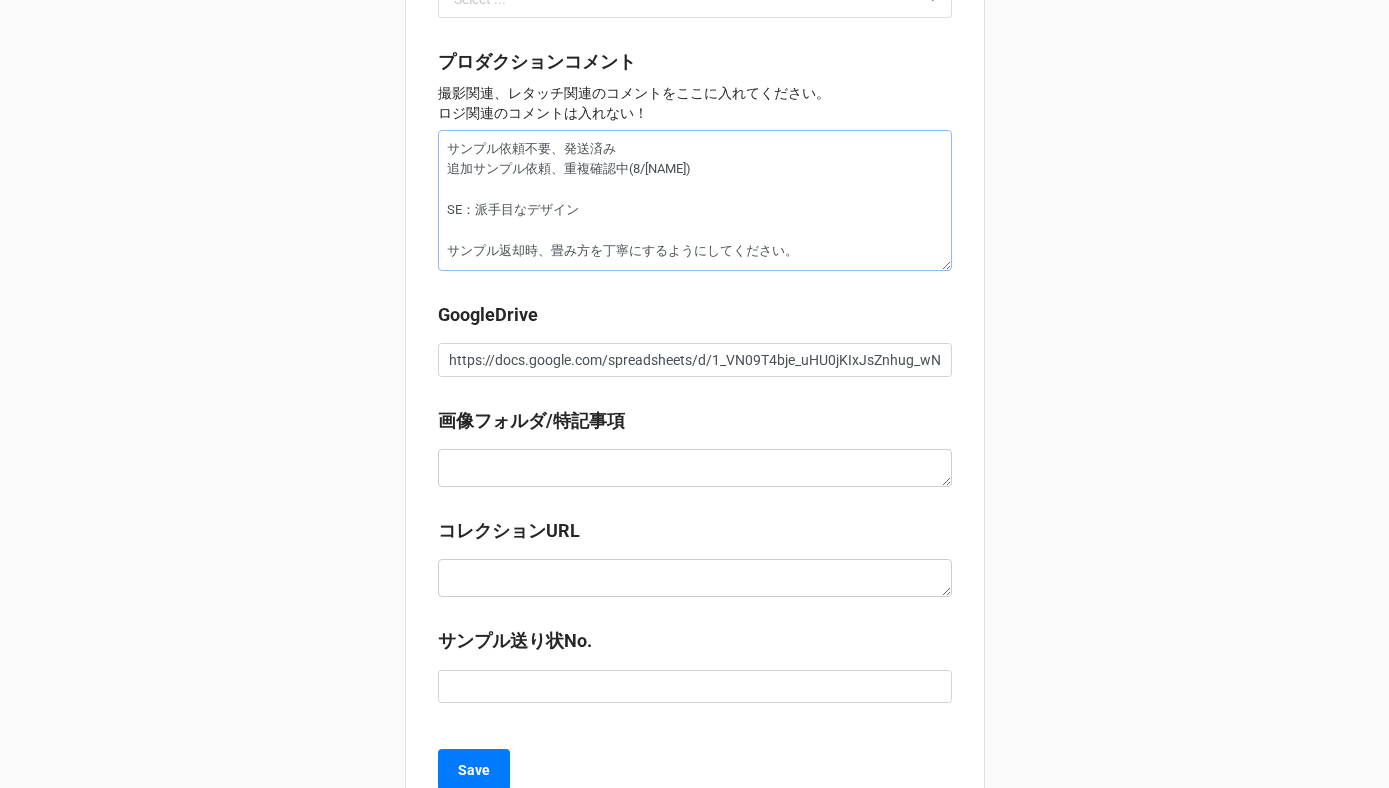 type on "x" 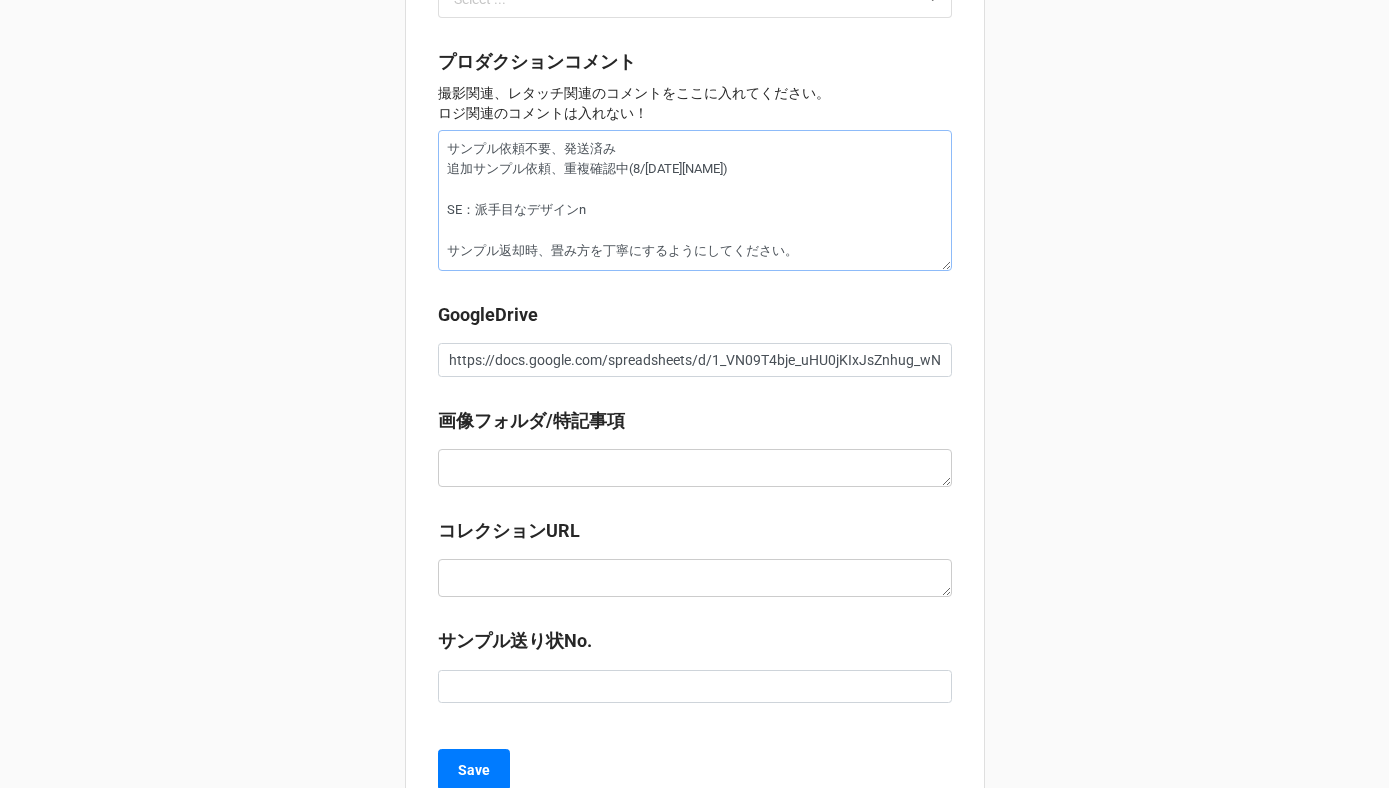 type on "サンプル依頼不要、発送済み
追加サンプル依頼、重複確認中(8/[NAME])
SE：派手目なデザインの
サンプル返却時、畳み方を丁寧にするようにしてください。" 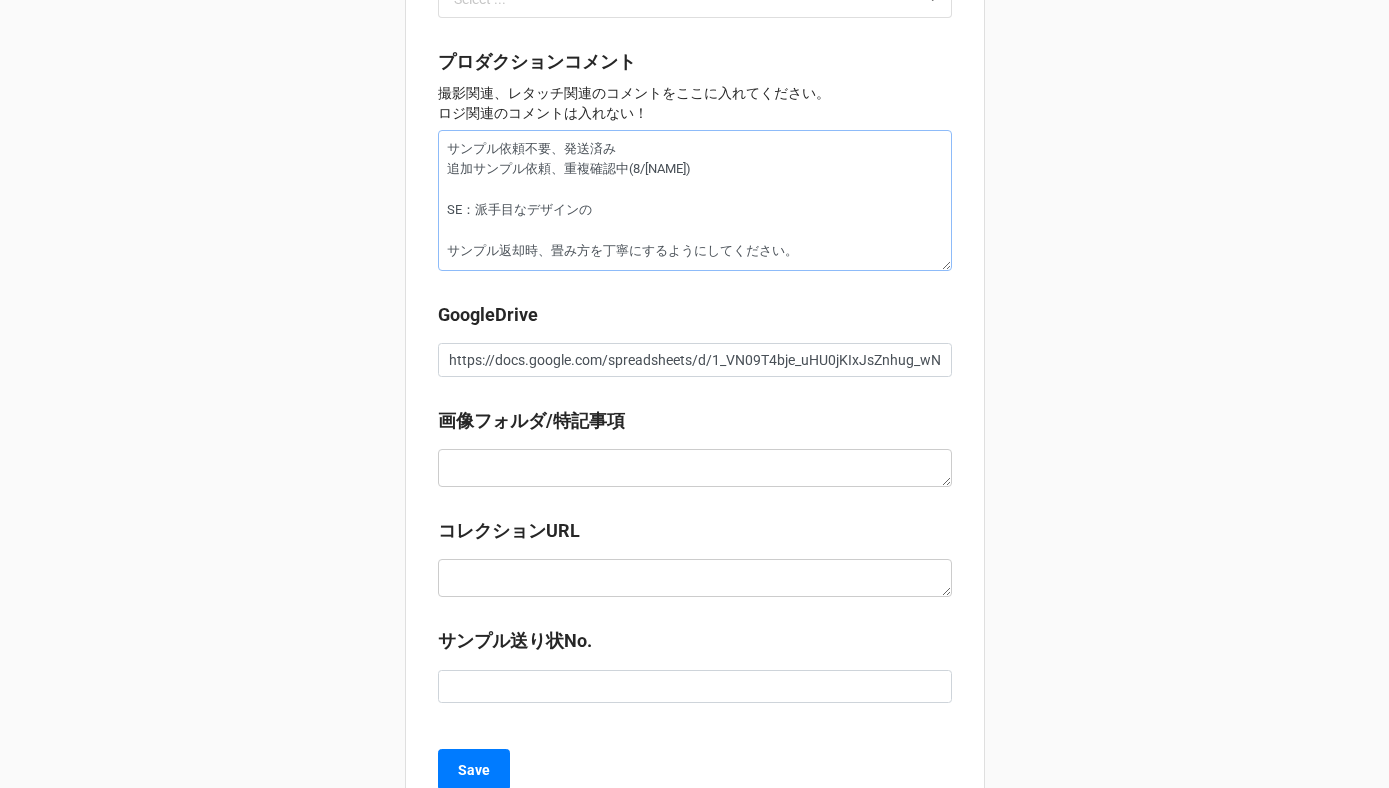 type on "x" 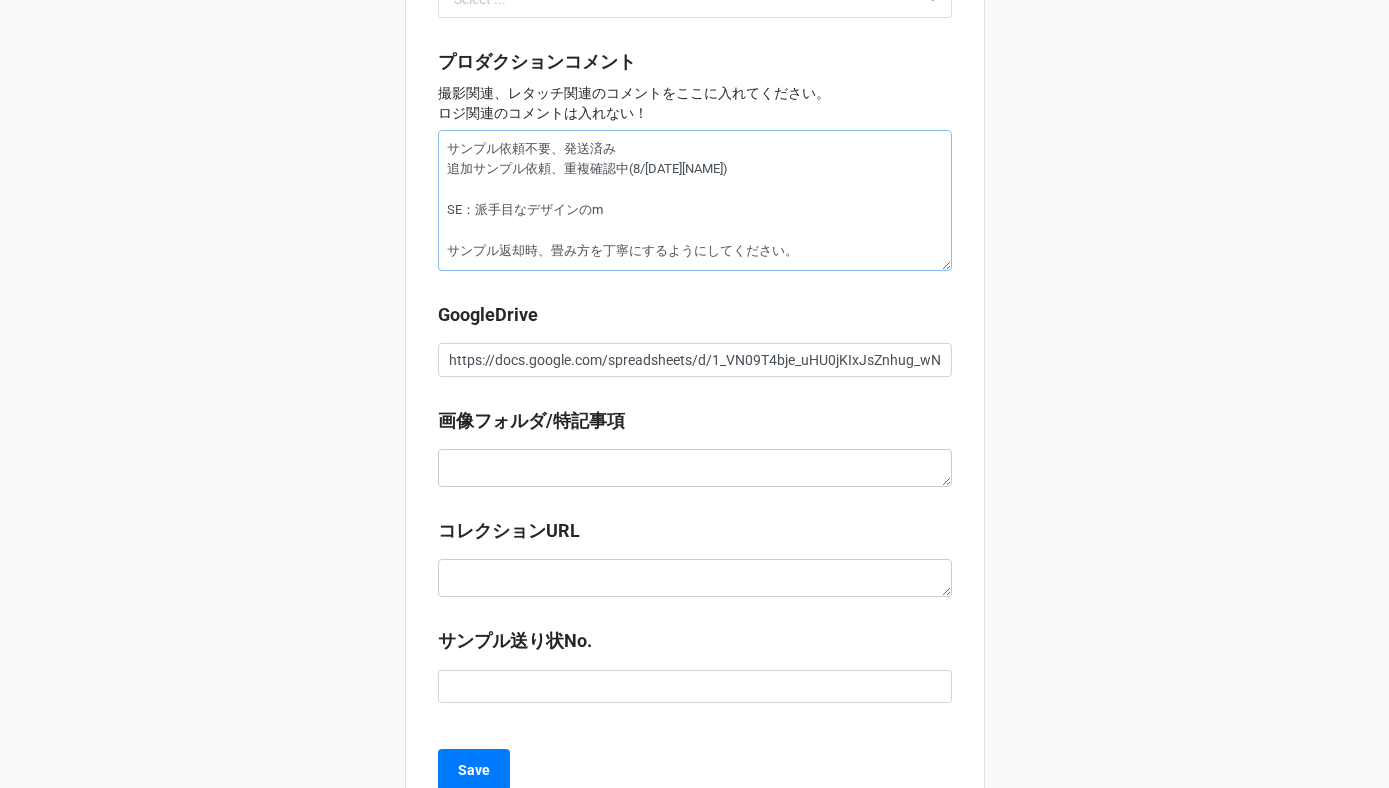 type on "x" 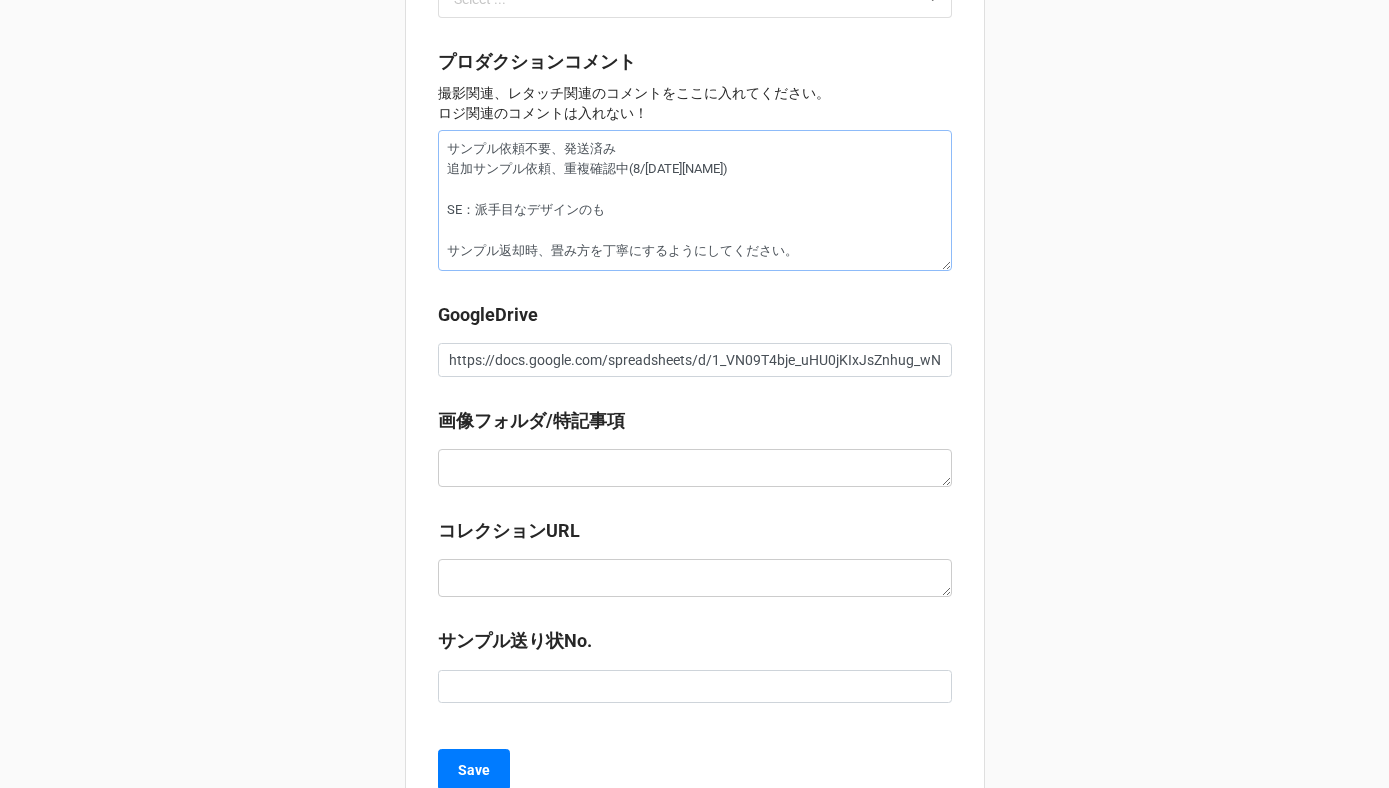 type on "x" 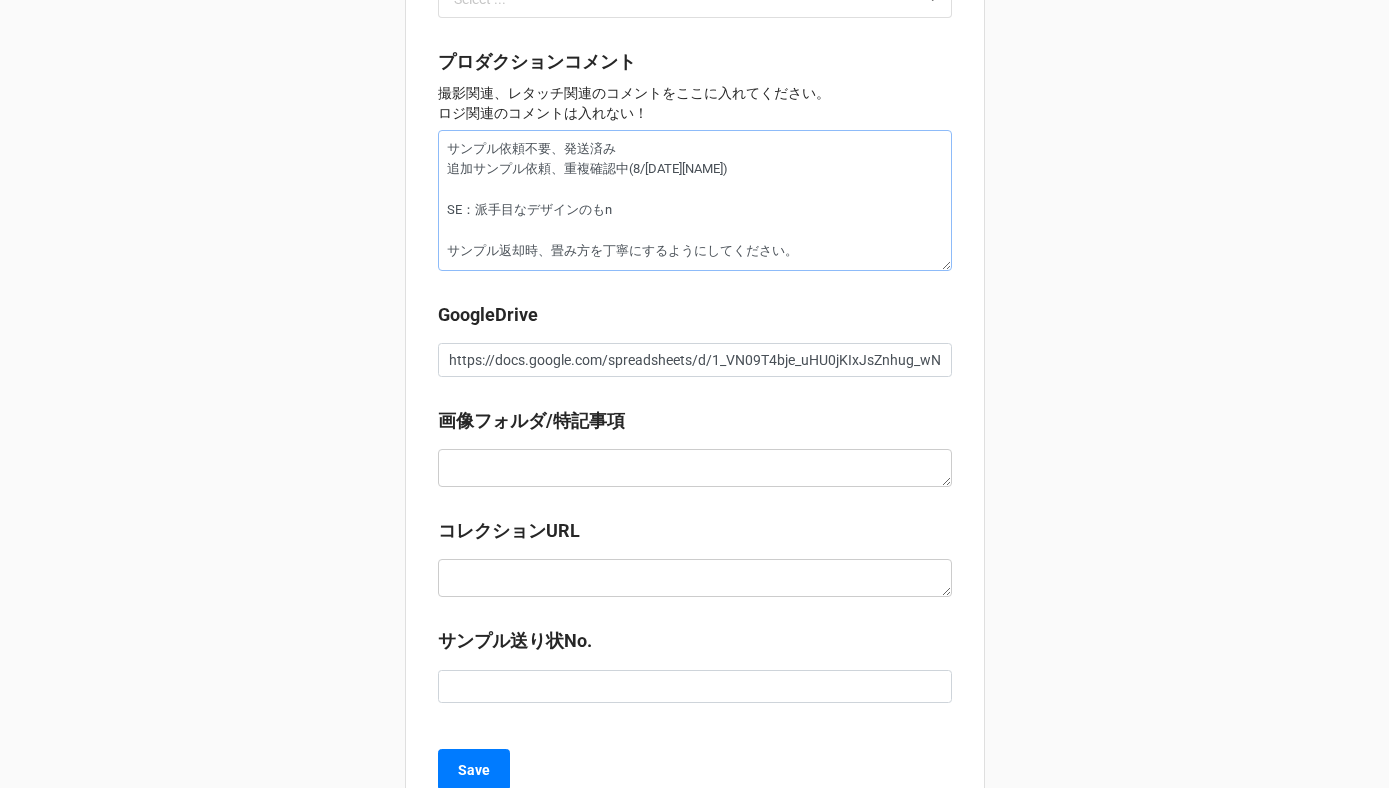 type on "サンプル依頼不要、発送済み
追加サンプル依頼、重複確認中(8/[NAME])
SE：派手目なデザインのもの
サンプル返却時、畳み方を丁寧にするようにしてください。" 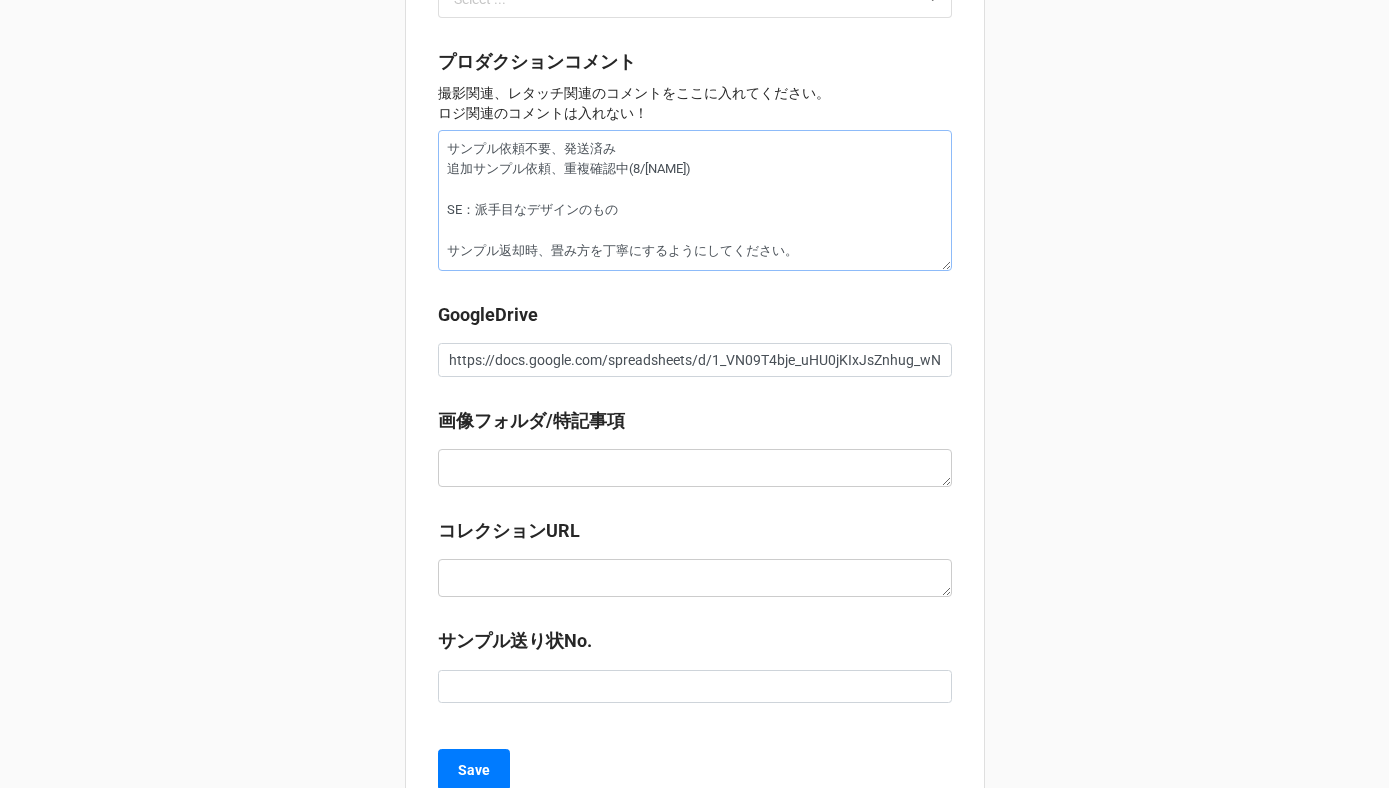type on "x" 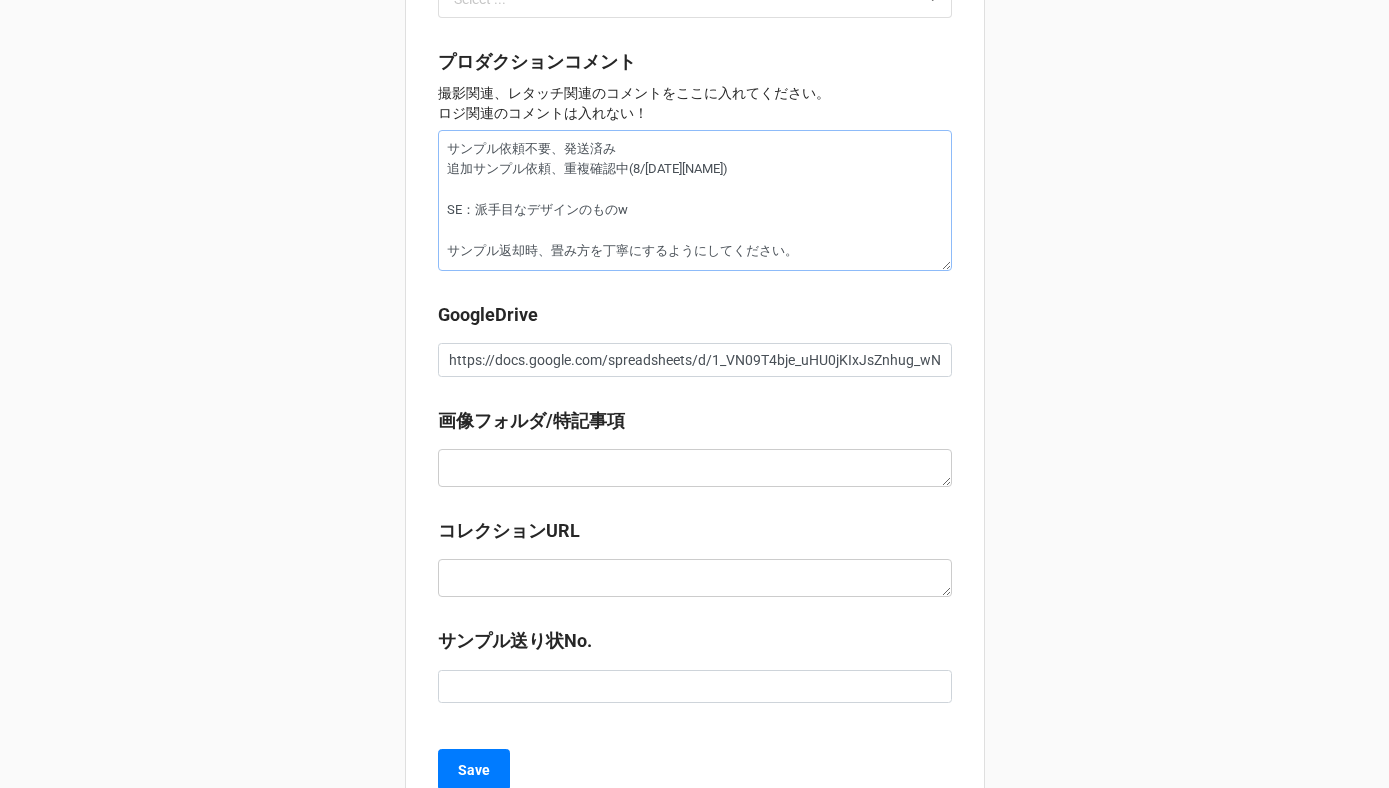 type on "サンプル依頼不要、発送済み
追加サンプル依頼、重複確認中(8/[DATE][NAME])
SE：派手目なデザインのものを
サンプル返却時、畳み方を丁寧にするようにしてください。" 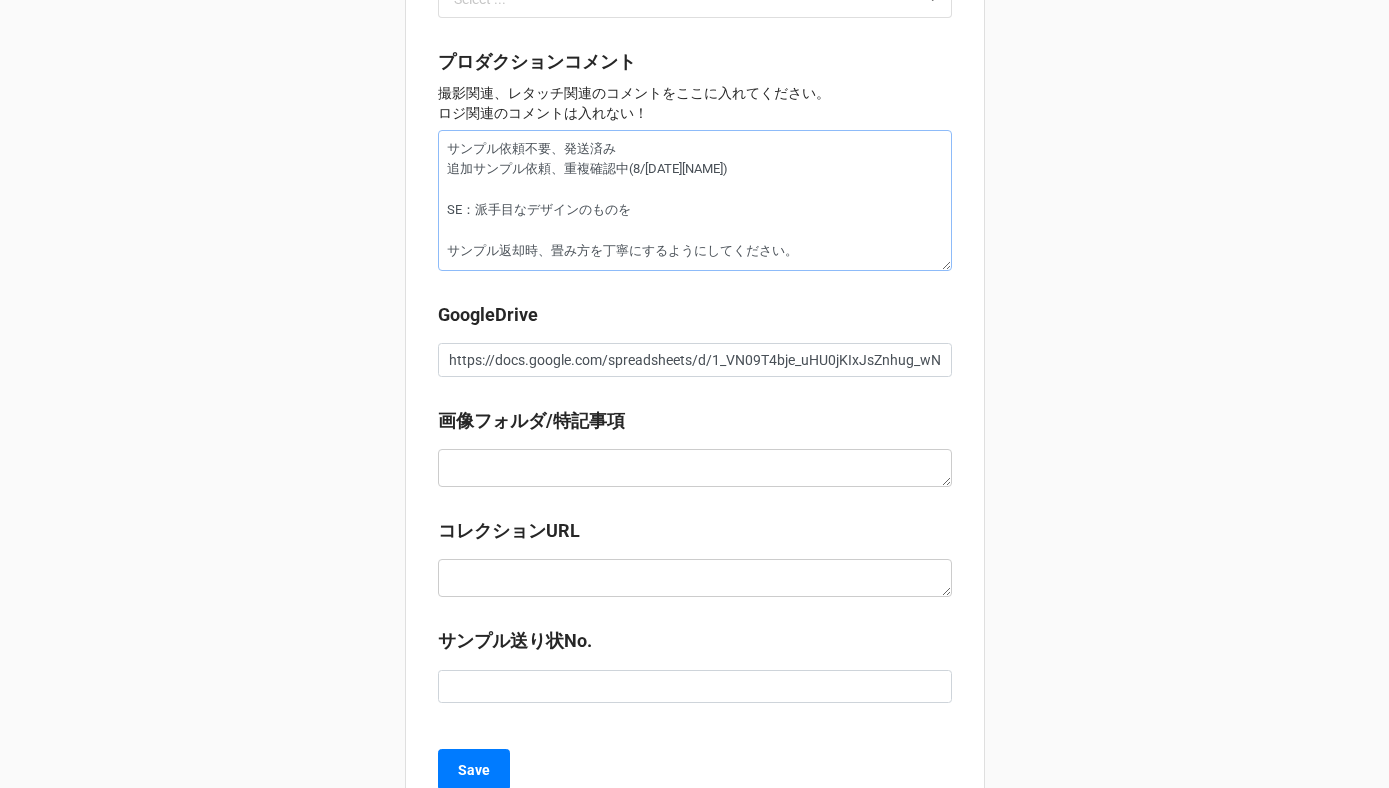 type on "x" 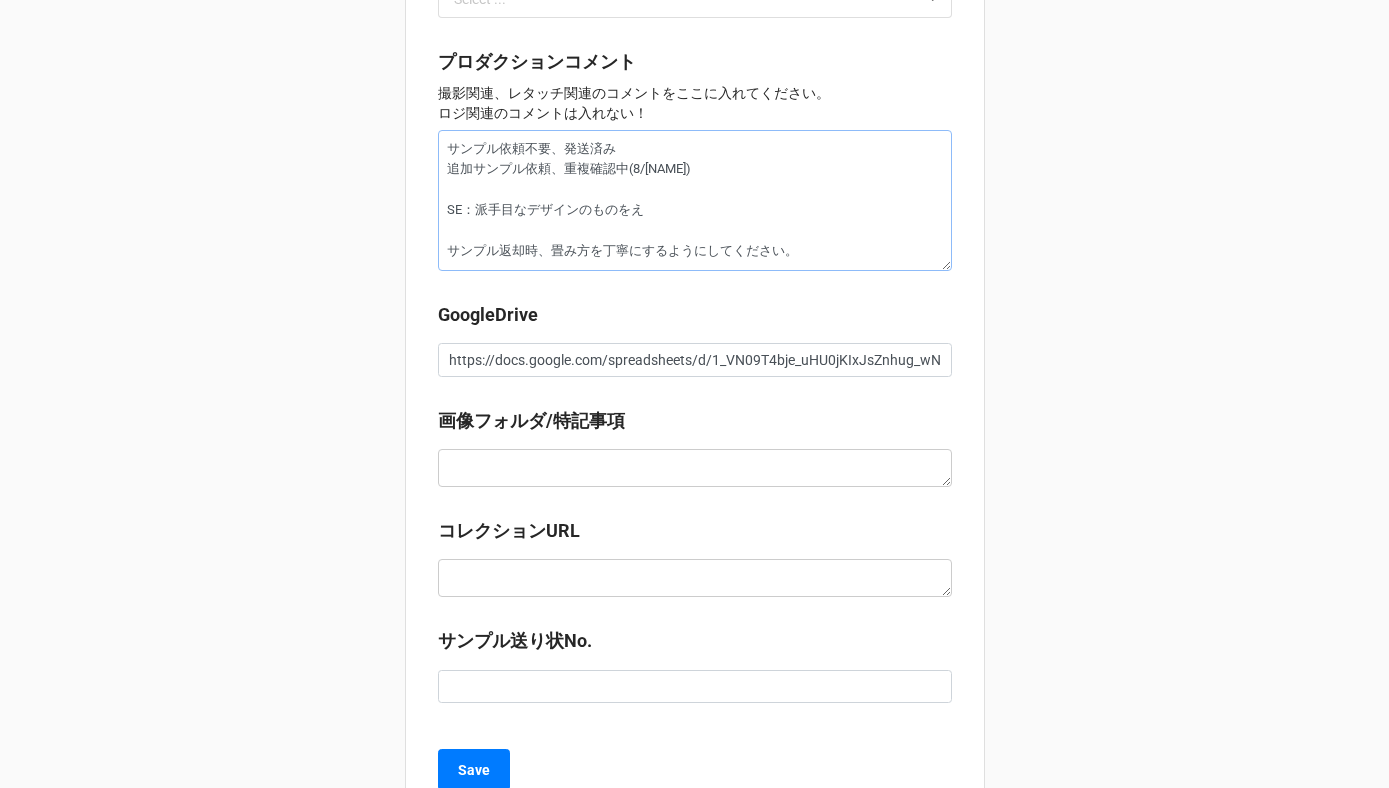 type on "x" 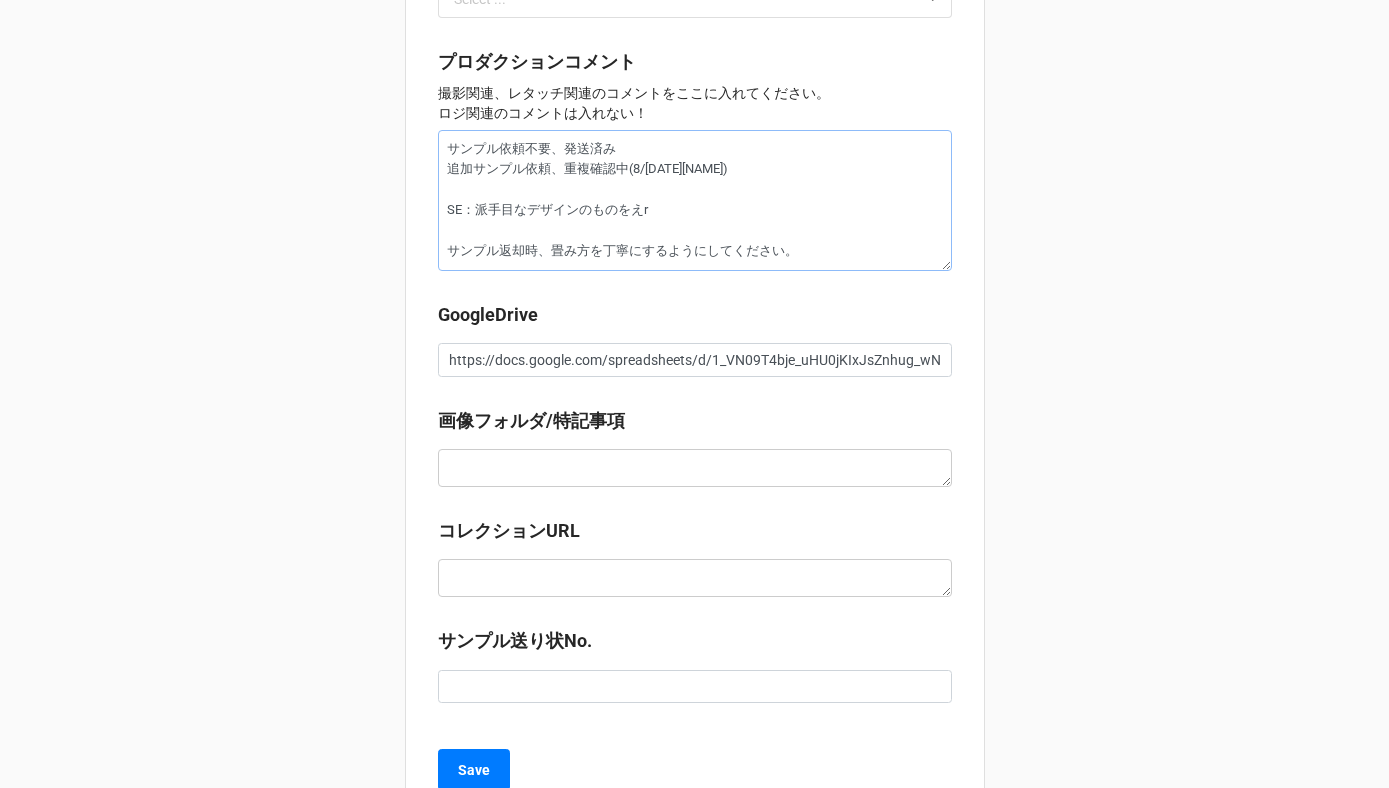 type on "x" 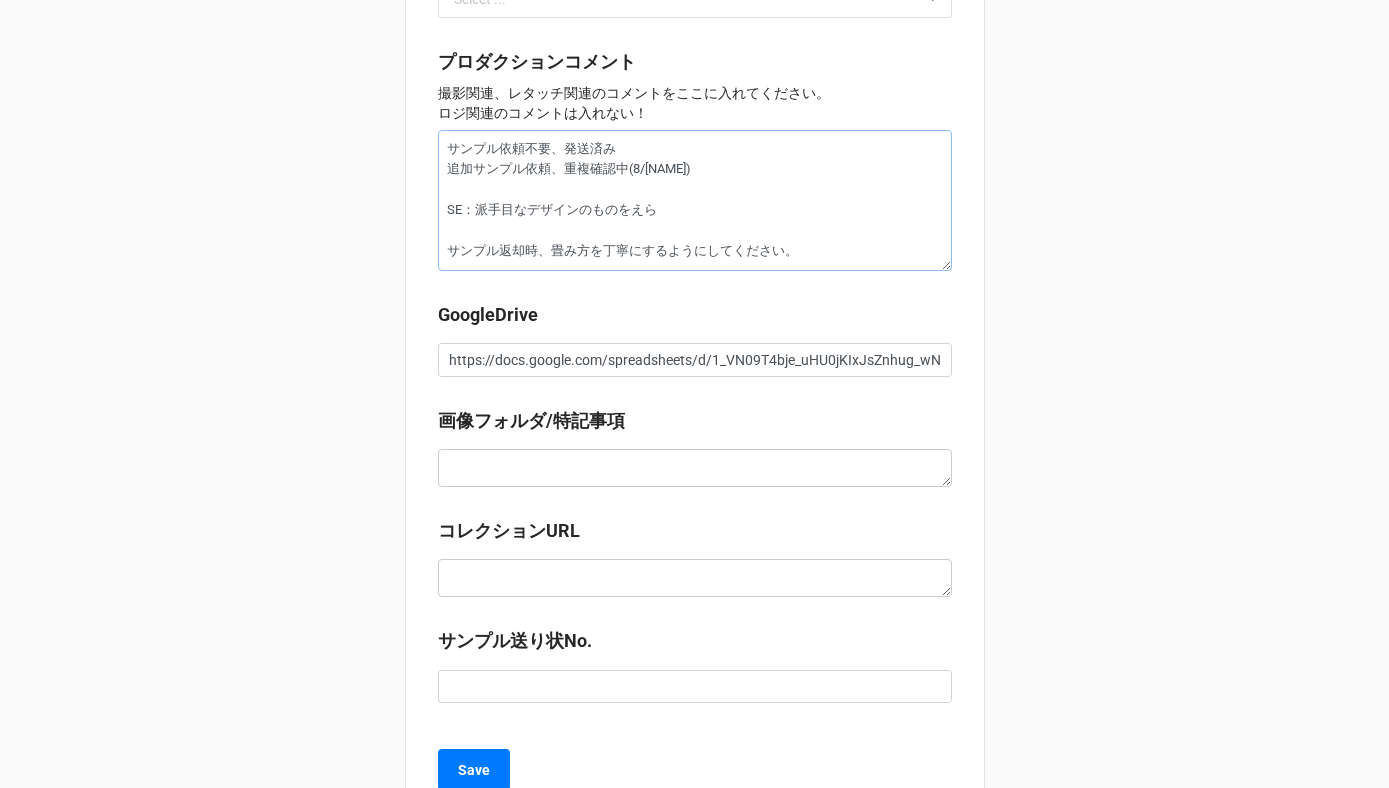 type on "x" 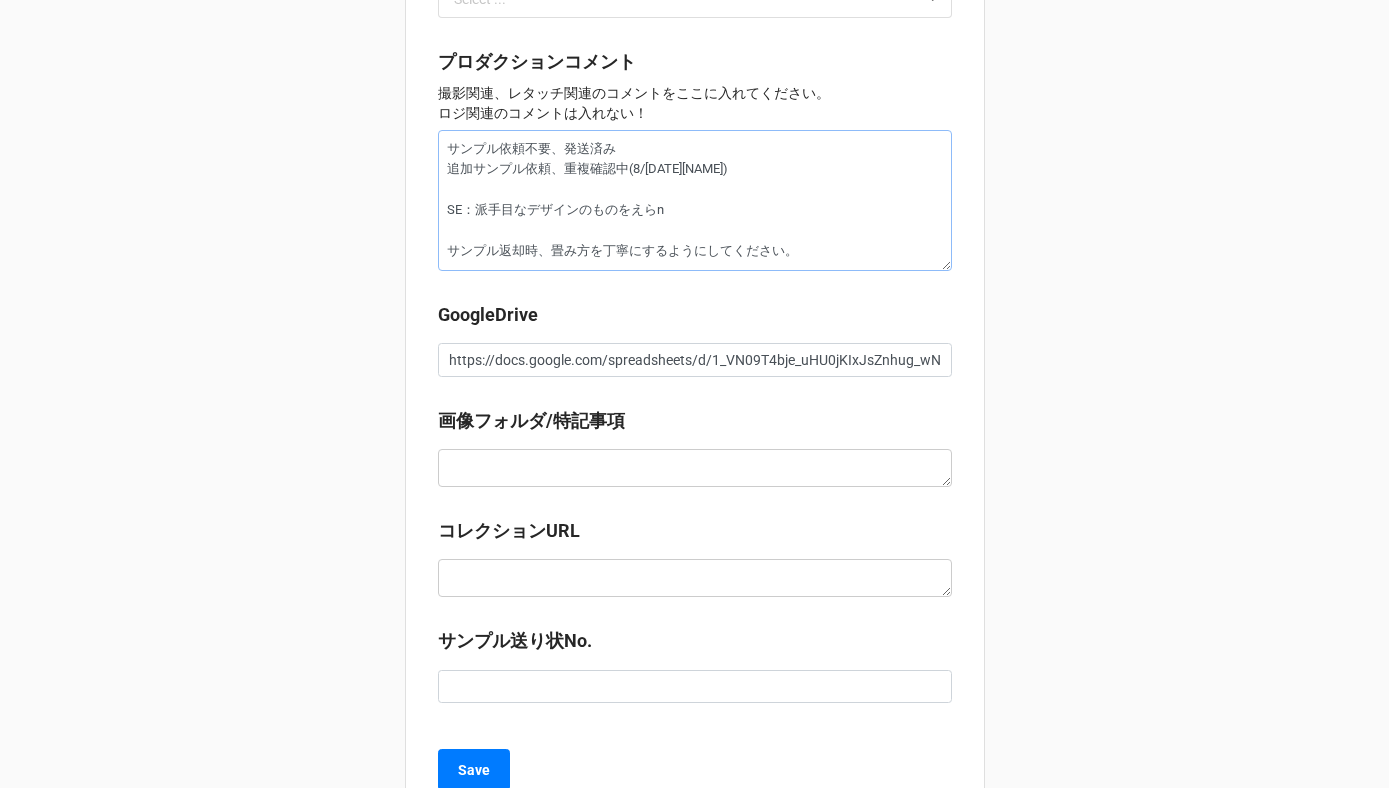 type on "x" 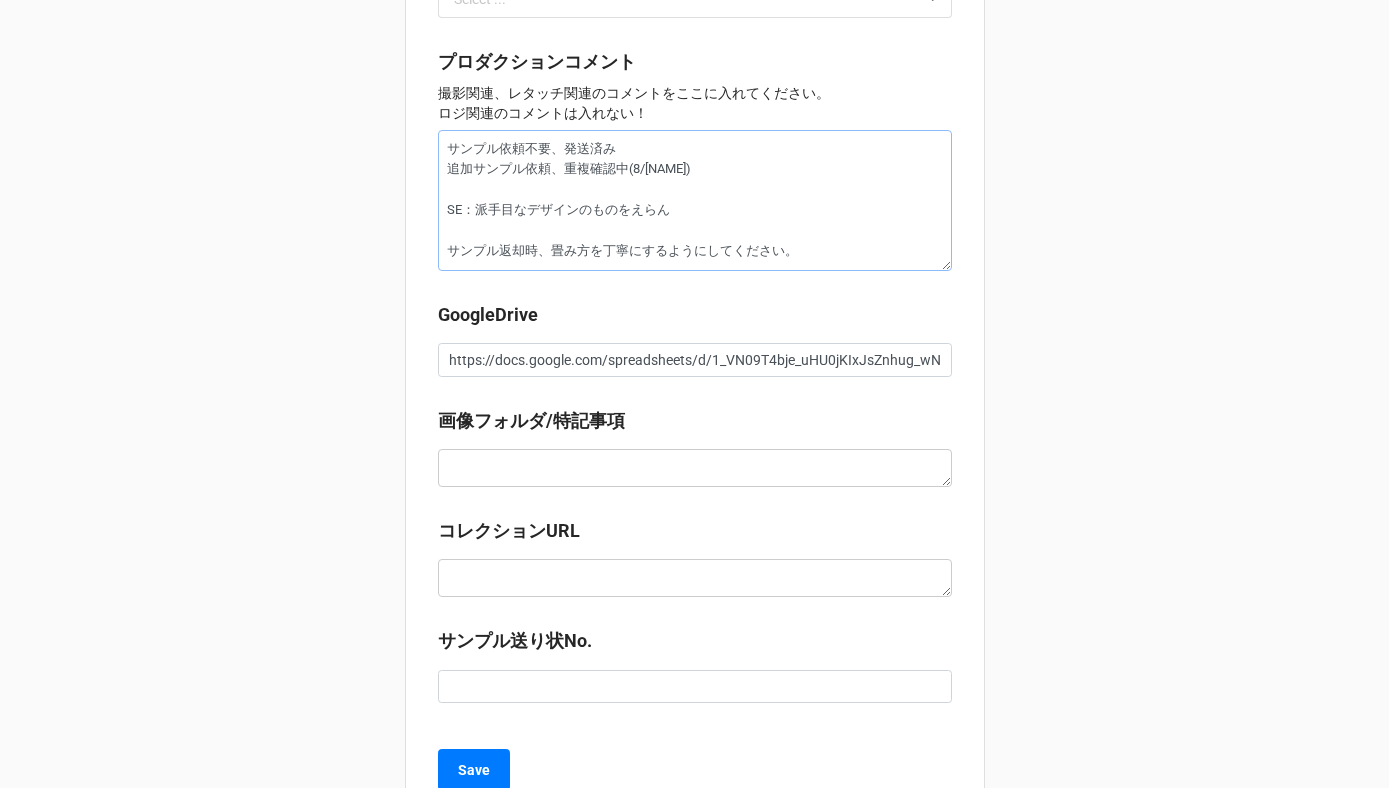 type on "x" 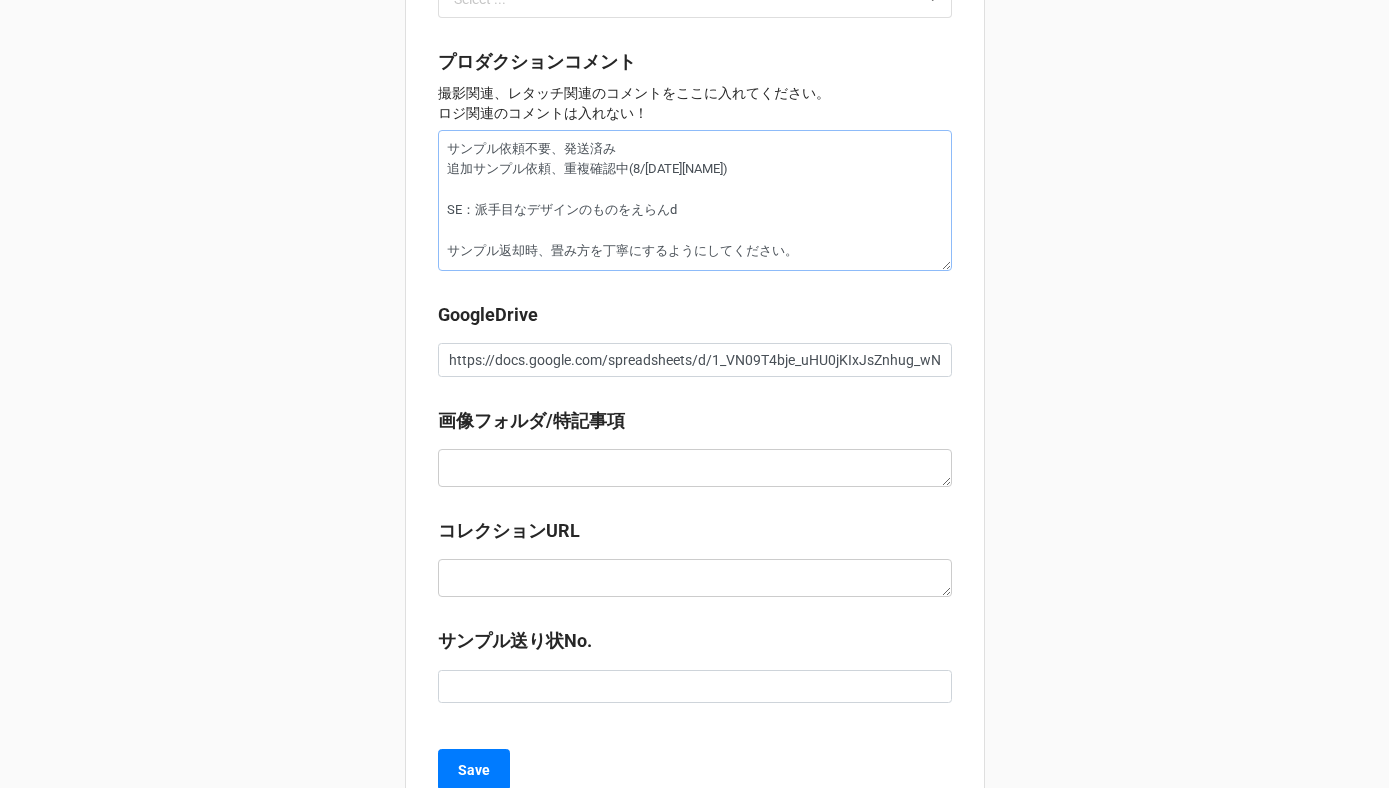 type on "x" 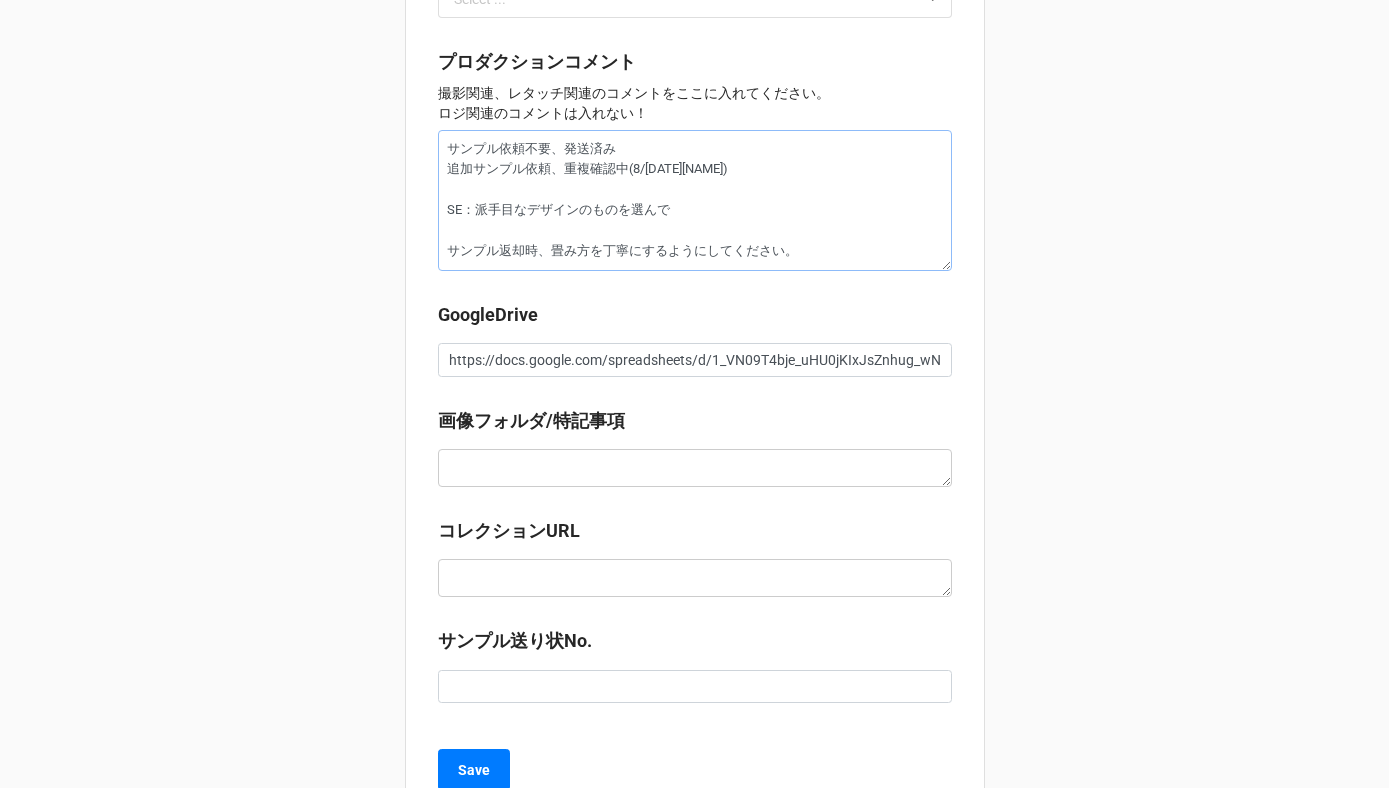 type on "x" 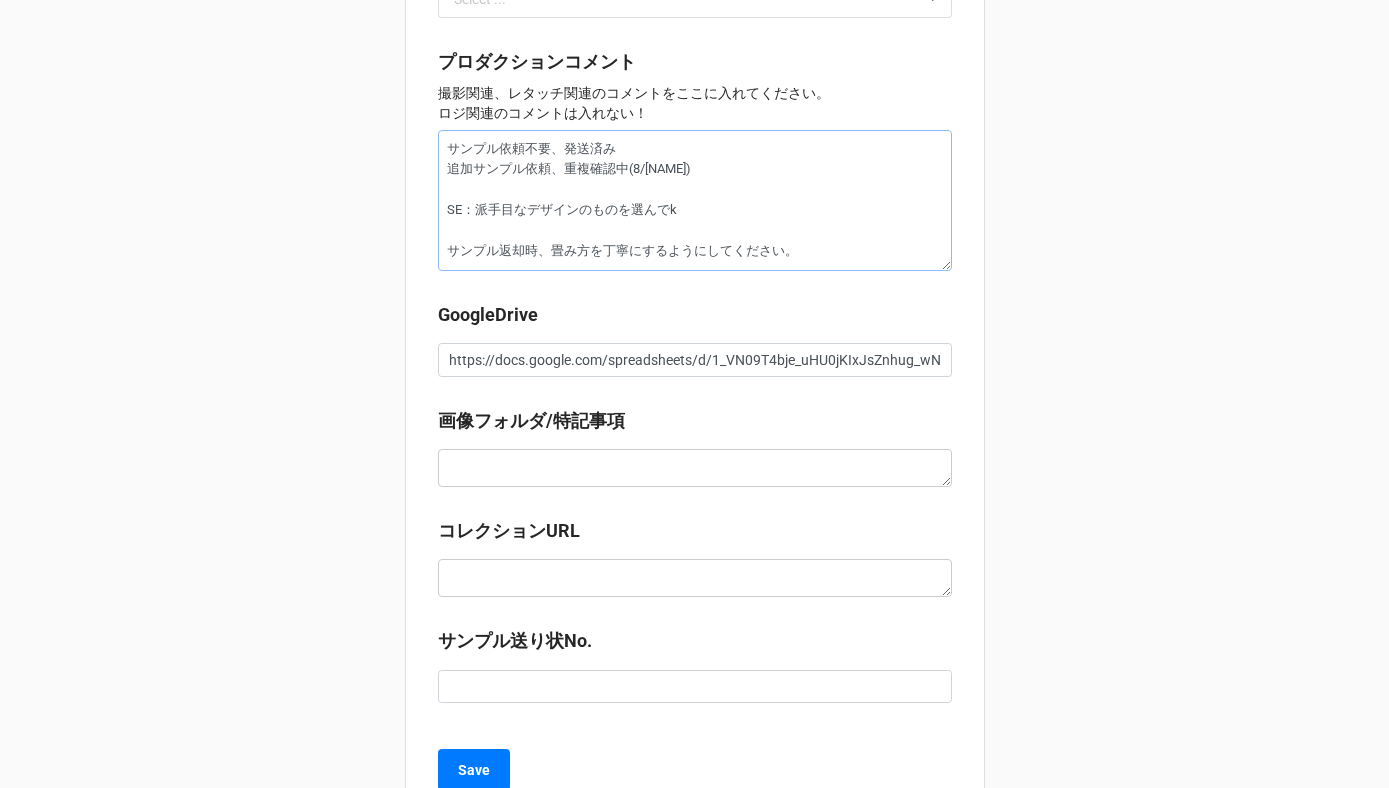 type on "x" 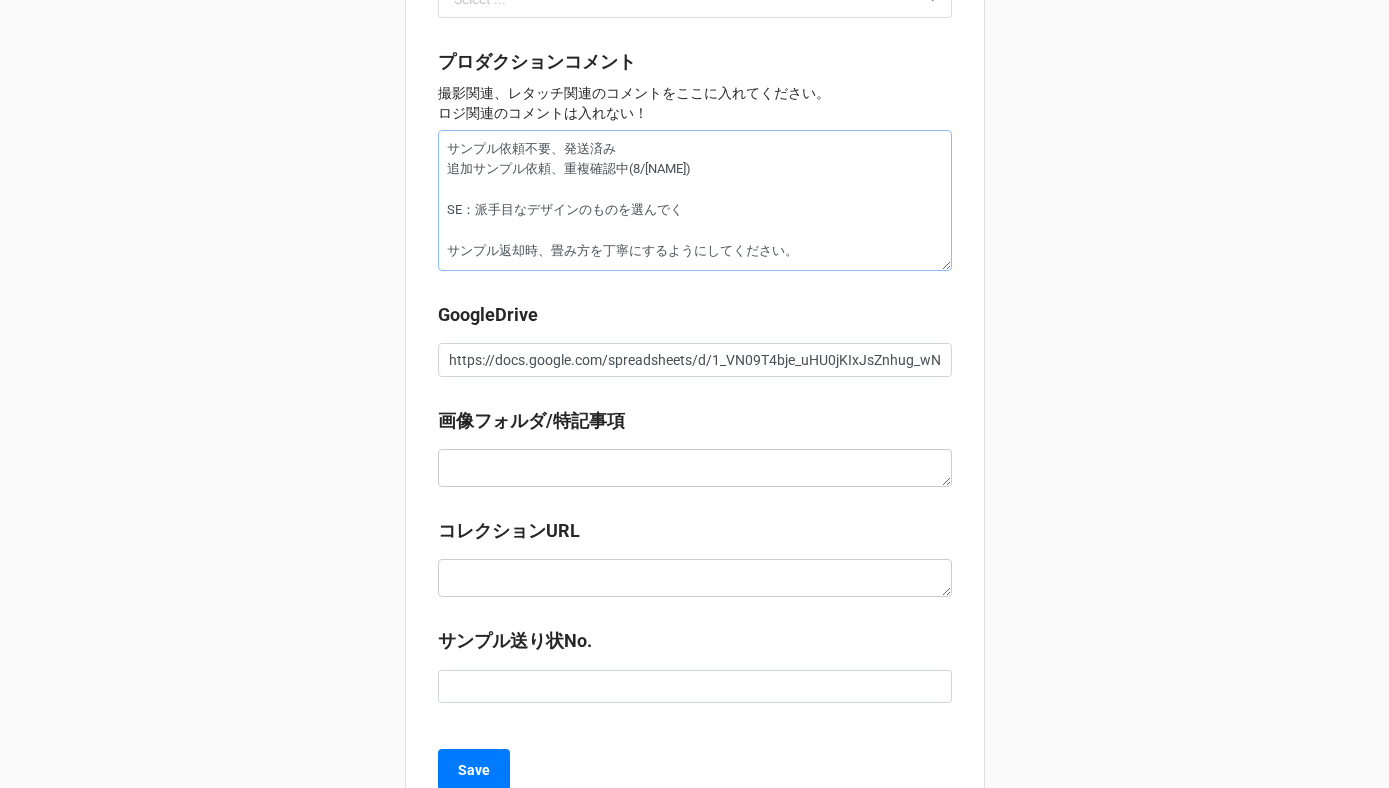 type on "サンプル依頼不要、発送済み
追加サンプル依頼、重複確認中(8/[DATE][NAME])
SE：派手目なデザインのものを選んでくd
サンプル返却時、畳み方を丁寧にするようにしてください。" 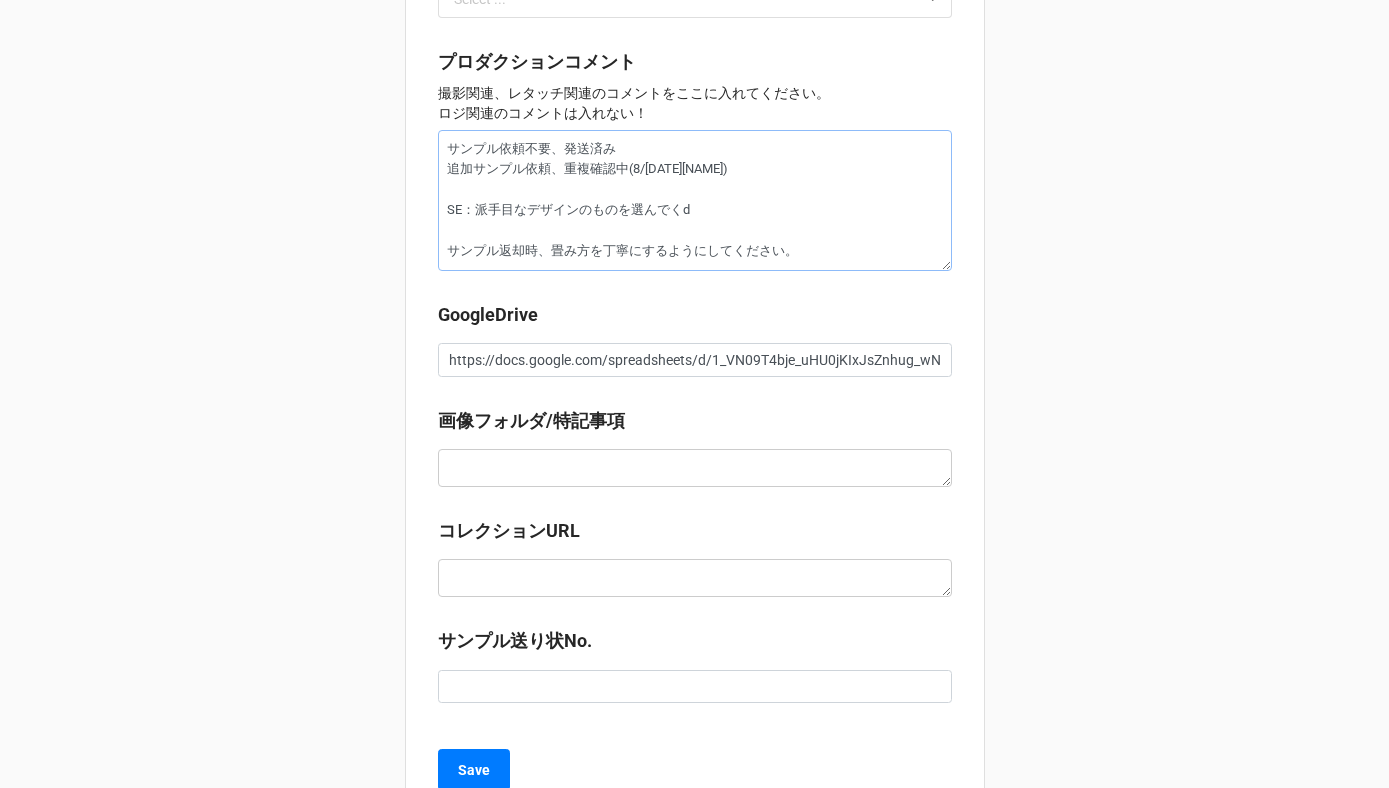 type on "x" 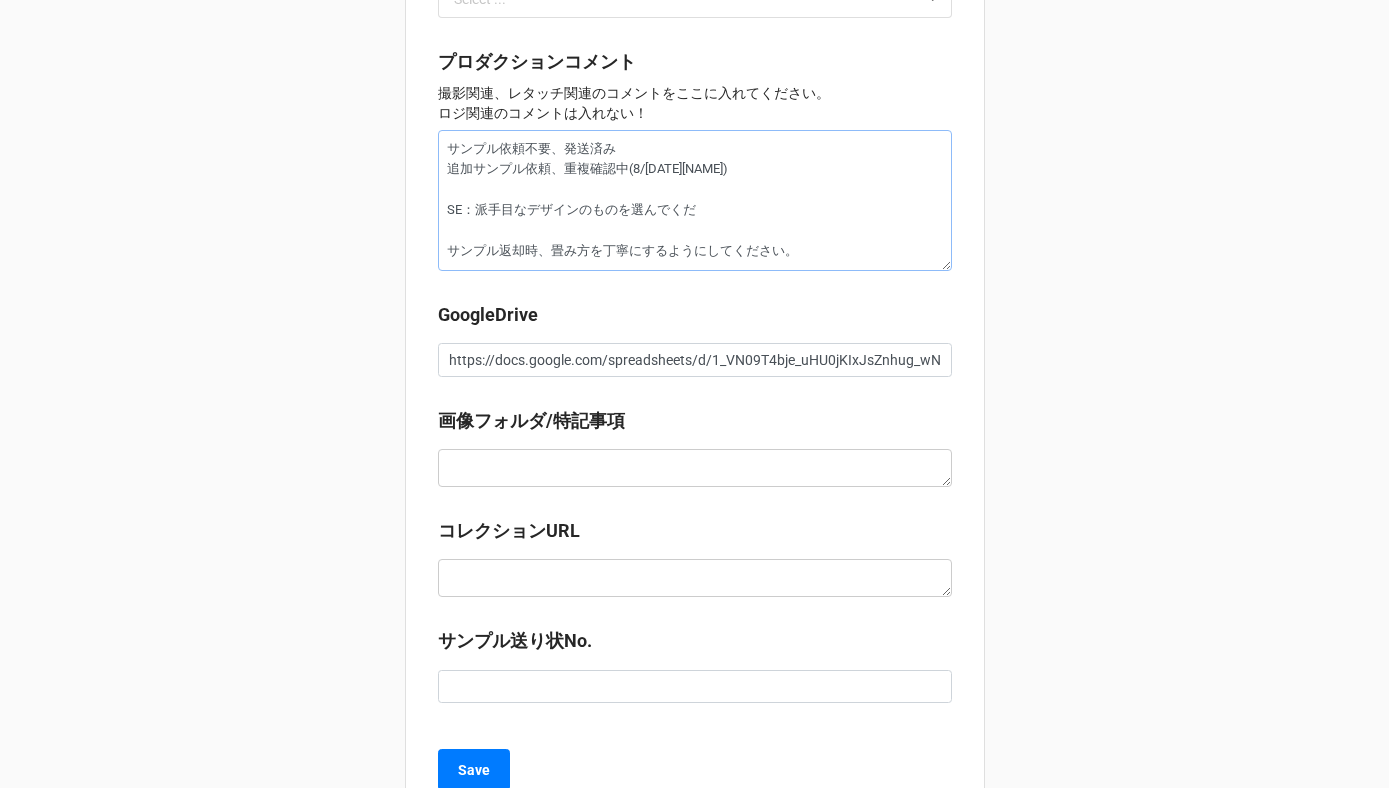 type on "x" 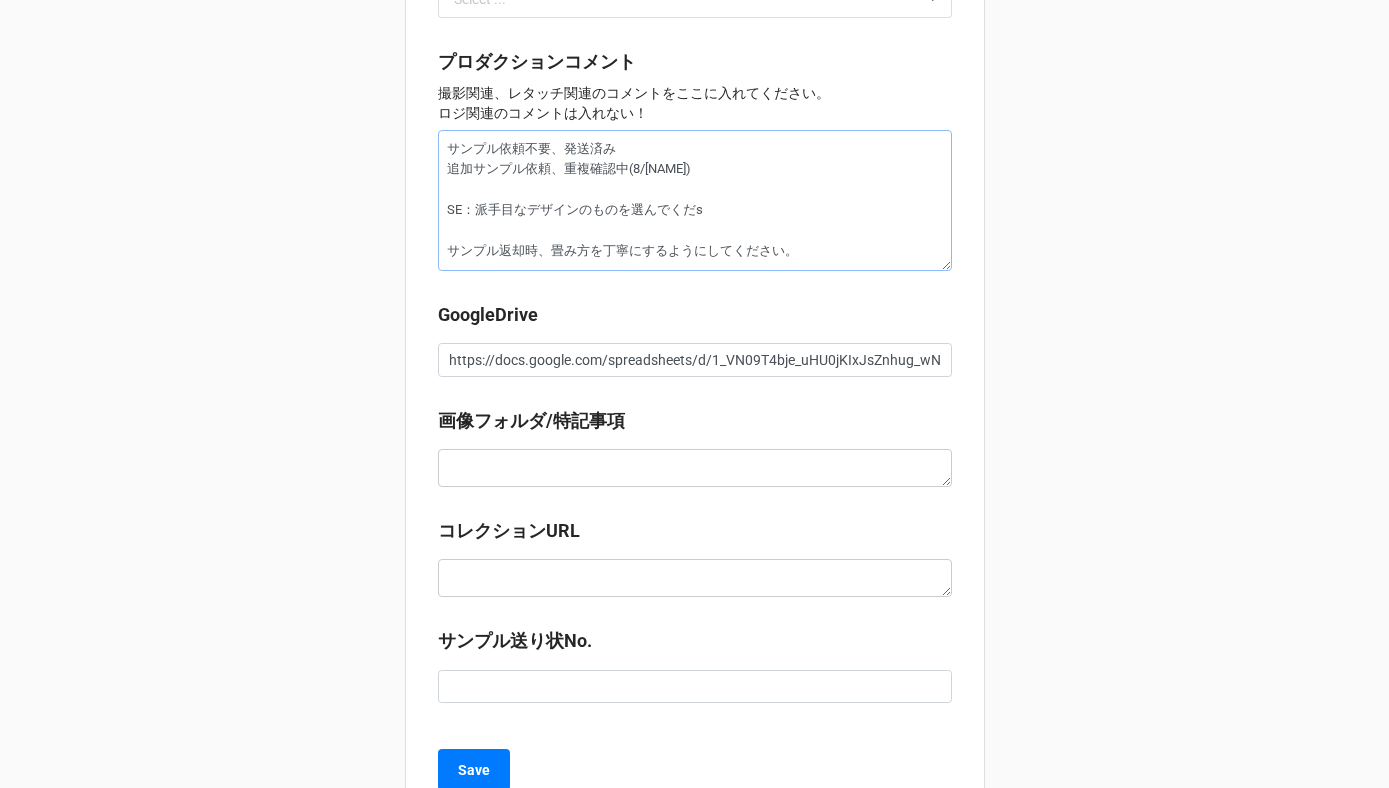 type on "x" 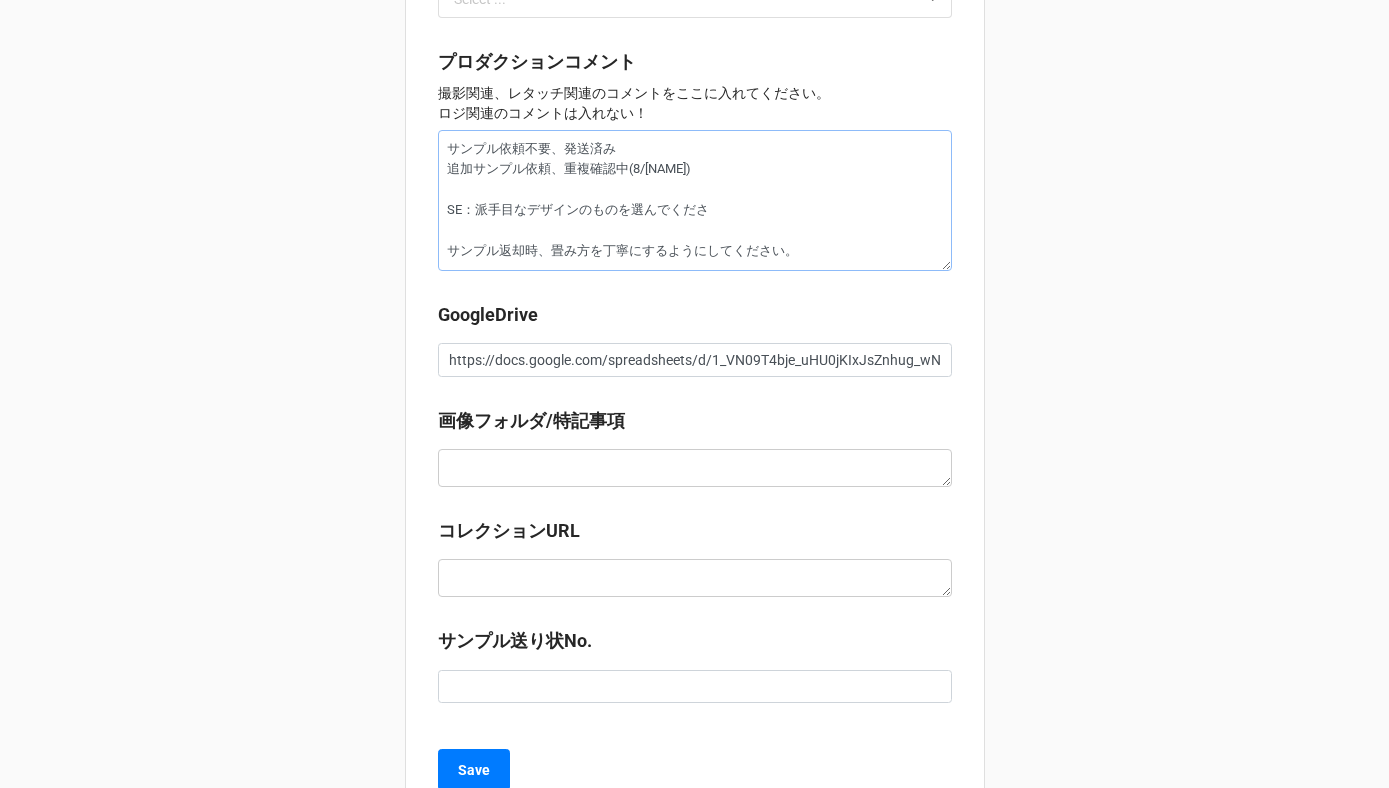type on "サンプル依頼不要、発送済み
追加サンプル依頼、重複確認中(8/[DATE][NAME])
SE：派手目なデザインのものを選んでください
サンプル返却時、畳み方を丁寧にするようにしてください。" 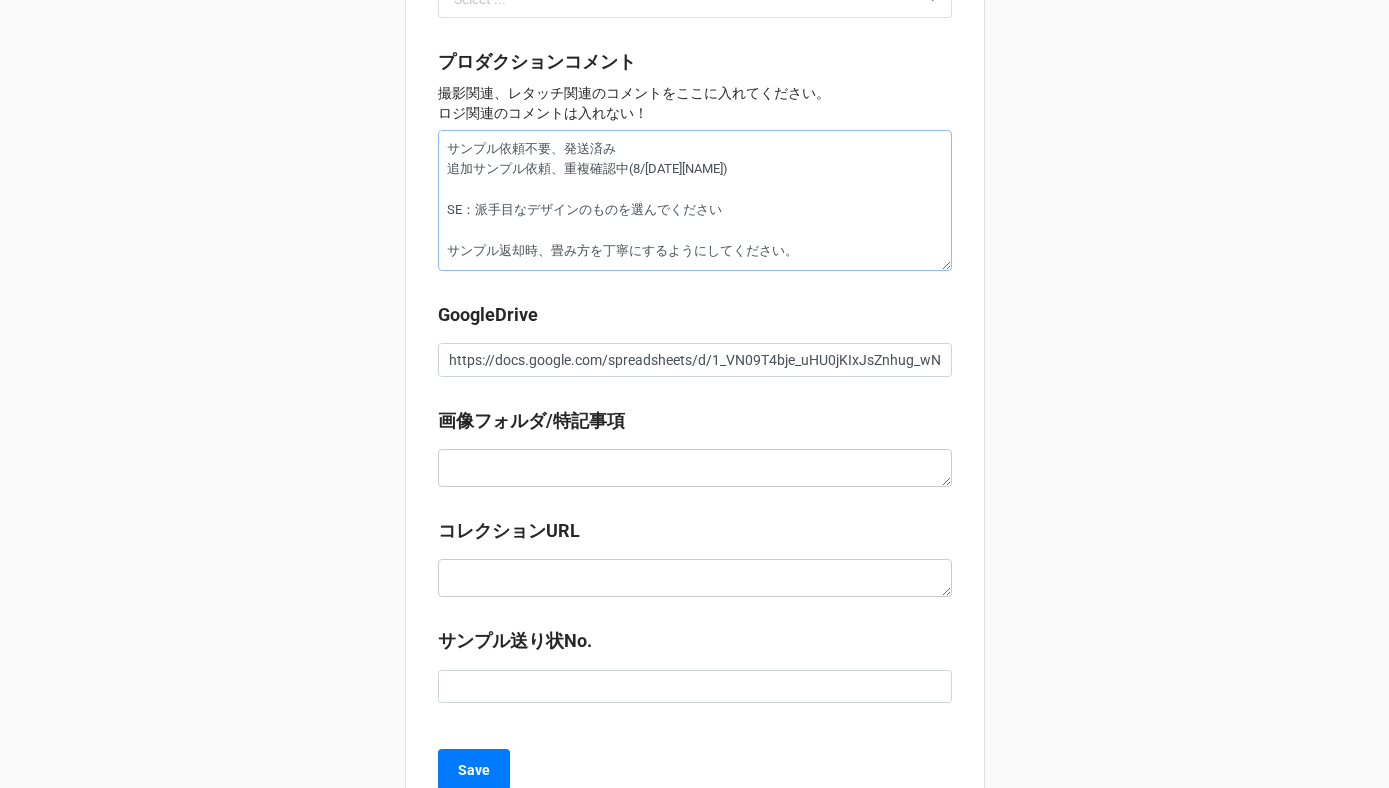 type on "x" 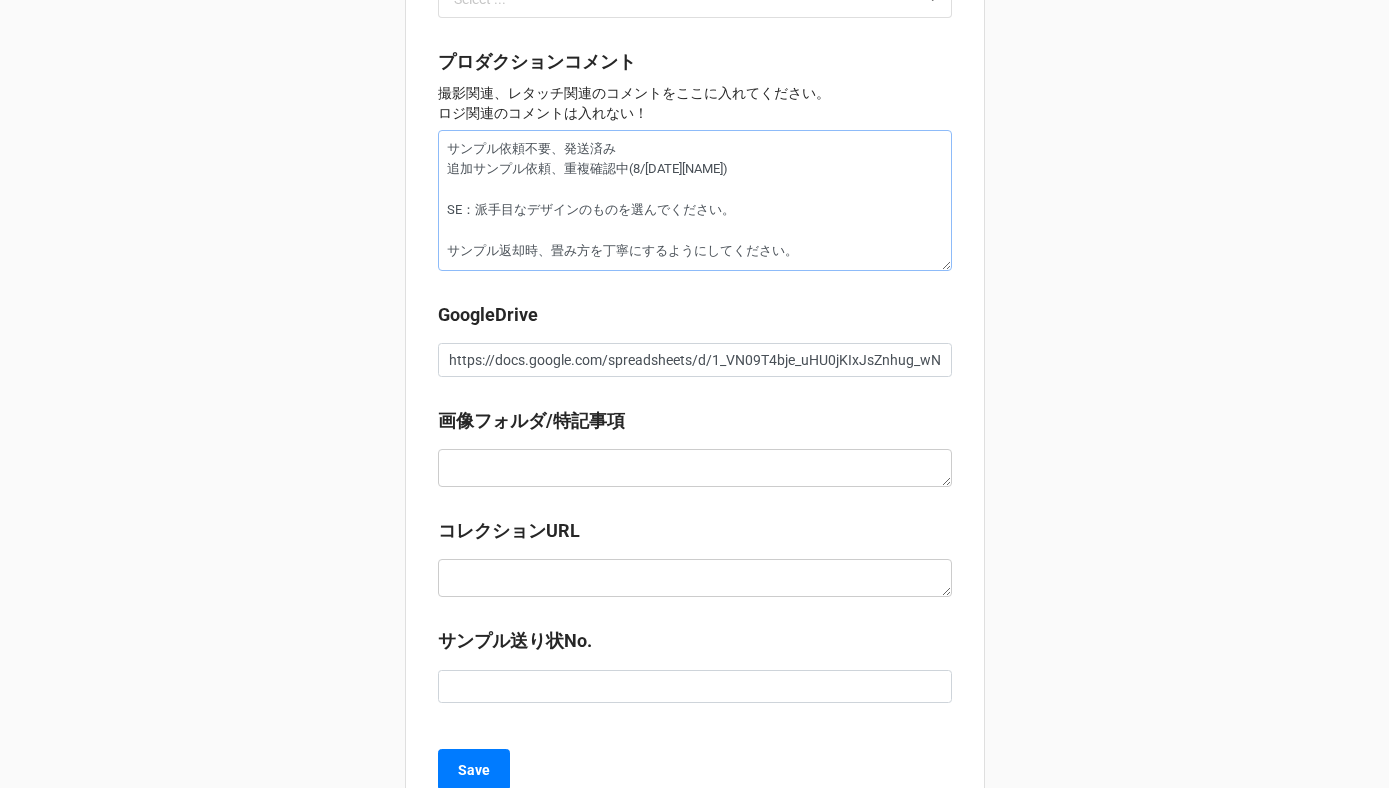 type on "x" 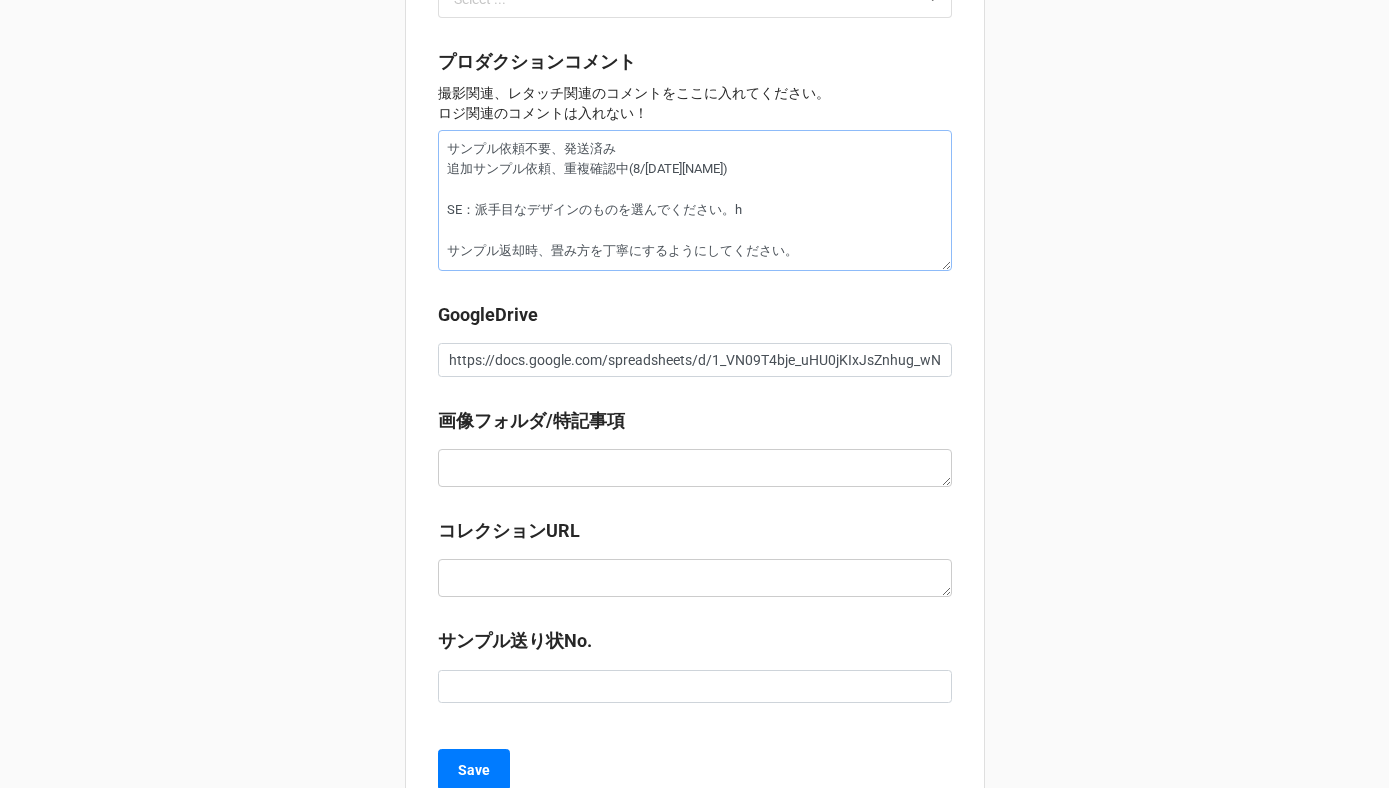 type on "x" 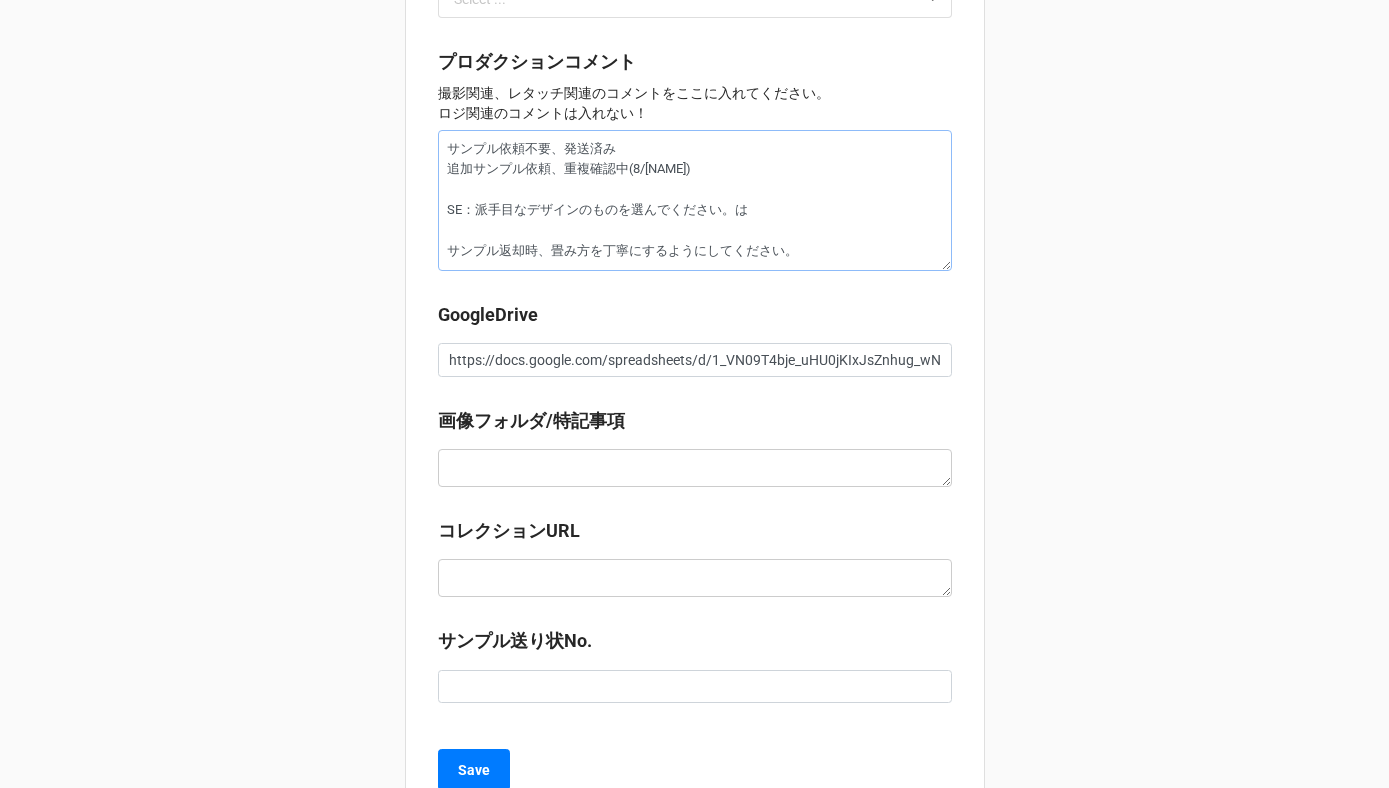 type on "サンプル依頼不要、発送済み
追加サンプル依頼、重複確認中(8/[DATE][NAME])
SE：派手目なデザインのものを選んでください。はー
サンプル返却時、畳み方を丁寧にするようにしてください。" 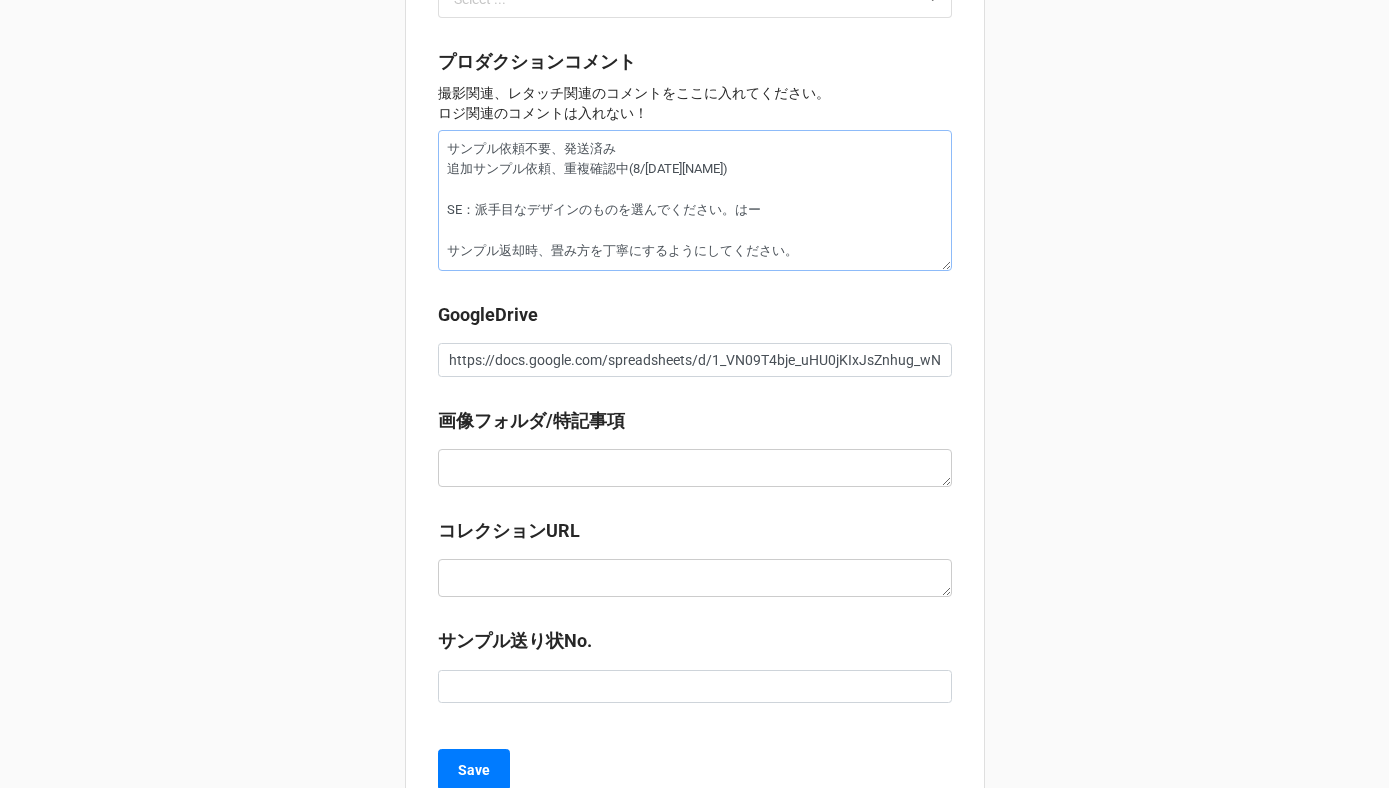 type on "x" 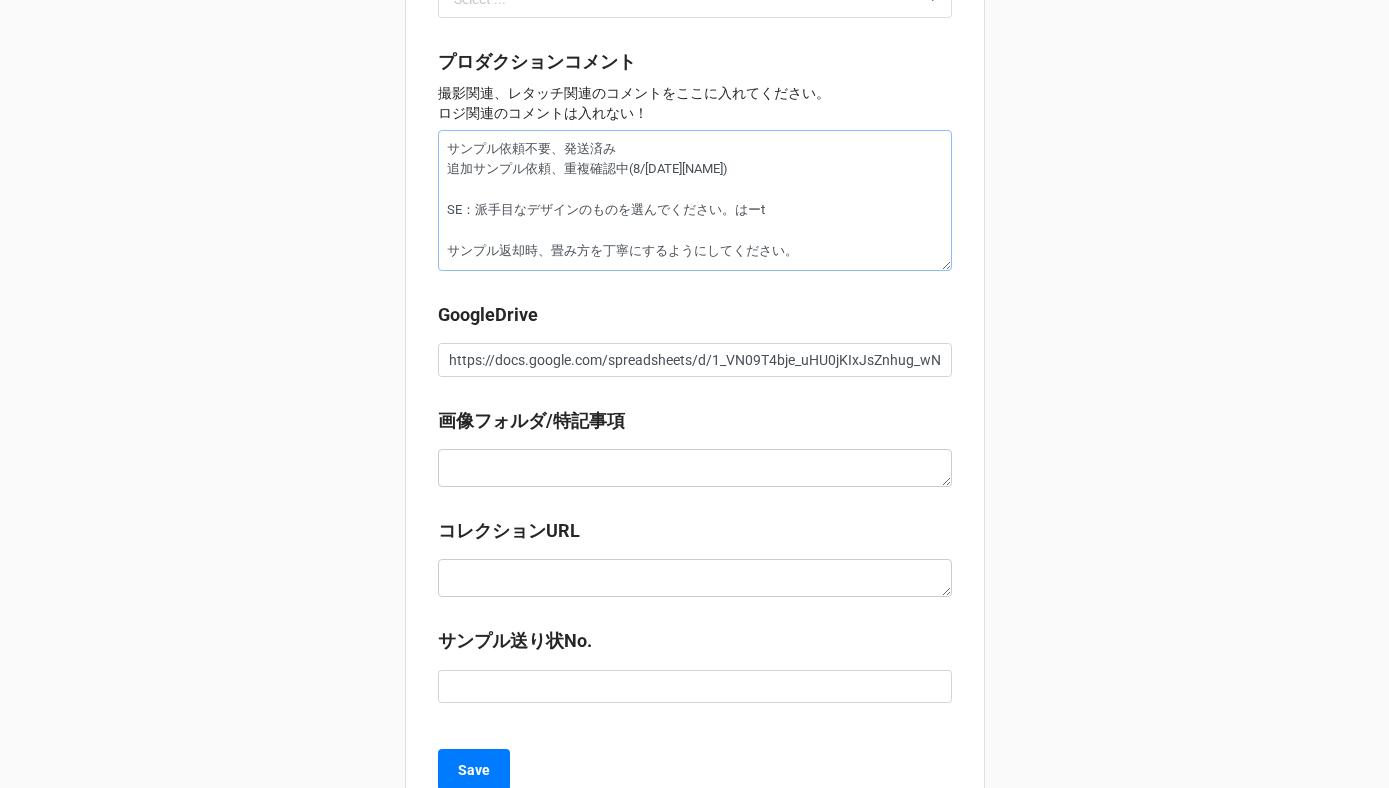 type on "x" 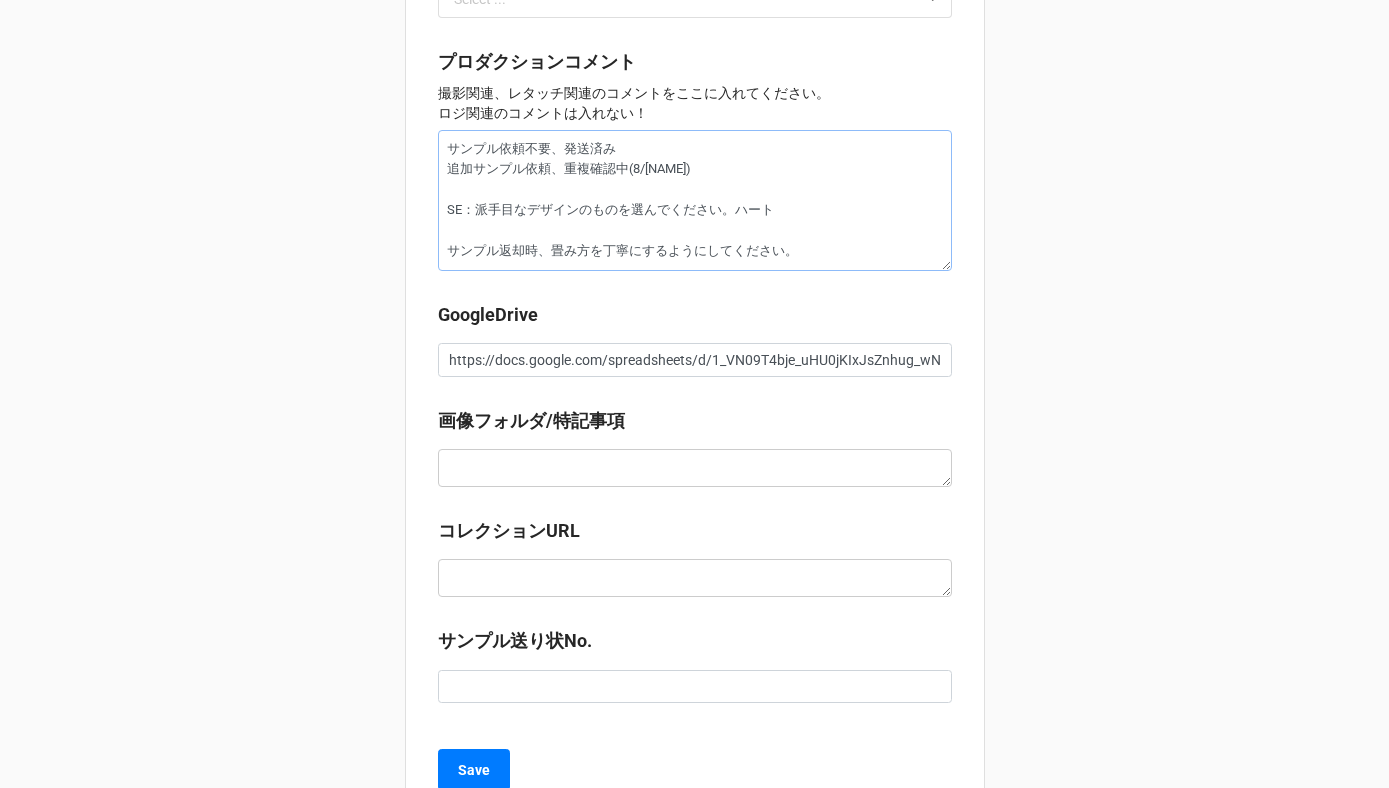 type on "x" 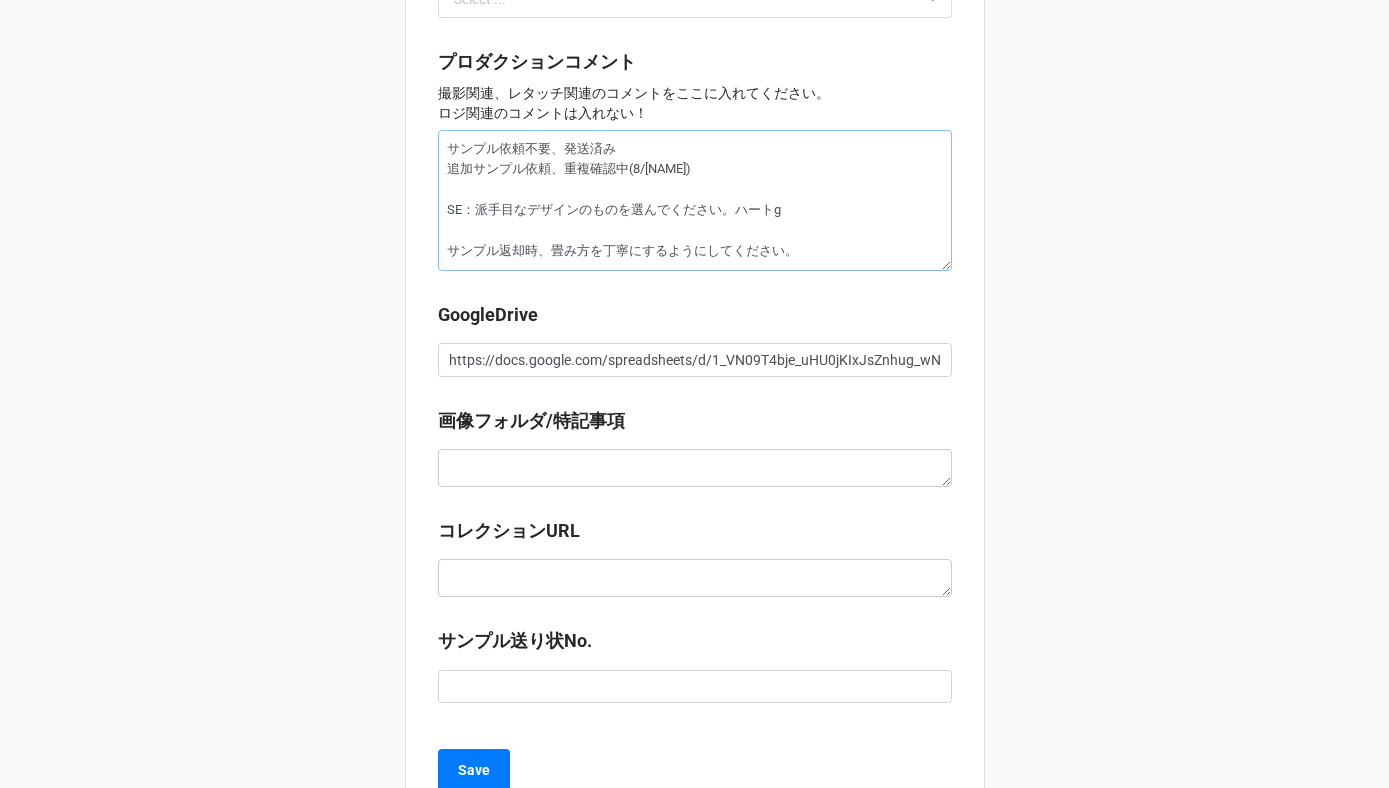 type on "サンプル依頼不要、発送済み
追加サンプル依頼、重複確認中(8/[DATE][NAME])
SE：派手目なデザインのものを選んでください。ハートが
サンプル返却時、畳み方を丁寧にするようにしてください。" 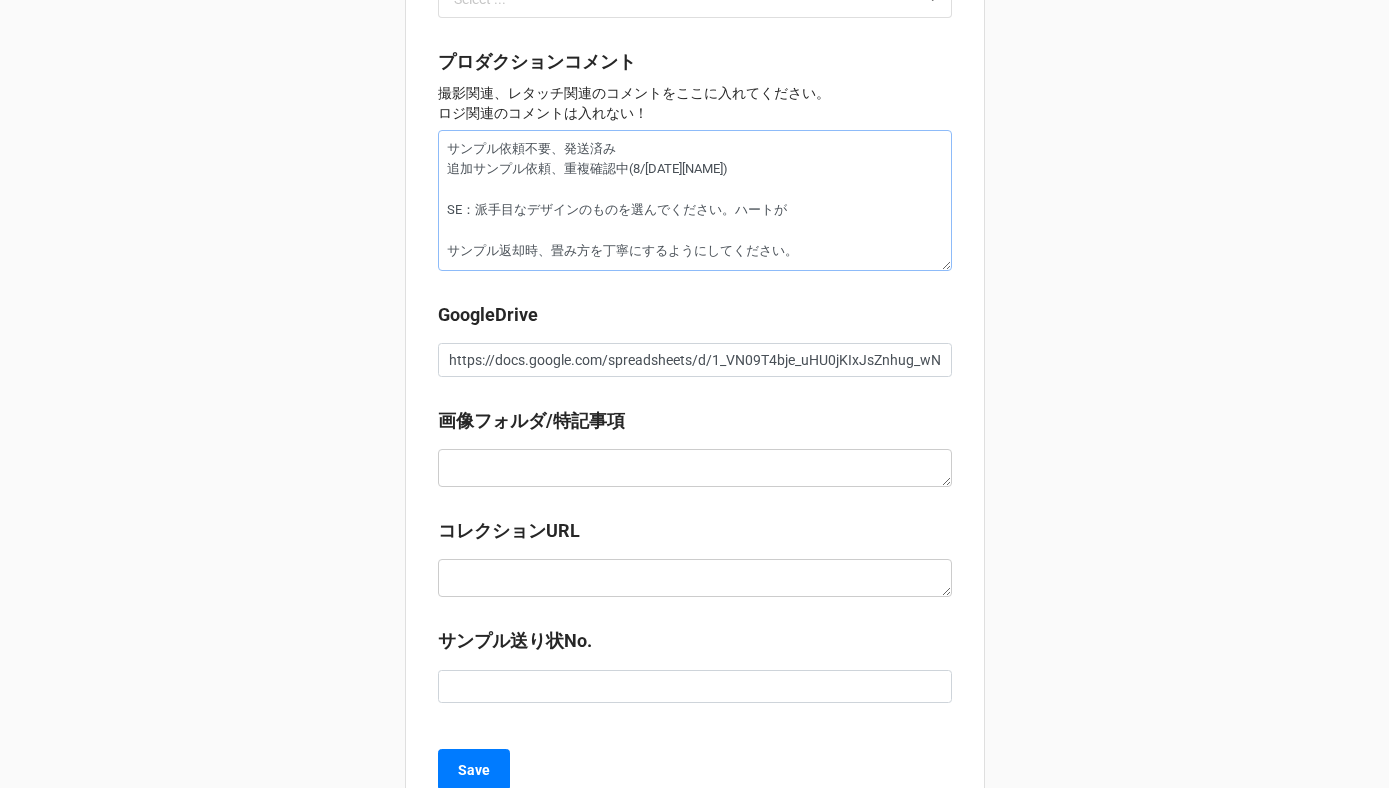 type on "x" 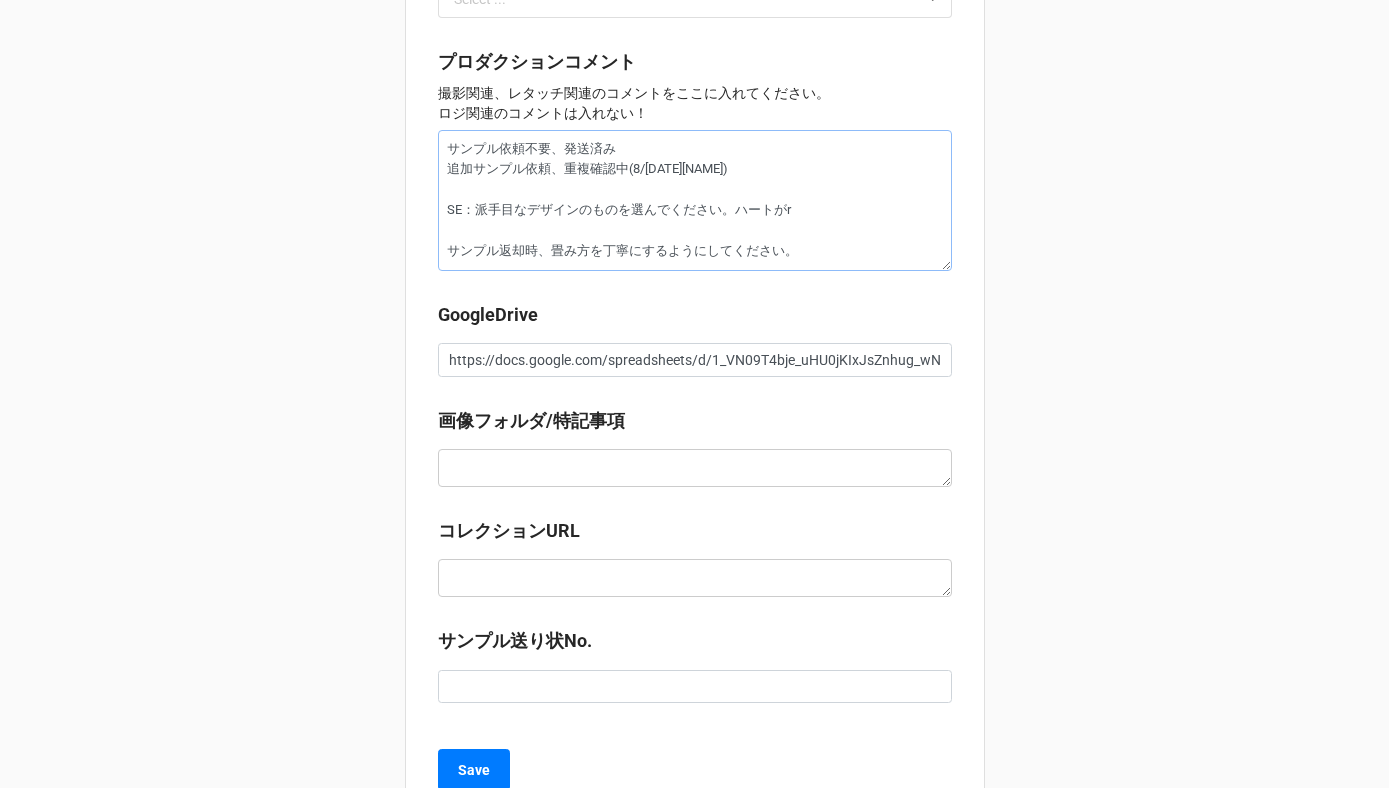 type on "x" 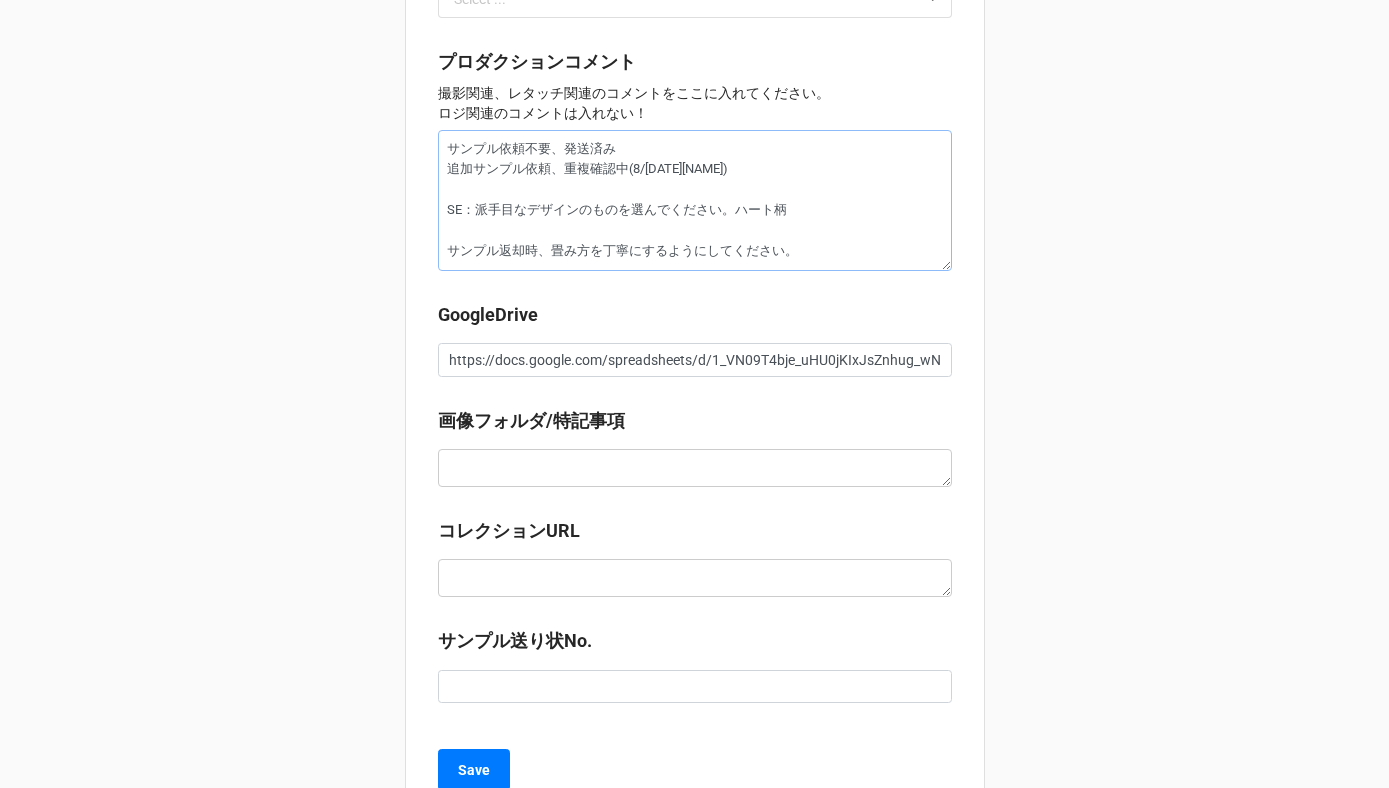 type on "x" 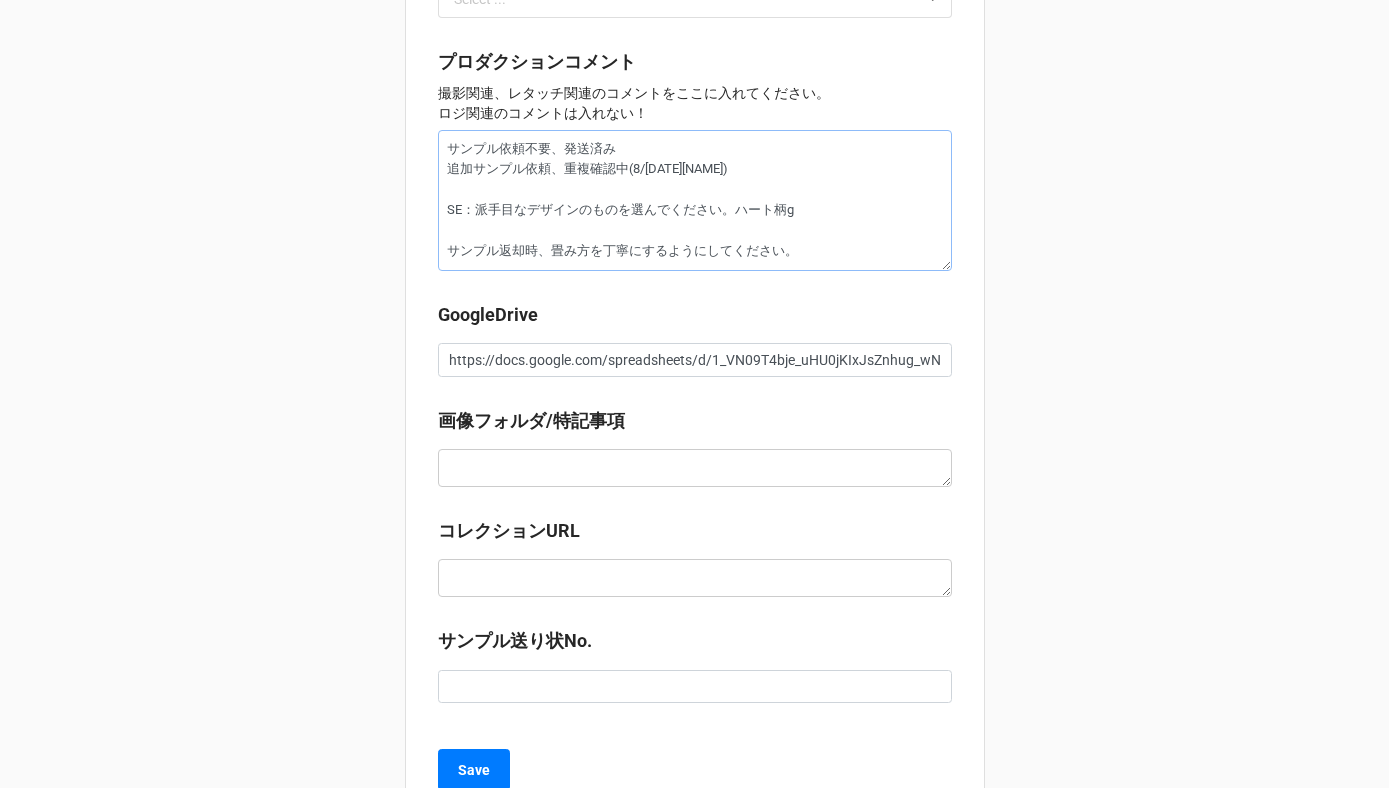type on "サンプル依頼不要、発送済み
追加サンプル依頼、重複確認中(8/[DATE][NAME])
SE：派手目なデザインのものを選んでください。ハート柄が
サンプル返却時、畳み方を丁寧にするようにしてください。" 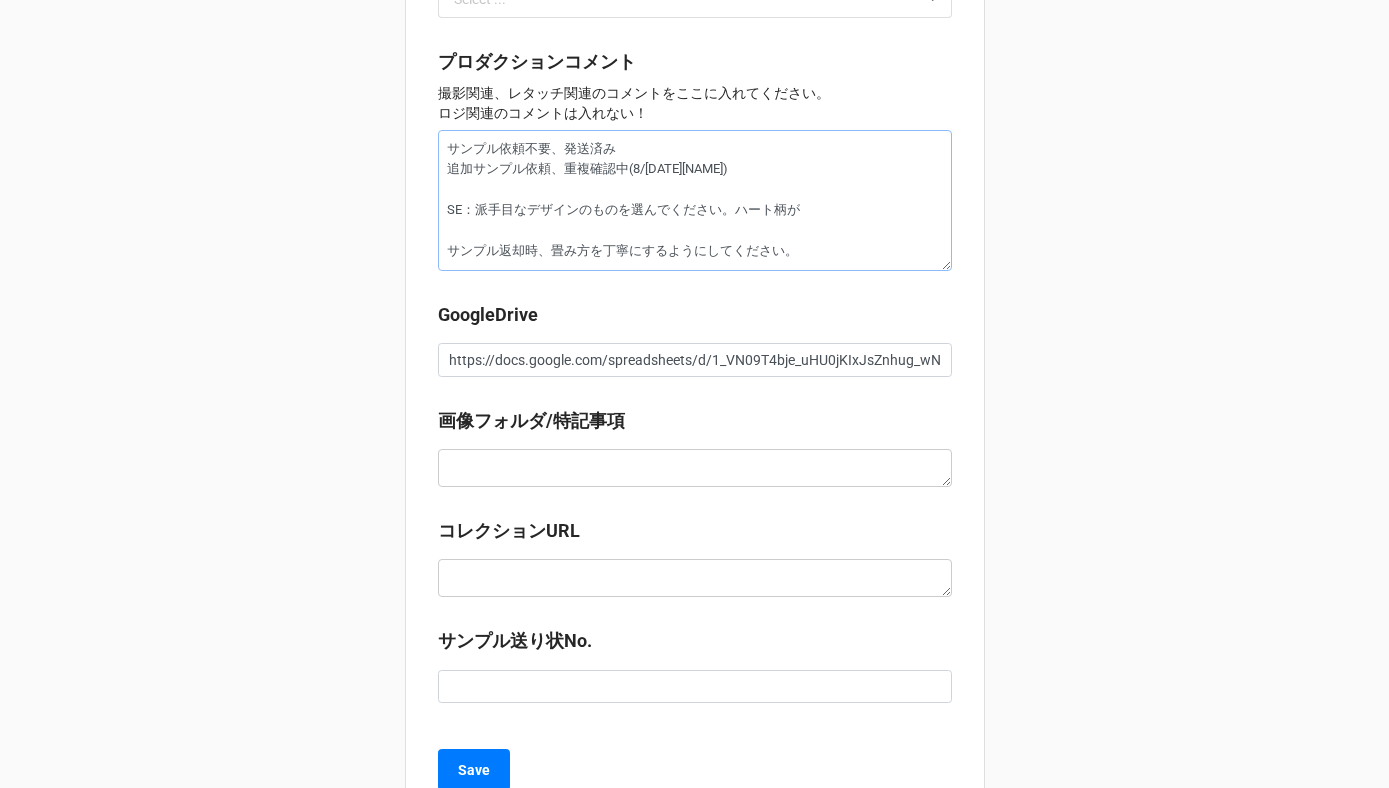 type on "x" 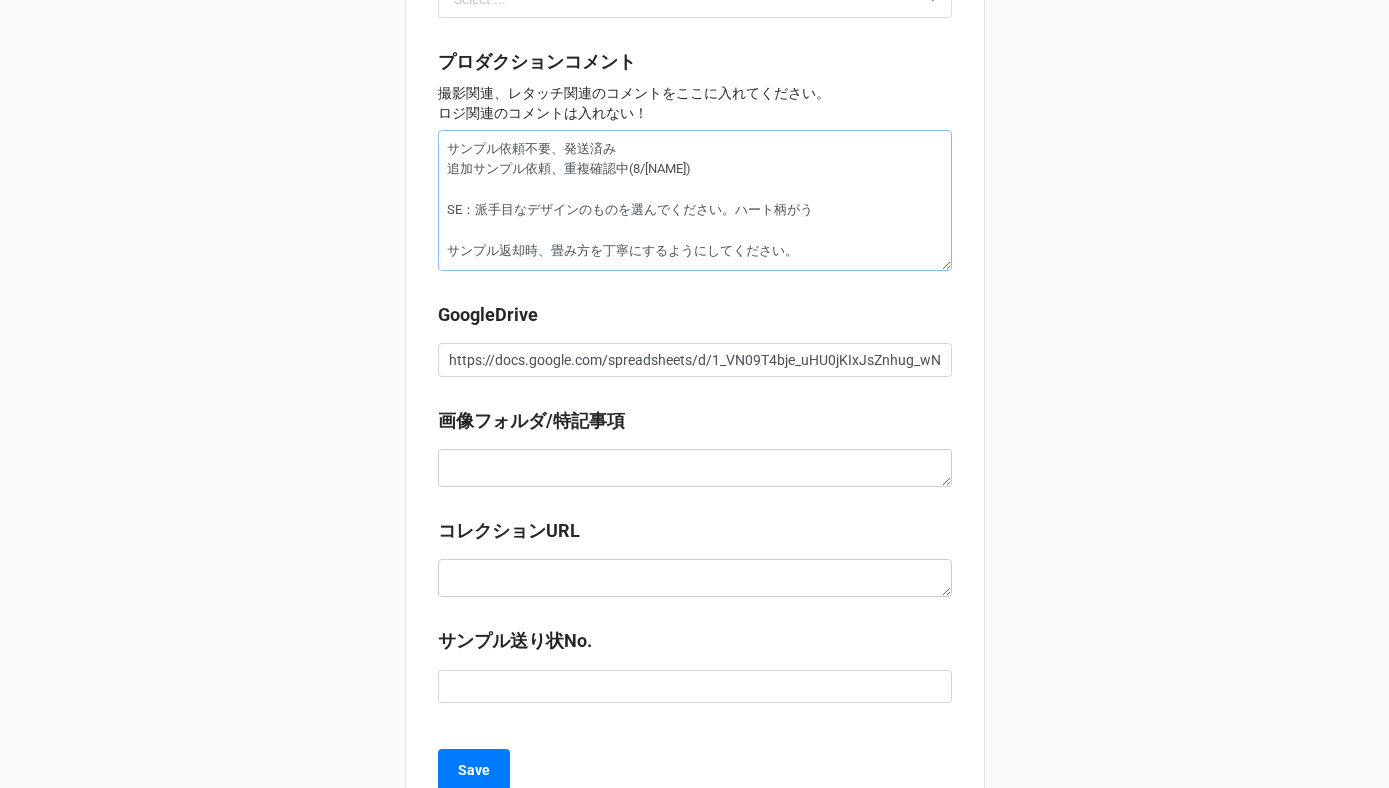 type on "x" 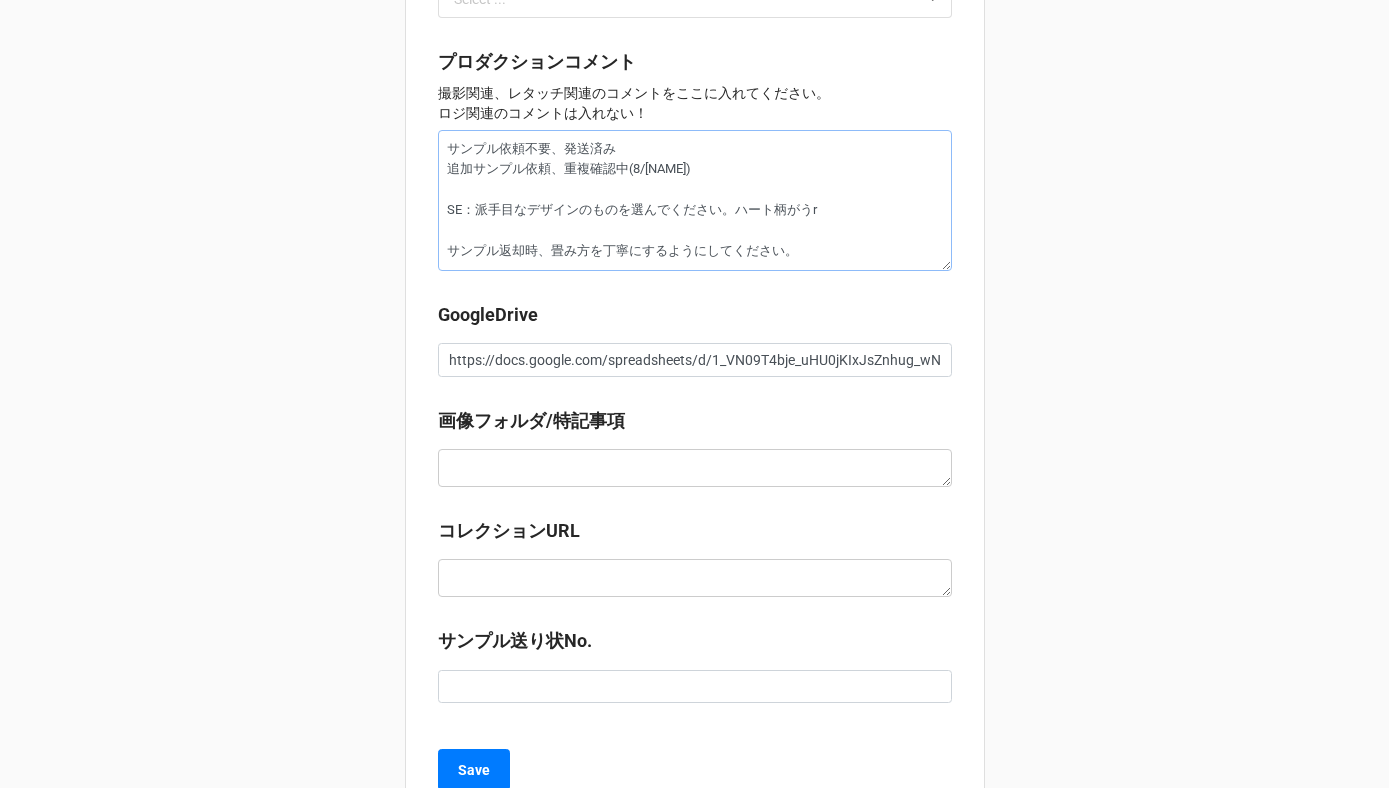 type on "x" 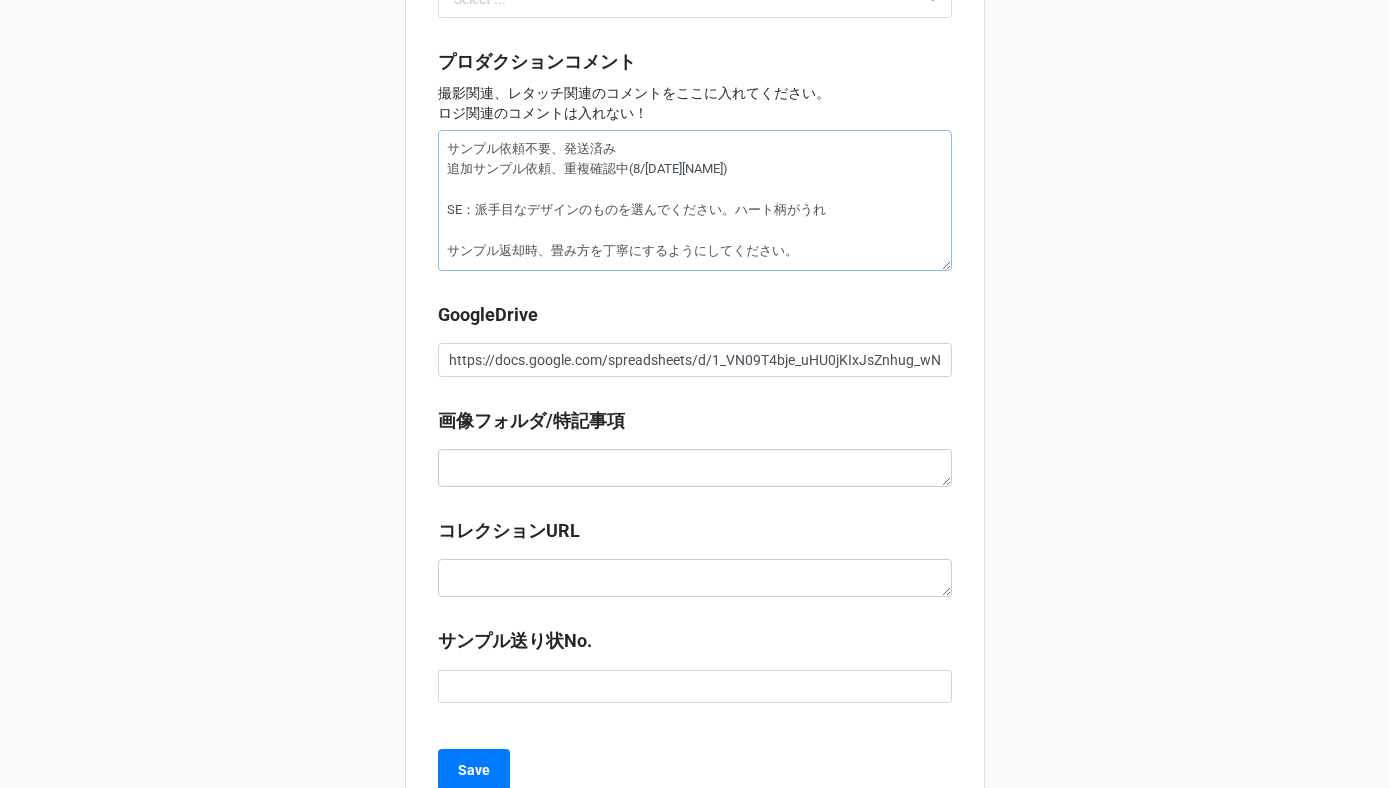 type on "x" 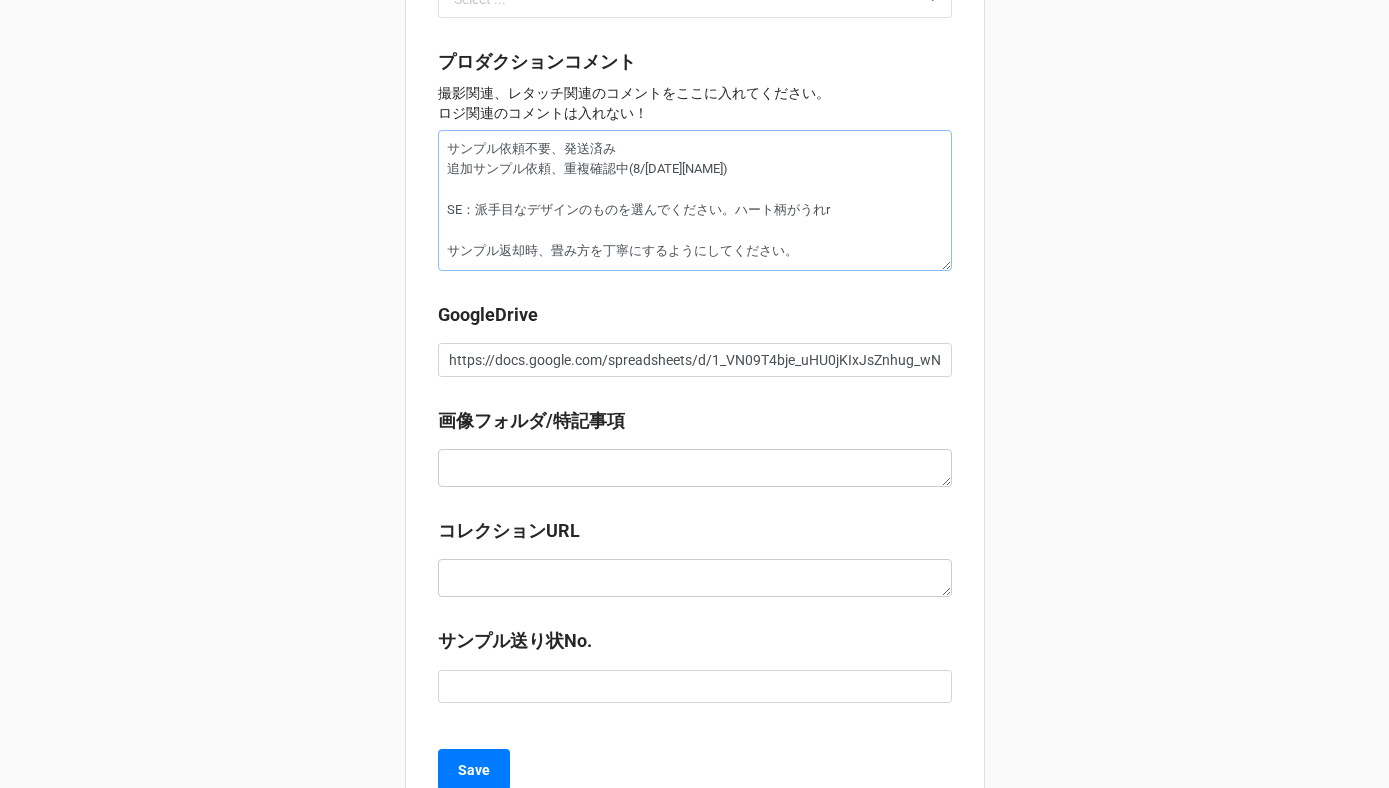 type on "x" 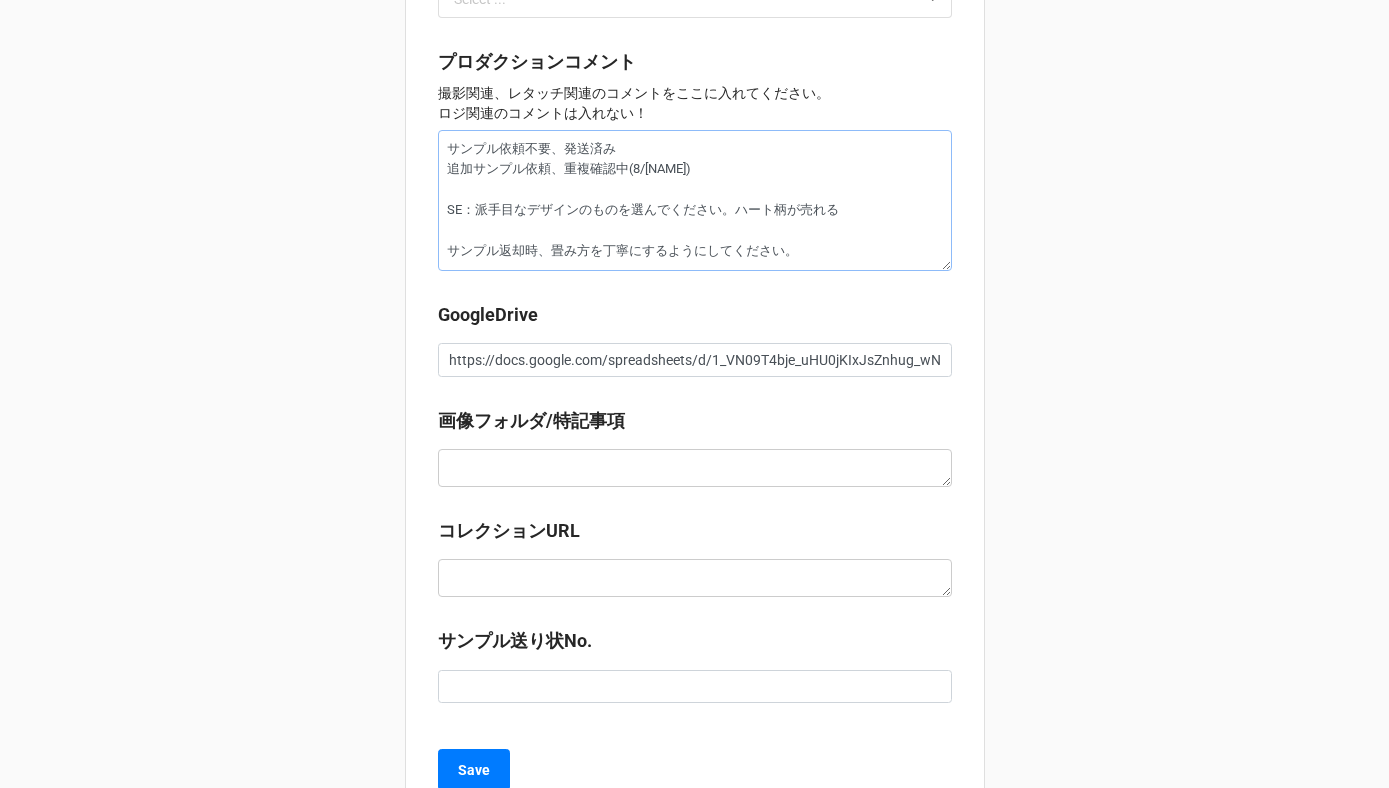 type on "x" 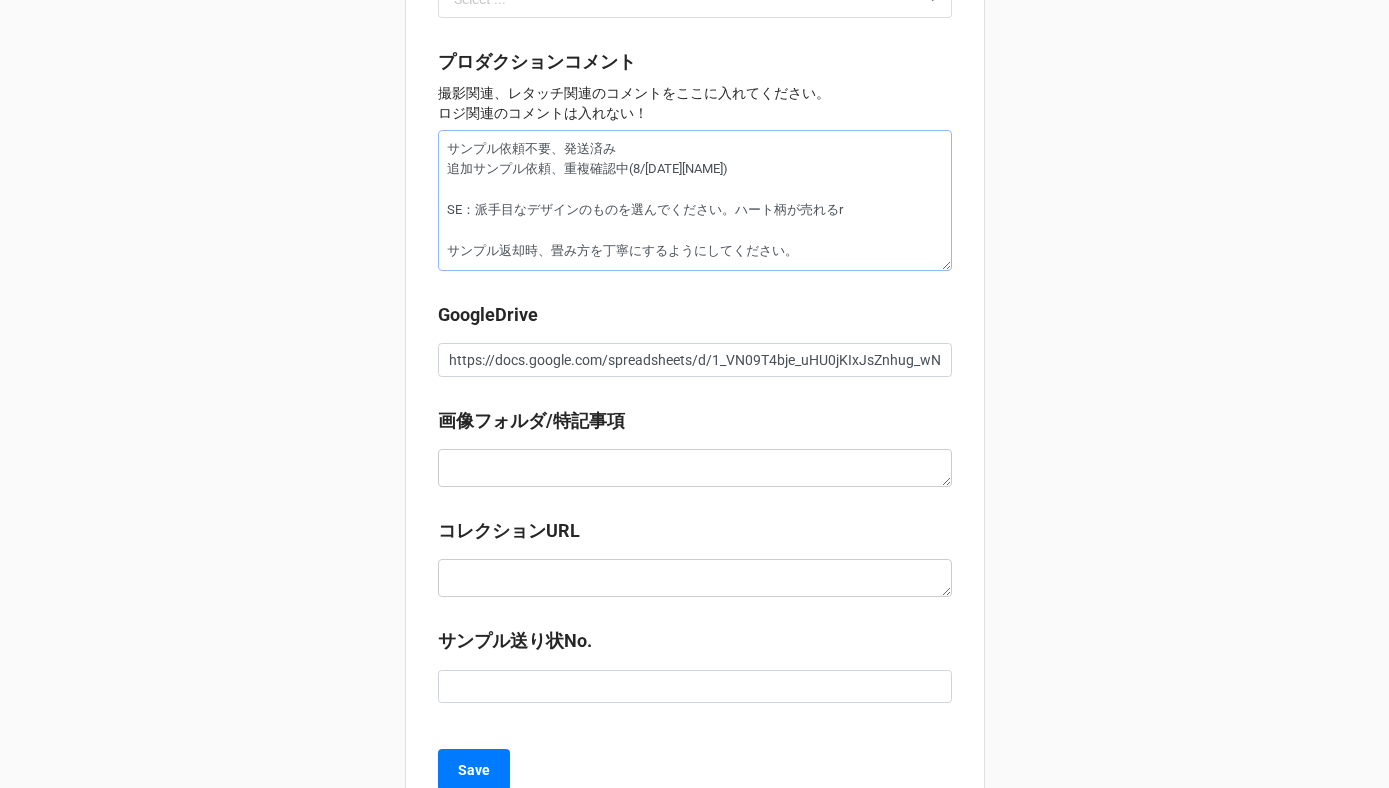 type on "サンプル依頼不要、発送済み
追加サンプル依頼、重複確認中(8/[DATE][NAME])
SE：派手目なデザインのものを選んでください。ハート柄が売れるら
サンプル返却時、畳み方を丁寧にするようにしてください。" 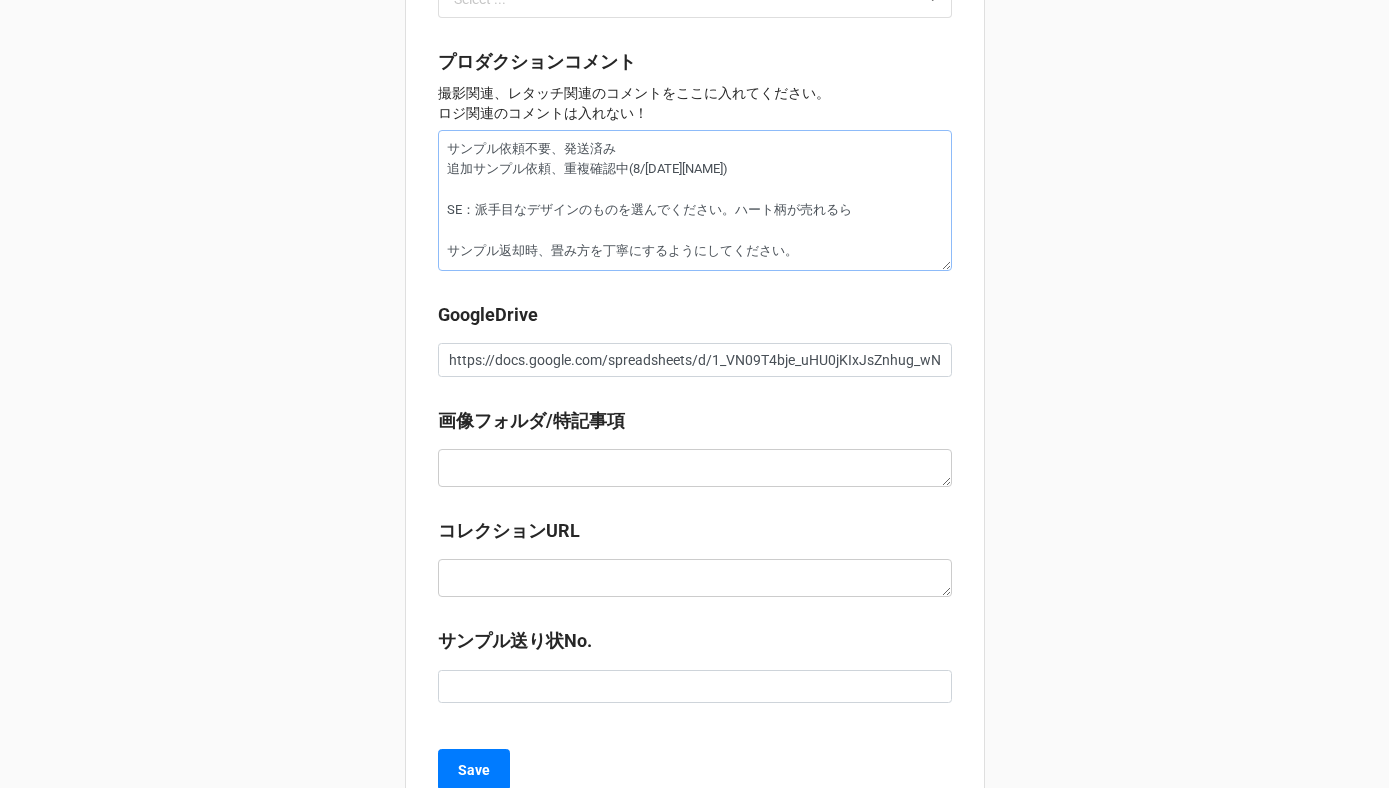type on "x" 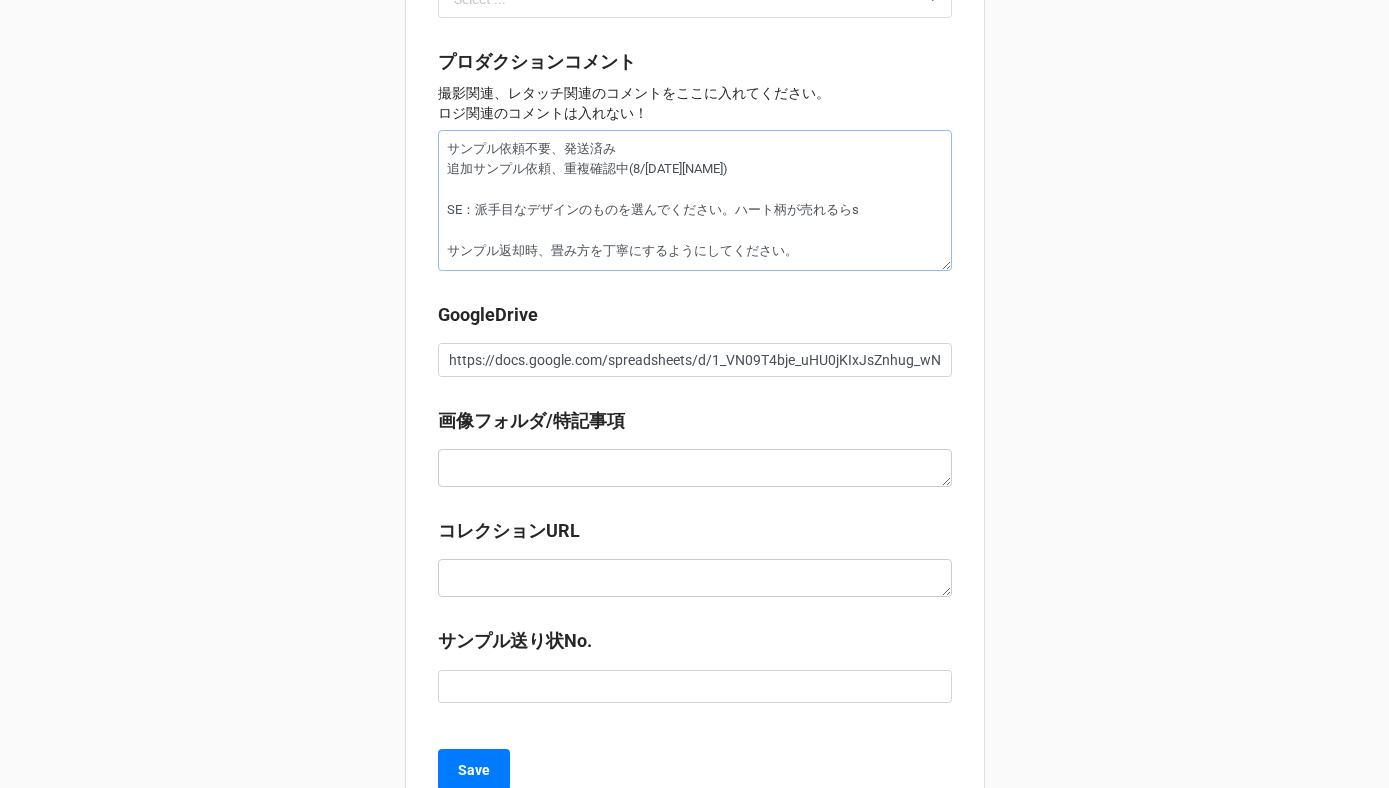 type on "x" 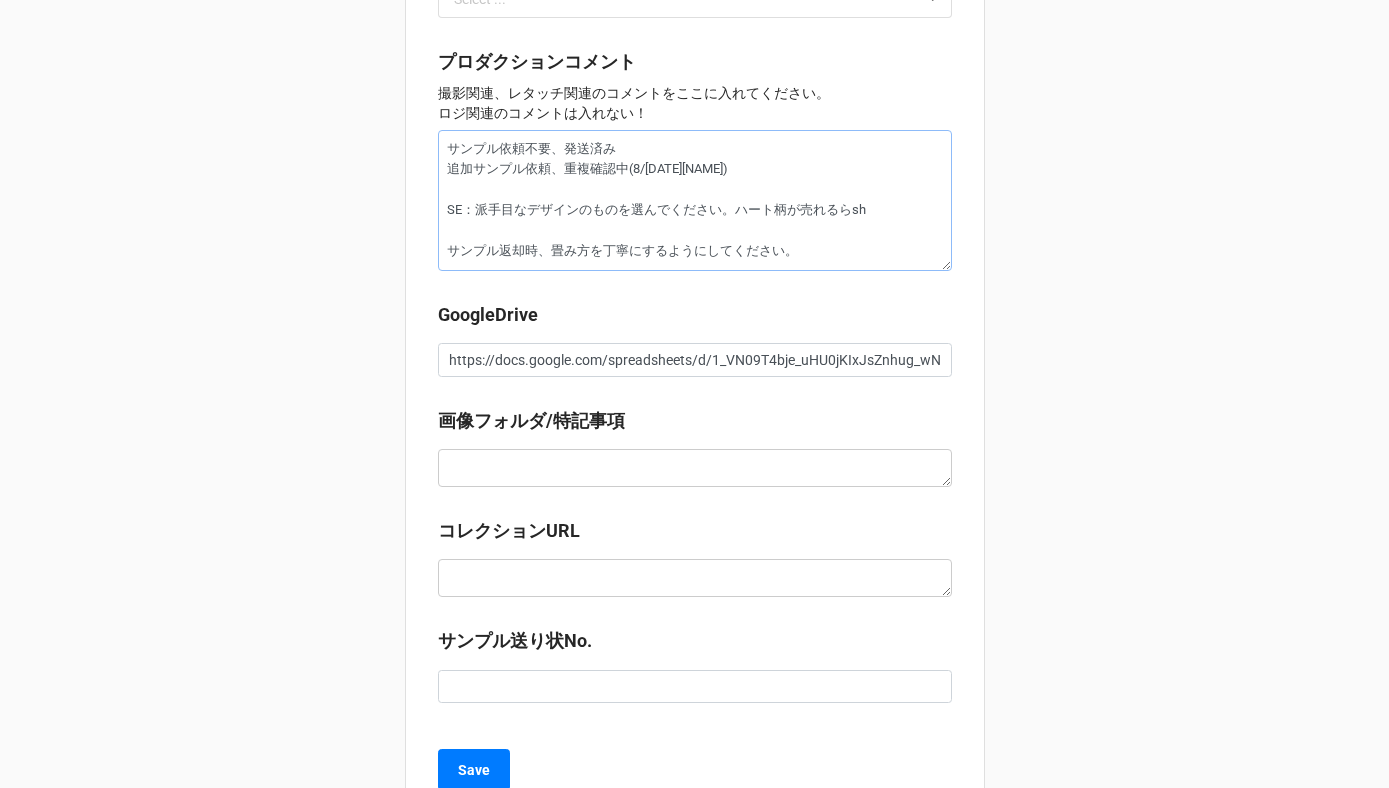 type on "x" 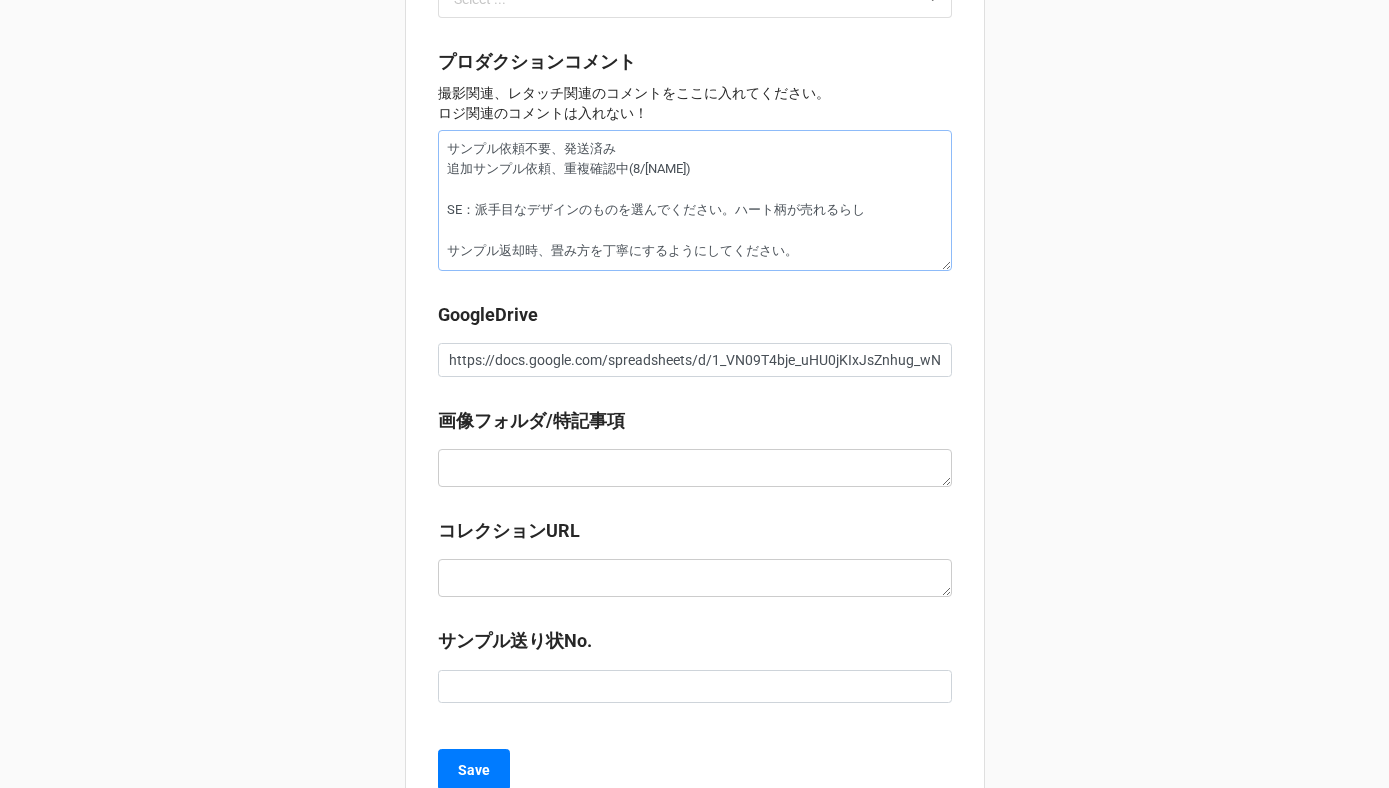 type on "x" 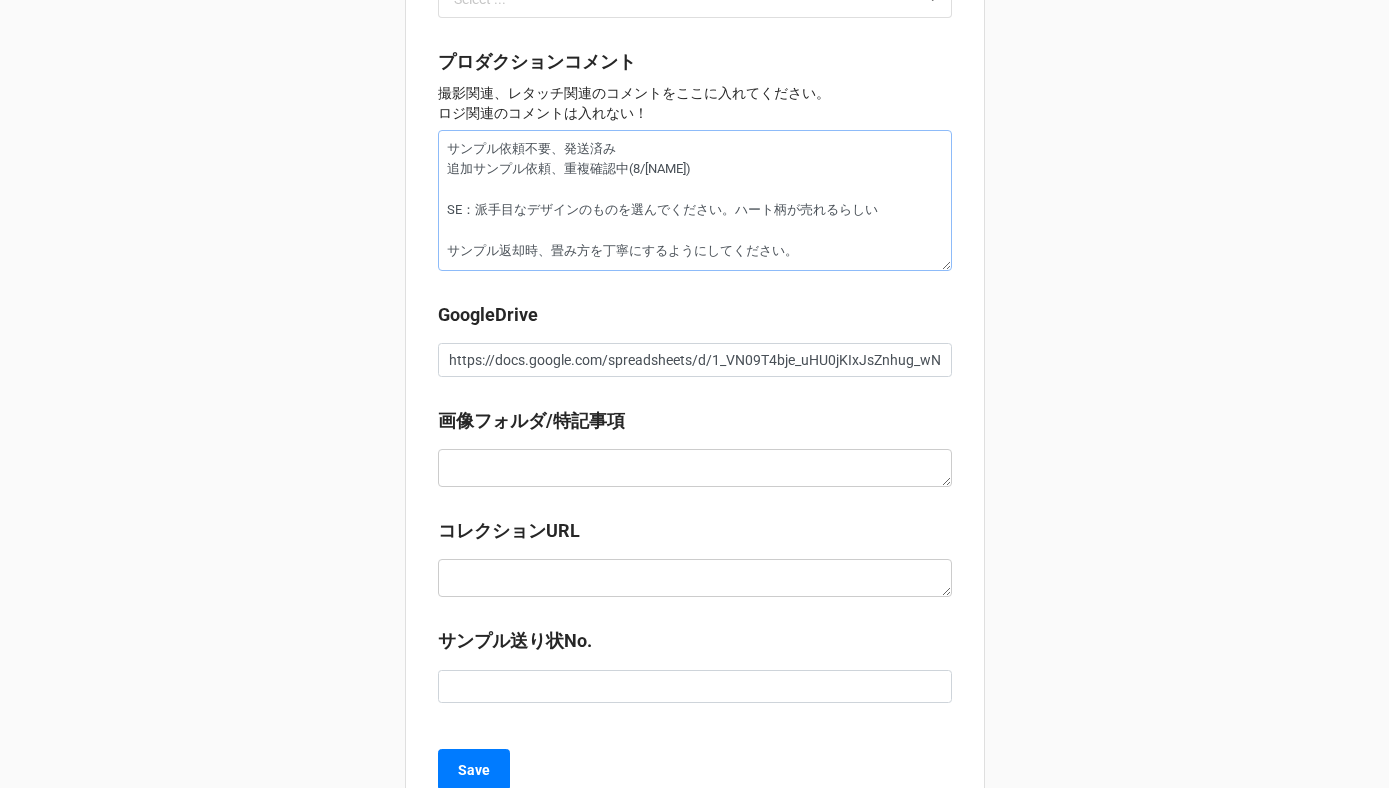 type on "x" 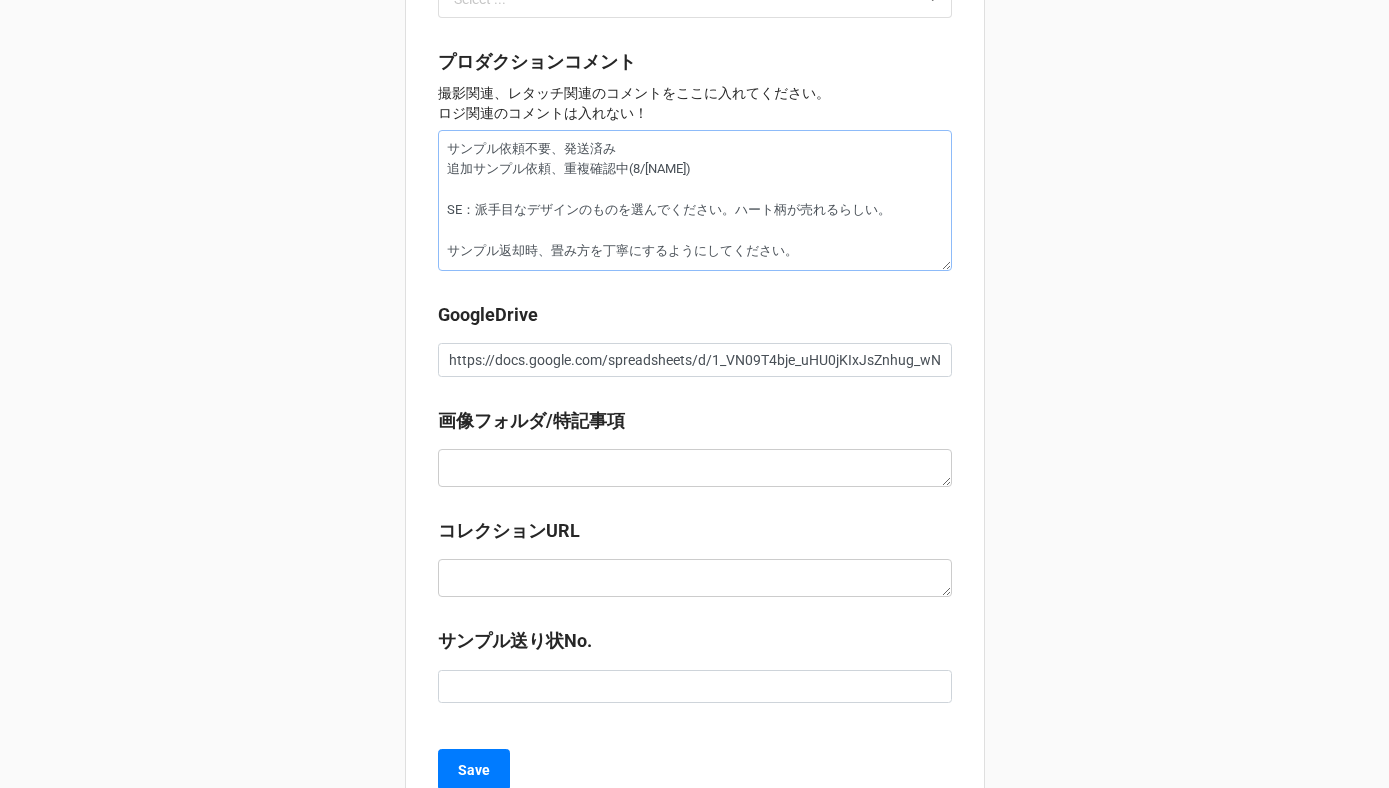 click on "サンプル依頼不要、発送済み
追加サンプル依頼、重複確認中(8/[NAME])
SE：派手目なデザインのものを選んでください。ハート柄が売れるらしい。
サンプル返却時、畳み方を丁寧にするようにしてください。" at bounding box center (695, 200) 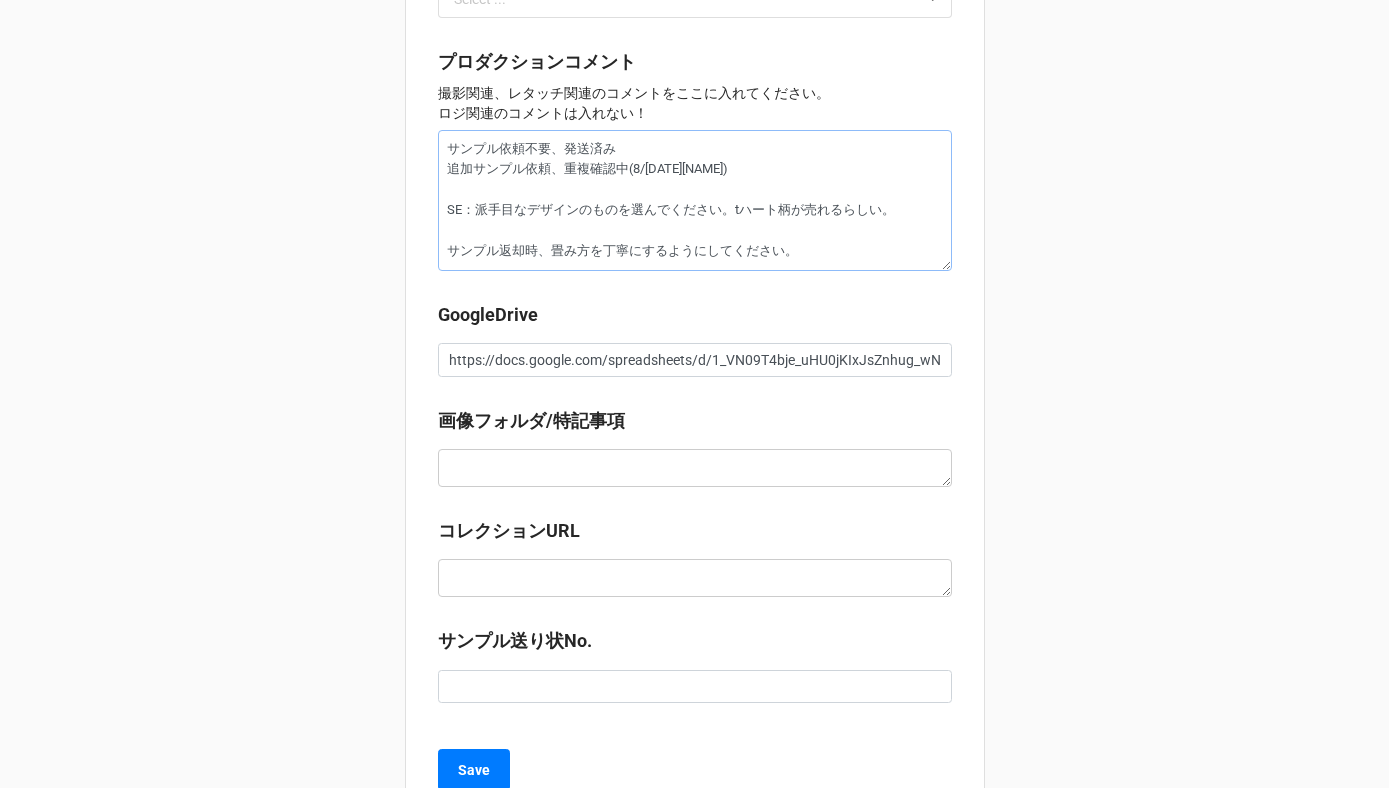type on "x" 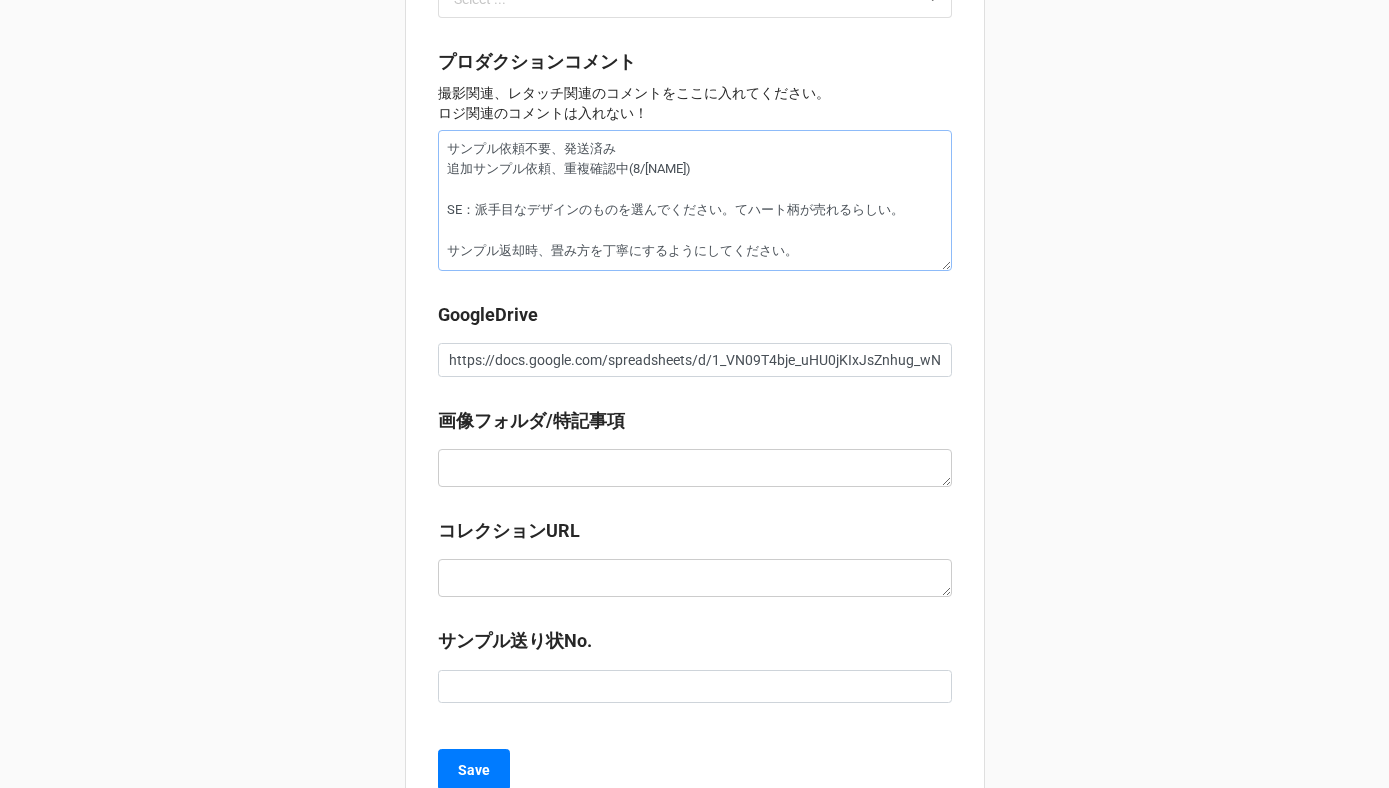 type on "x" 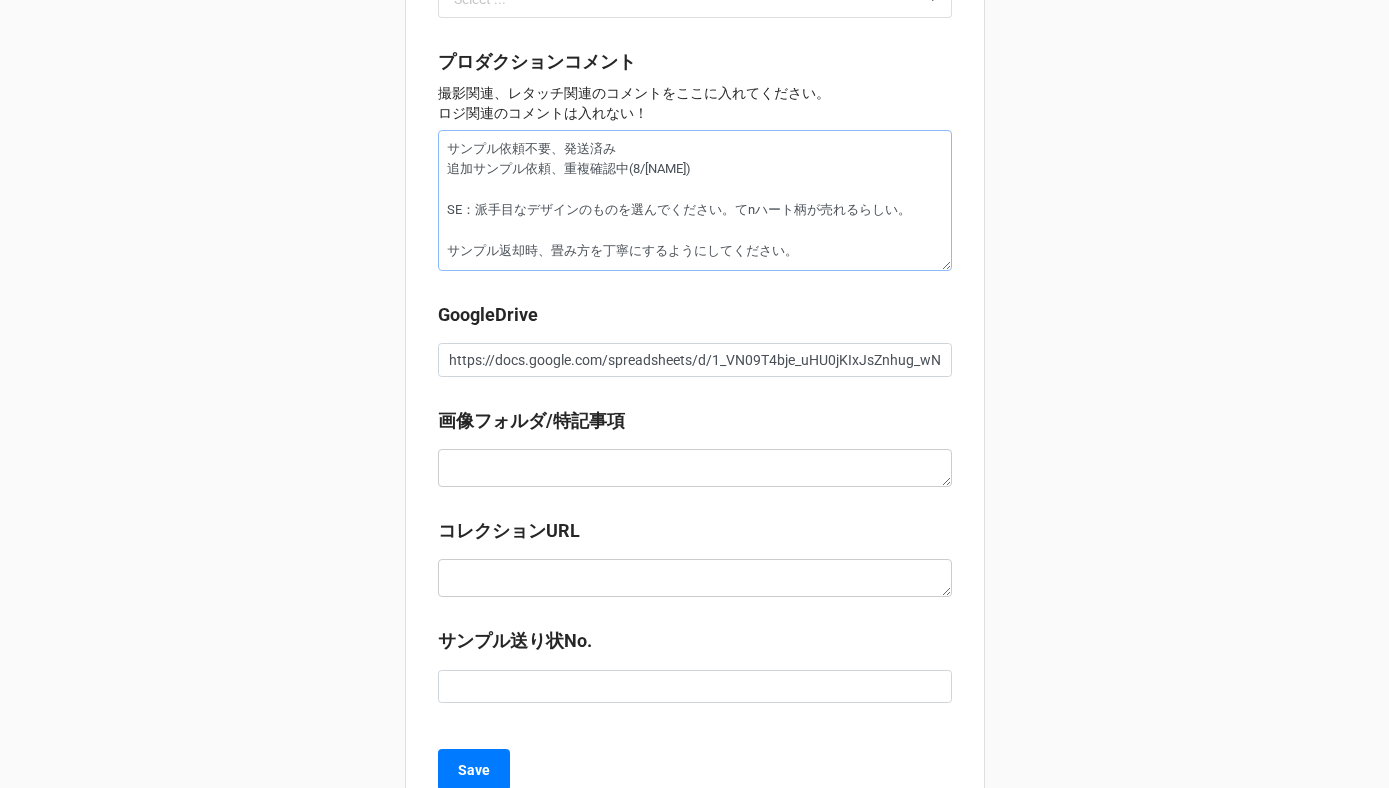 type on "x" 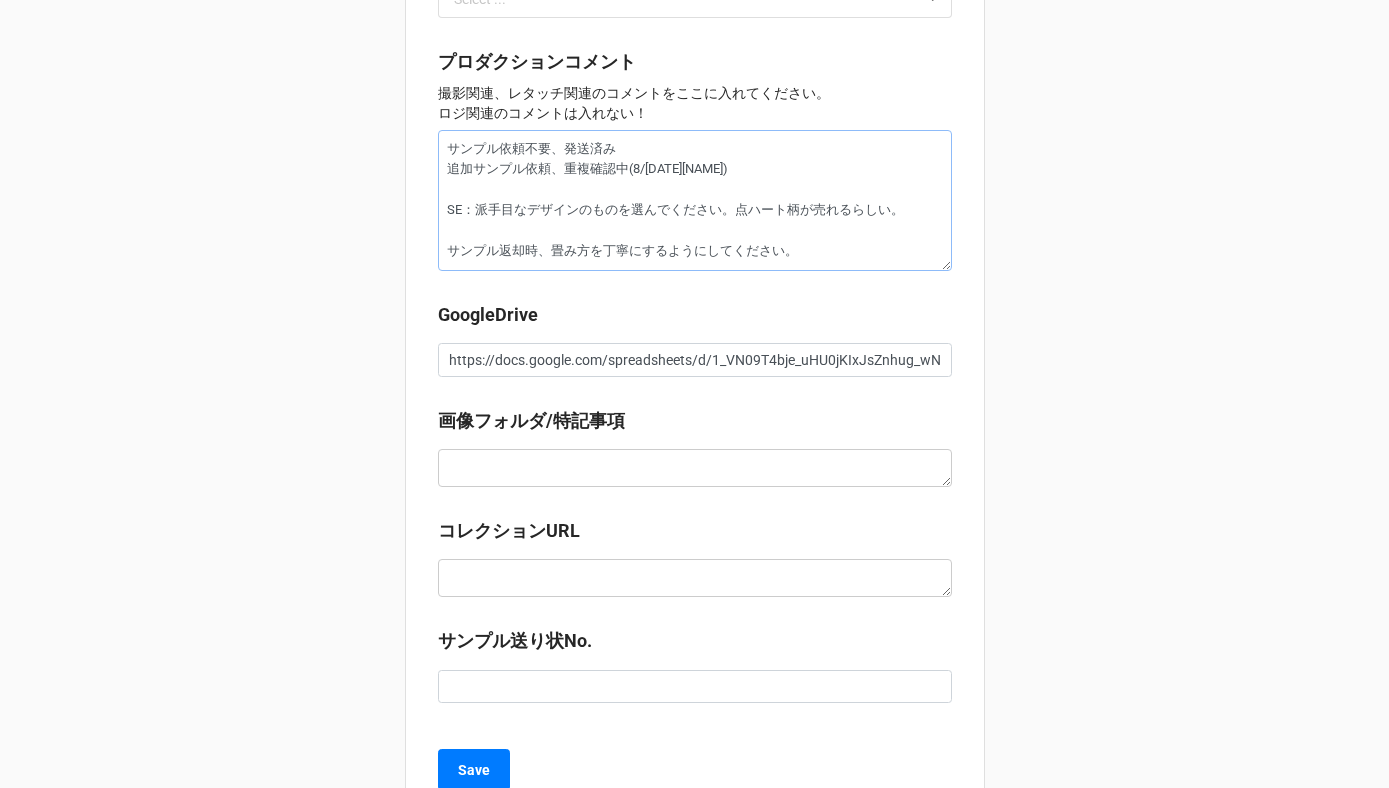 type on "x" 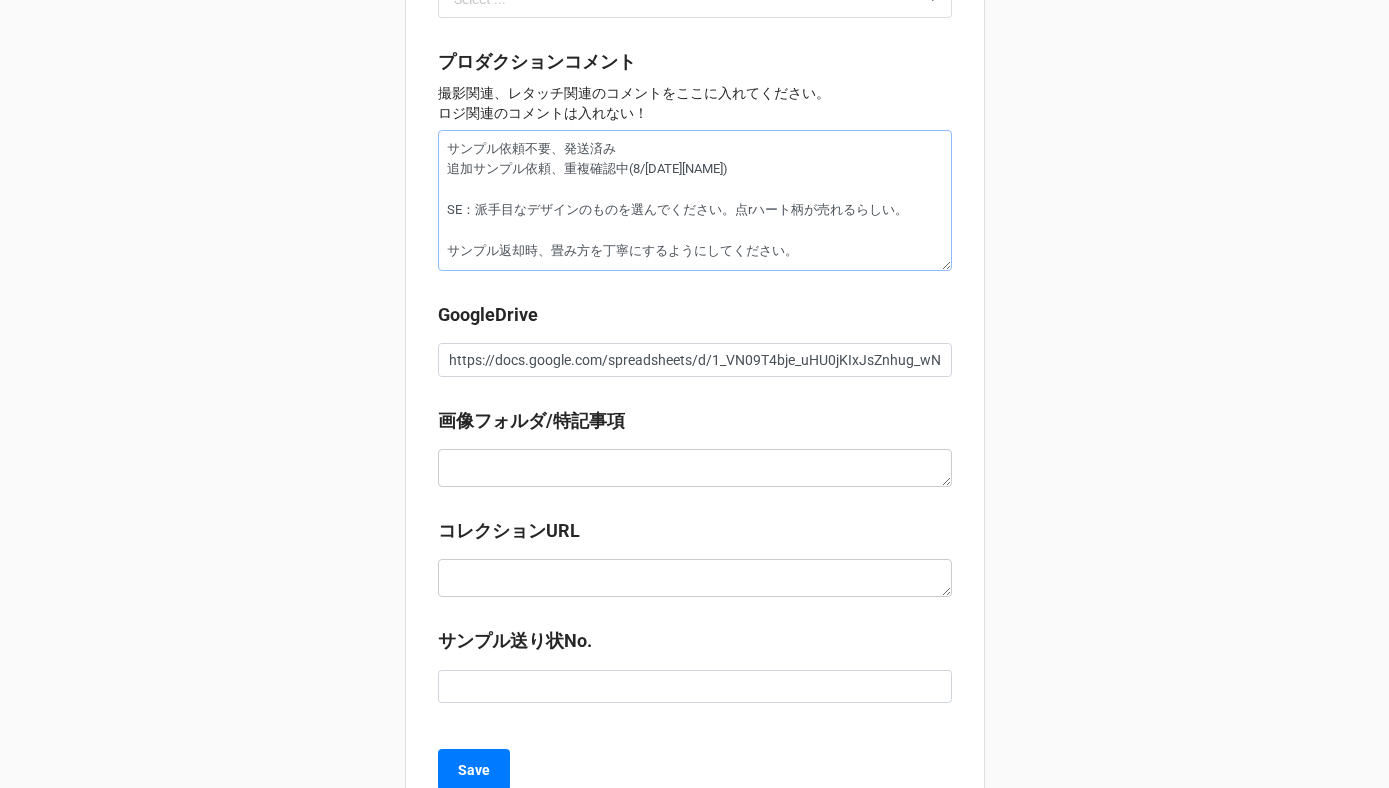 type on "サンプル依頼不要、発送済み
追加サンプル依頼、重複確認中(8/[NAME])
SE：派手目なデザインのものを選んでください。てんろハート柄が売れるらしい。
サンプル返却時、畳み方を丁寧にするようにしてください。" 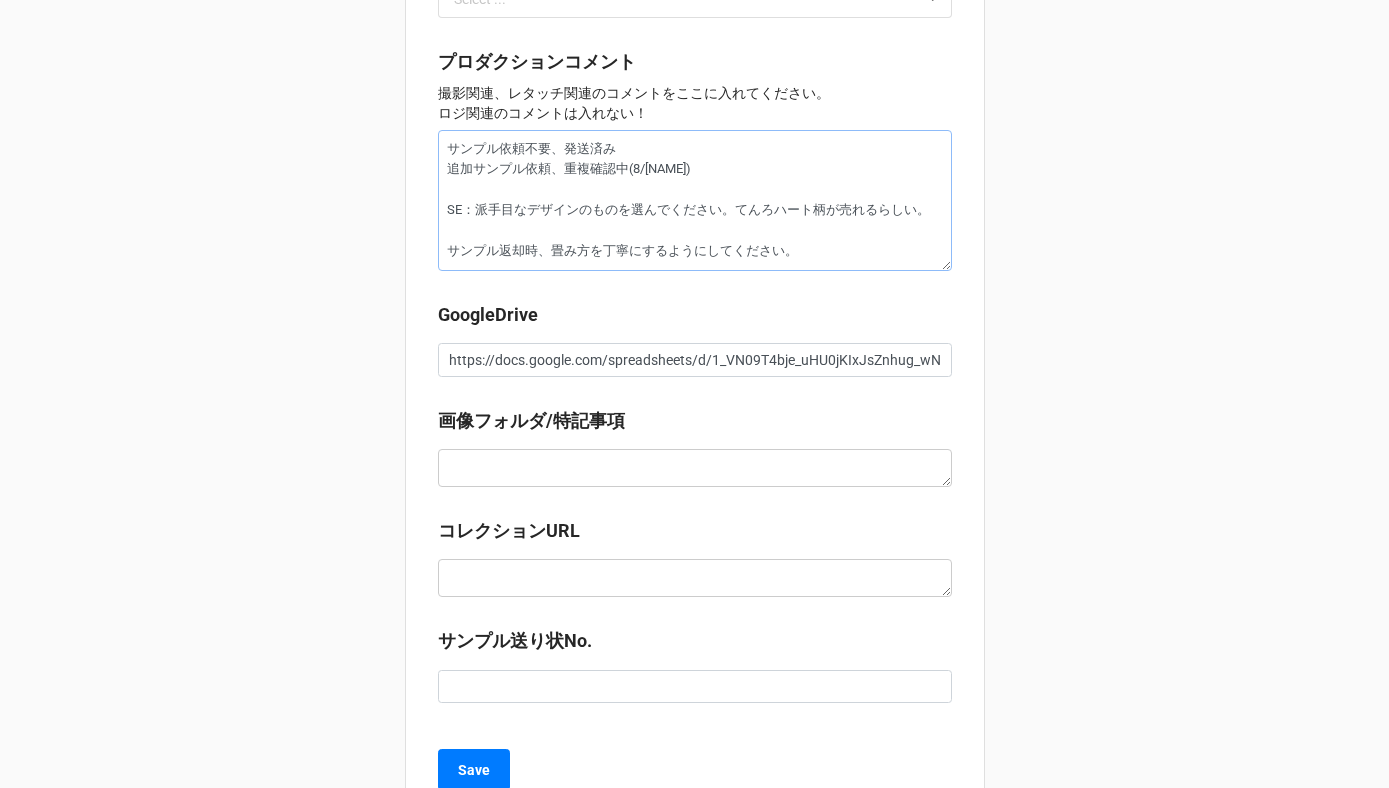 type on "x" 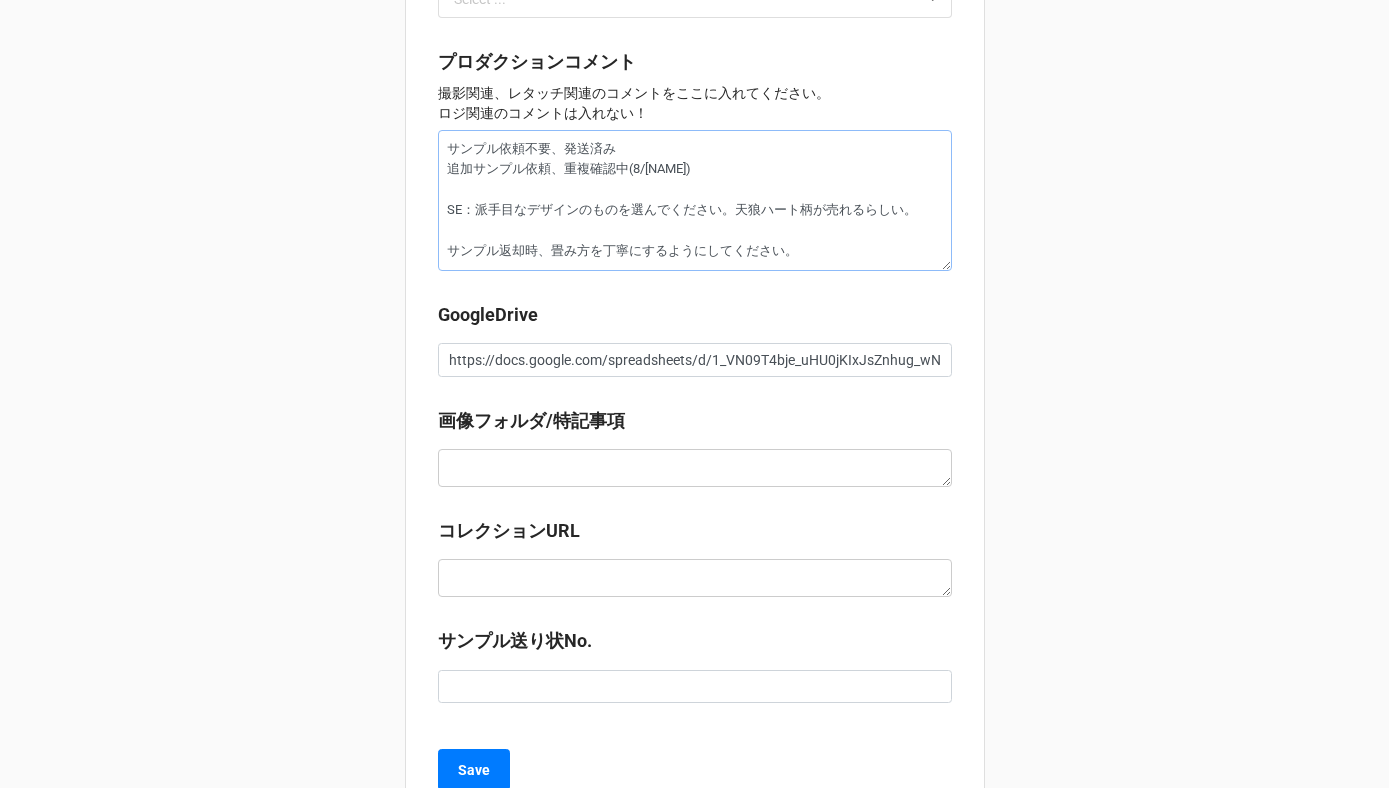 type on "x" 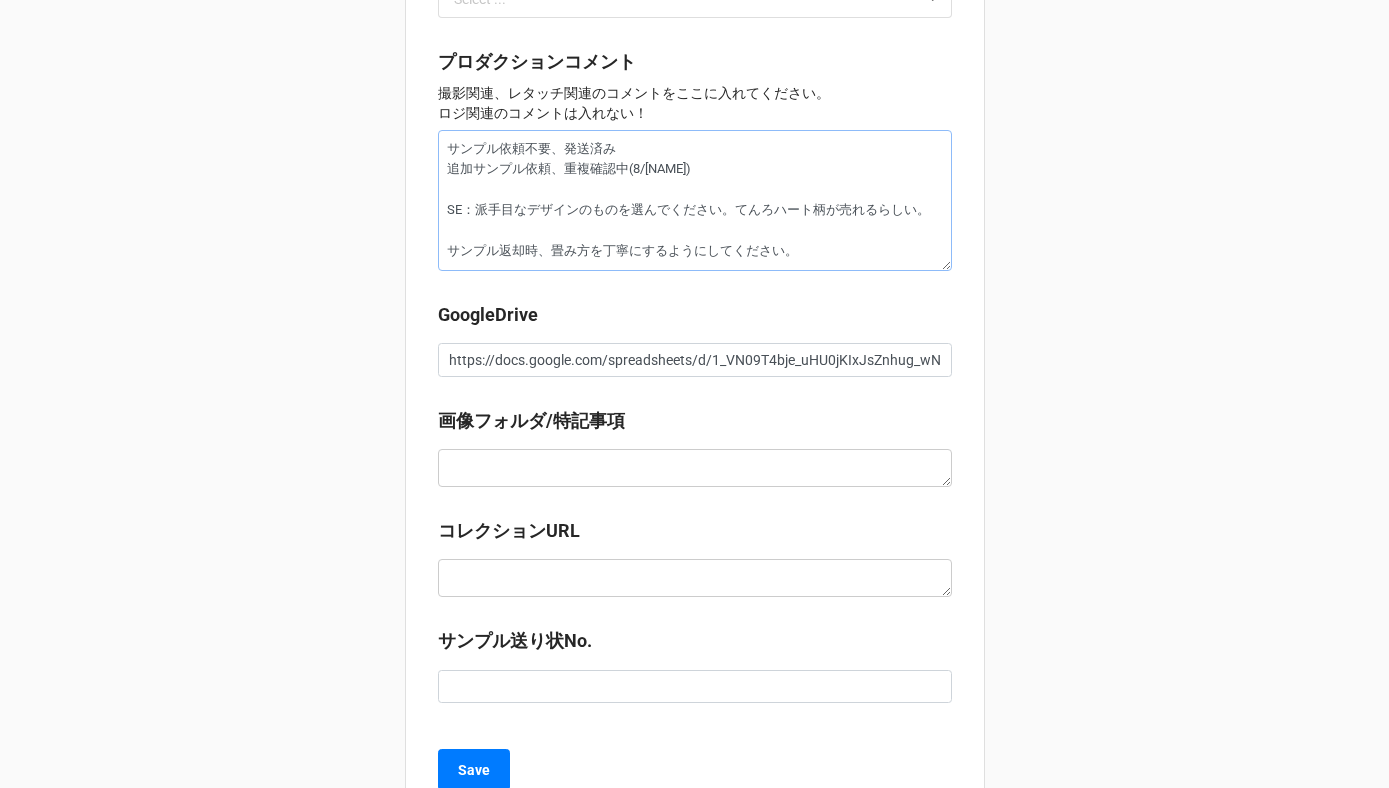 type on "x" 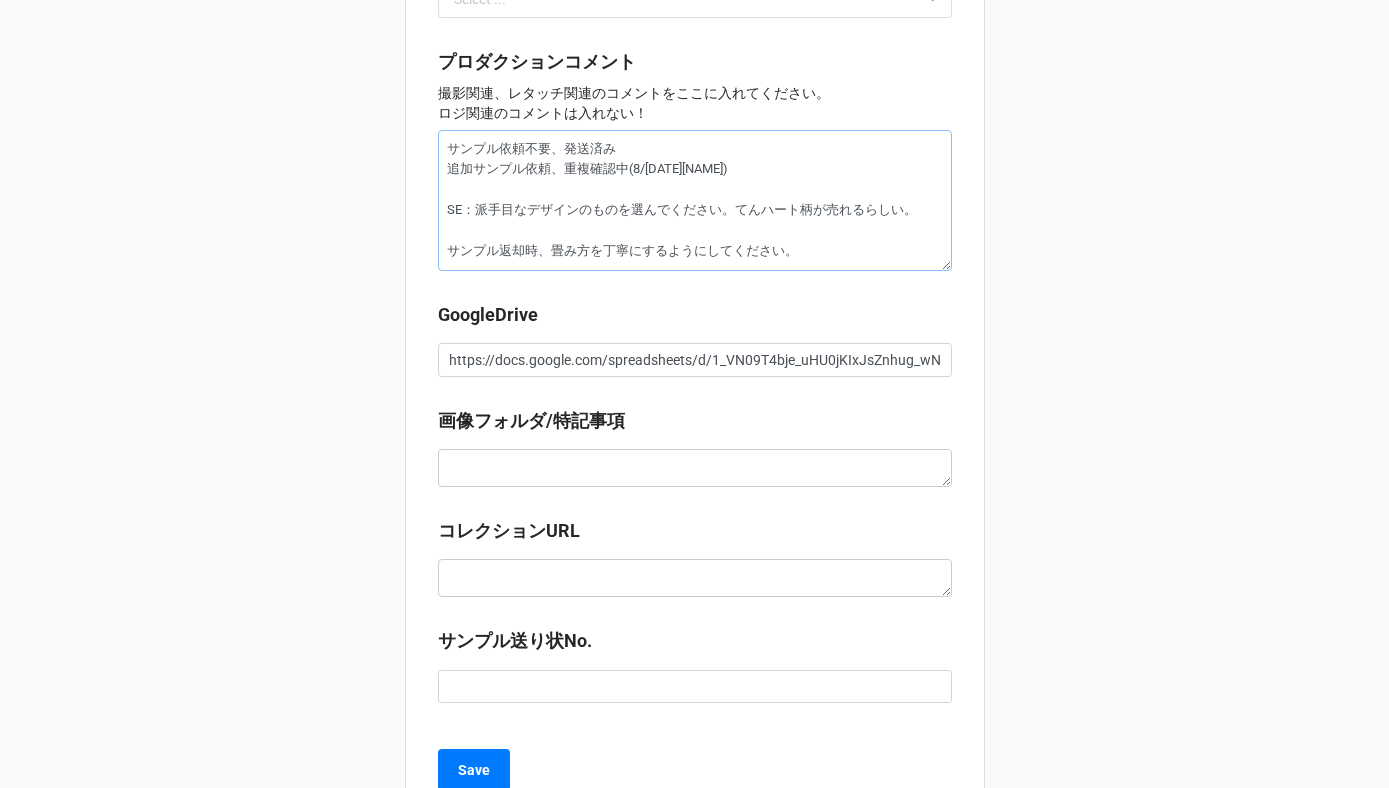 type on "x" 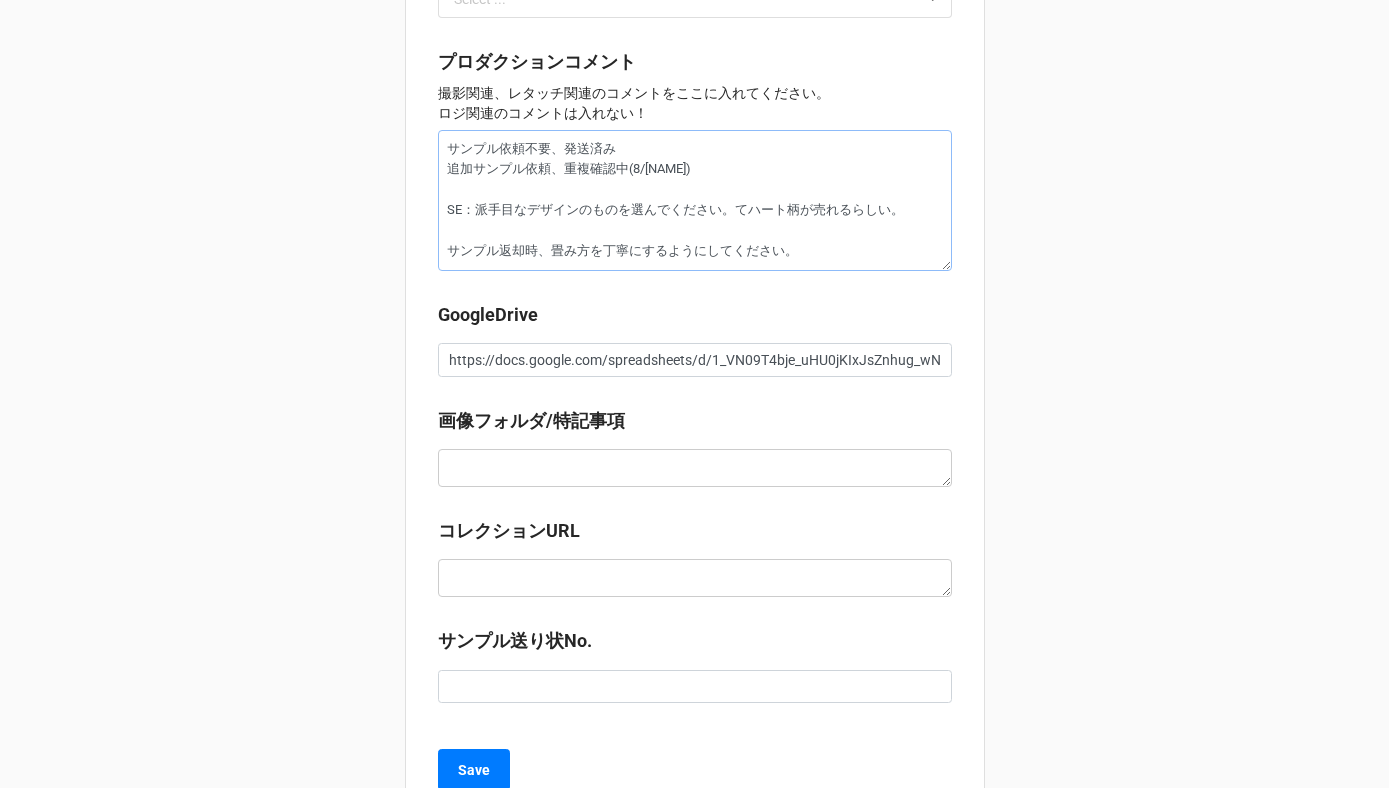 type on "x" 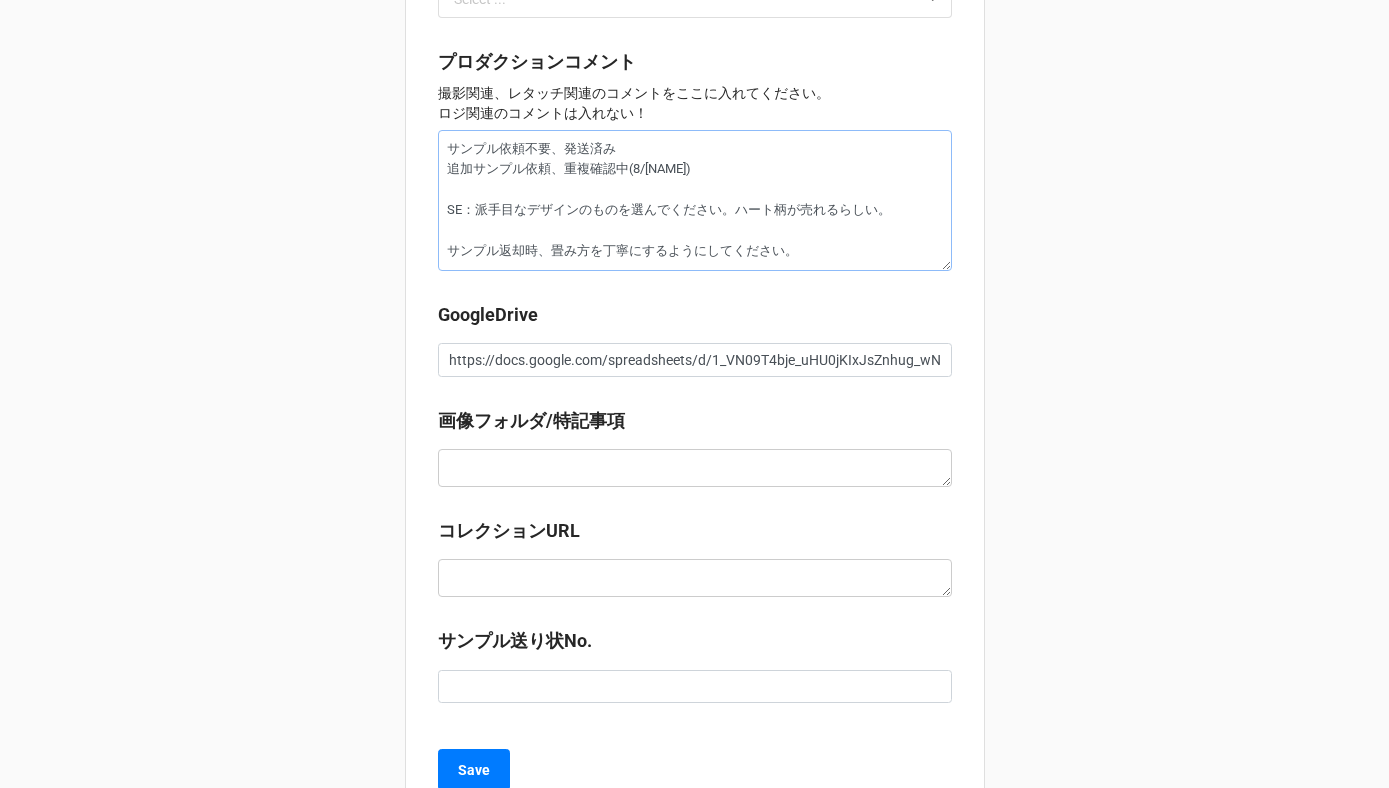 type on "x" 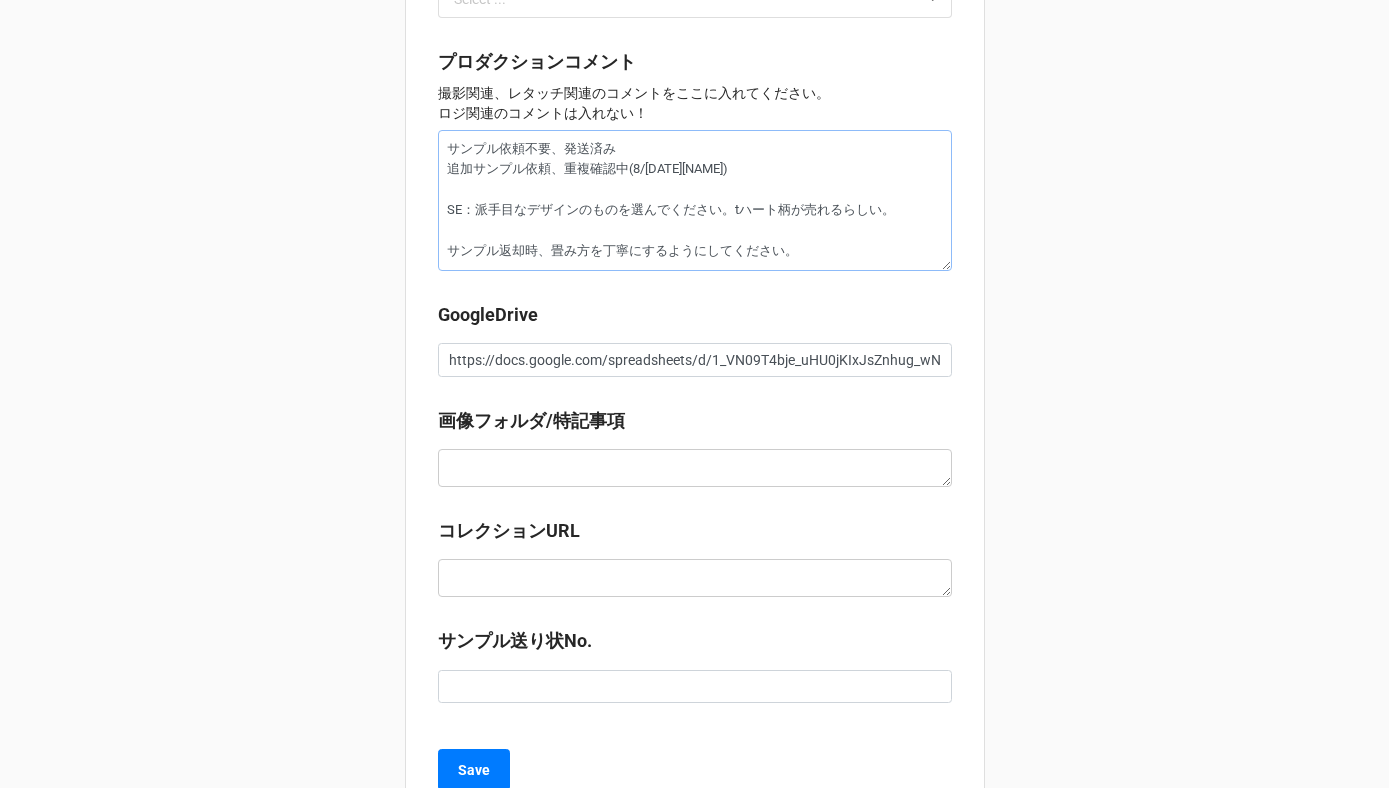 type on "x" 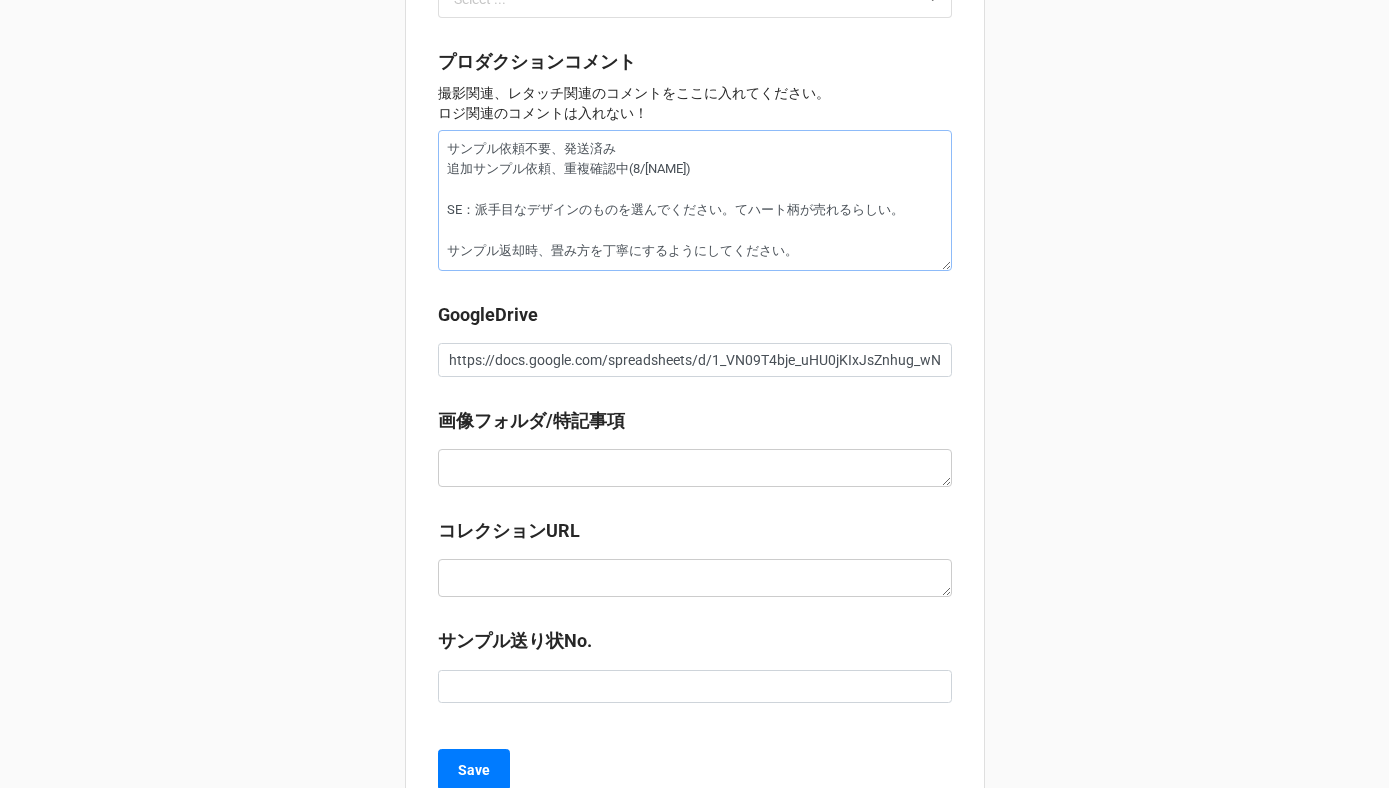 type on "サンプル依頼不要、発送済み
追加サンプル依頼、重複確認中(8/[NAME])
SE：派手目なデザインのものを選んでください。てnハート柄が売れるらしい。
サンプル返却時、畳み方を丁寧にするようにしてください。" 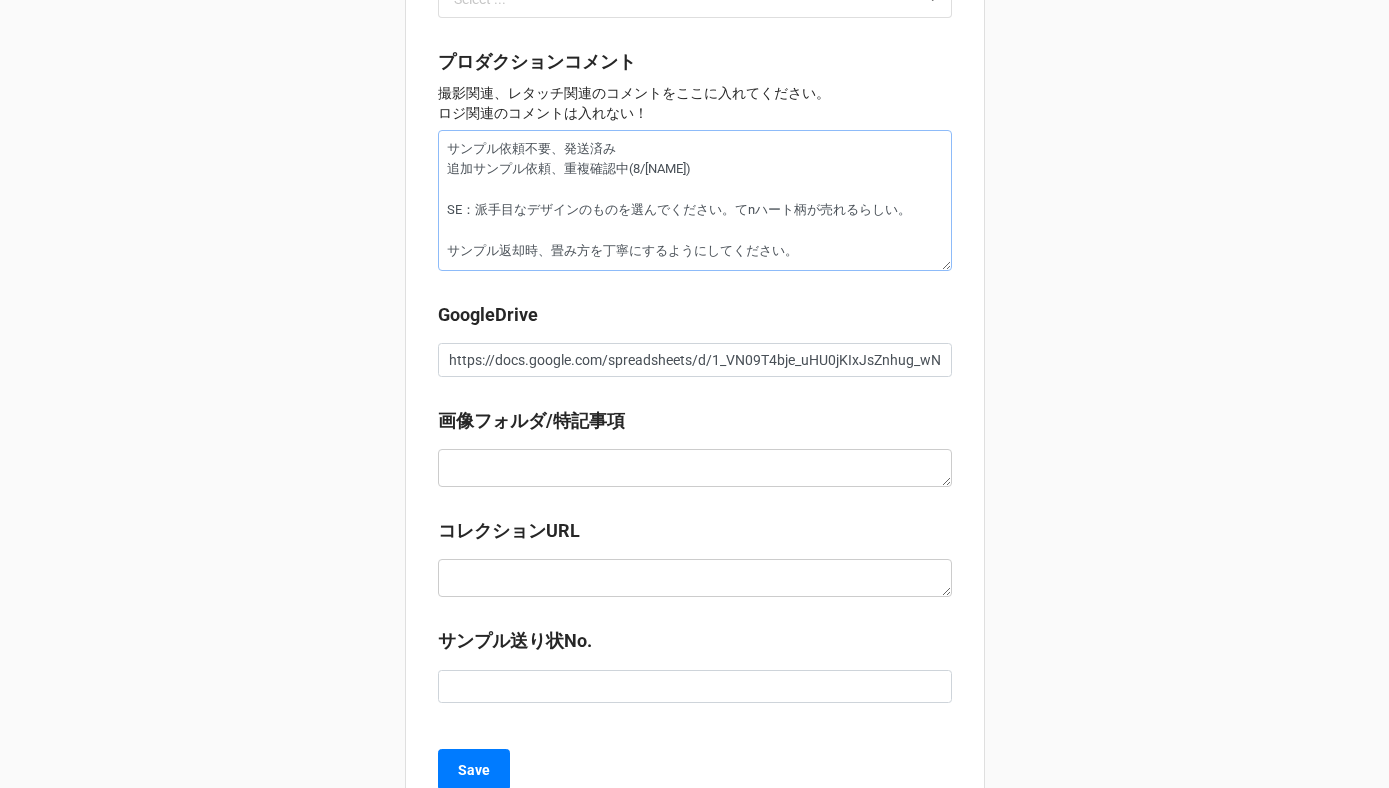 type on "x" 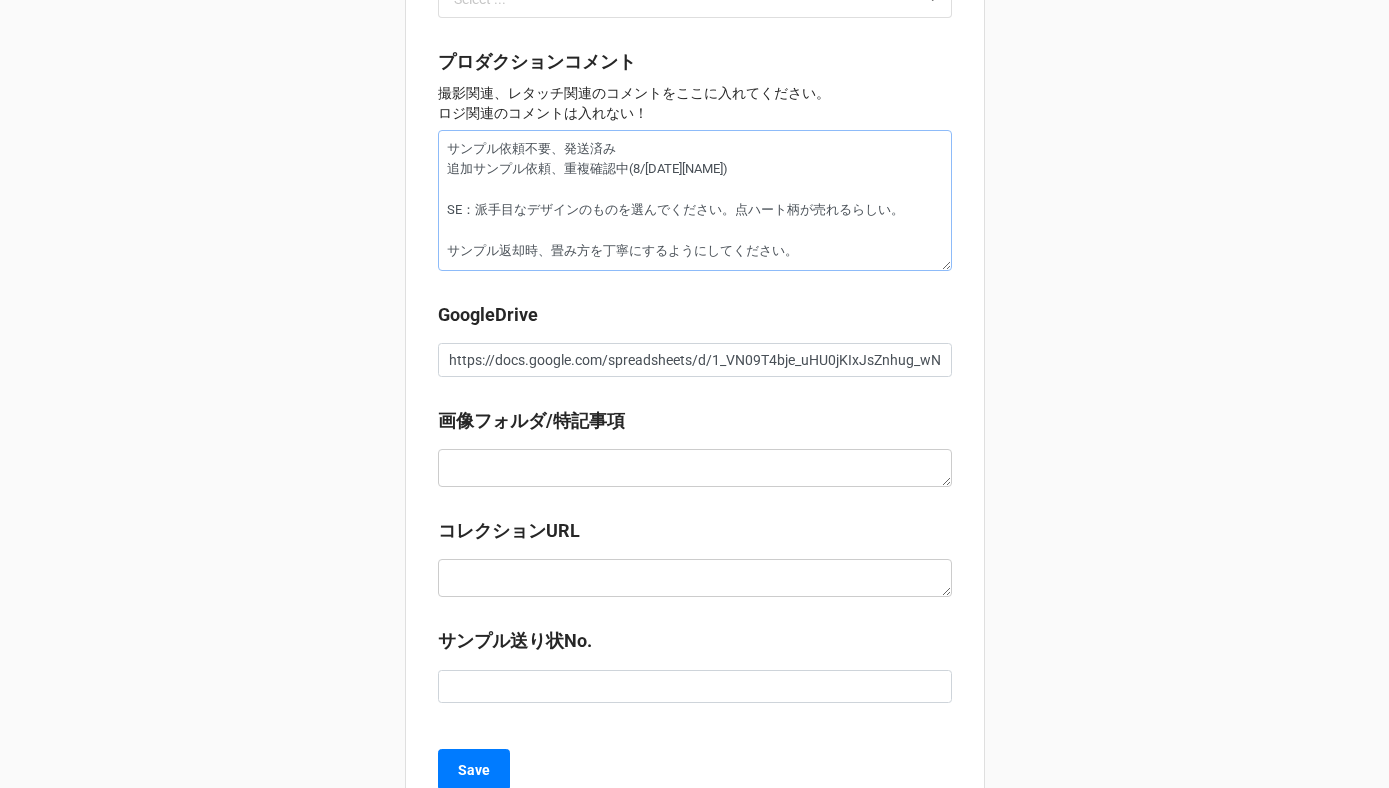 type on "x" 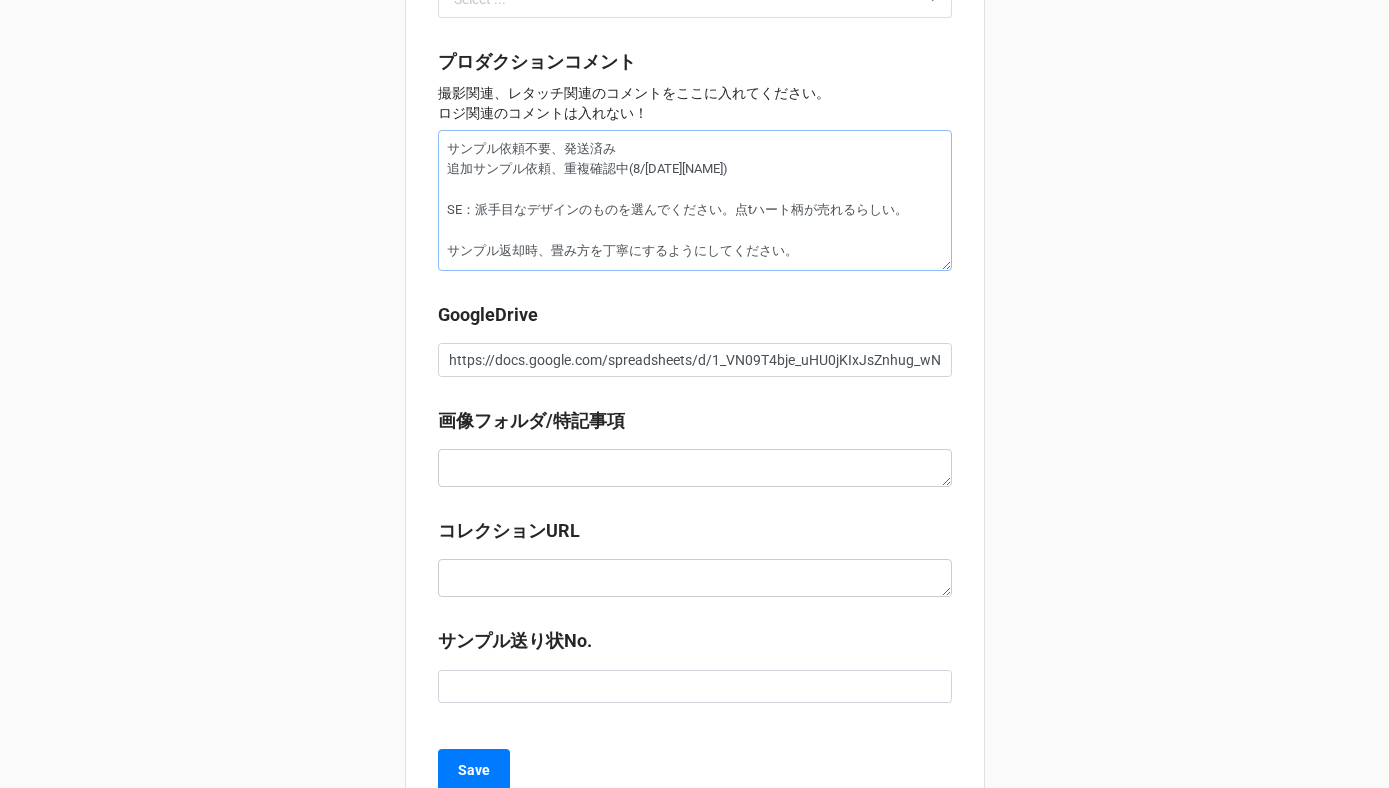 type on "サンプル依頼不要、発送済み
追加サンプル依頼、重複確認中(8/[DATE][NAME])
SE：派手目なデザインのものを選んでください。テントハート柄が売れるらしい。
サンプル返却時、畳み方を丁寧にするようにしてください。" 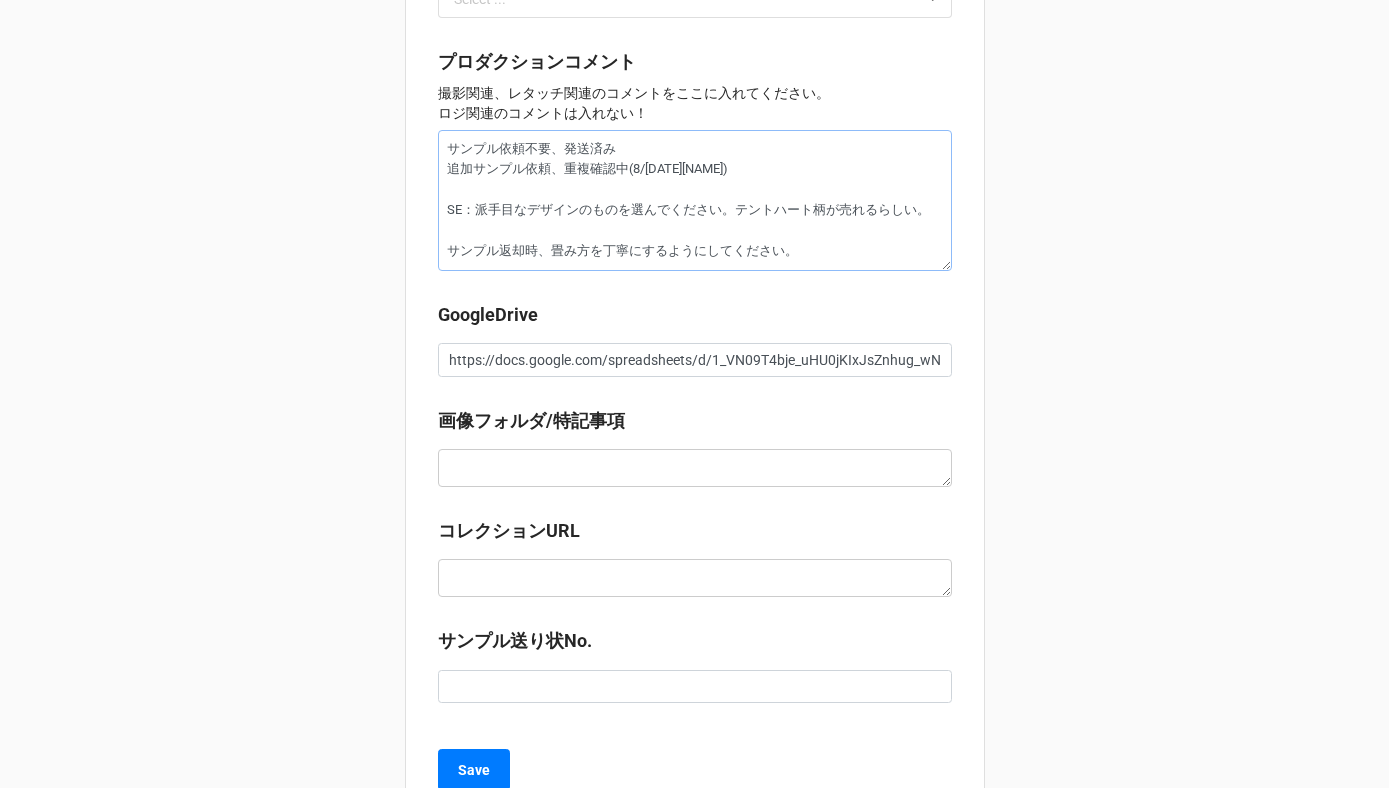 type on "x" 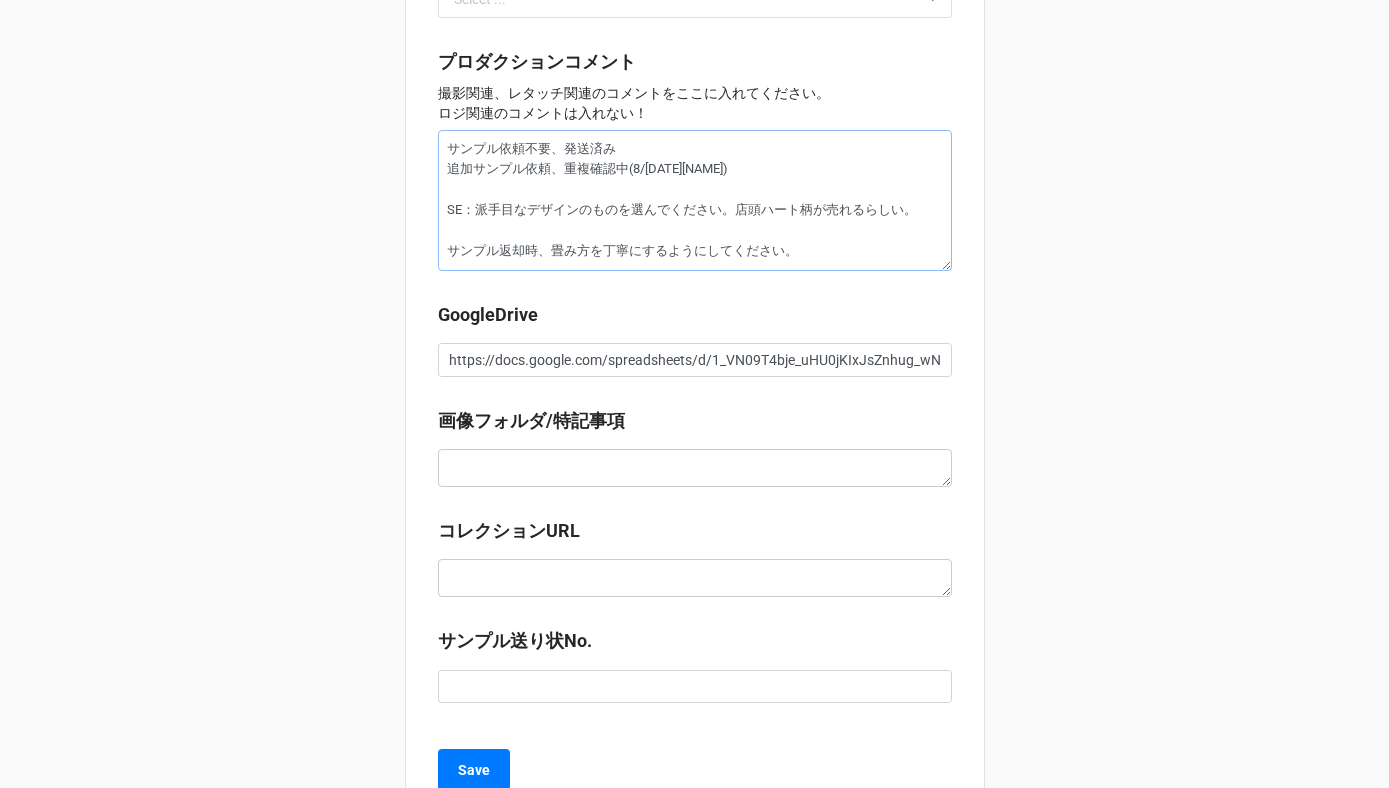 type on "x" 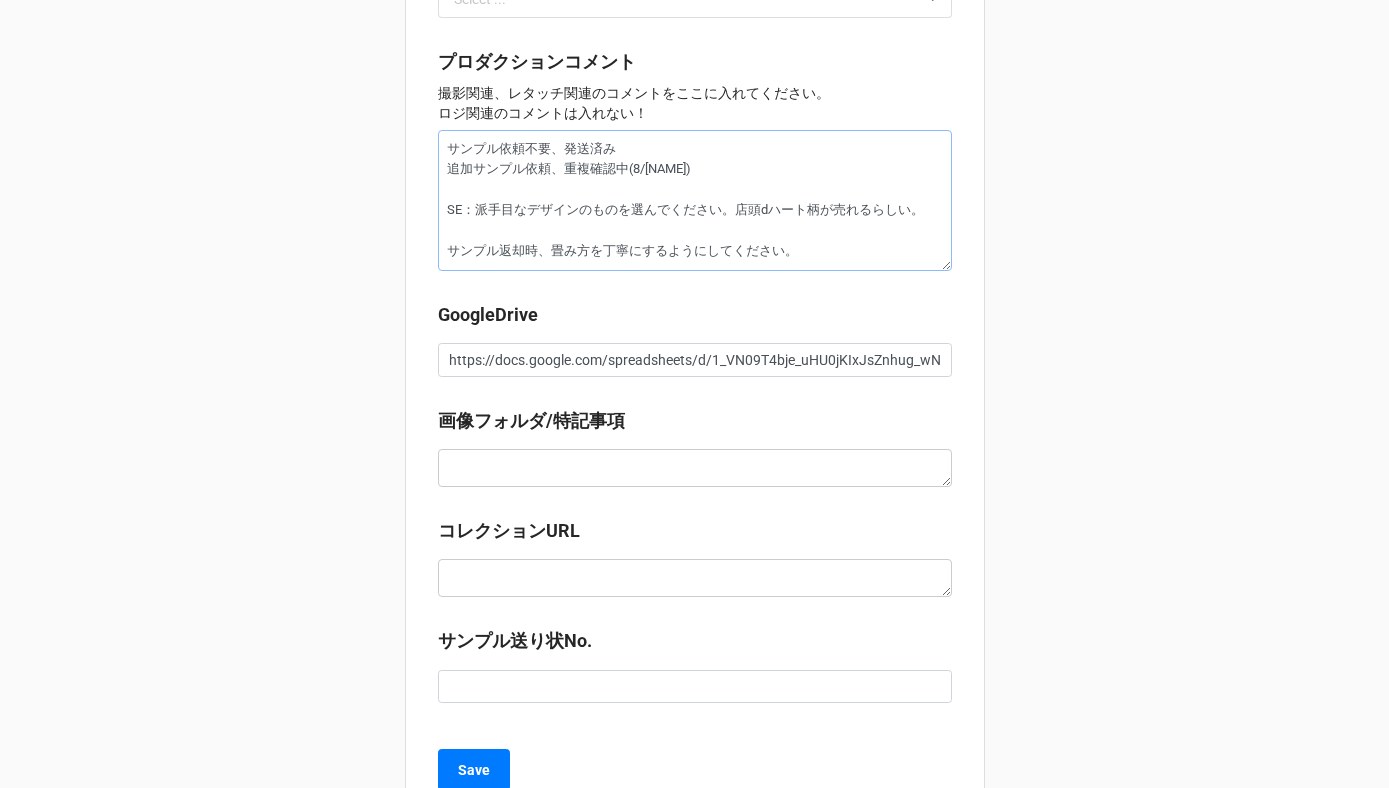 type on "x" 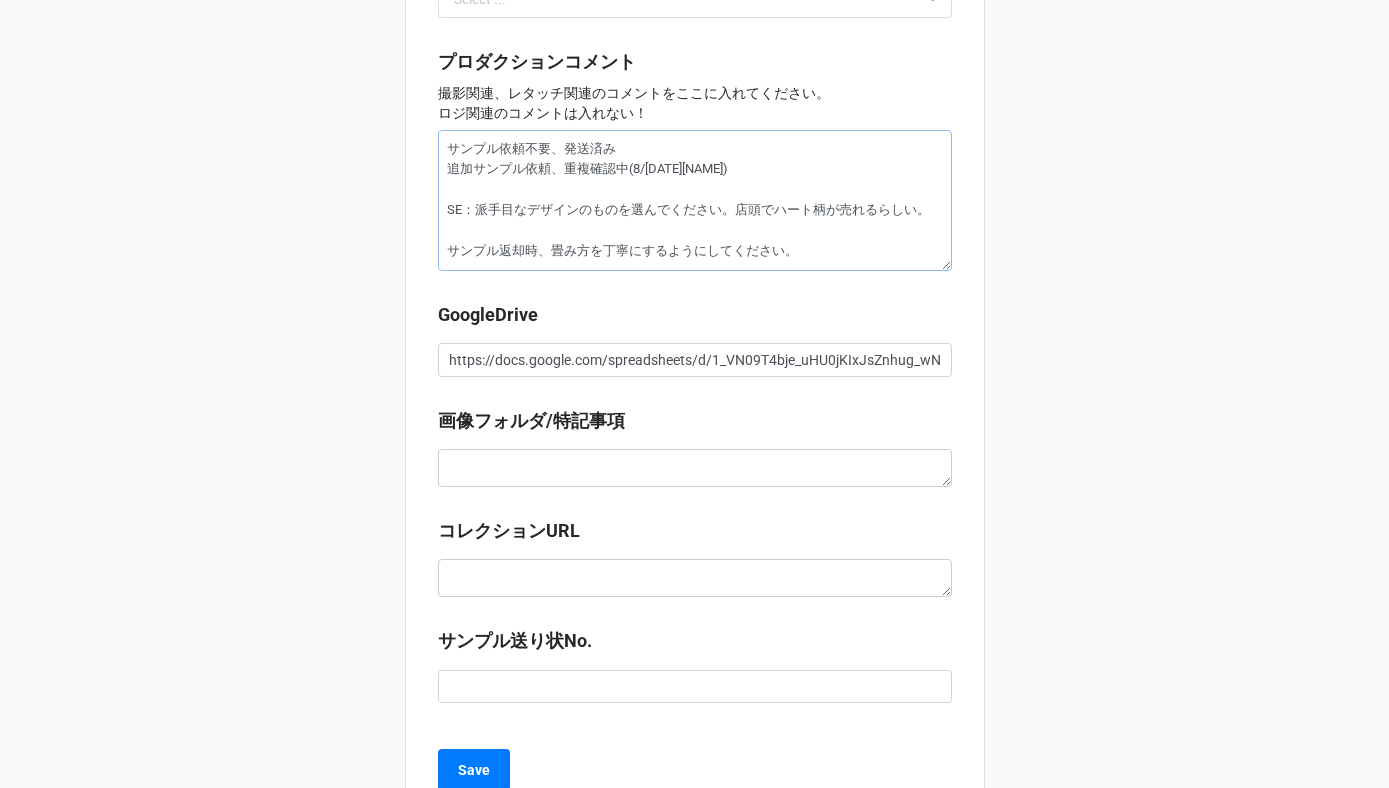 type on "x" 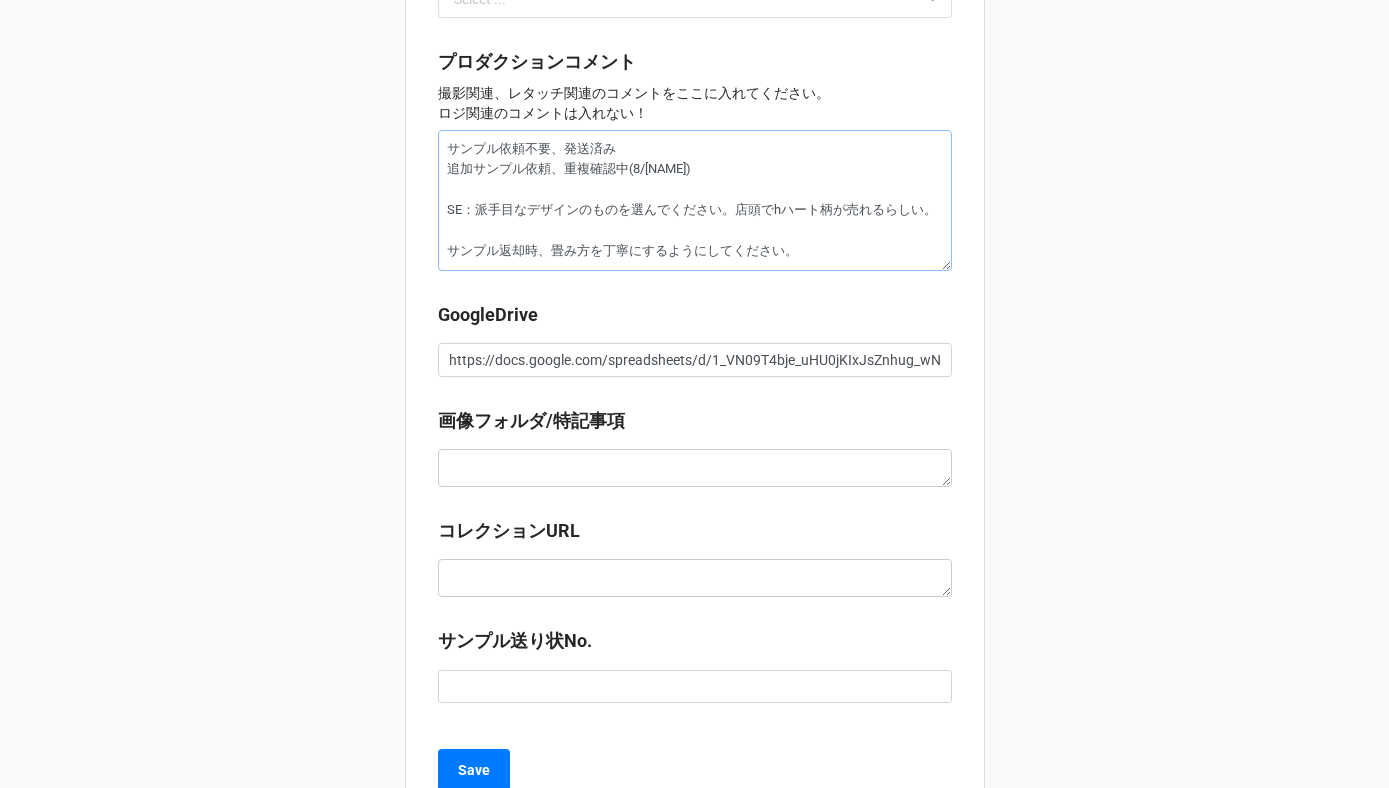 type on "x" 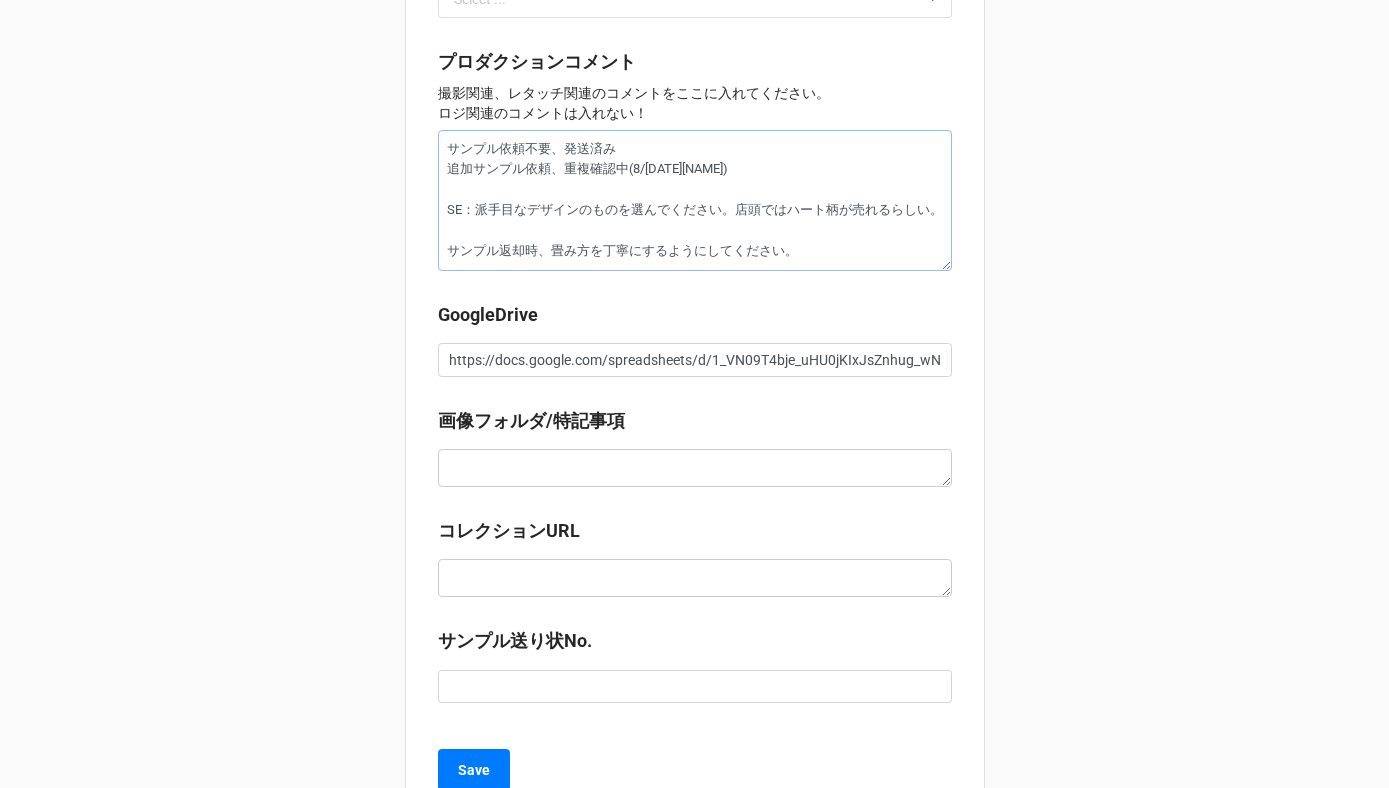 type on "サンプル依頼不要、発送済み
追加サンプル依頼、重複確認中(8/[DATE][NAME])
SE：派手目なデザインのものを選んでください。店頭ではハート柄が売れるらしい。
サンプル返却時、畳み方を丁寧にするようにしてください。" 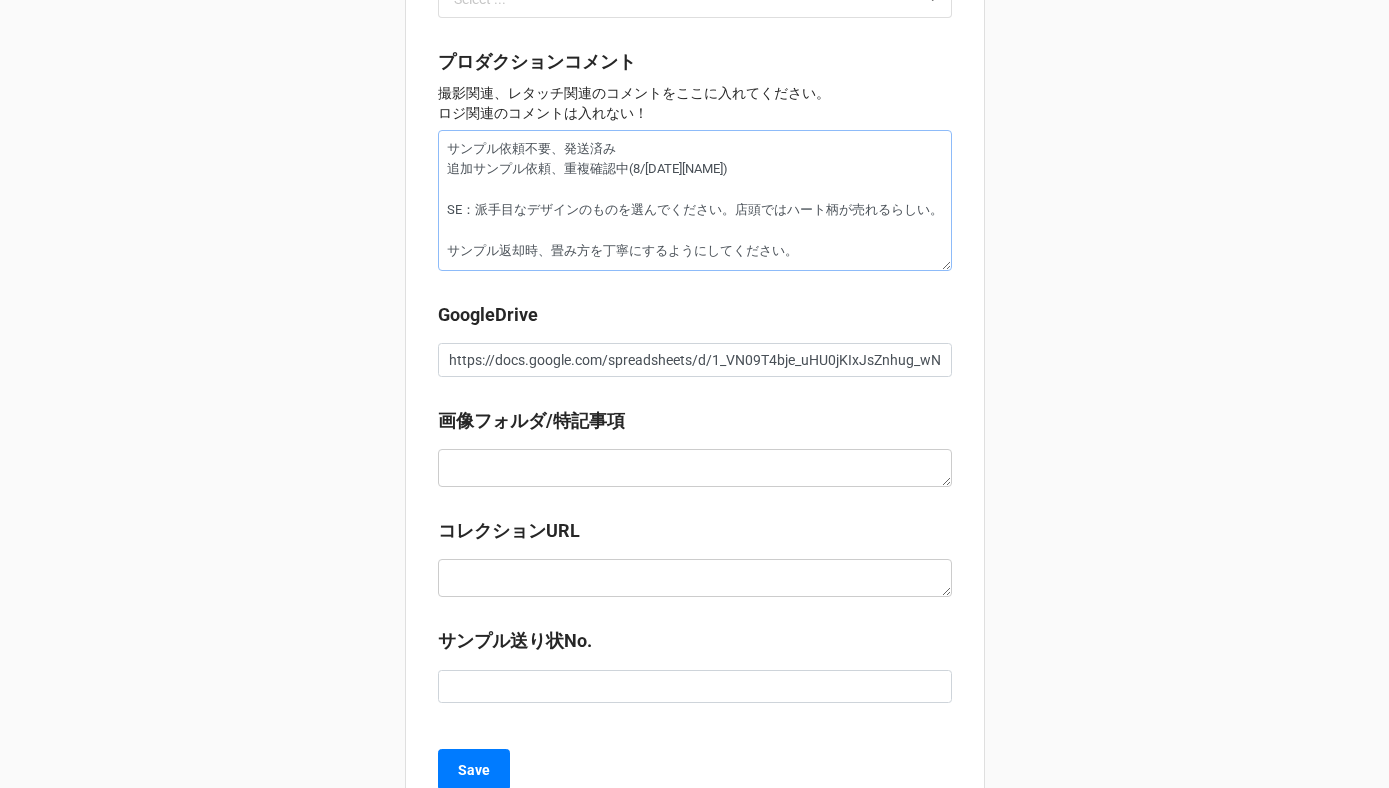 click on "サンプル依頼不要、発送済み
追加サンプル依頼、重複確認中(8/[DATE][NAME])
SE：派手目なデザインのものを選んでください。店頭ではハート柄が売れるらしい。
サンプル返却時、畳み方を丁寧にするようにしてください。" at bounding box center (695, 200) 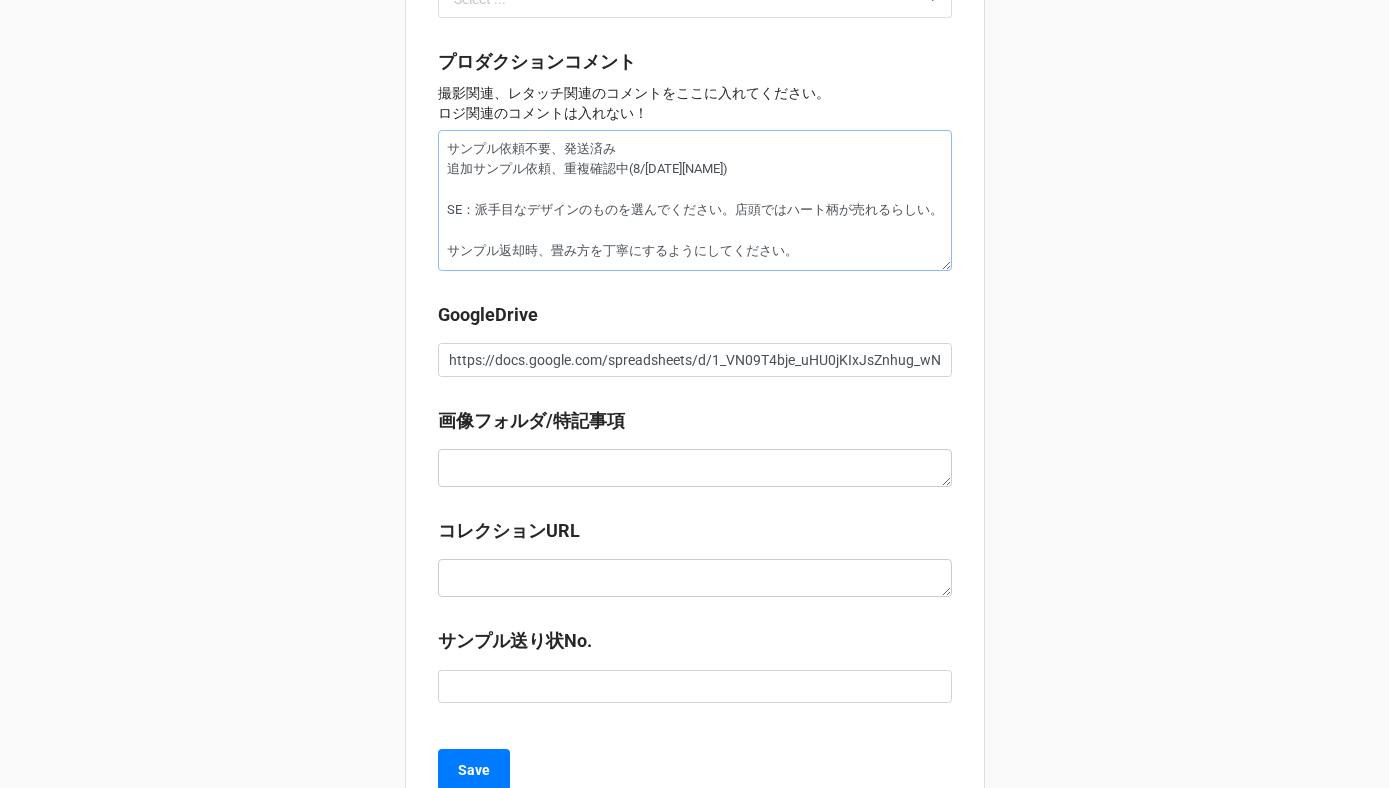 type on "サンプル依頼不要、発送済み
追加サンプル依頼、重複確認中(8/[NAME])
SE：派手目なデザインのものを選んでください。店頭ではハート柄が売れるらしい。
サンプル返却時、畳み方を丁寧にするようにしてください。" 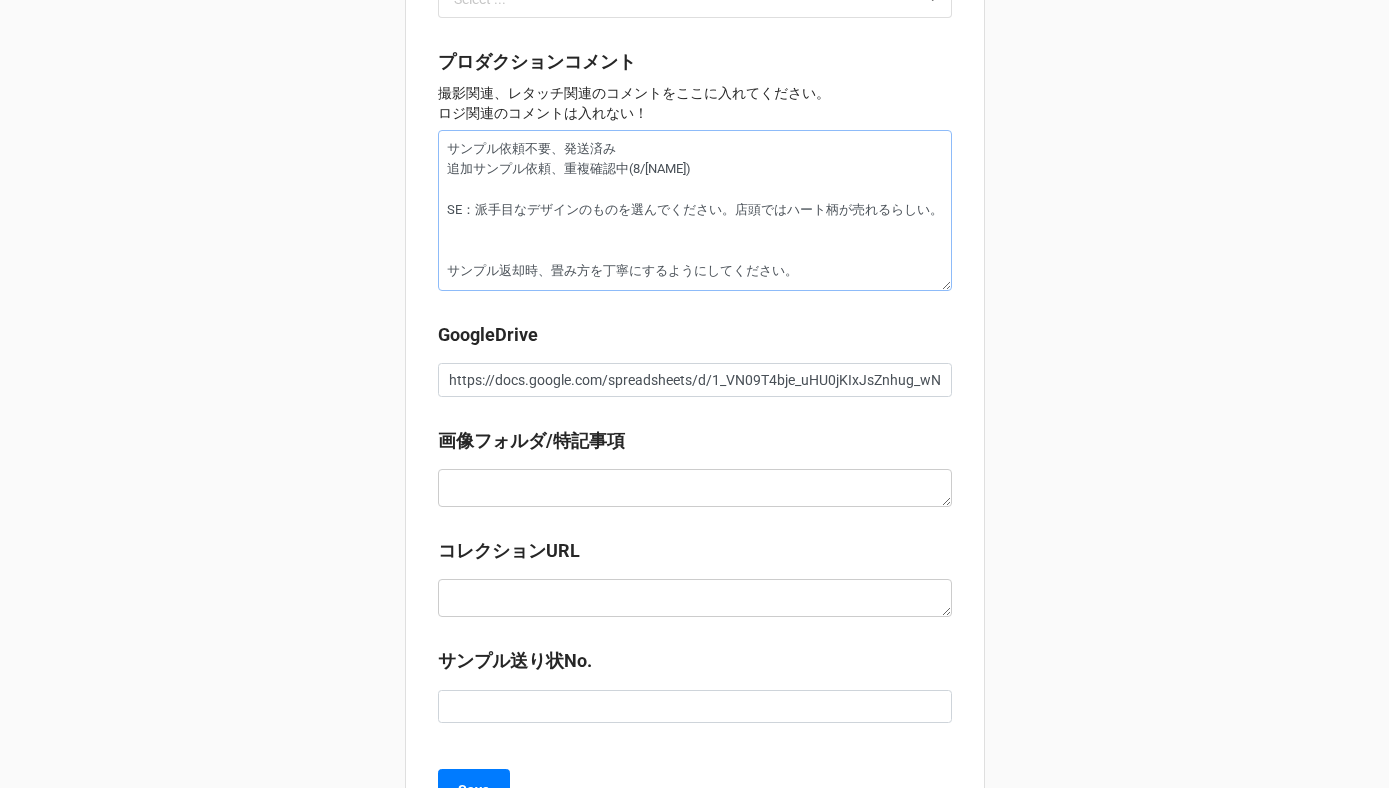 type on "x" 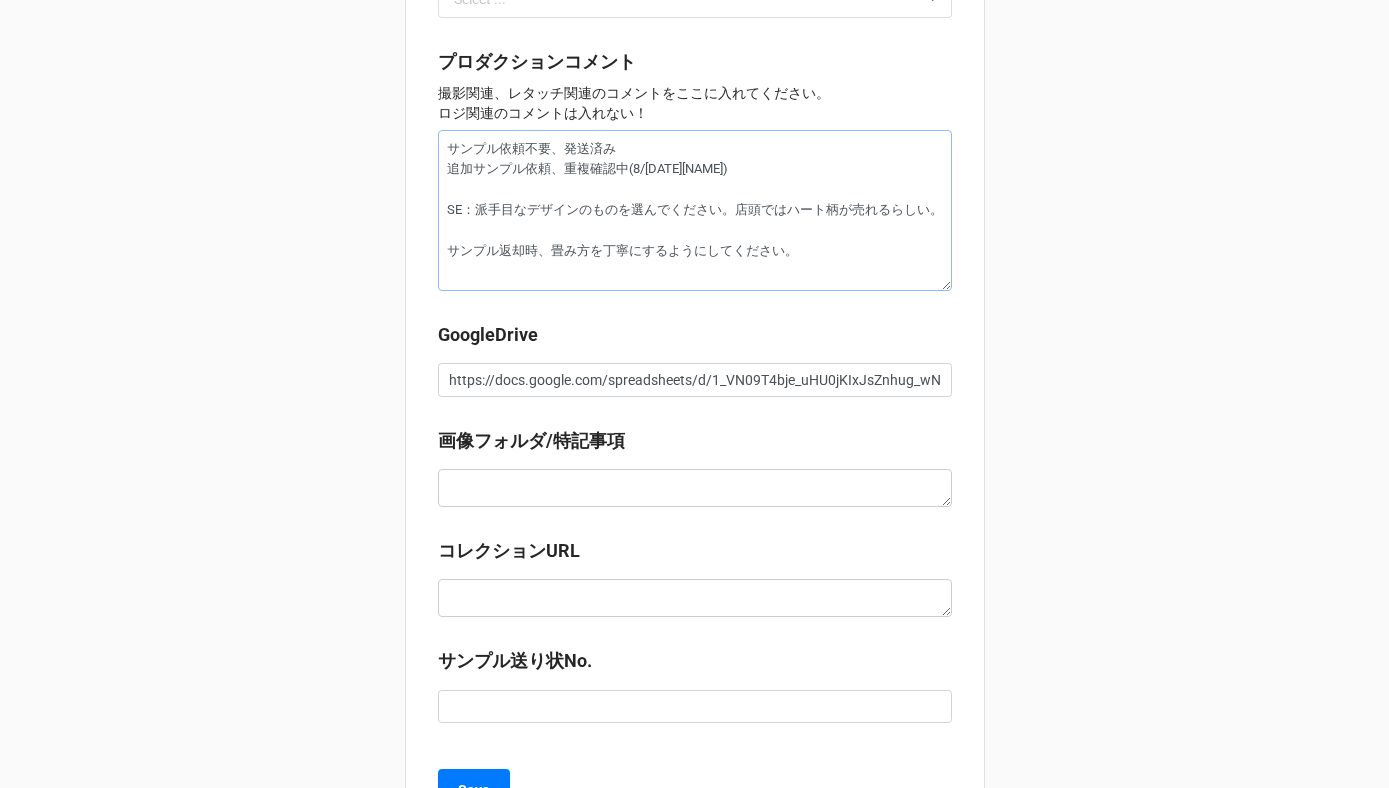 type on "x" 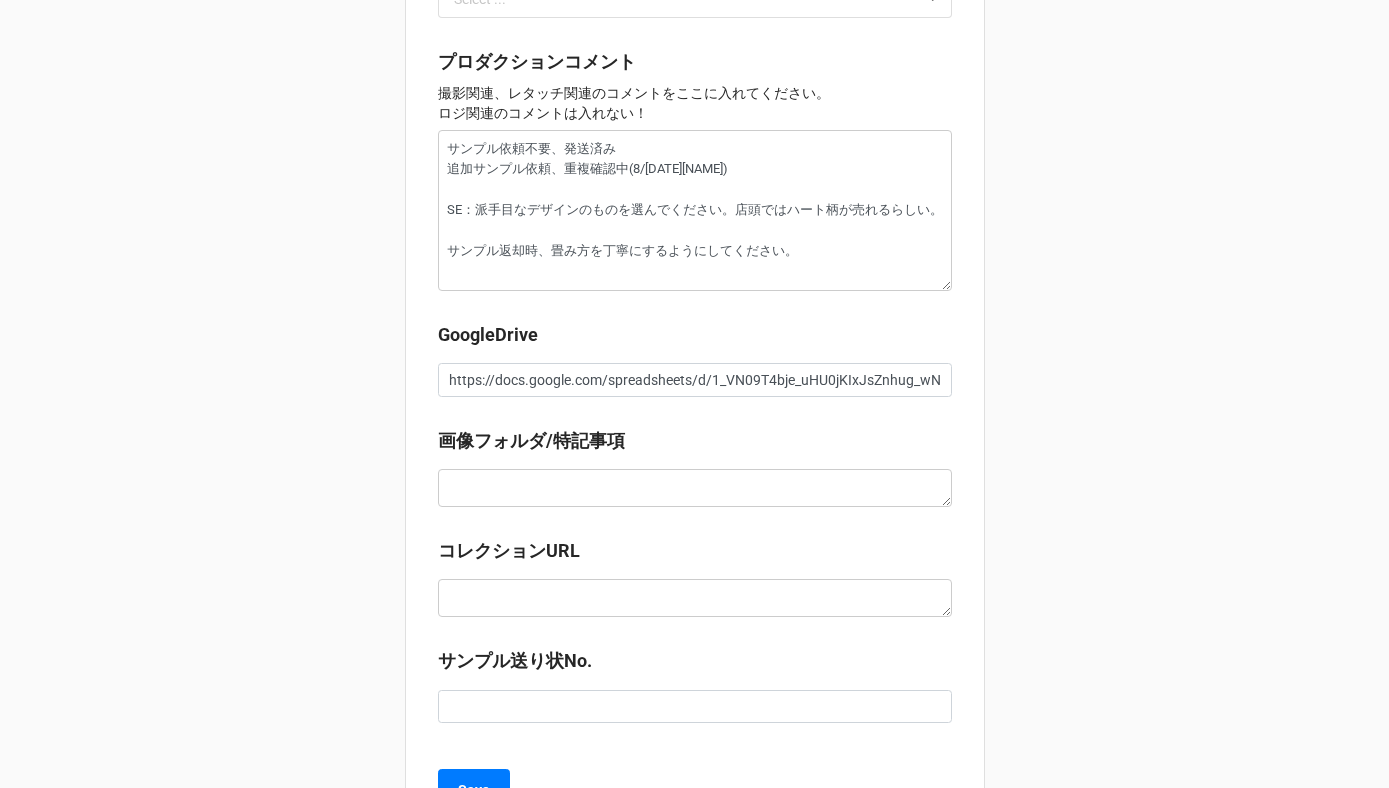scroll, scrollTop: 0, scrollLeft: 0, axis: both 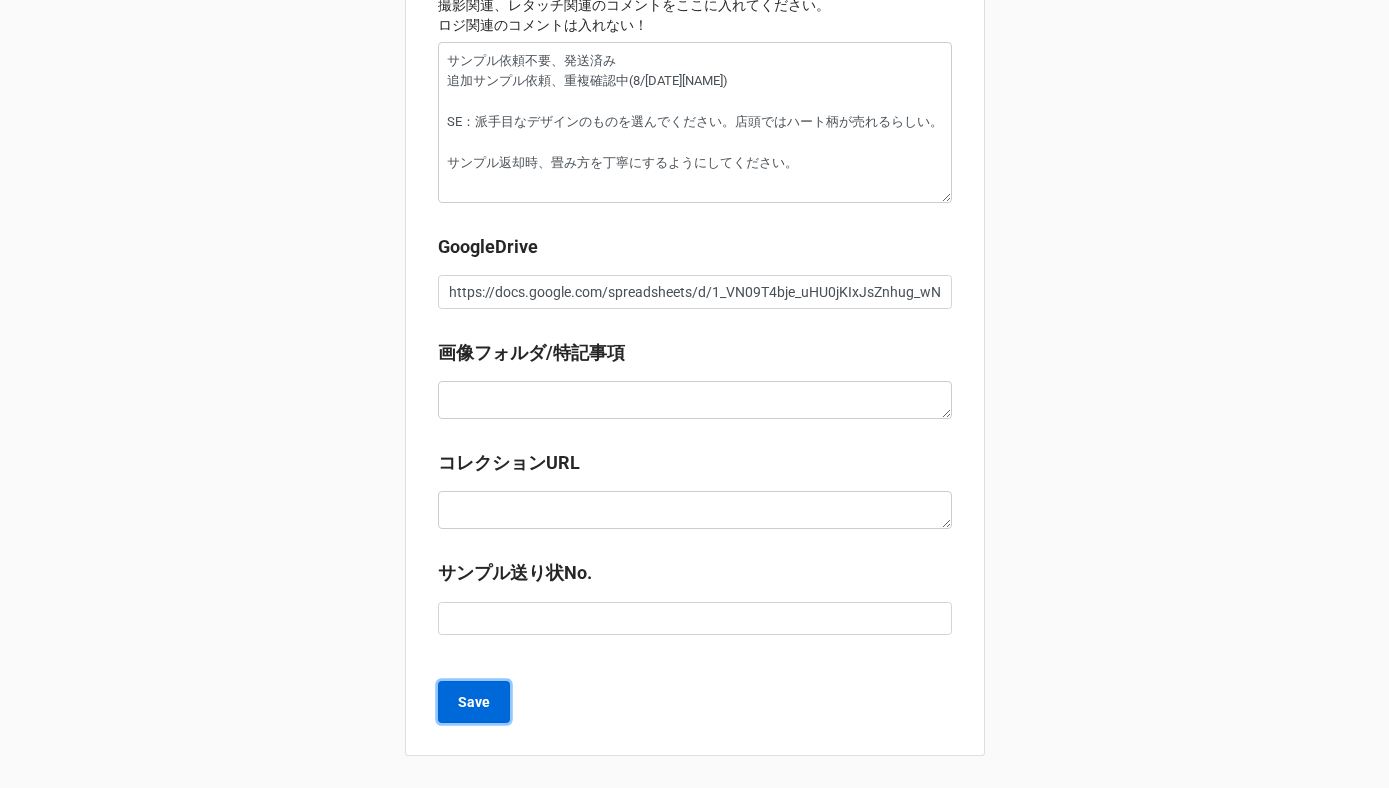 click on "Save" at bounding box center (474, 702) 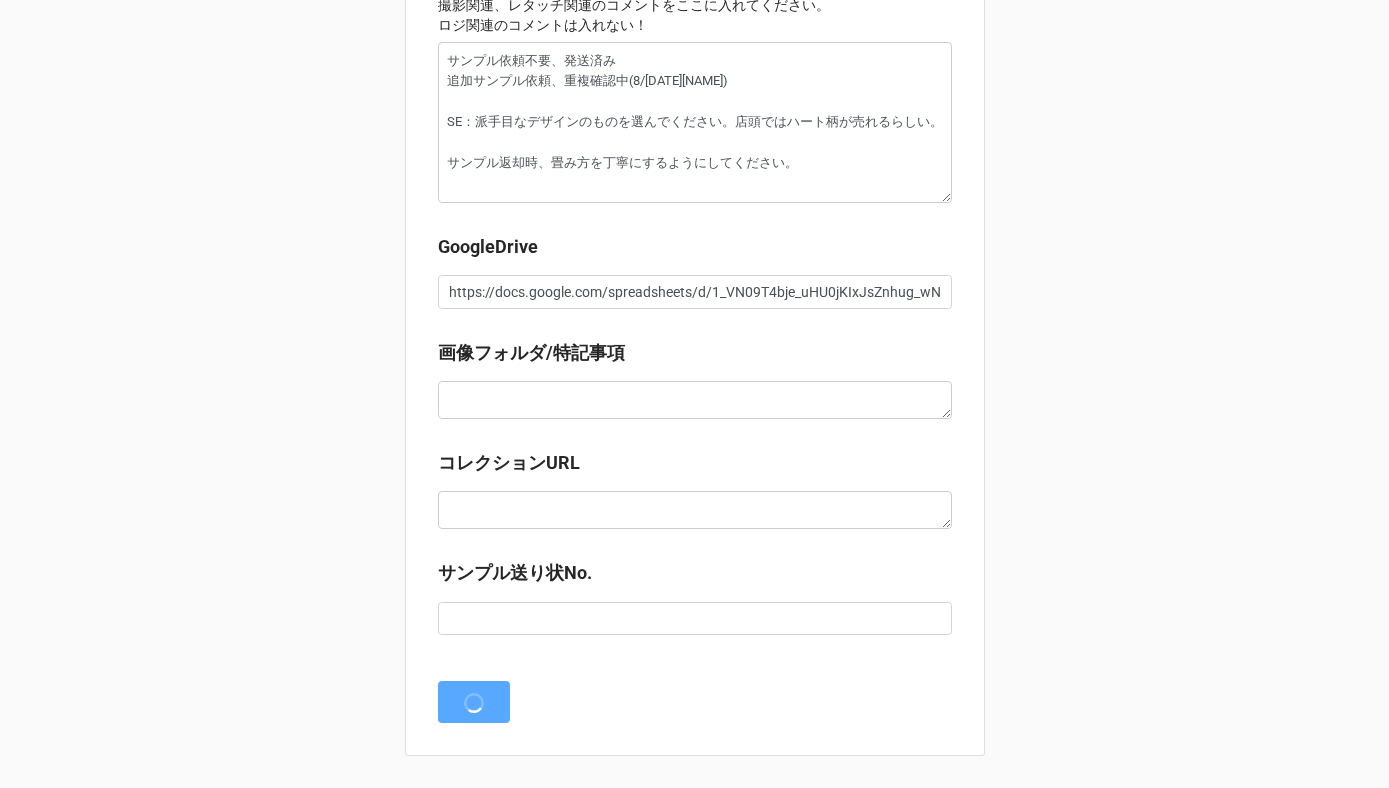 scroll, scrollTop: 0, scrollLeft: 0, axis: both 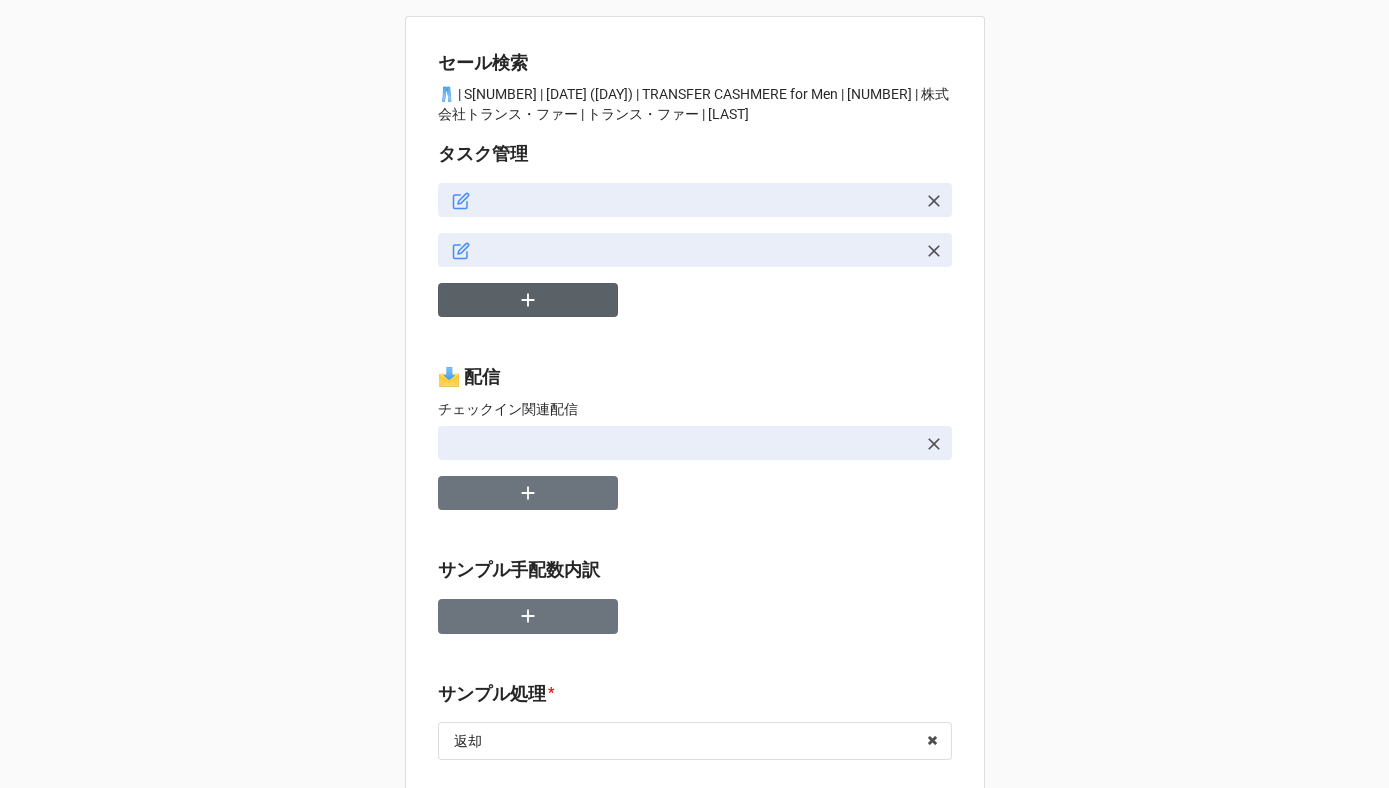 type on "x" 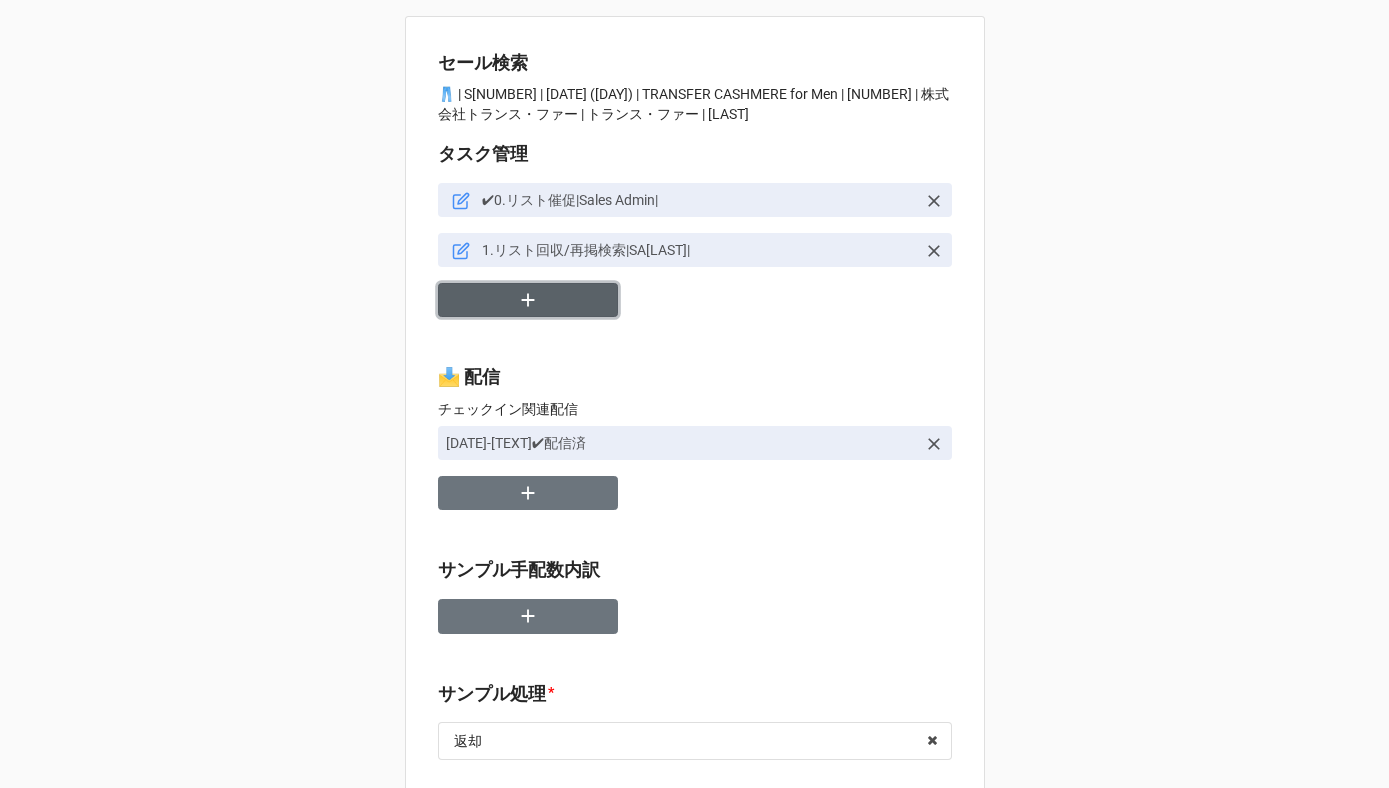 click at bounding box center (528, 300) 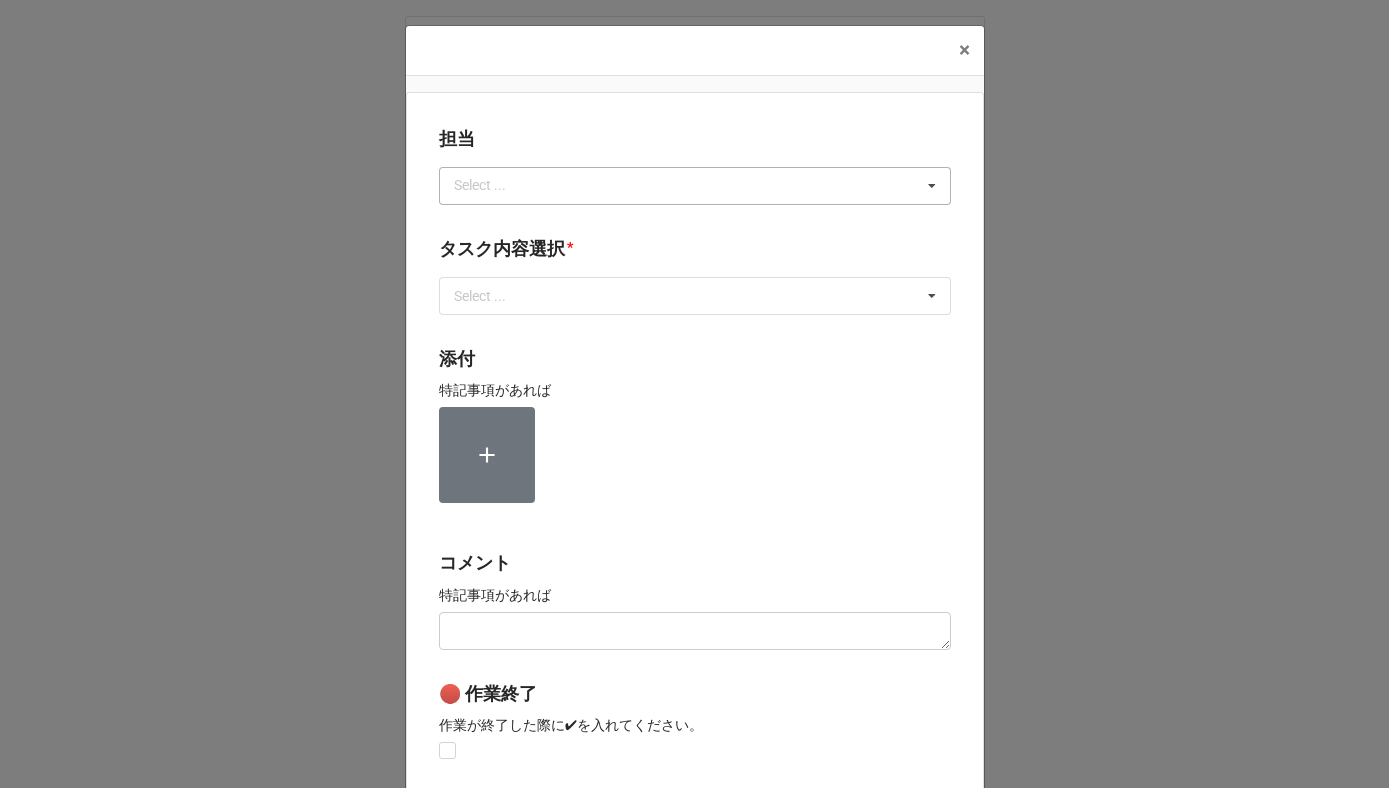 click on "Select ..." at bounding box center [492, 185] 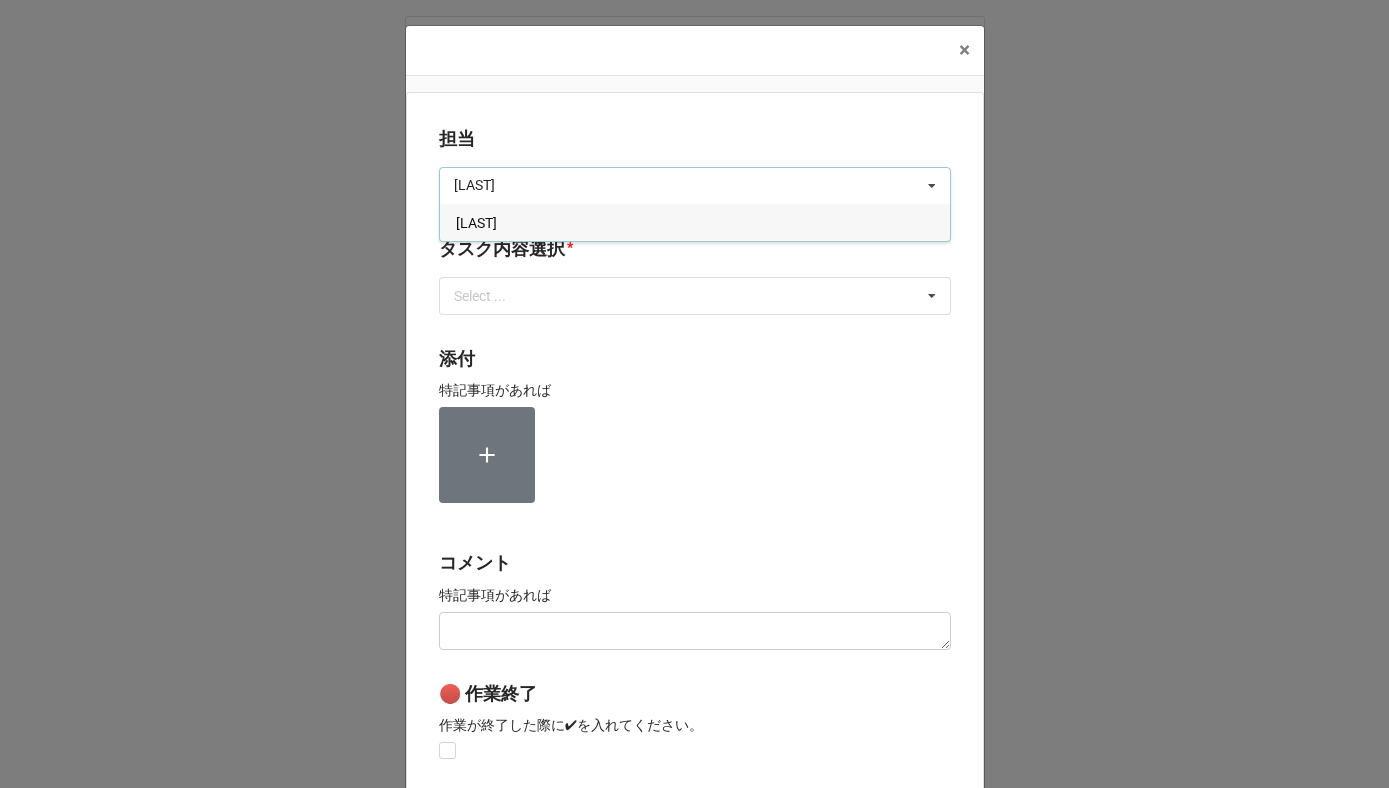 type on "[LAST]" 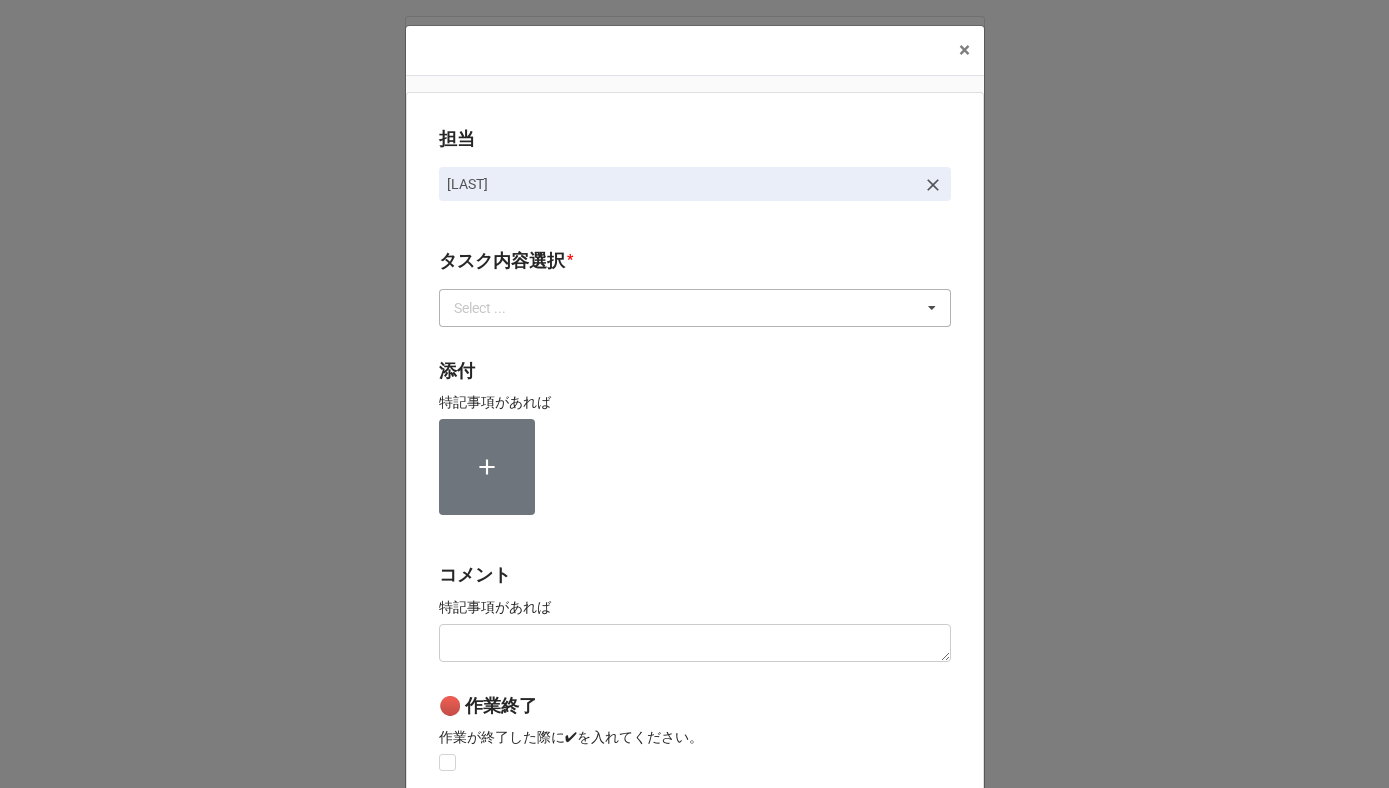 click on "Select ..." at bounding box center [492, 307] 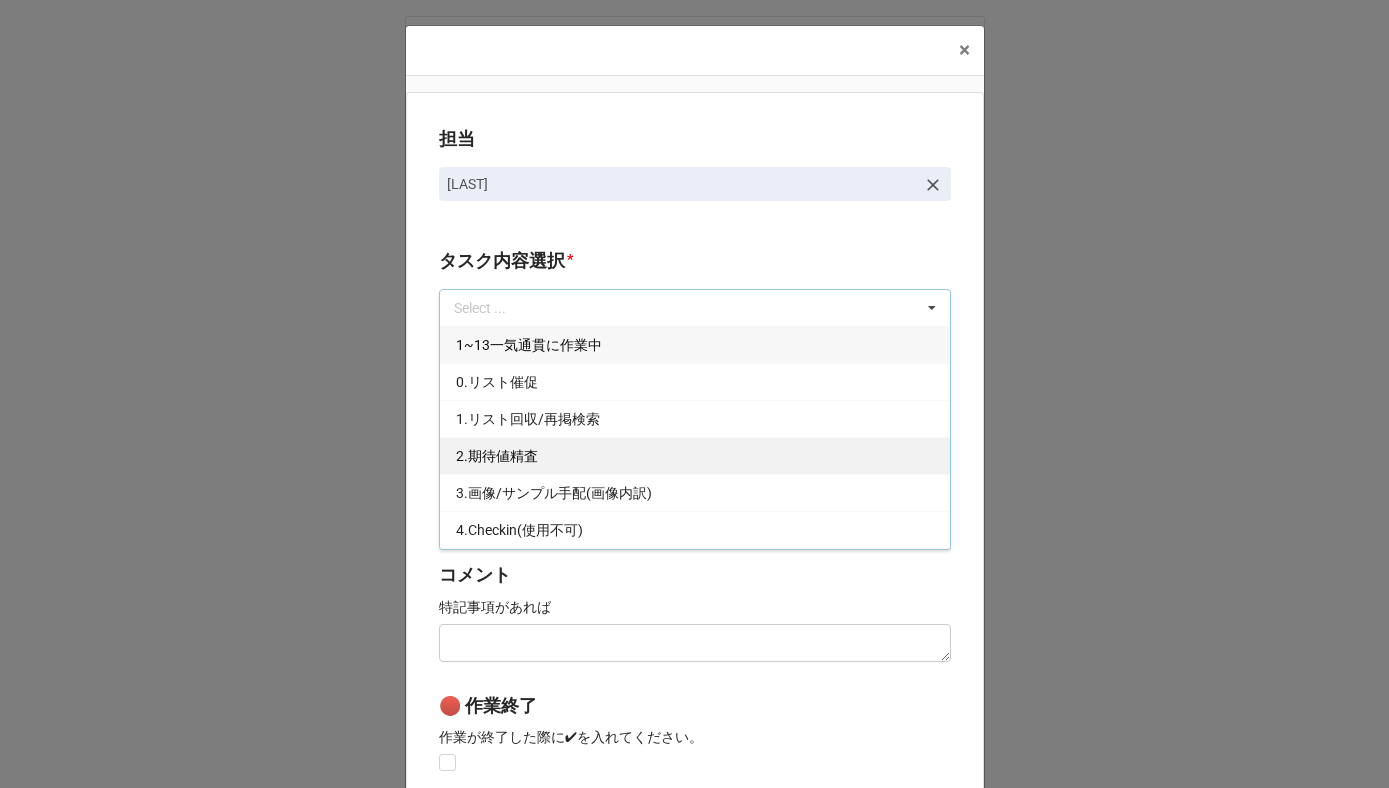 click on "2.期待値精査" at bounding box center (695, 455) 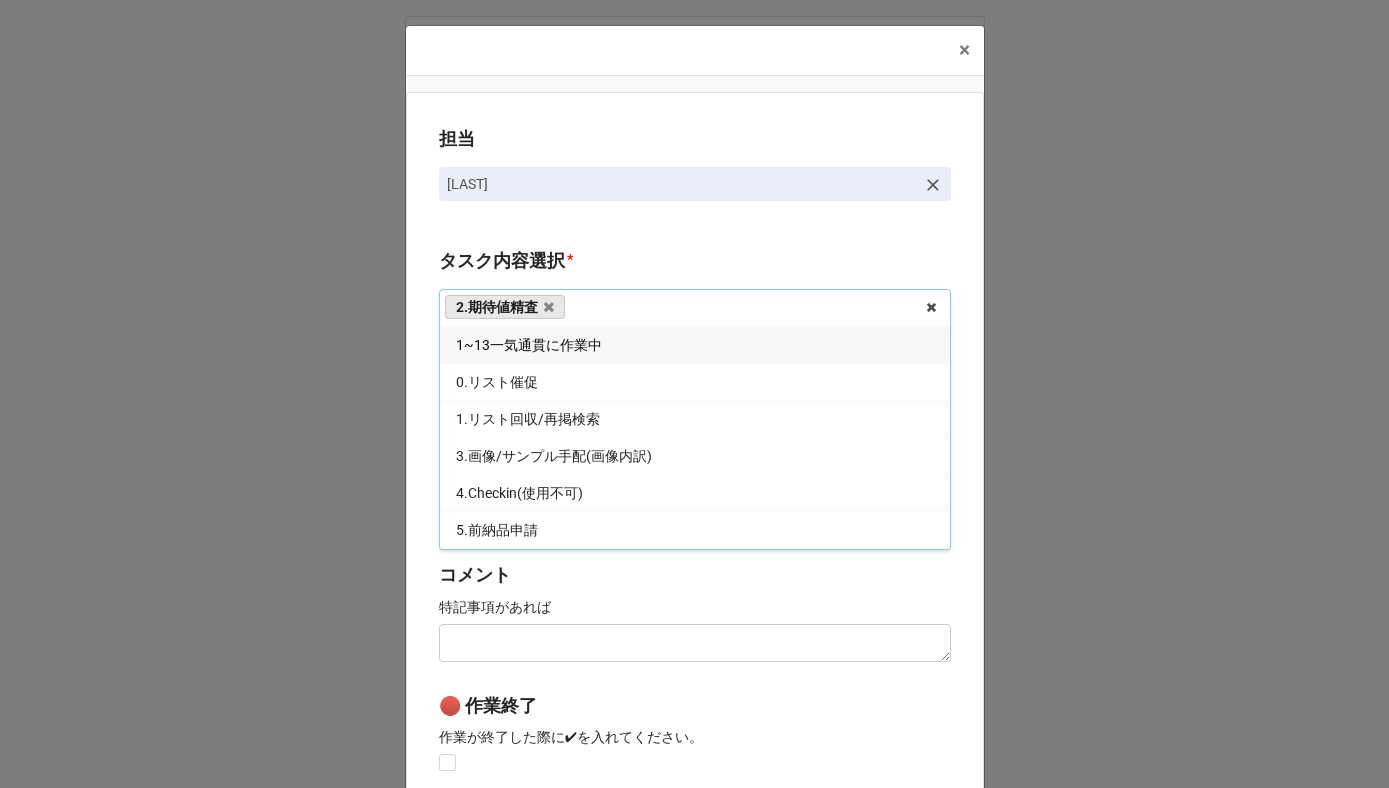 click on "担当 [LAST] タスク内容選択 * 1~13一気通貫に作業中 0.リスト催促 1.リスト回収/再掲検索 3.画像/サンプル手配(画像内訳) 4.Checkin(使用不可) 5.前納品申請 6.コレクション土台作成 7.リネーム 8.Airtable土台作成 9.寸法情報をコレクションにアップ 10.ピッチ 11.検品報告回収 12.画像パスQC 13.最終数量反映 14.コレクションQC/反映 15.荷物探し中 *イレギュラー問題 B4Fで土台からアップまで担当する 内容更新(SALE開催に影響なし) 添付 特記事項があれば
コメント 特記事項があれば
🔴 作業終了 作業が終了した際に✔︎を入れてください。
Save" at bounding box center [695, 495] 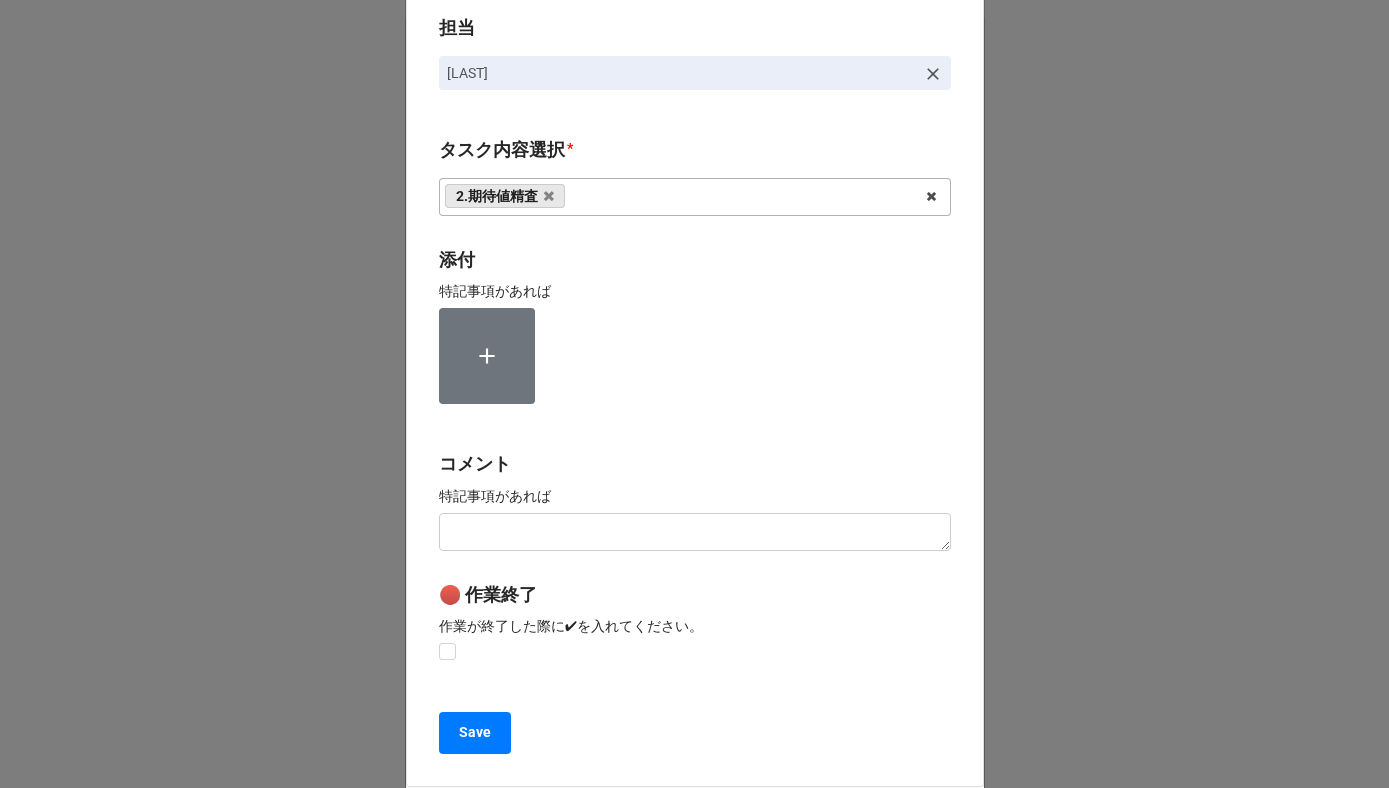 scroll, scrollTop: 267, scrollLeft: 0, axis: vertical 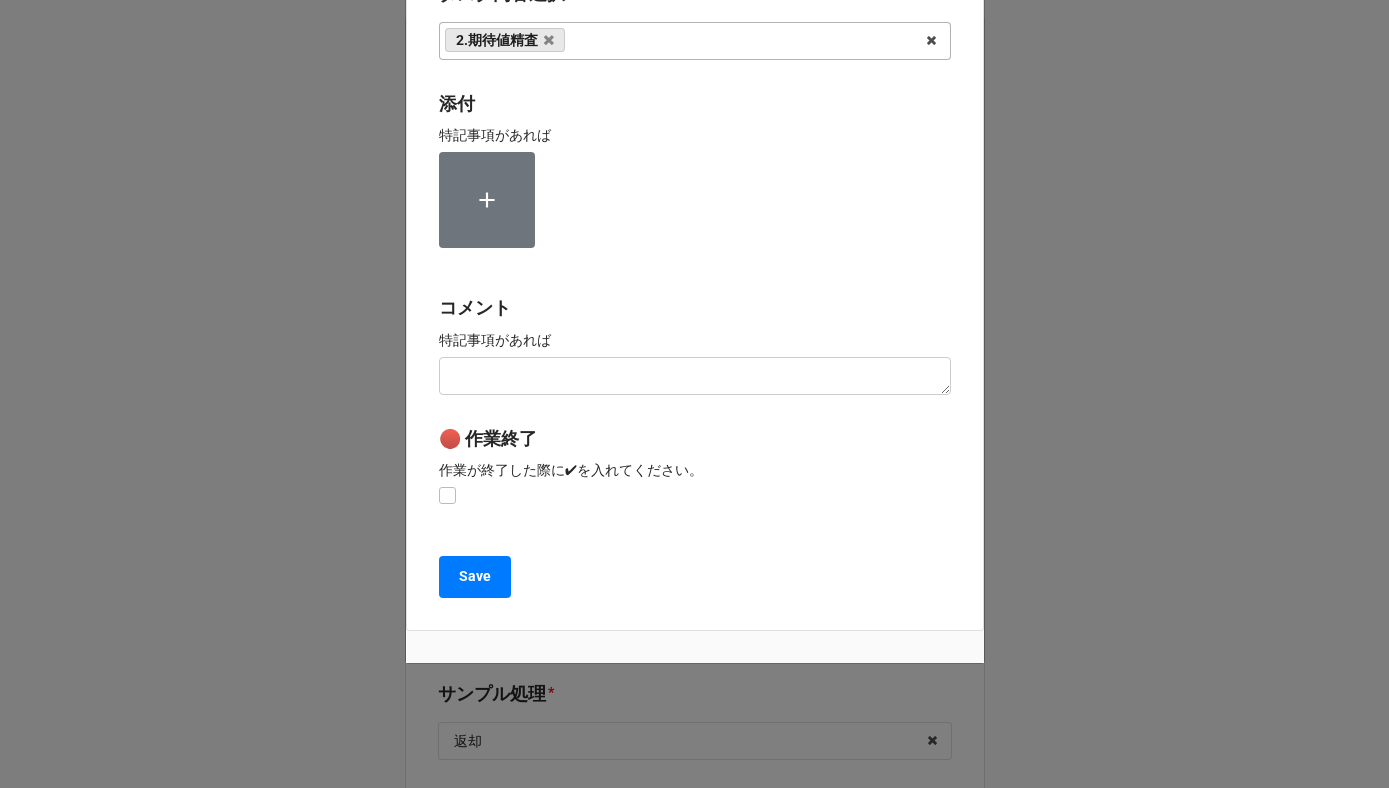 click at bounding box center [447, 487] 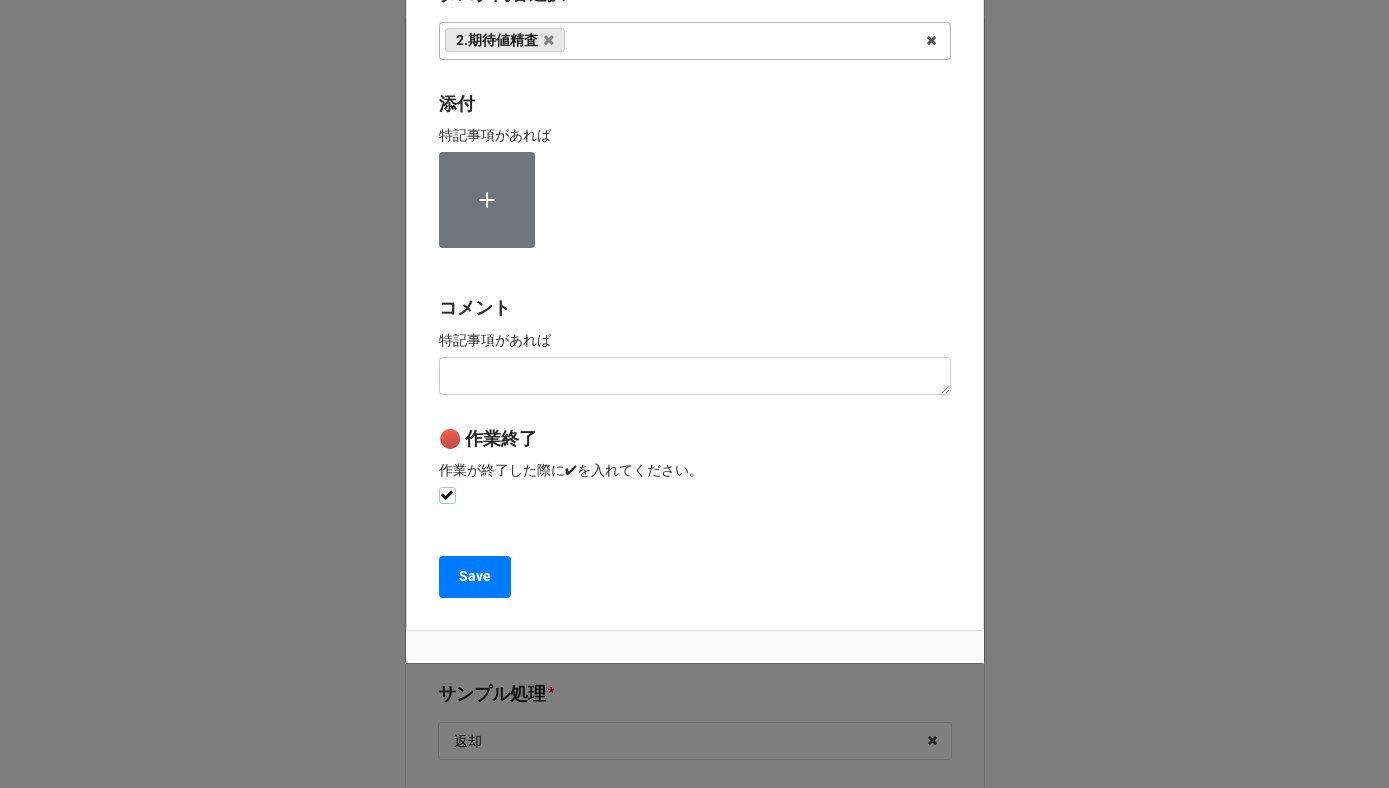 checkbox on "true" 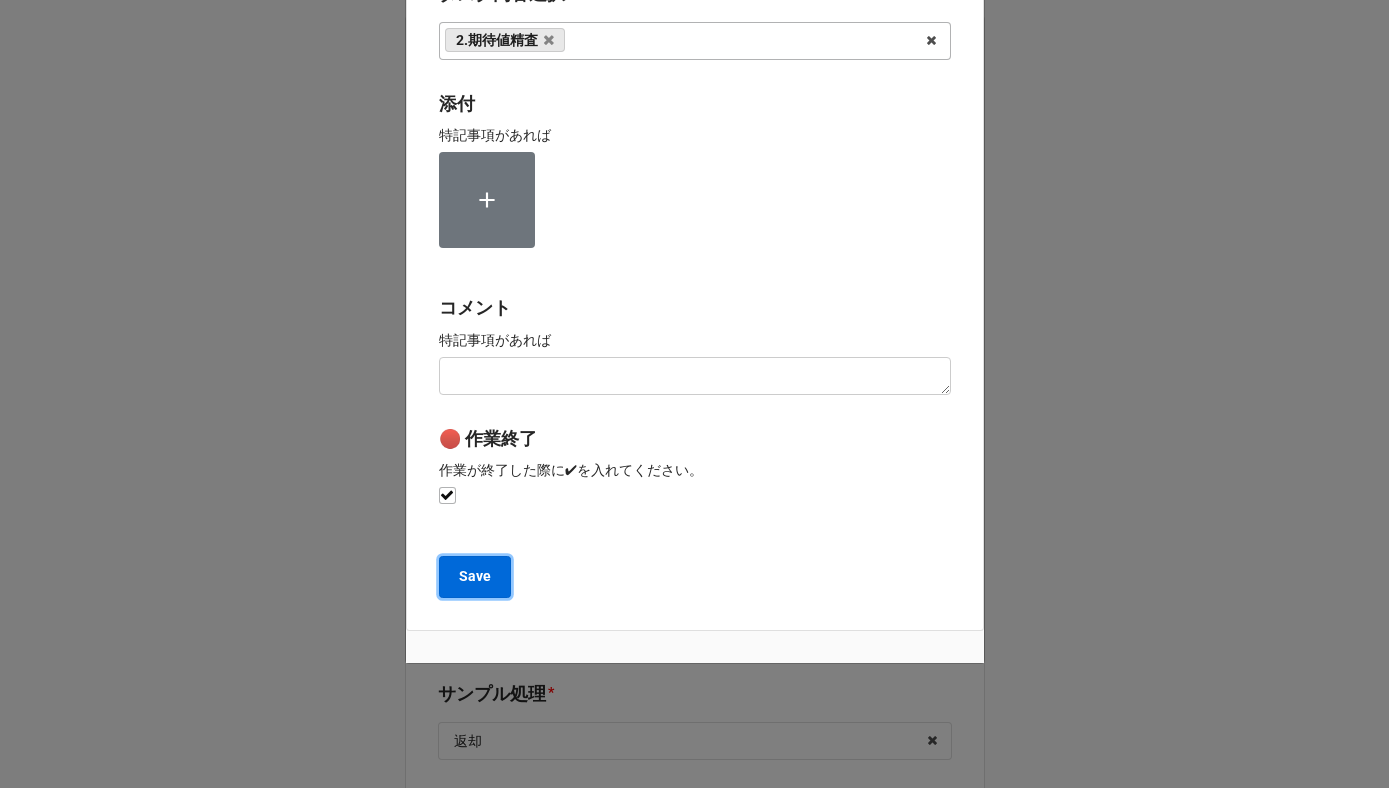 click on "Save" at bounding box center [475, 577] 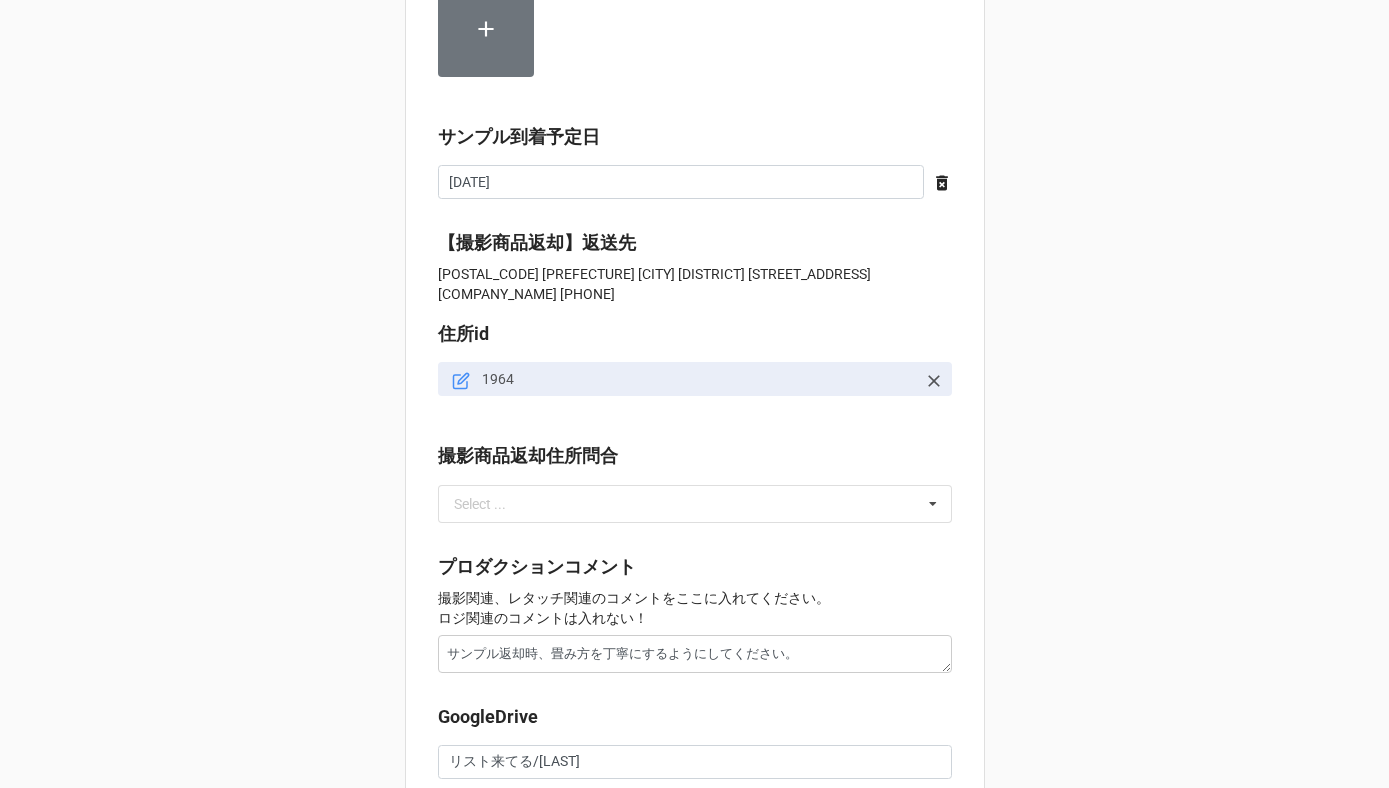 scroll, scrollTop: 1970, scrollLeft: 0, axis: vertical 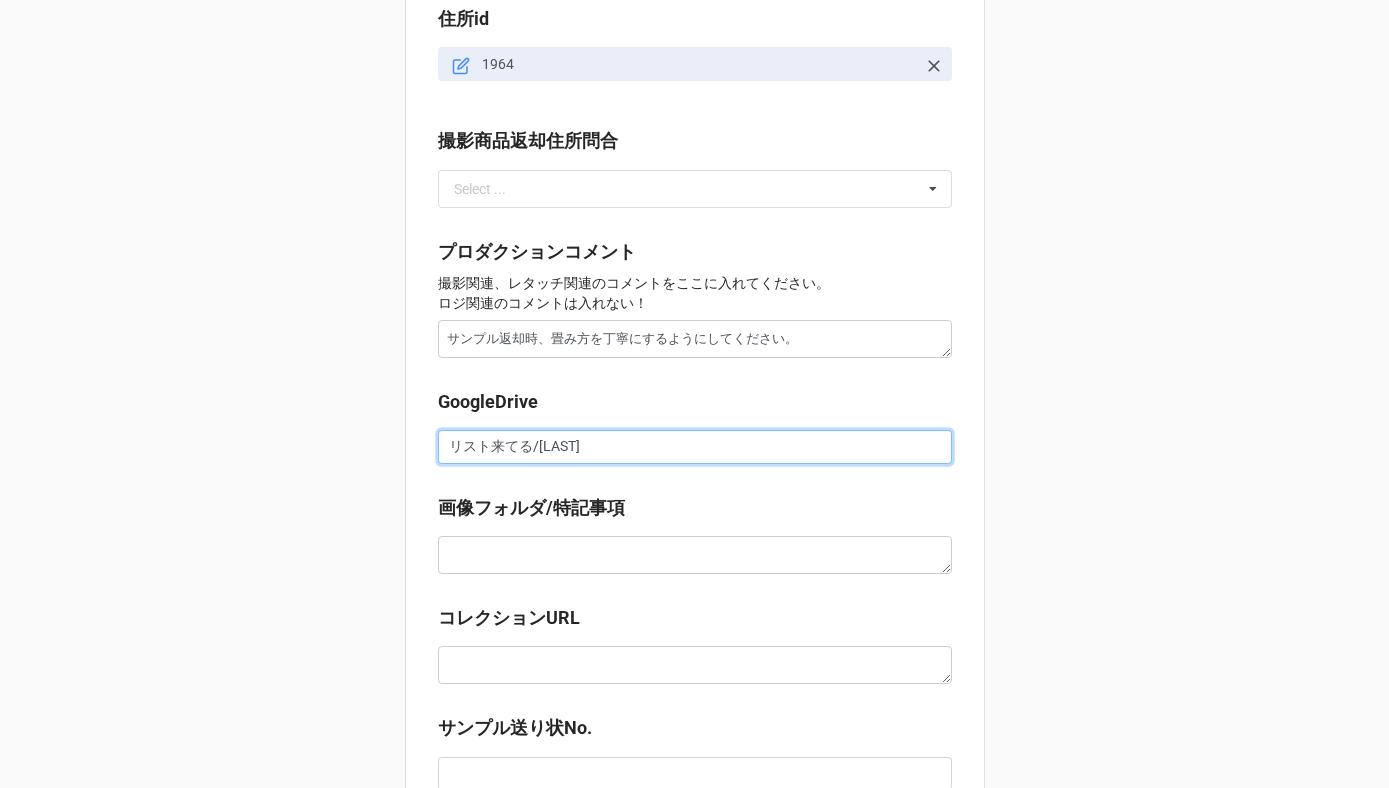 drag, startPoint x: 526, startPoint y: 449, endPoint x: 341, endPoint y: 447, distance: 185.0108 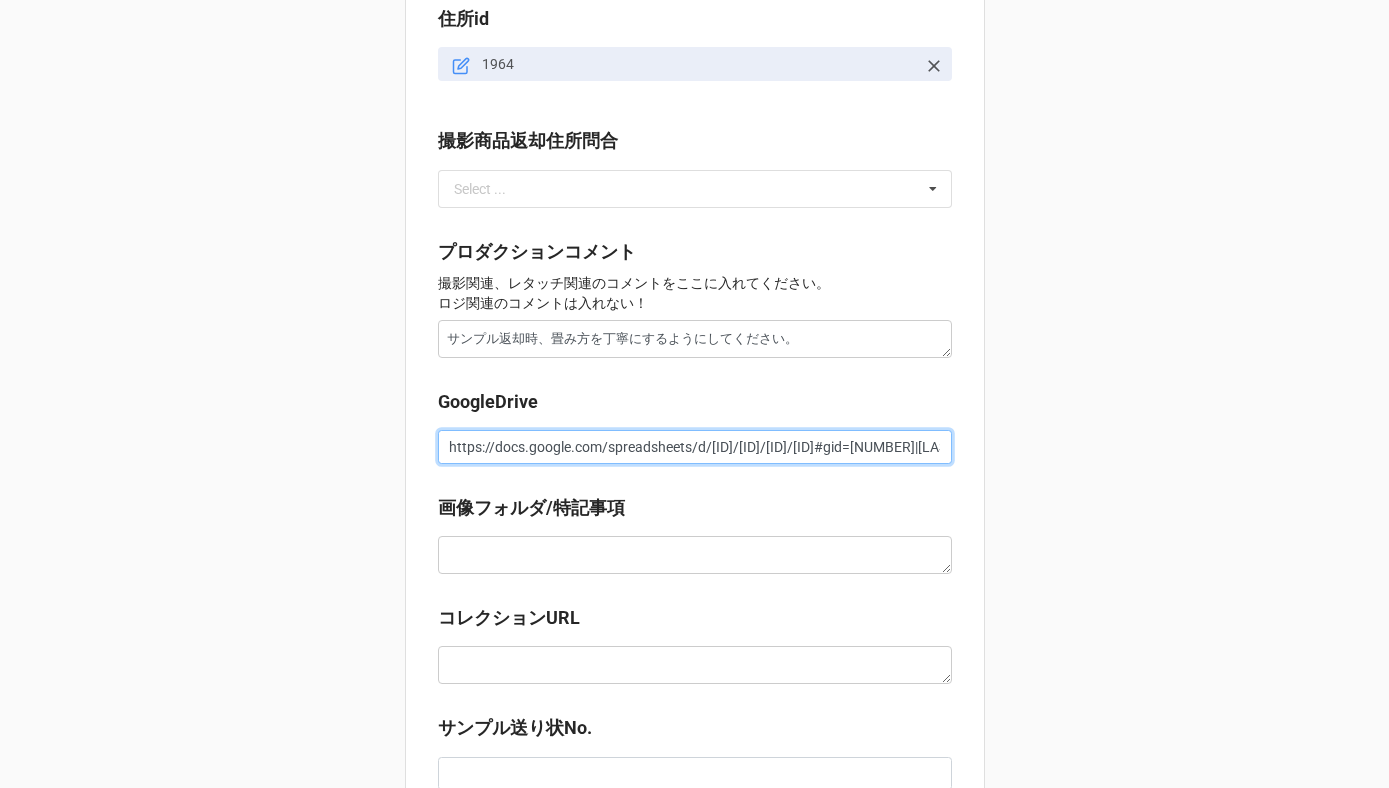 scroll, scrollTop: 0, scrollLeft: 293, axis: horizontal 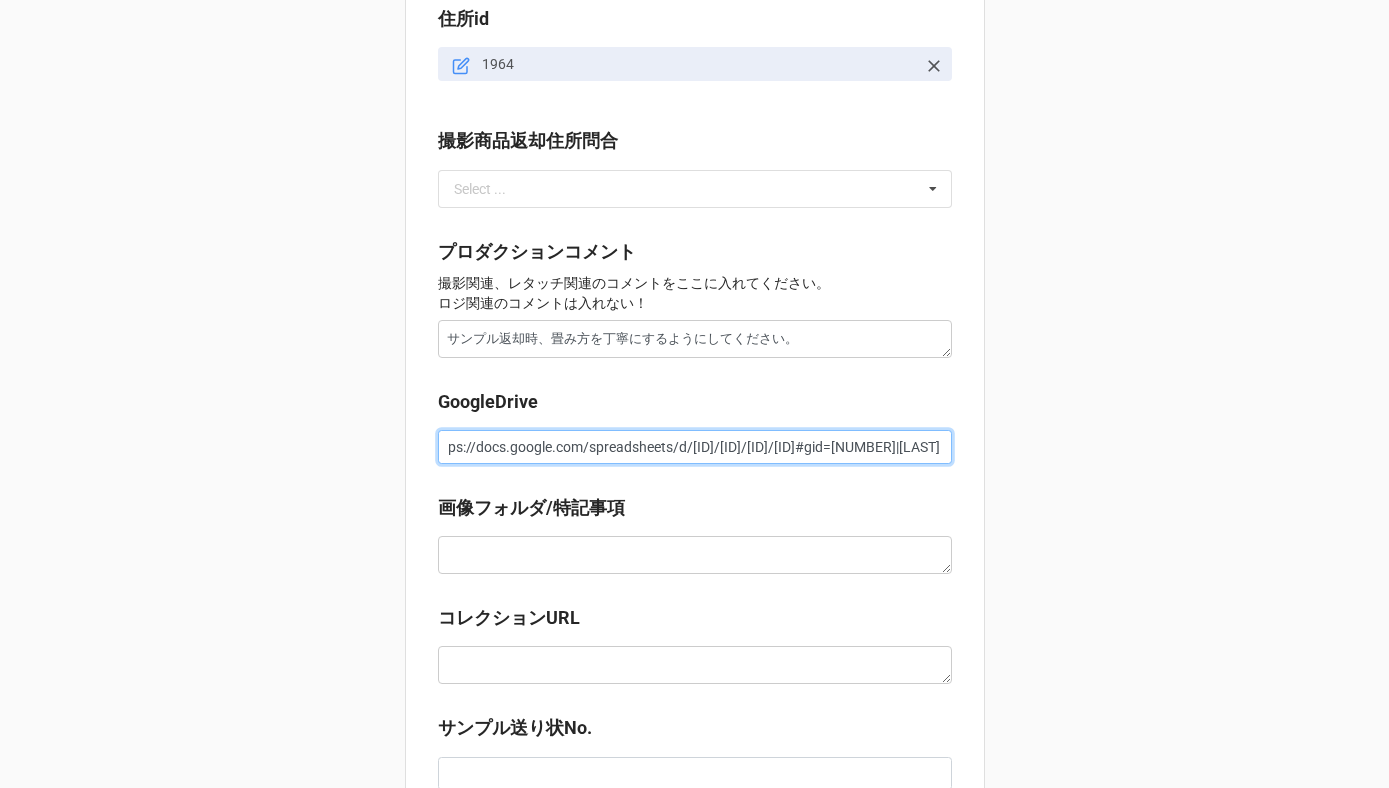 type on "https://docs.google.com/spreadsheets/d/[ID]/[ID]/[ID]/[ID]#gid=[NUMBER]|[LAST]" 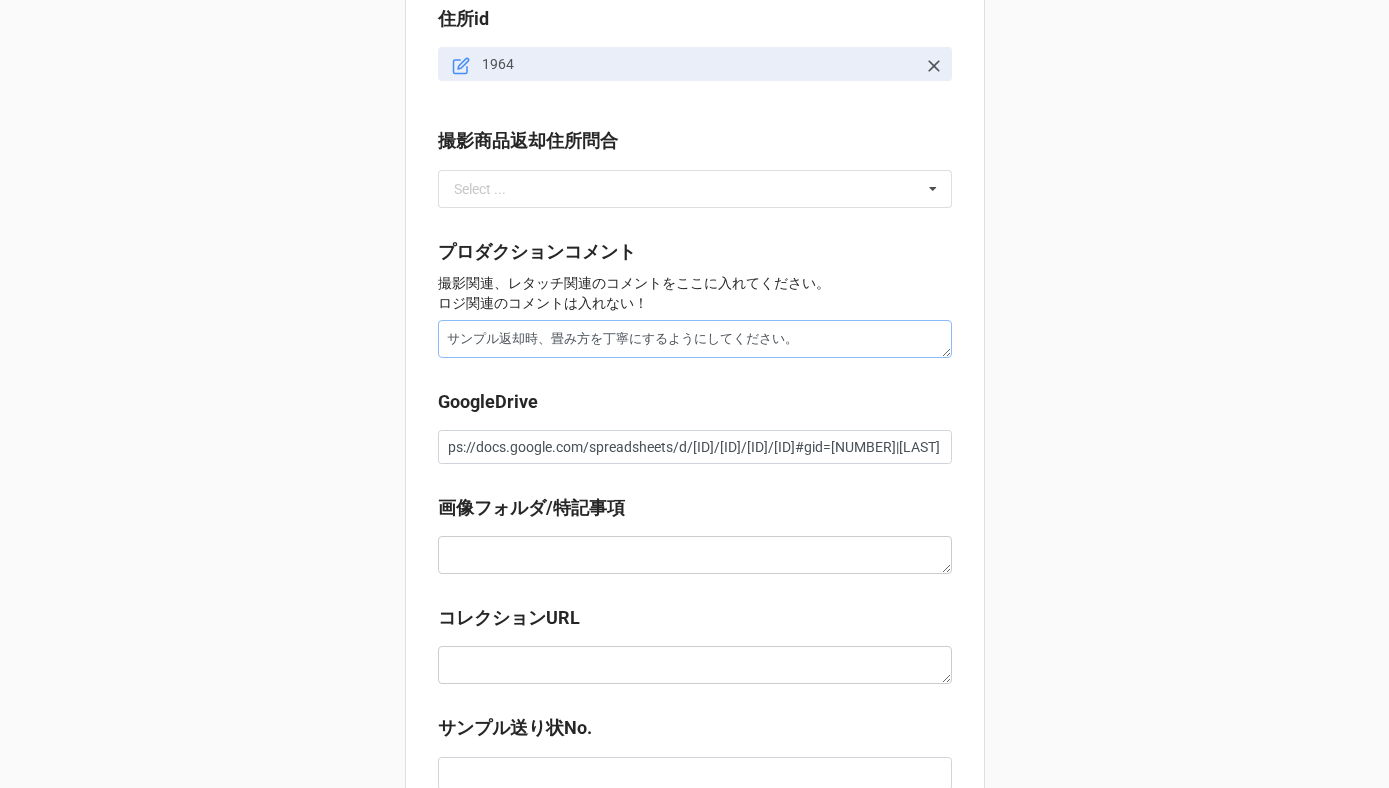 click on "サンプル返却時、畳み方を丁寧にするようにしてください。" at bounding box center [695, 339] 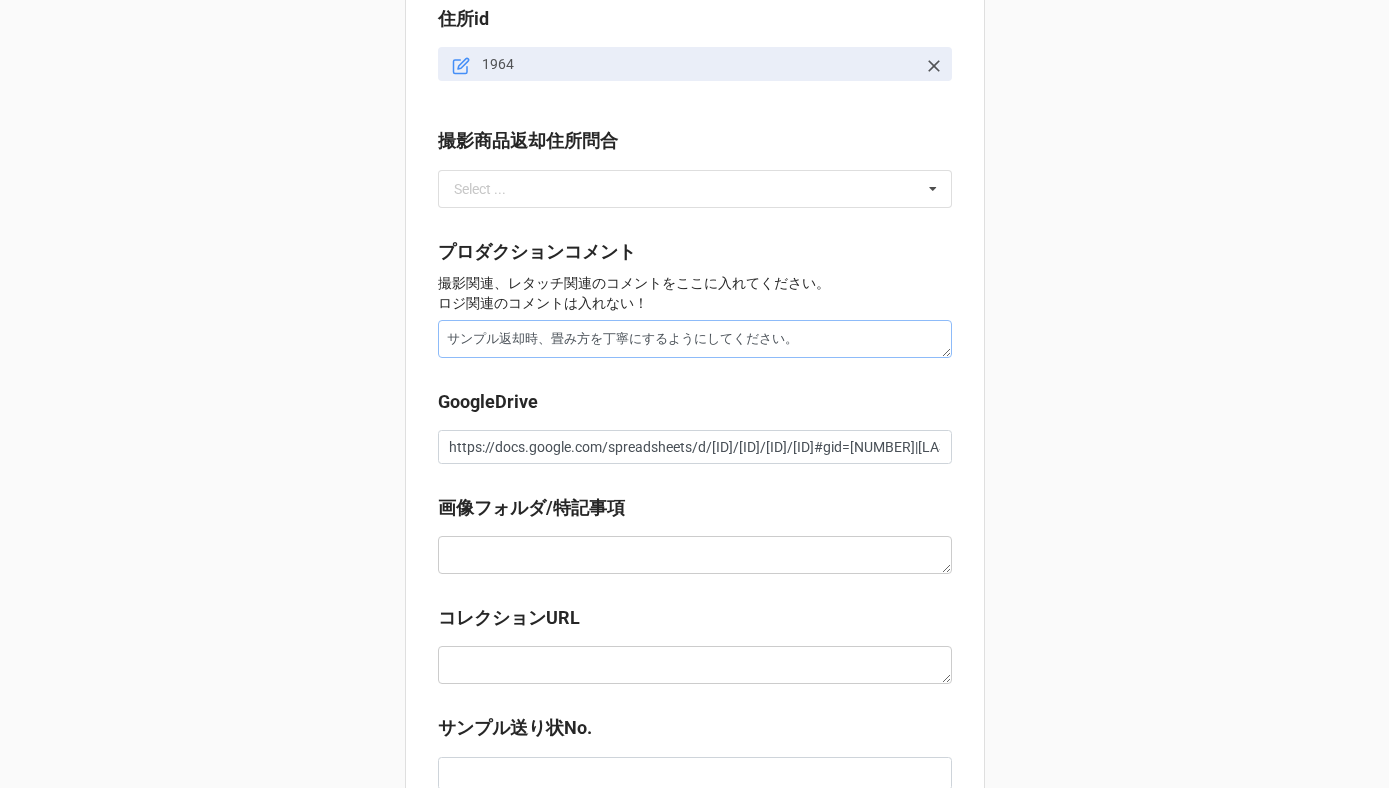 type on "x" 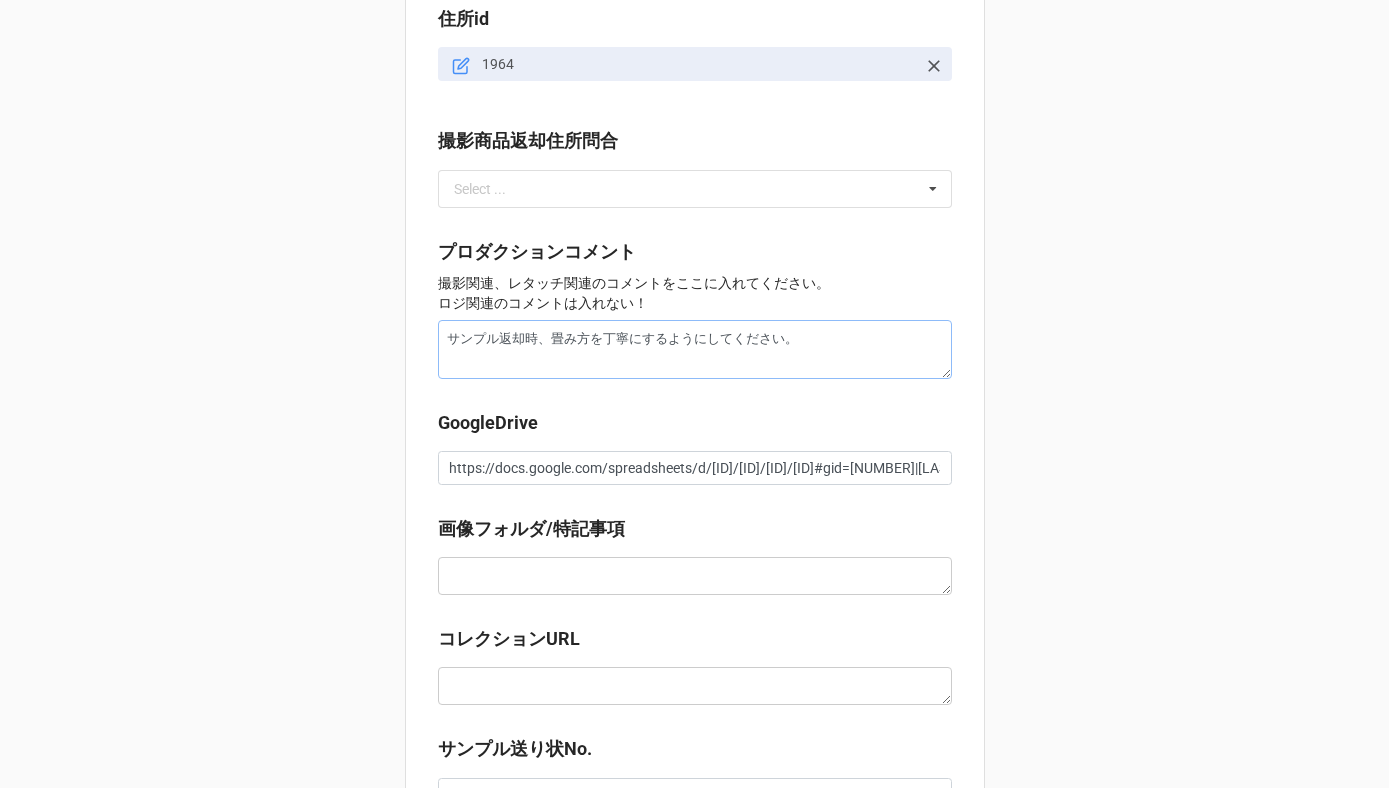 type on "x" 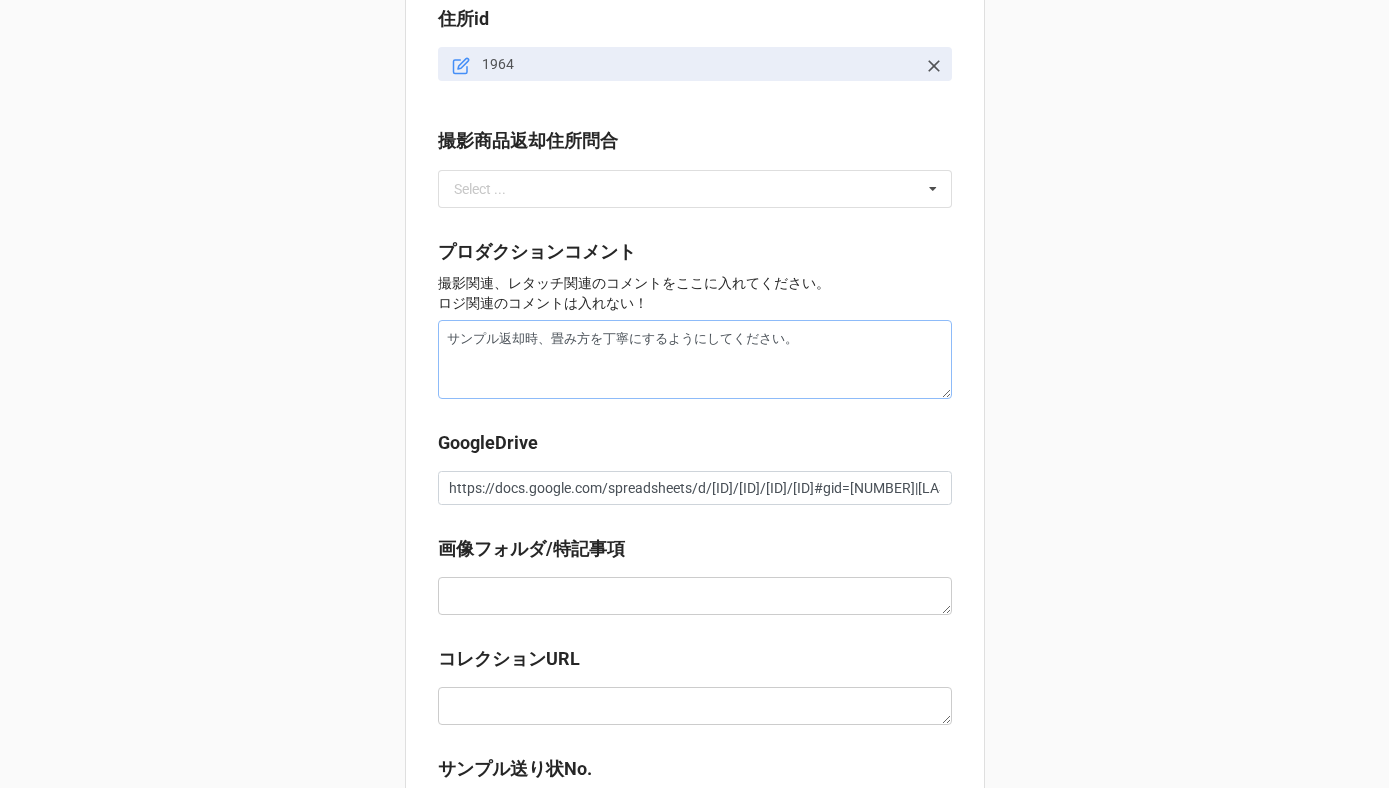 type on "x" 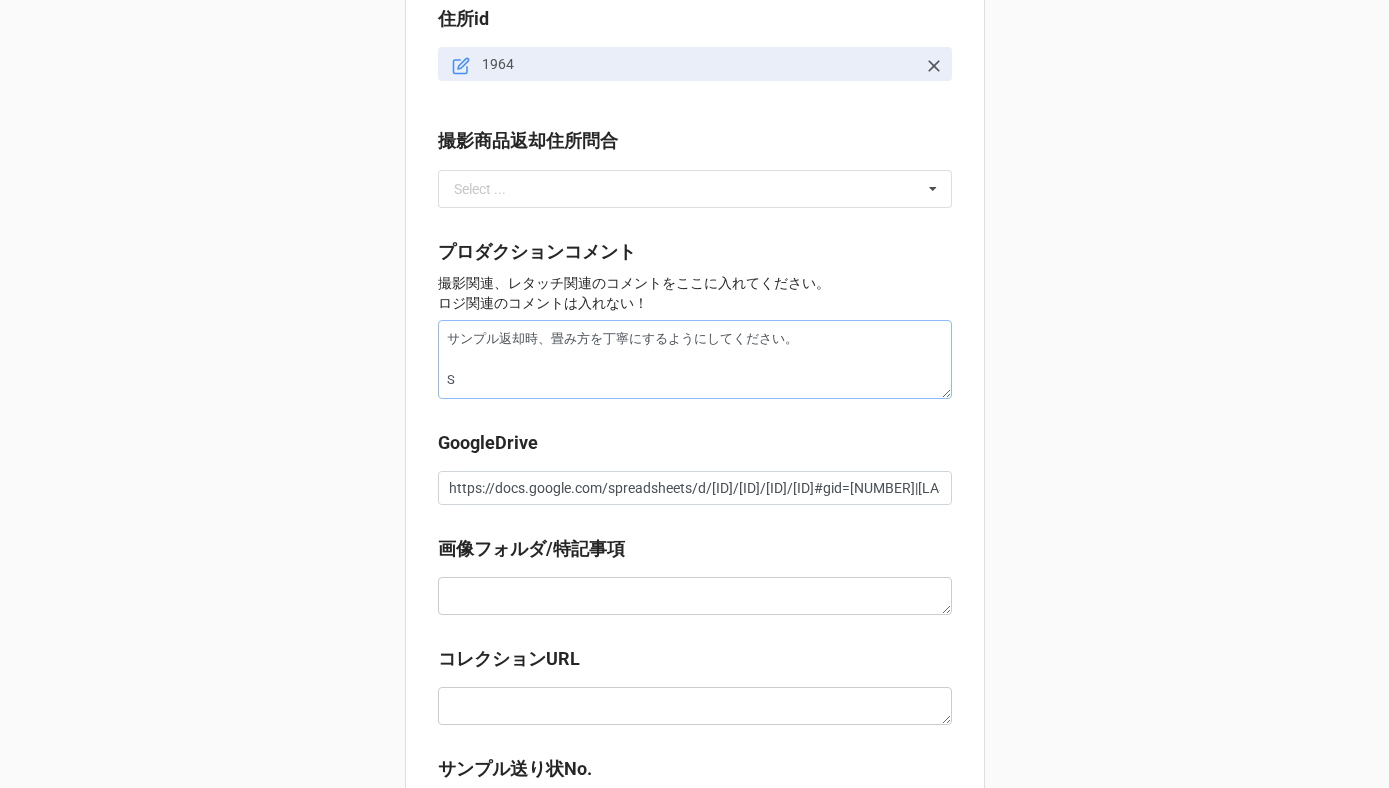 type on "x" 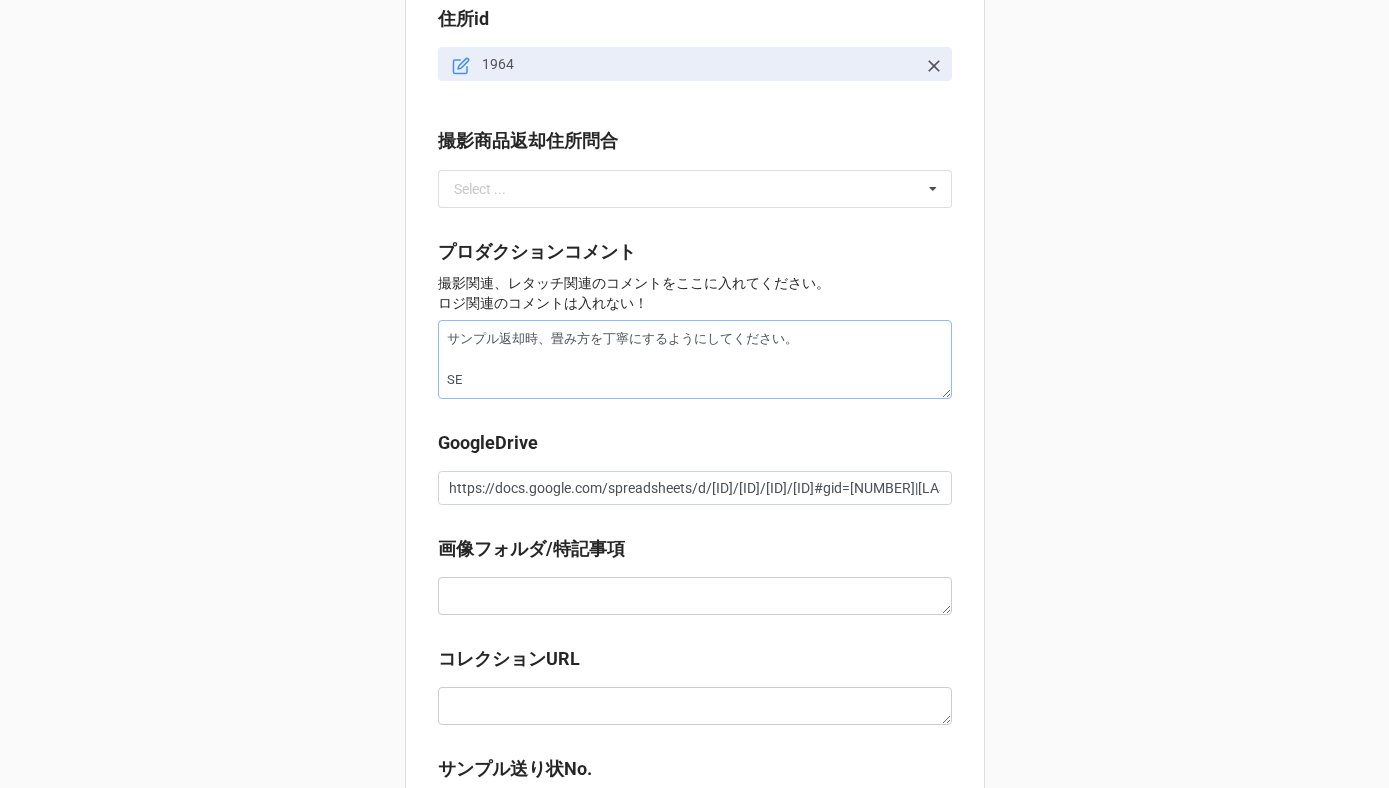 type on "x" 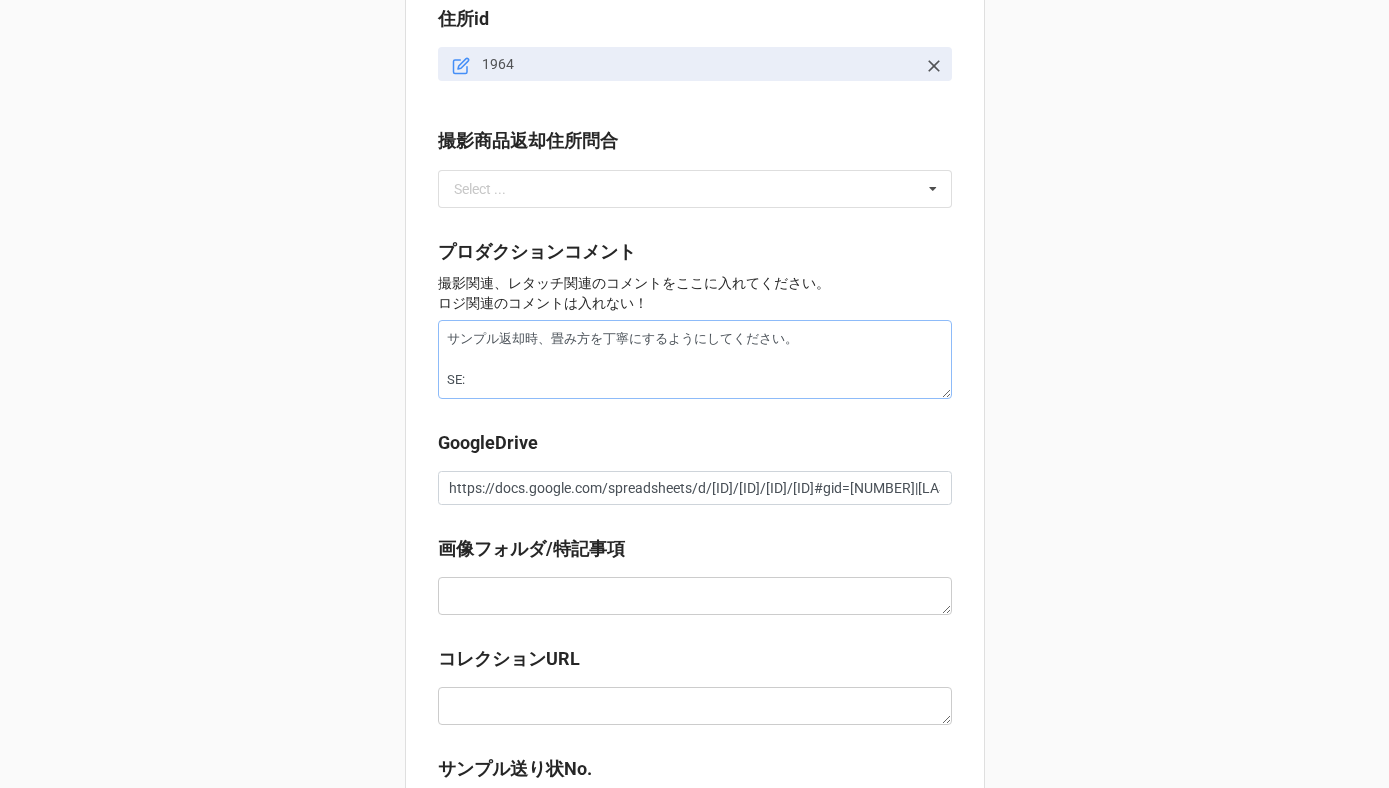 type on "サンプル返却時、畳み方を丁寧にするようにしてください。
SE:" 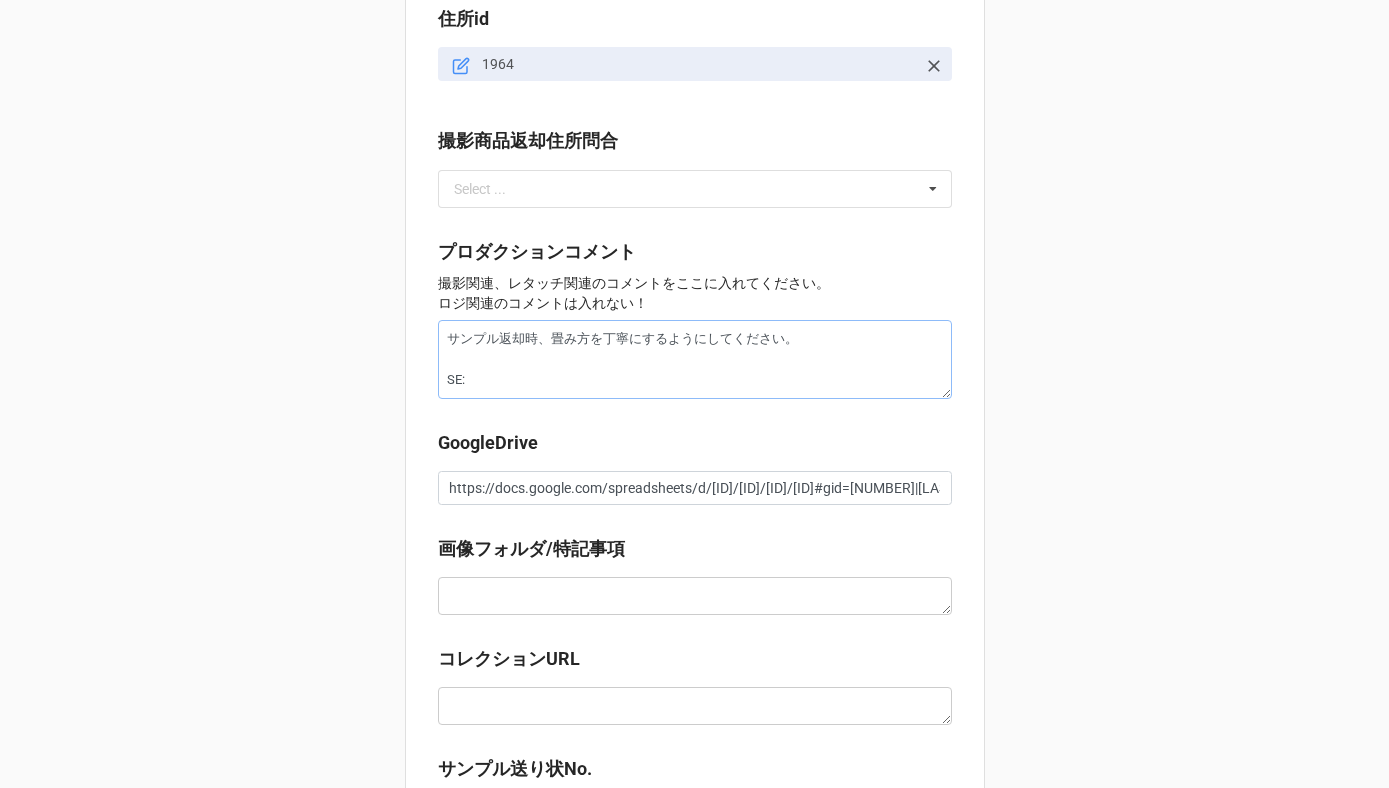 click on "サンプル返却時、畳み方を丁寧にするようにしてください。
SE:" at bounding box center [695, 359] 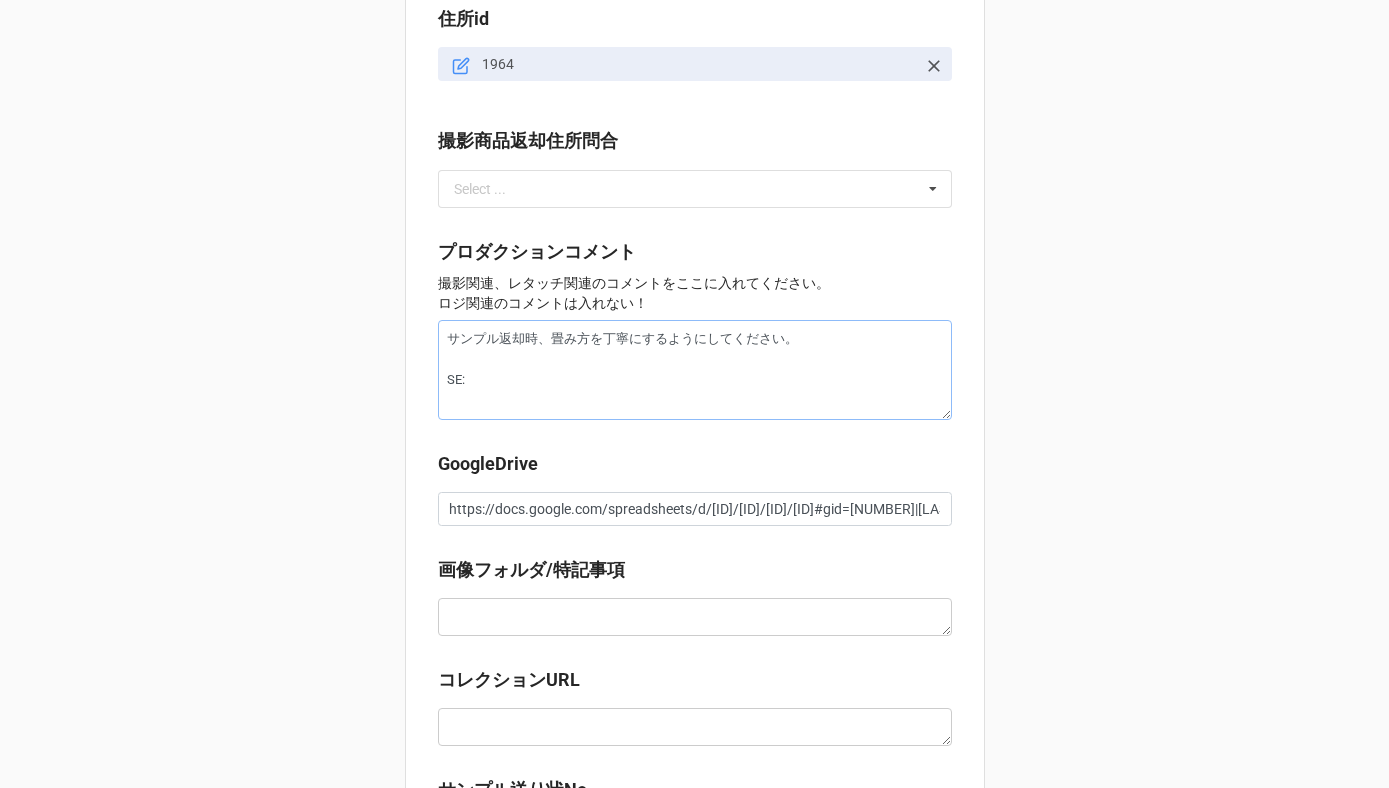 paste on "クルーネック
フルジップ
ハーフパーカー
カラー:グレー、インディゴ(明るめのネイビー)" 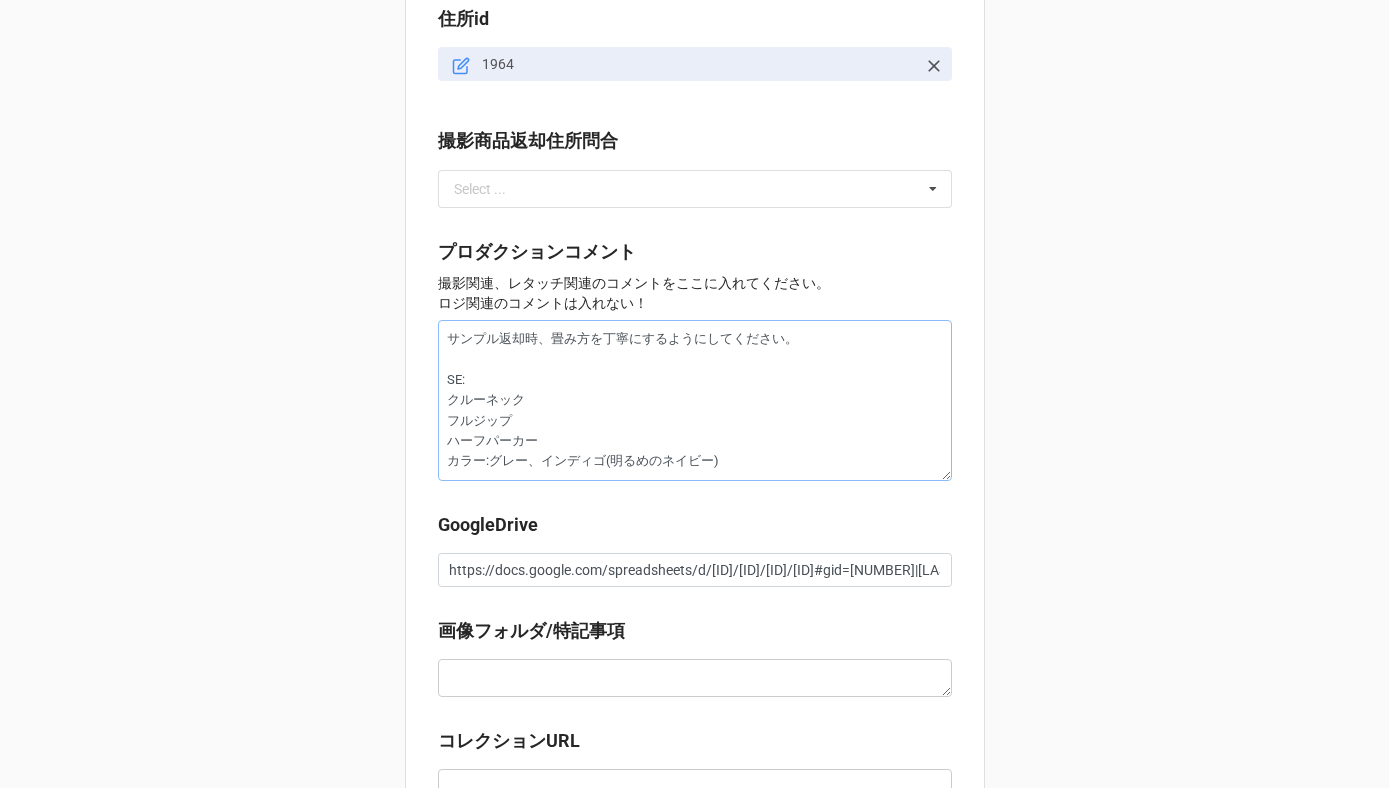 drag, startPoint x: 521, startPoint y: 405, endPoint x: 398, endPoint y: 403, distance: 123.01626 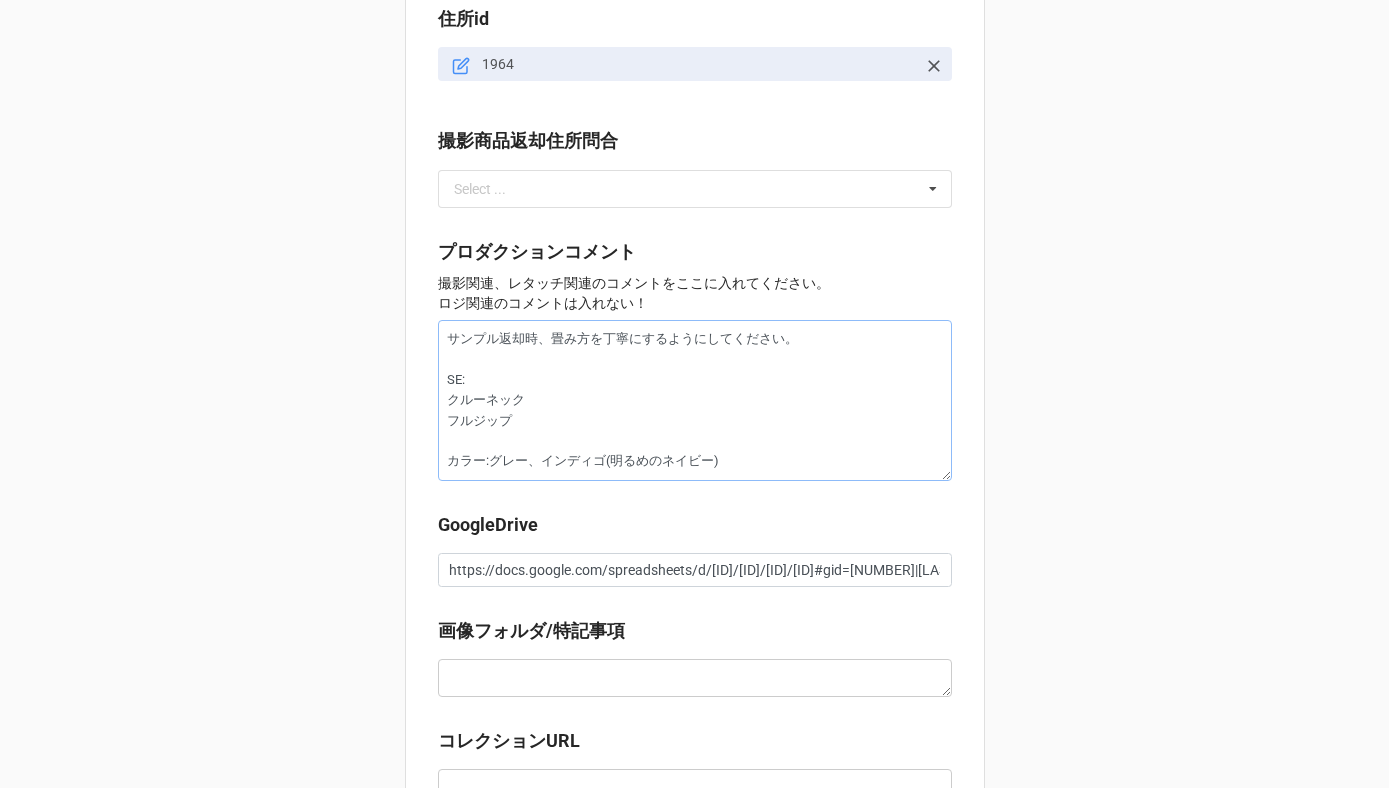 type on "x" 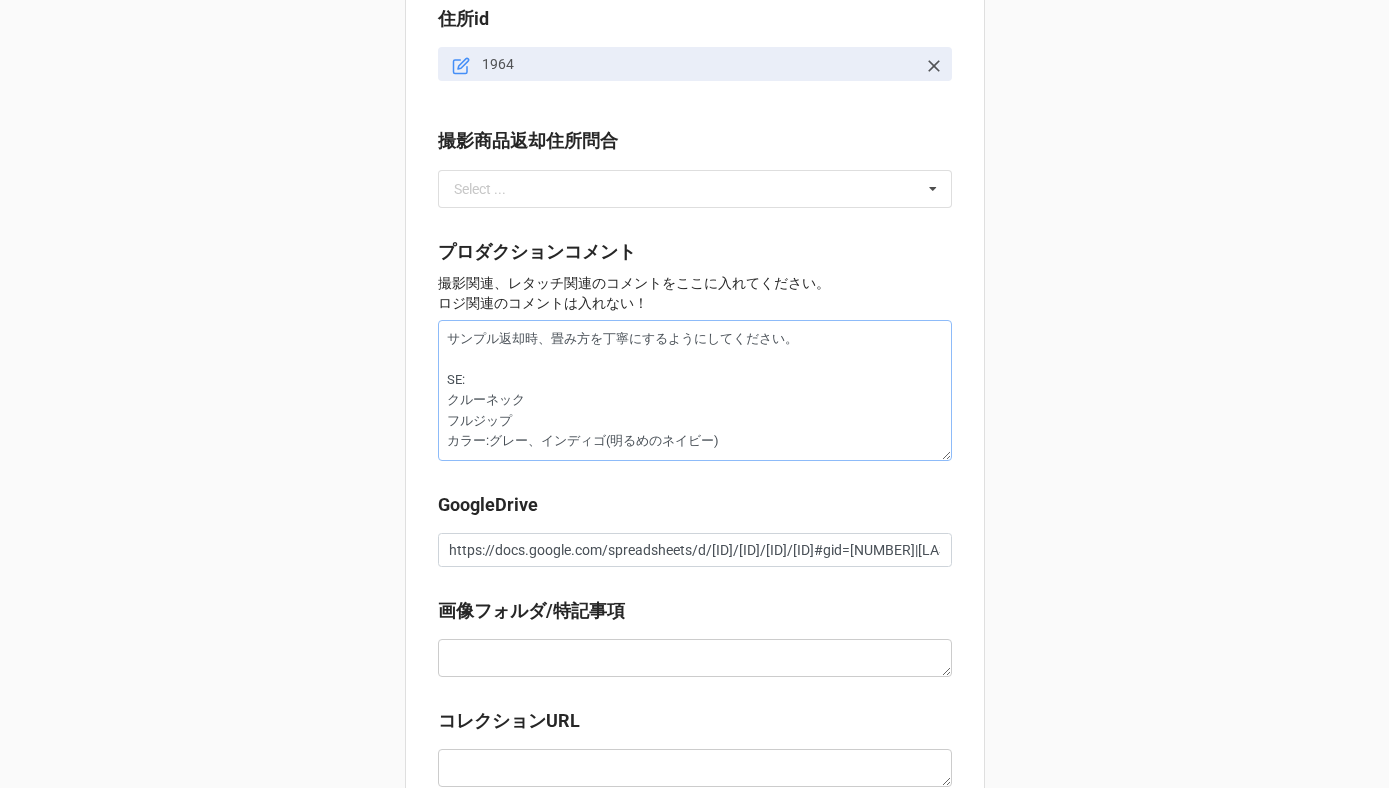 drag, startPoint x: 541, startPoint y: 405, endPoint x: 382, endPoint y: 405, distance: 159 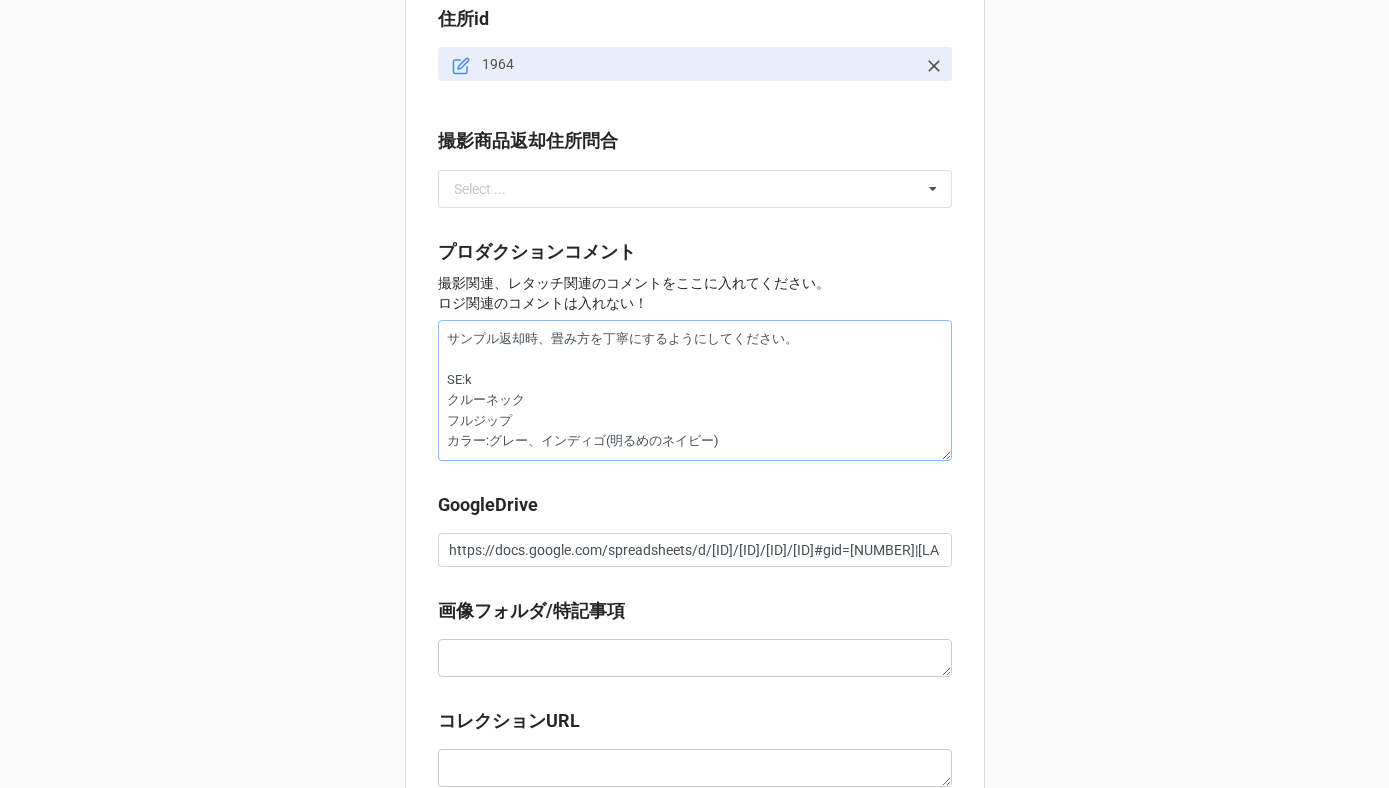 type on "x" 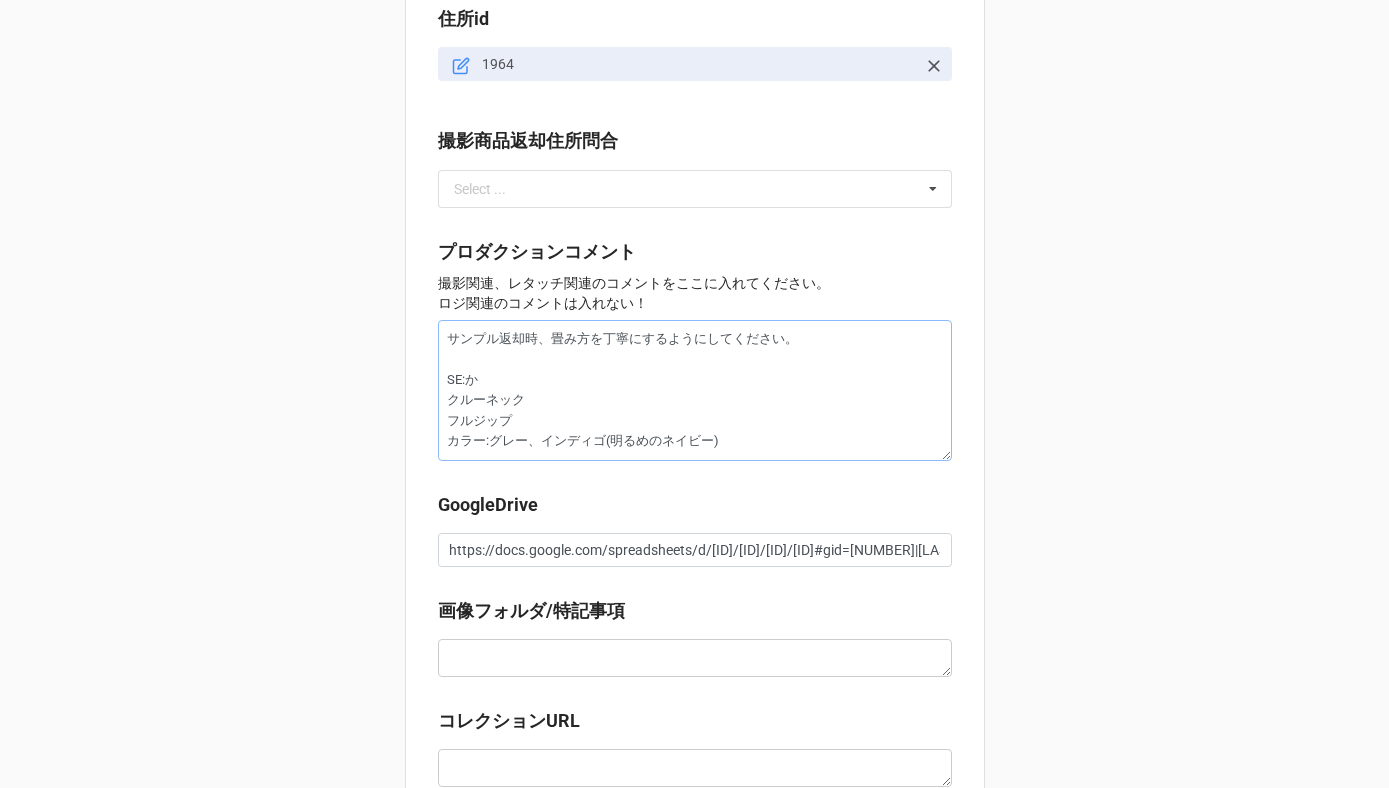 type on "x" 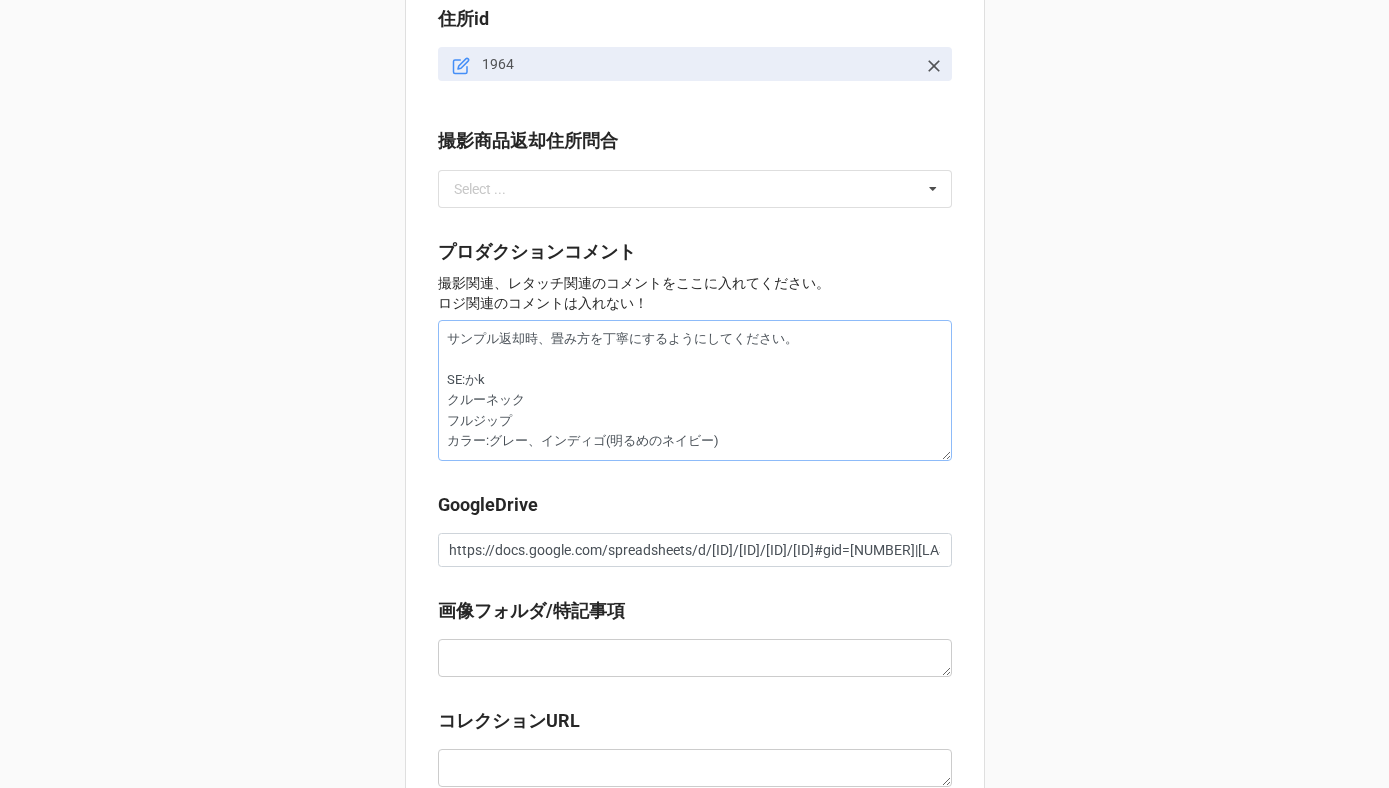 type on "x" 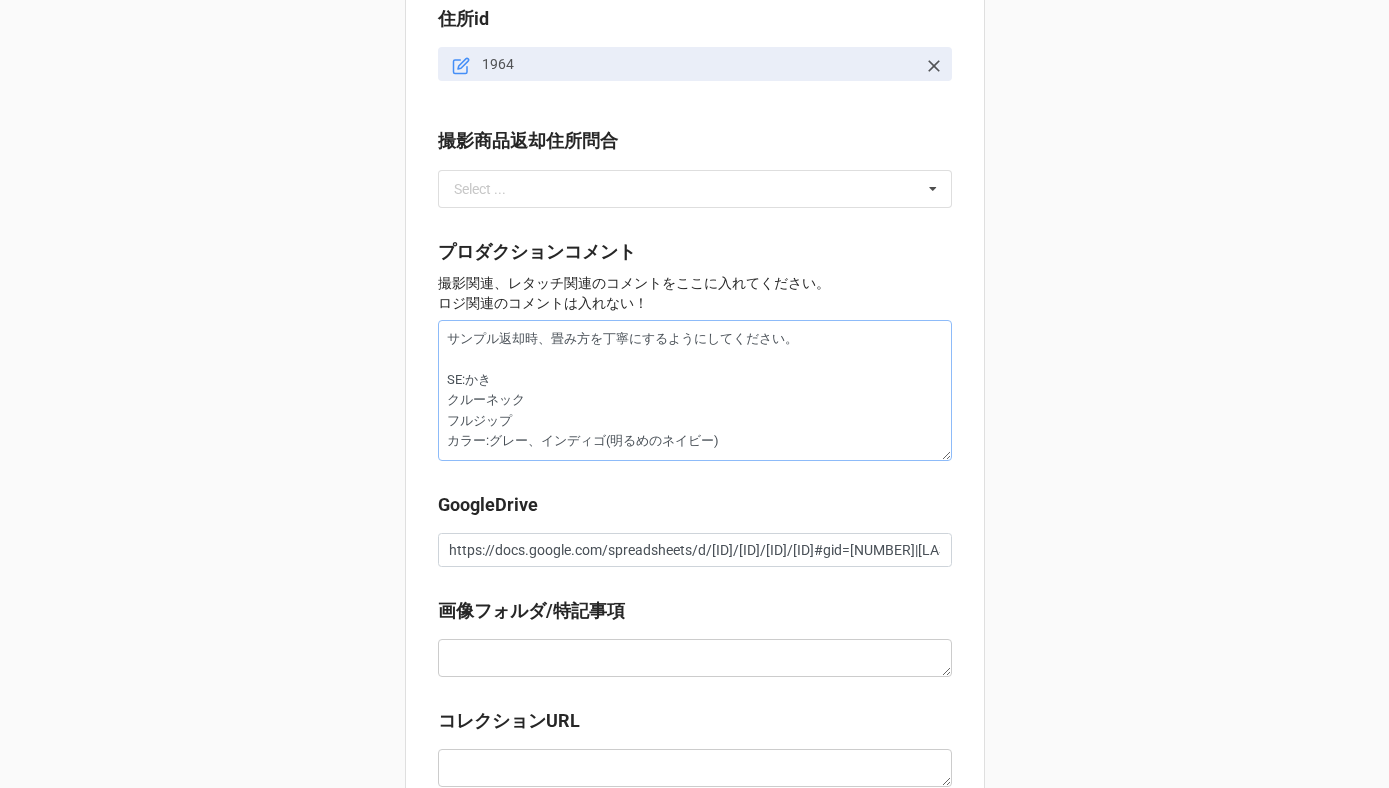 type on "x" 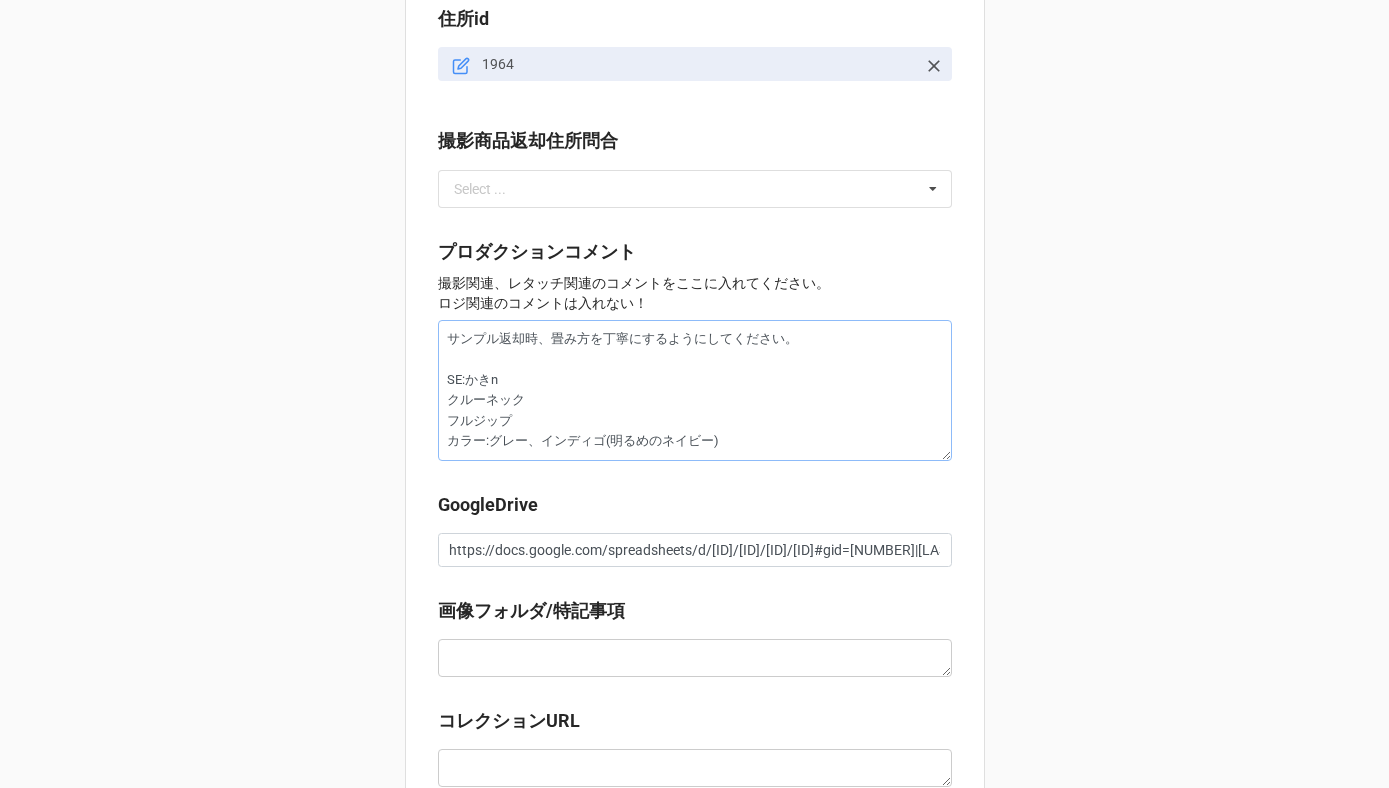 type on "サンプル返却時、畳み方を丁寧にするようにしてください。
SE:下記の
クルーネック
フルジップ
カラー:グレー、インディゴ(明るめのネイビー)" 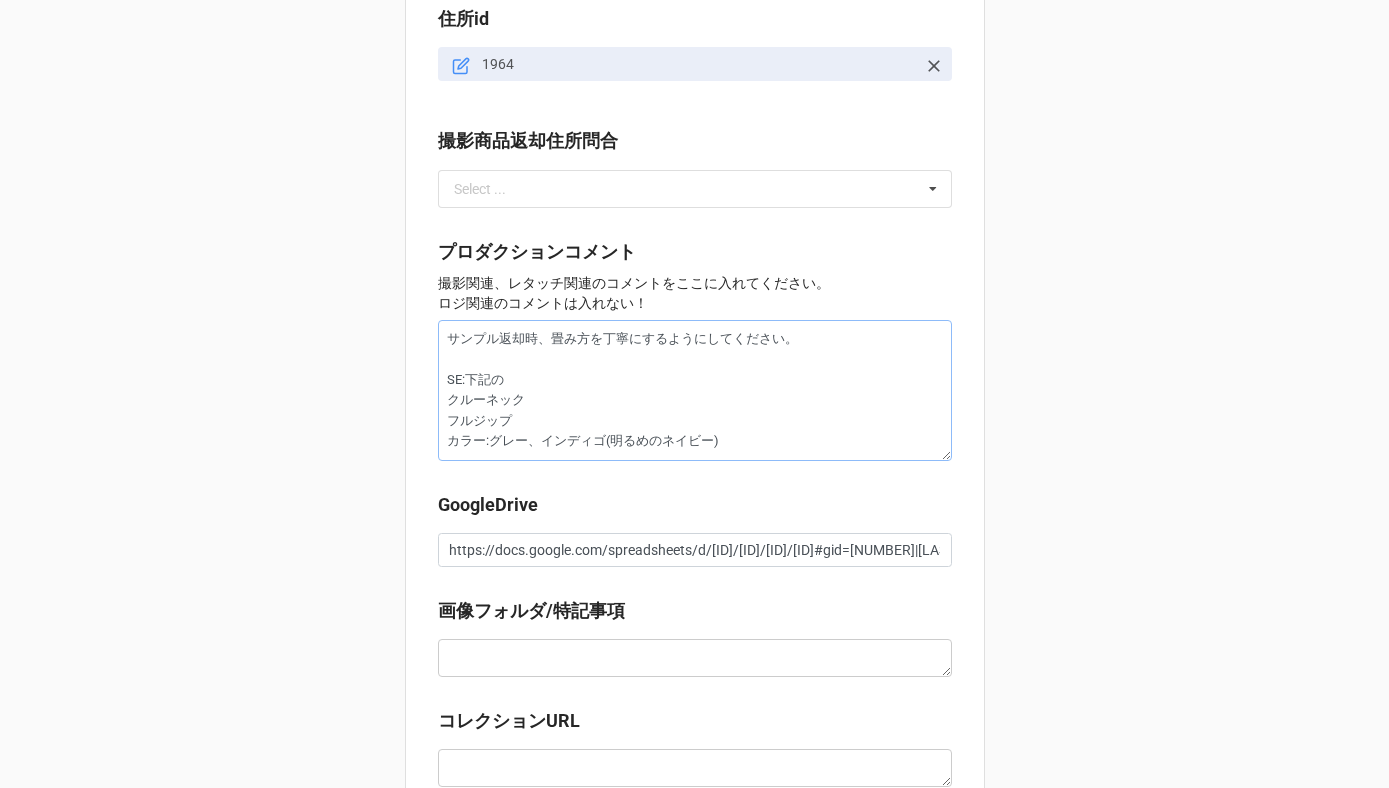 type on "x" 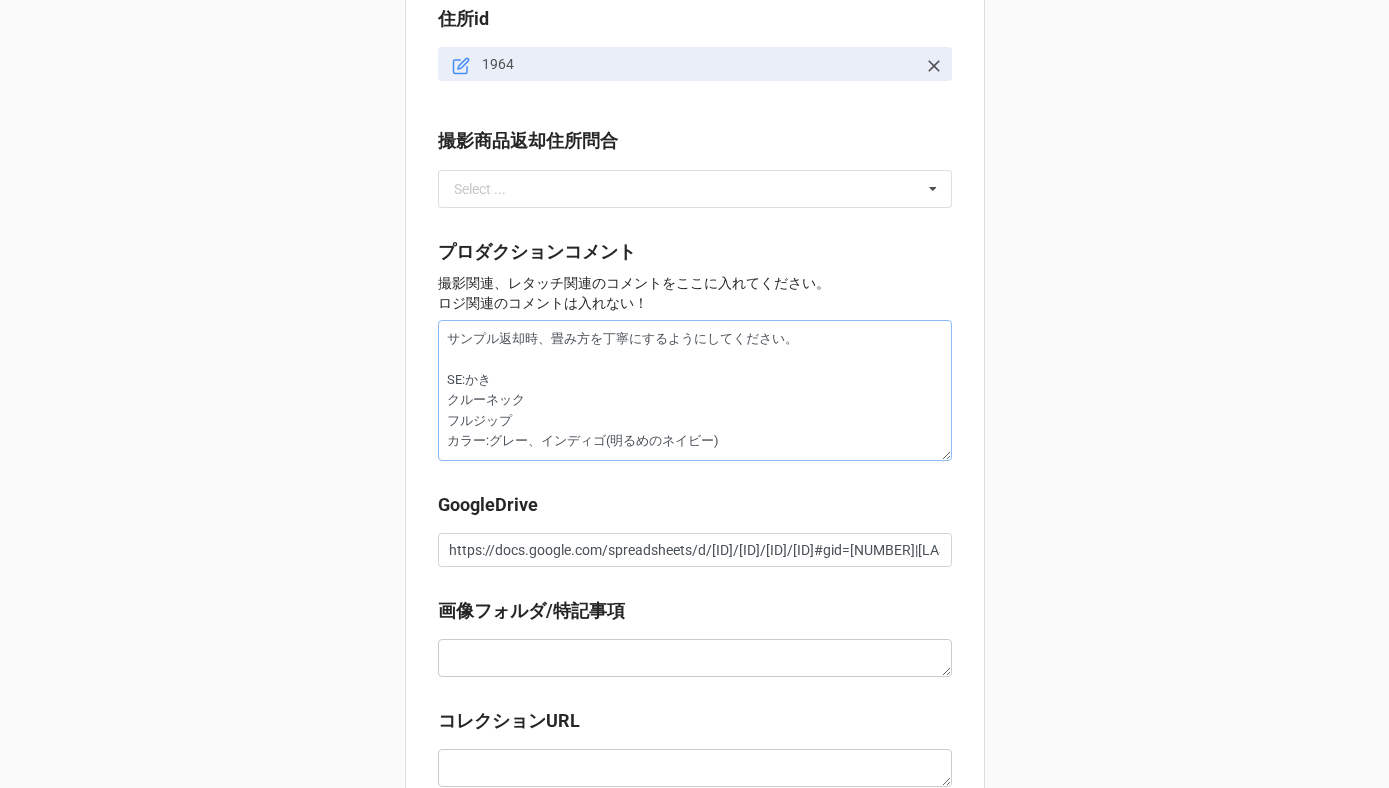 type on "x" 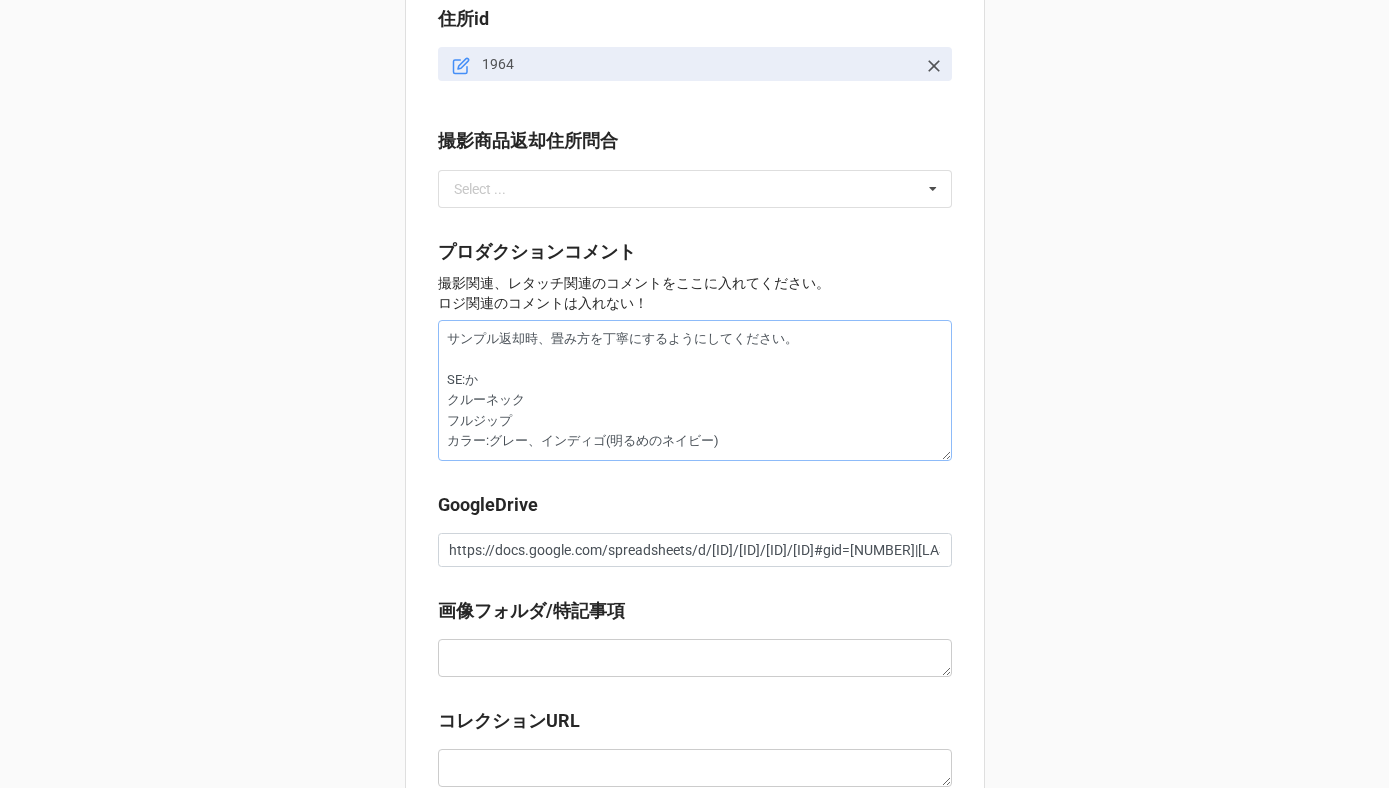 type on "x" 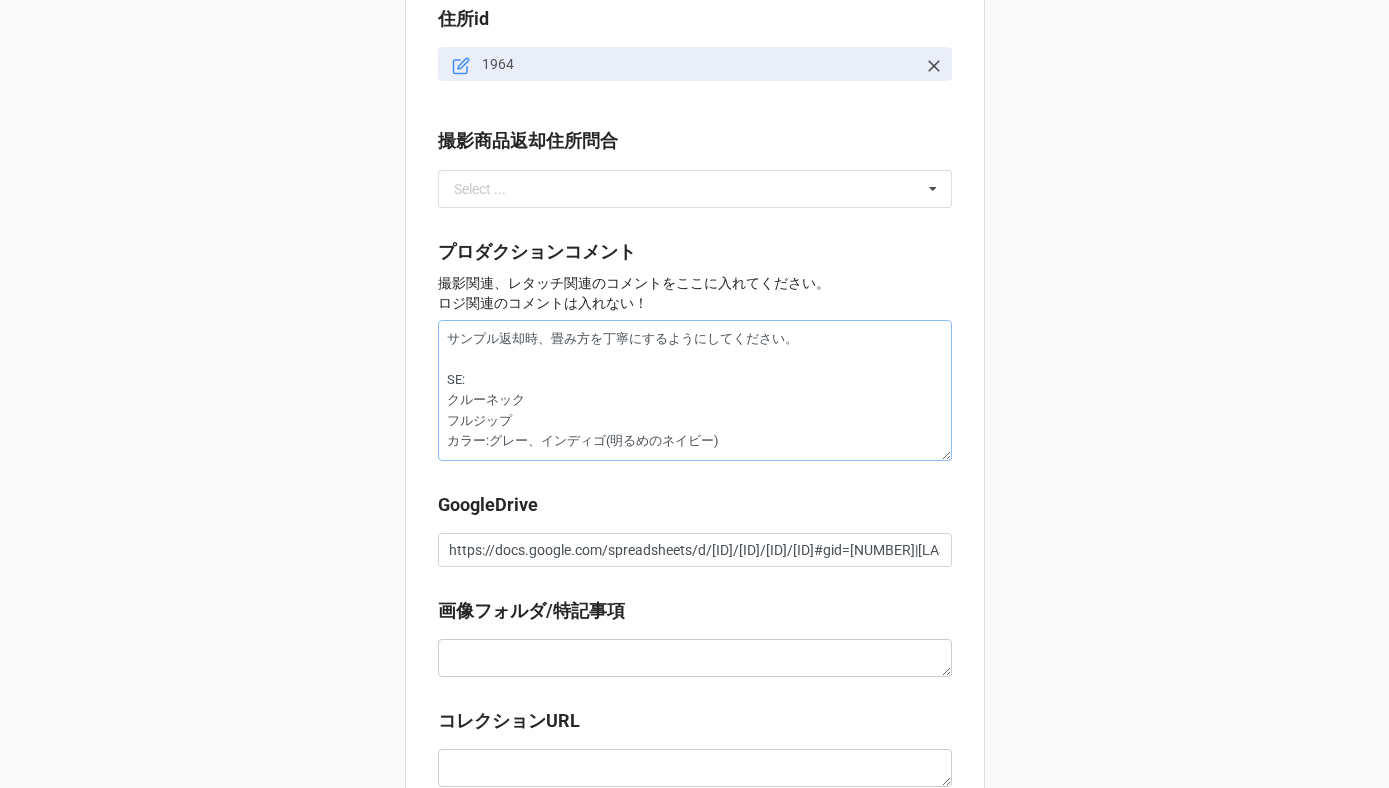 type on "x" 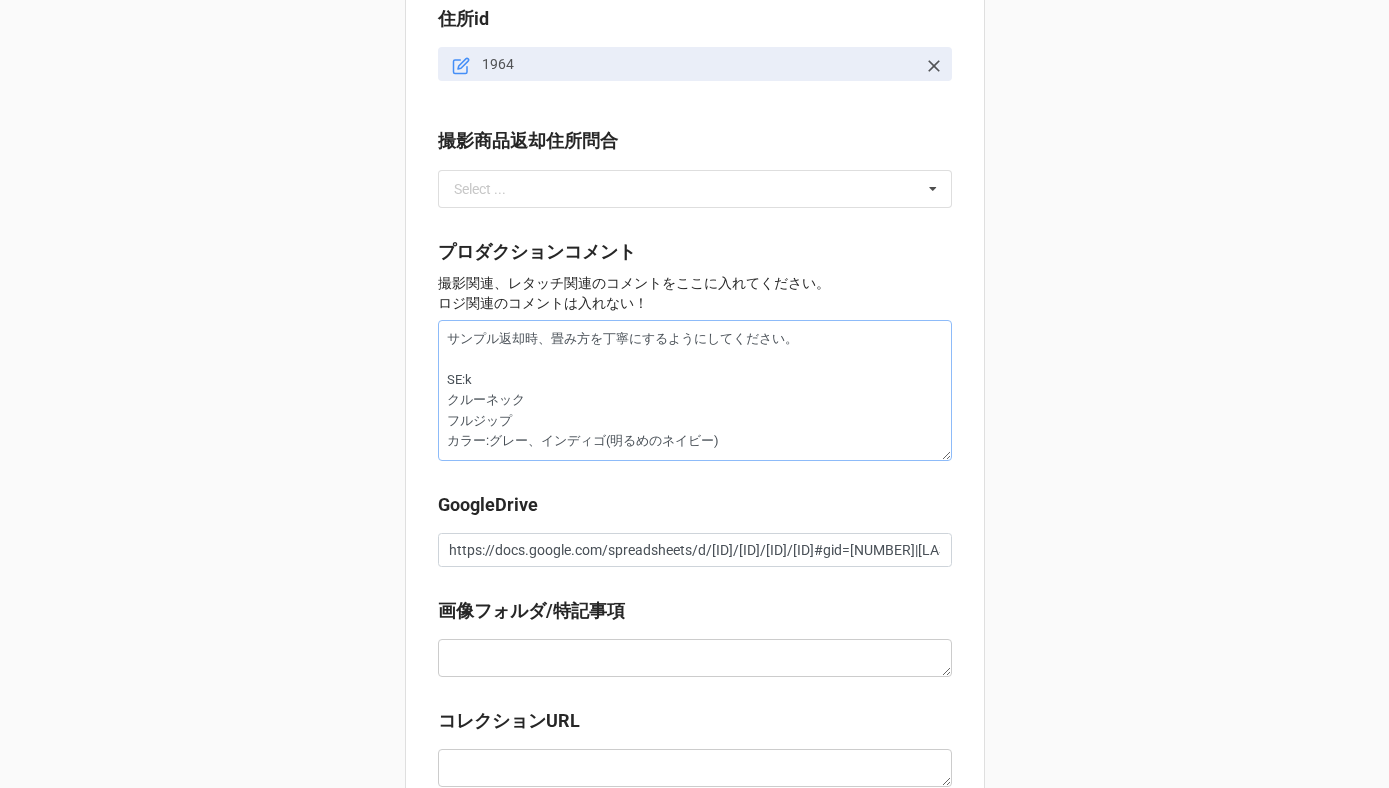 type on "x" 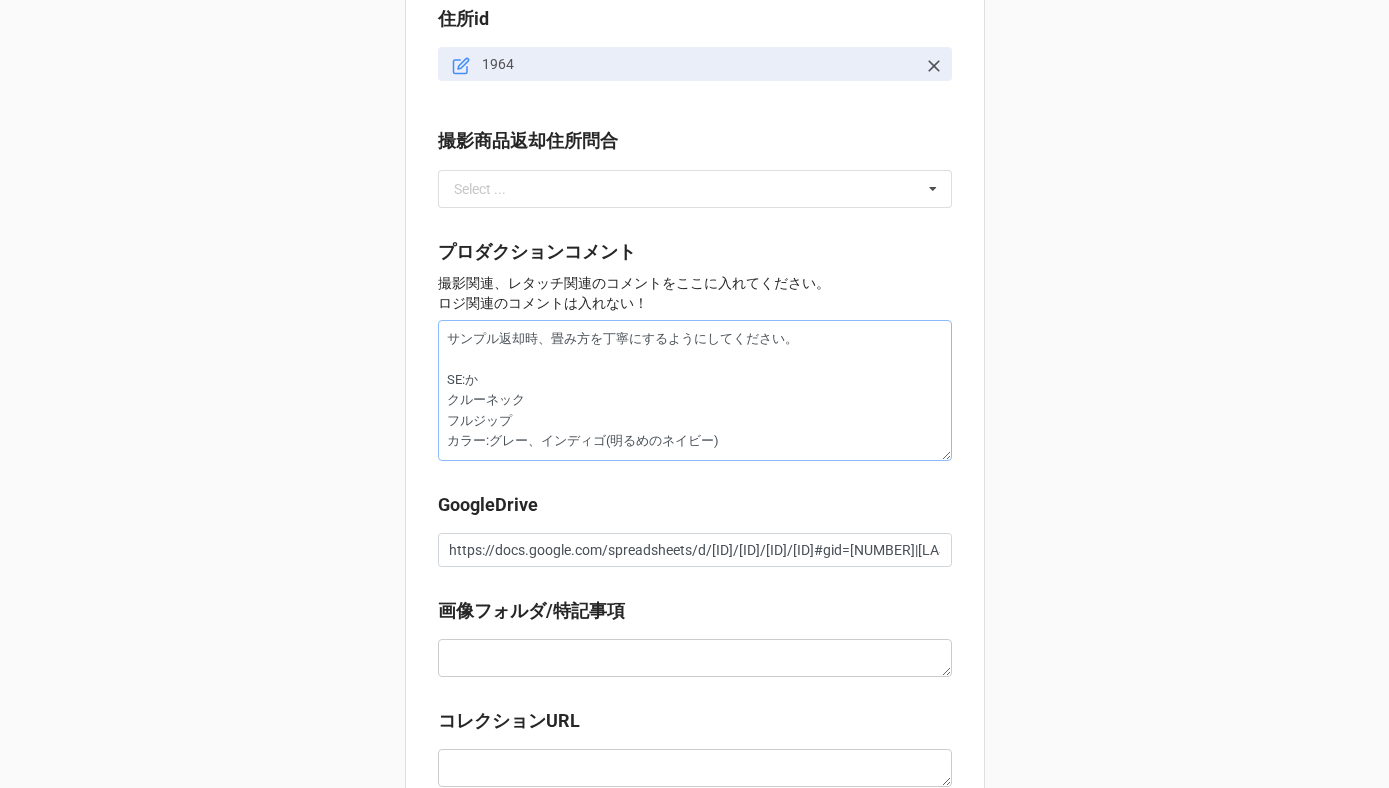 type on "x" 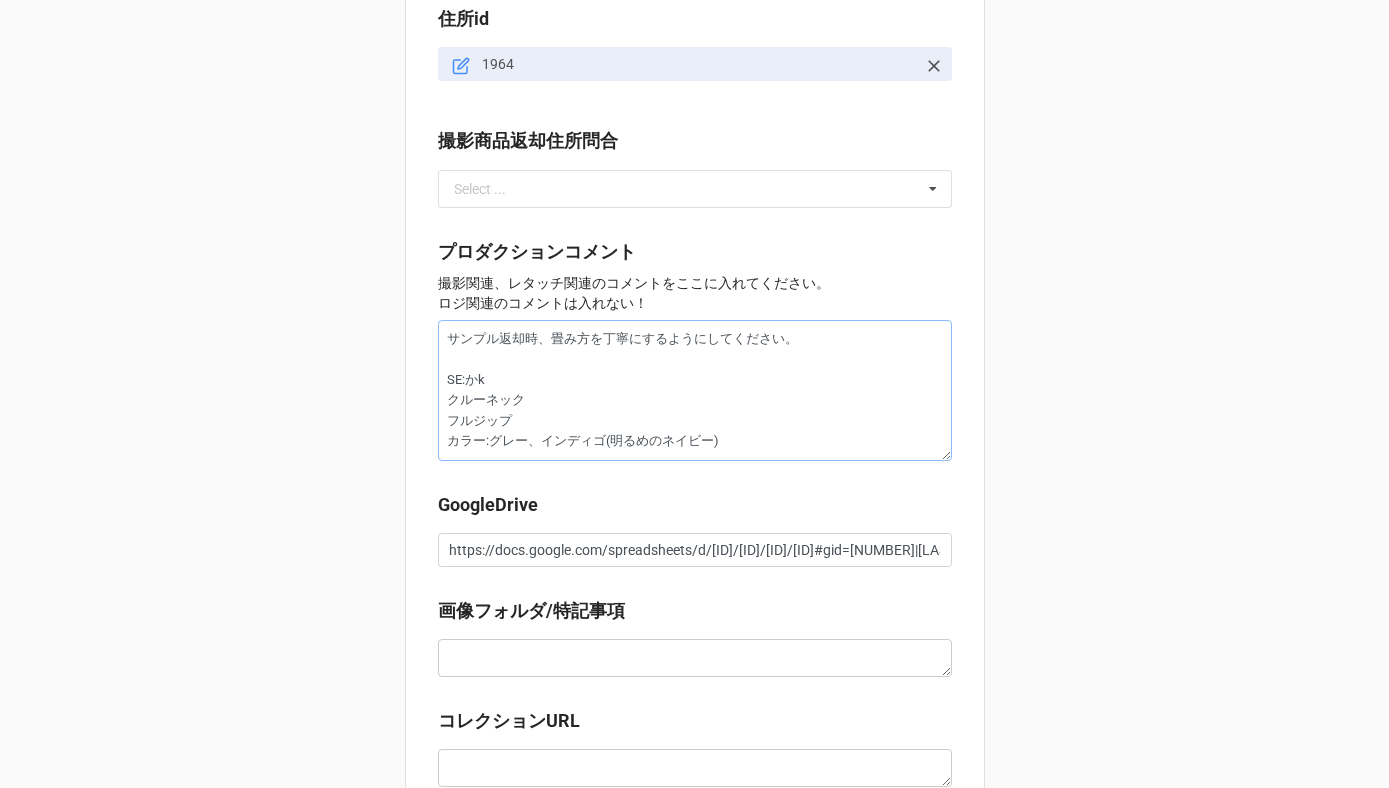 type on "x" 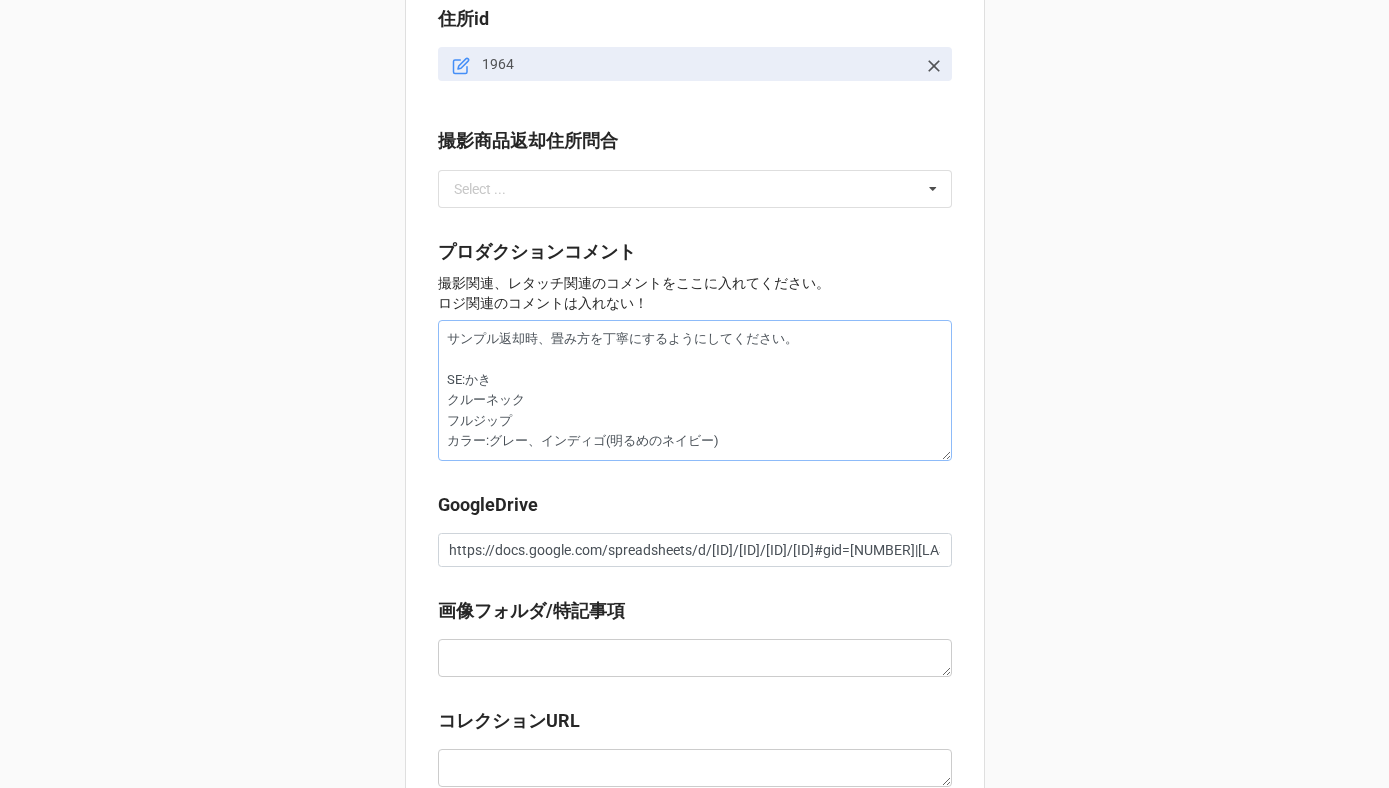 type on "x" 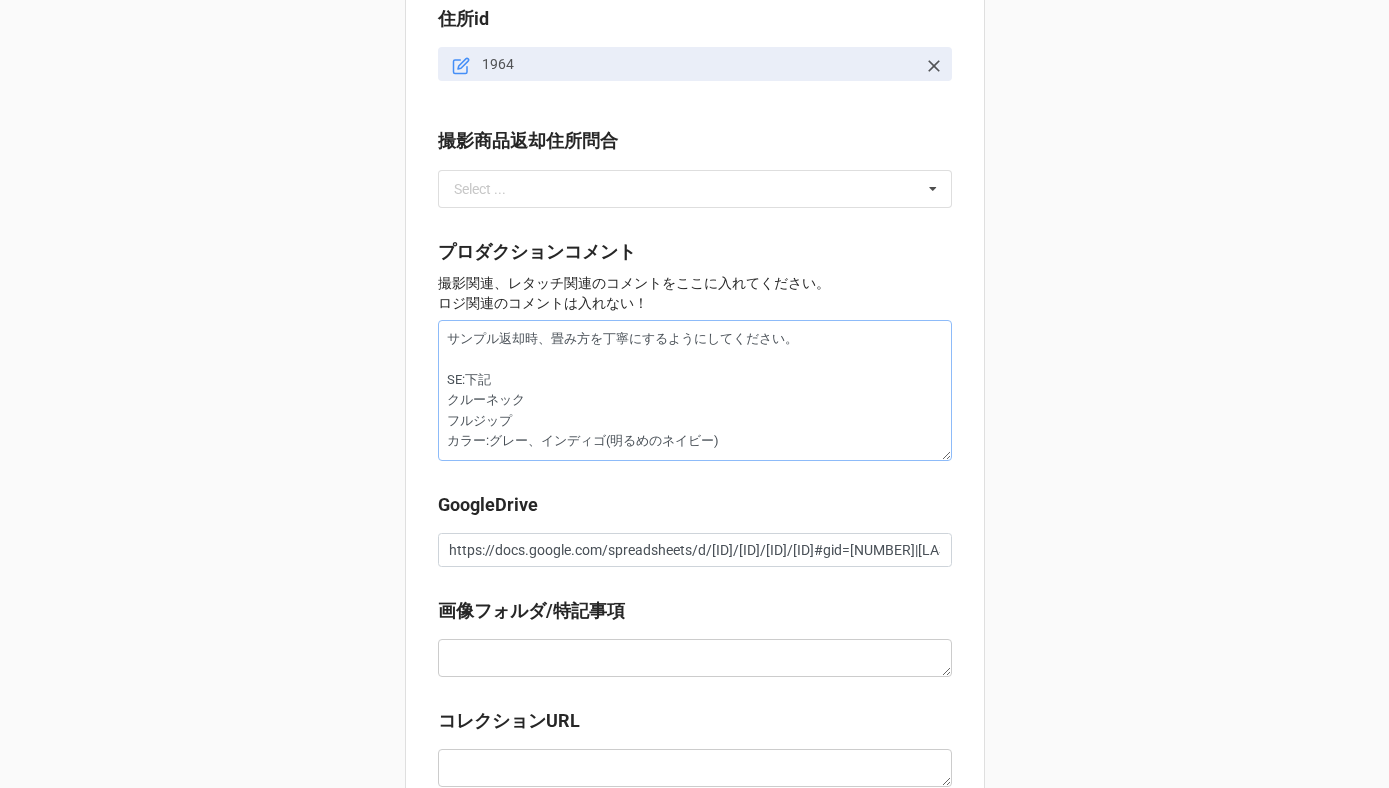 type on "x" 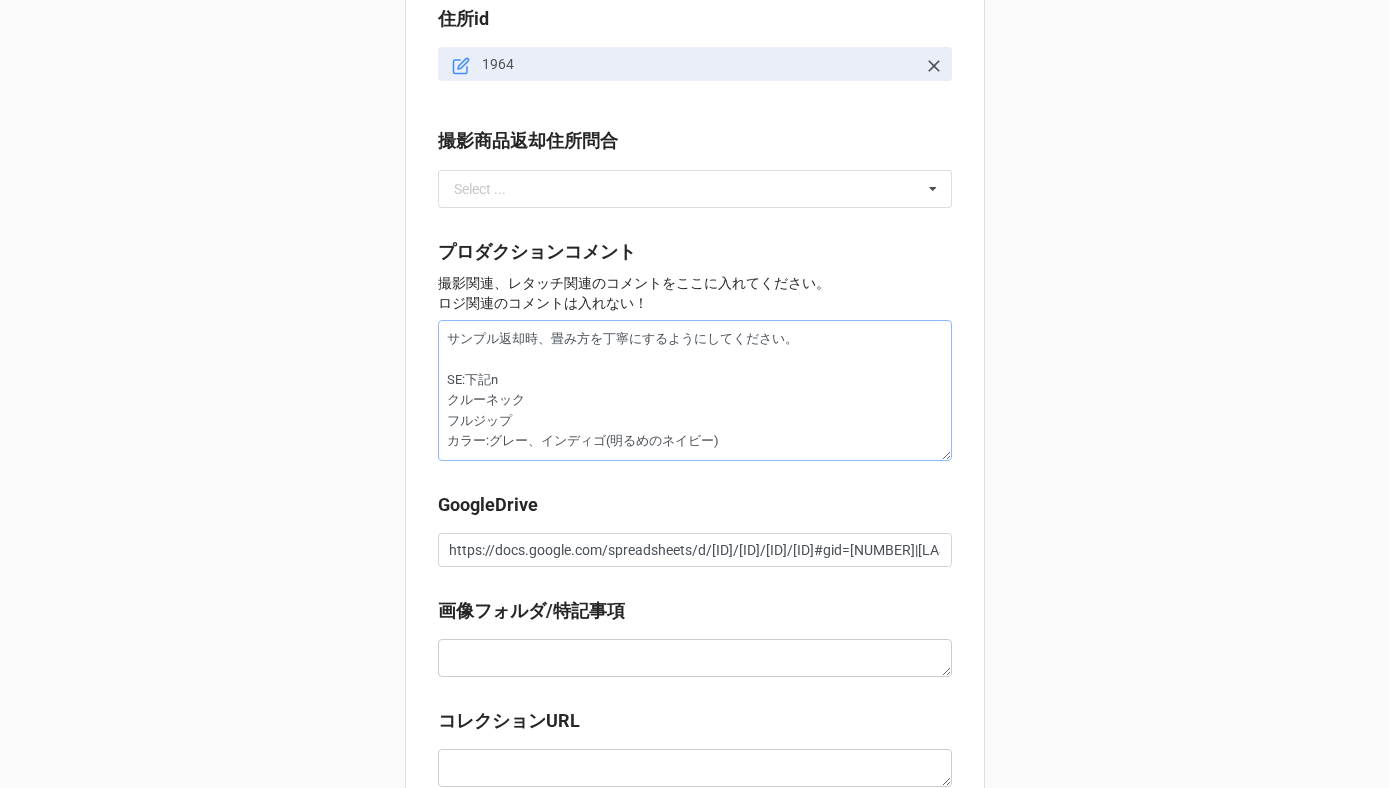 type on "x" 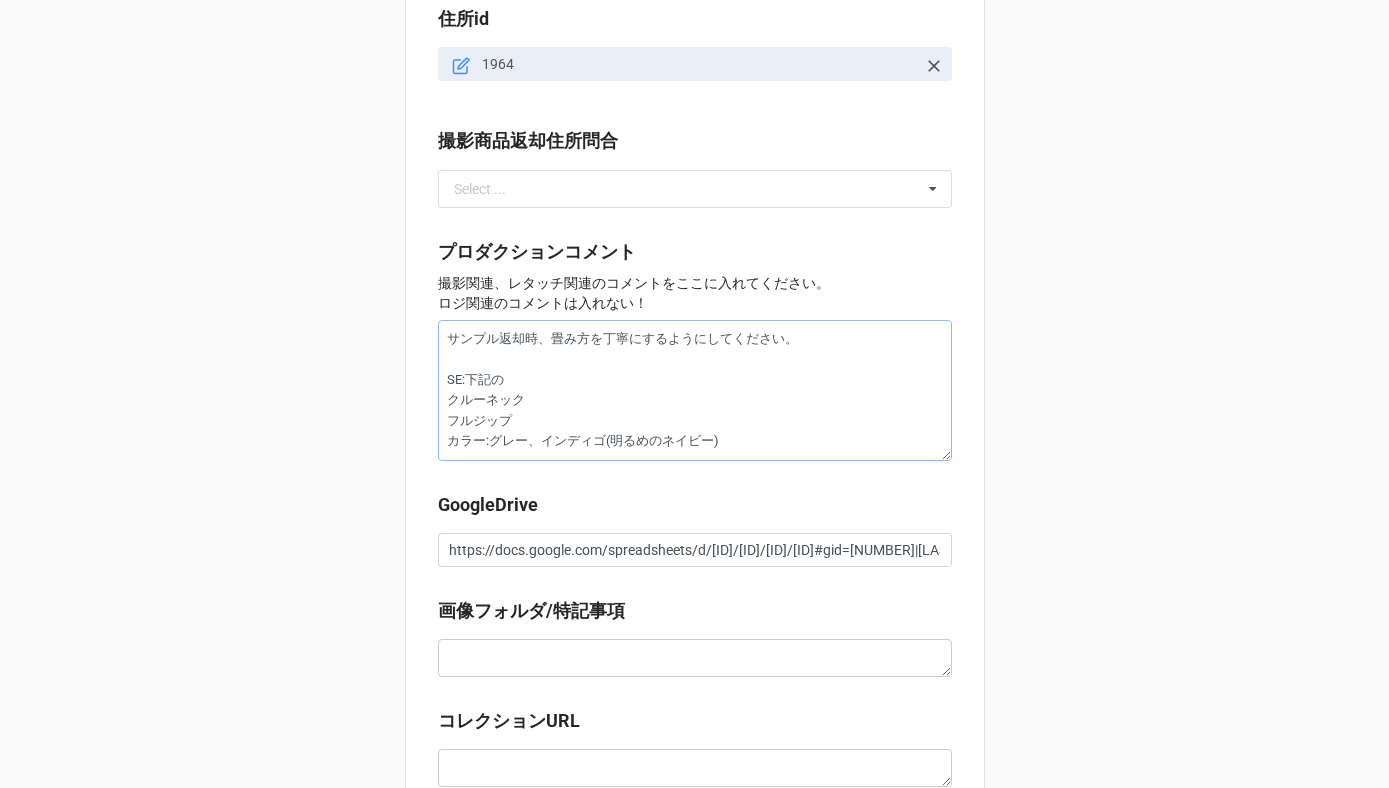 type on "x" 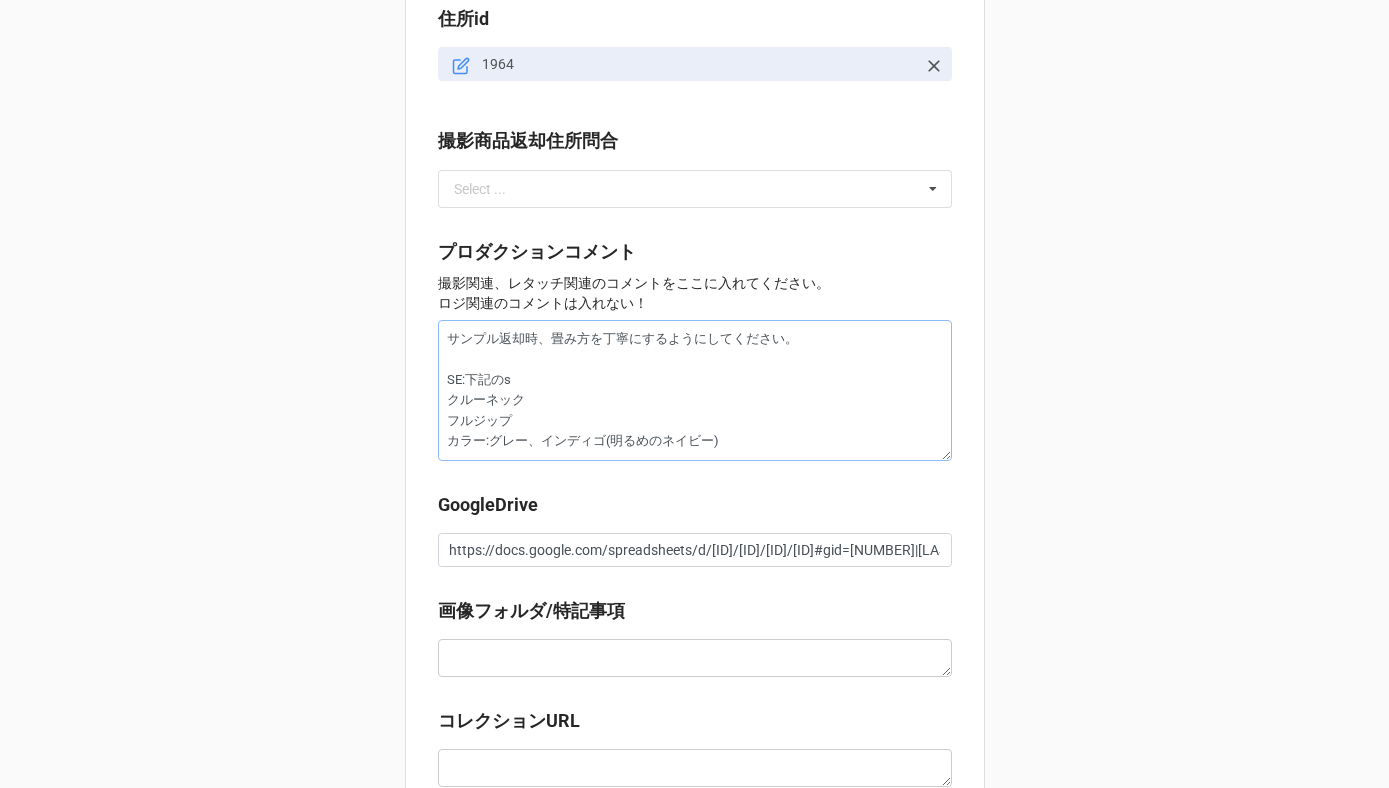 type on "x" 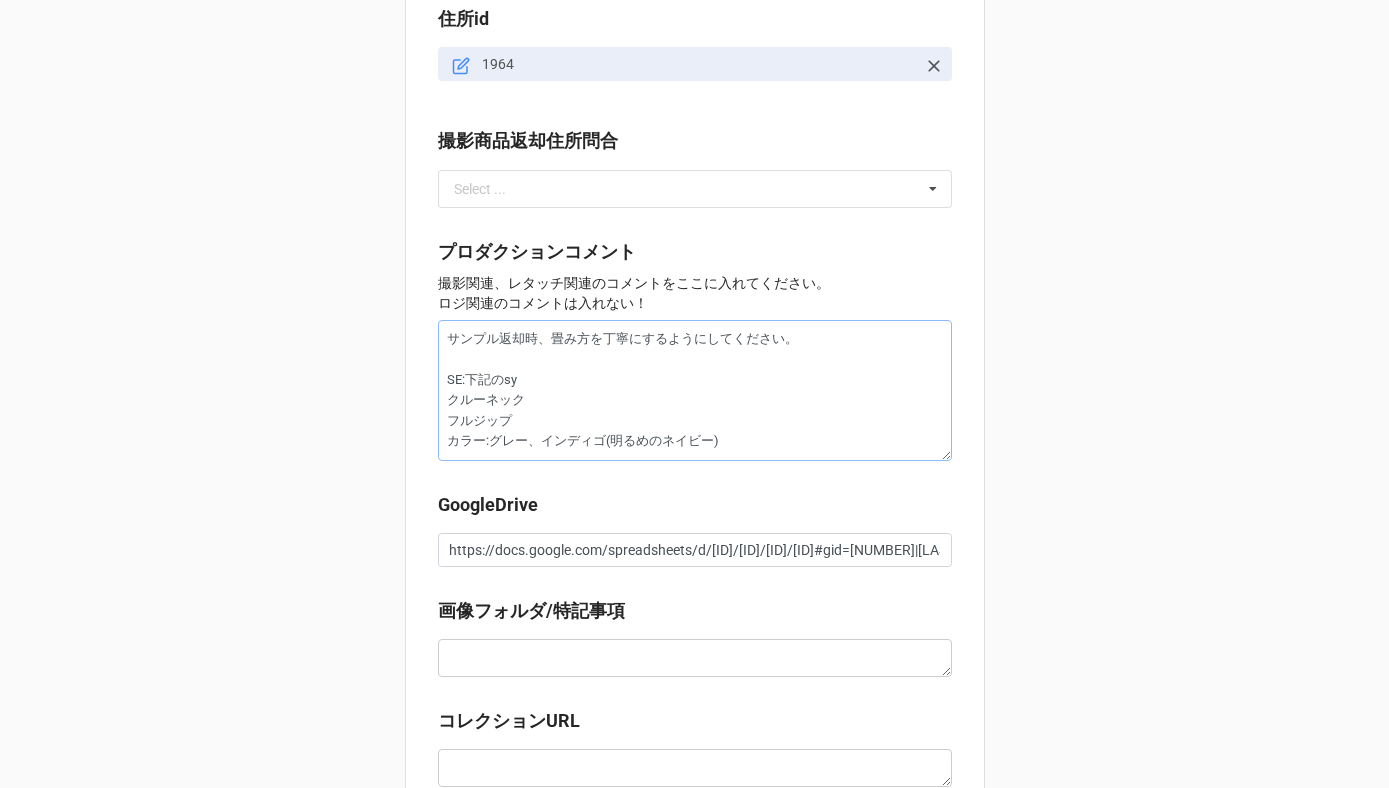 type on "サンプル返却時、畳み方を丁寧にするようにしてください。
SE:下記の書
クルーネック
フルジップ
カラー:グレー、インディゴ(明るめのネイビー)" 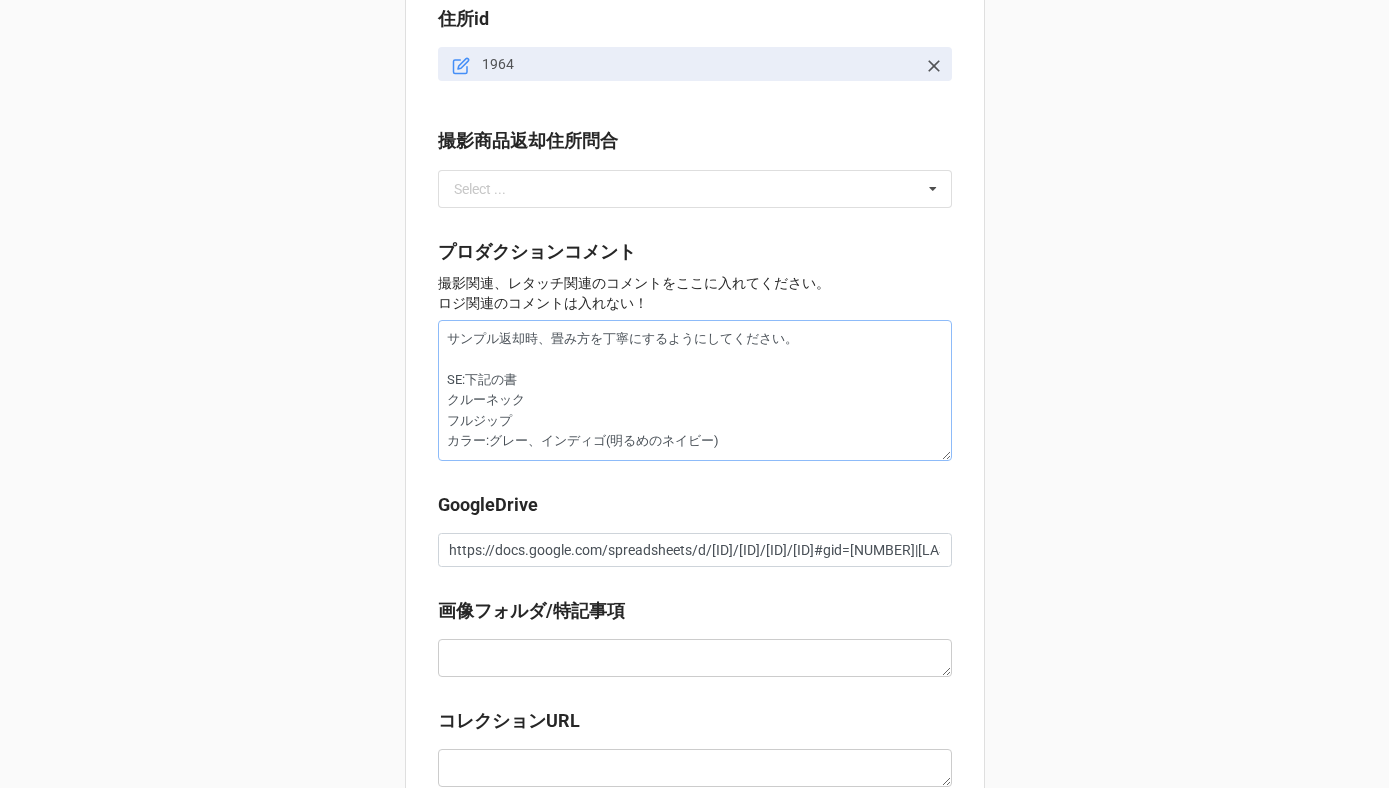 type on "x" 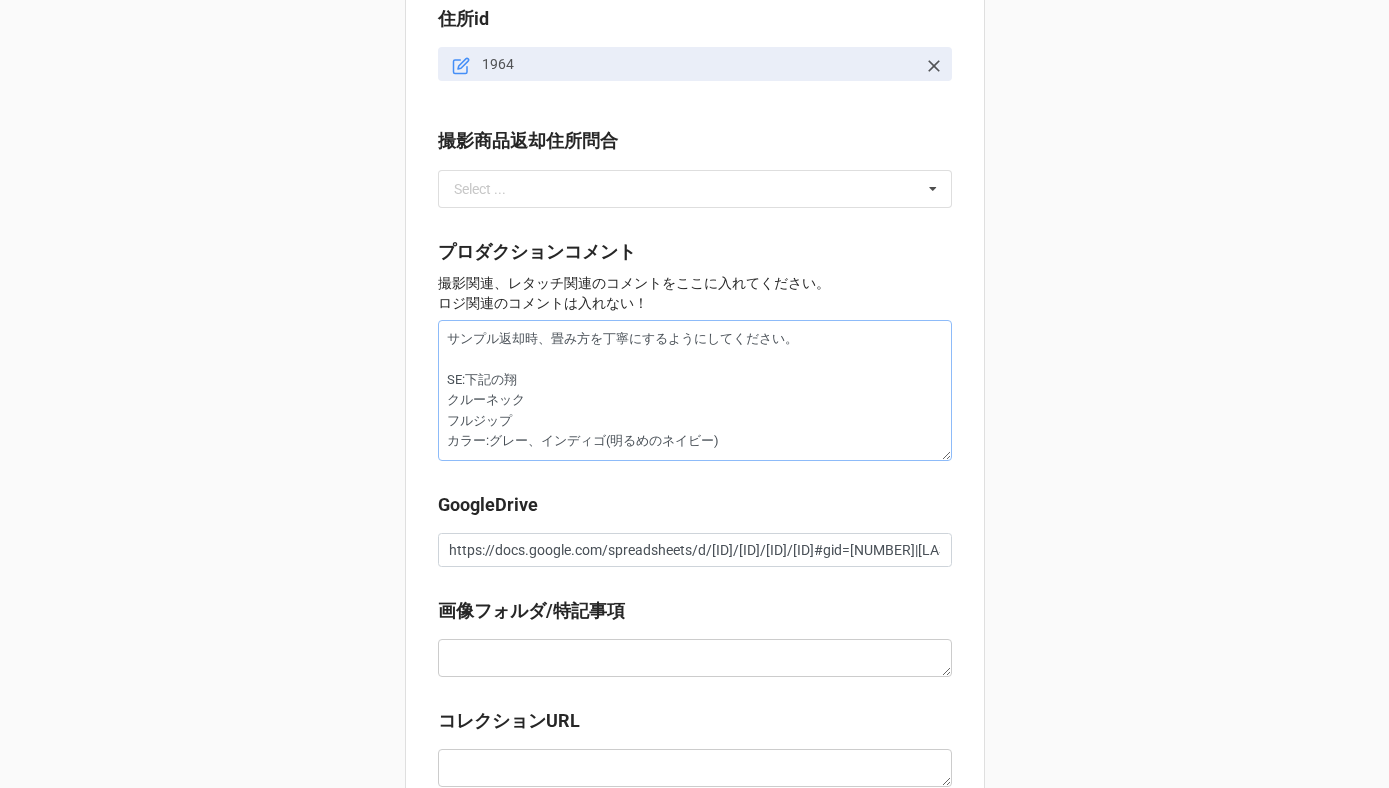 type on "x" 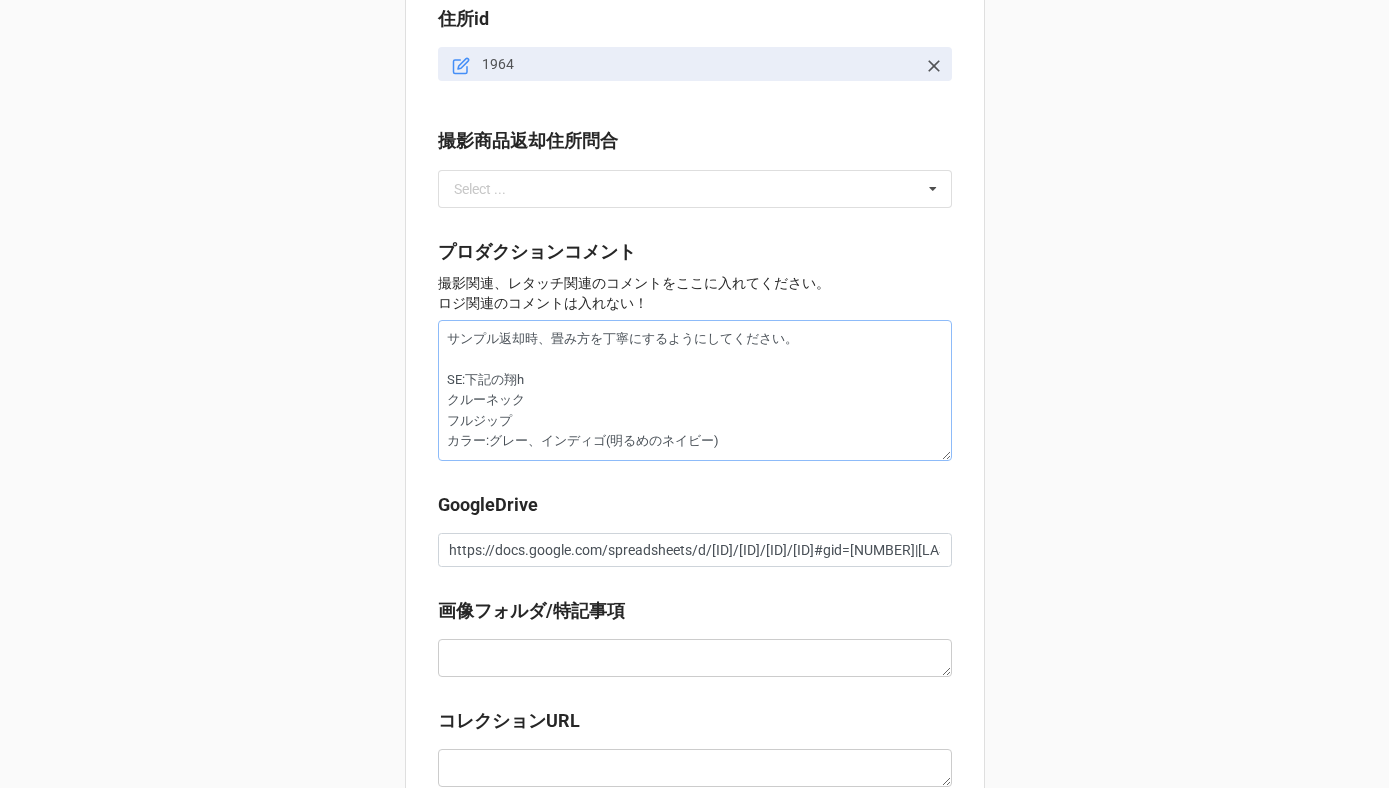 type on "x" 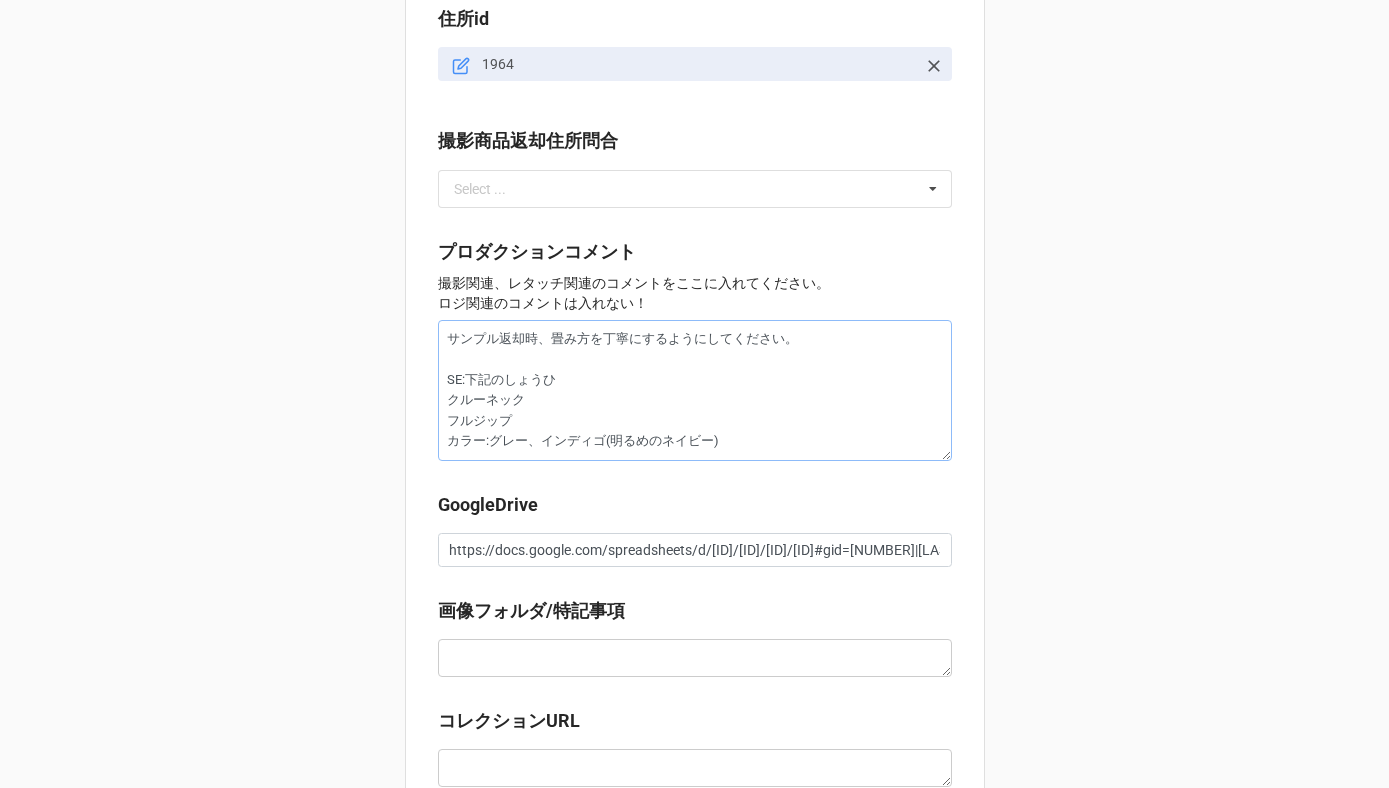 type on "x" 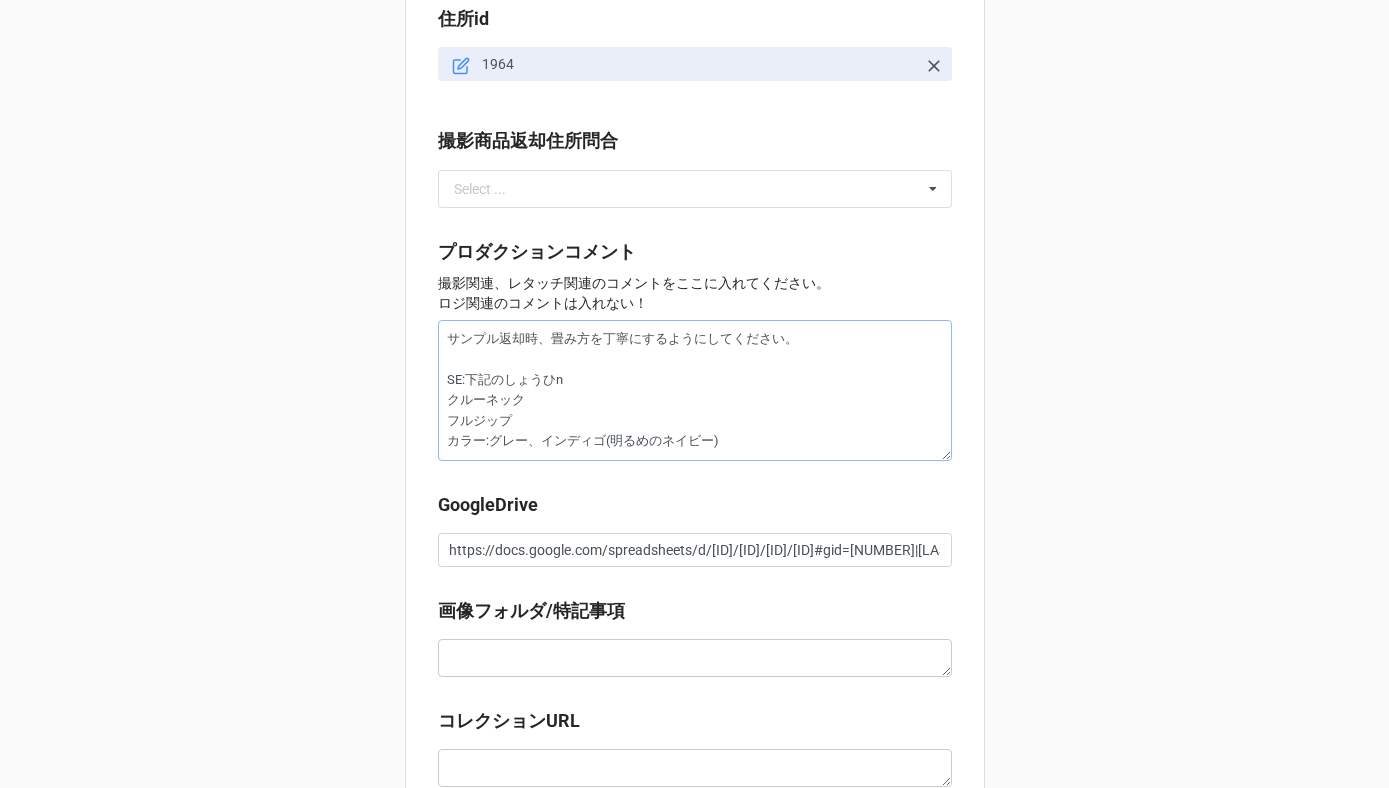 type on "x" 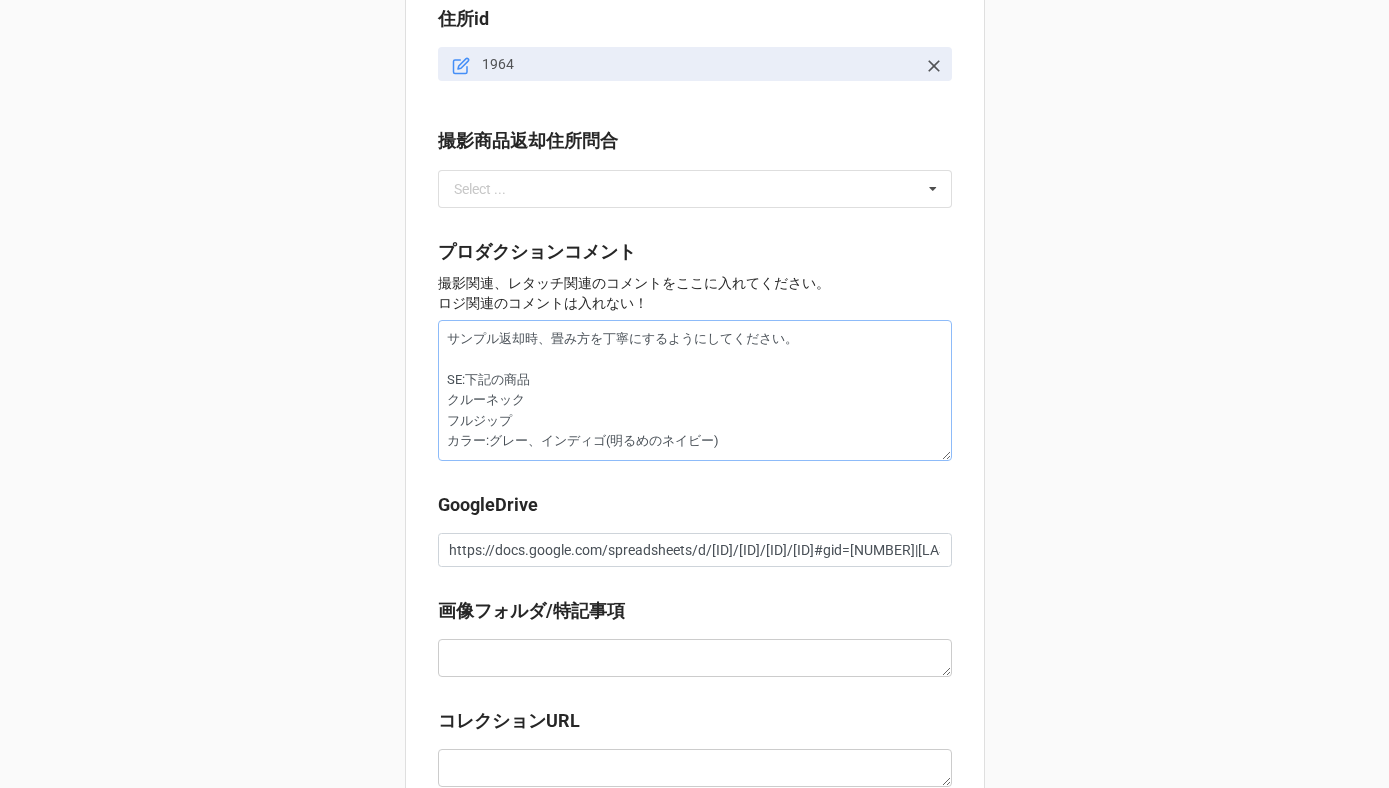 type on "x" 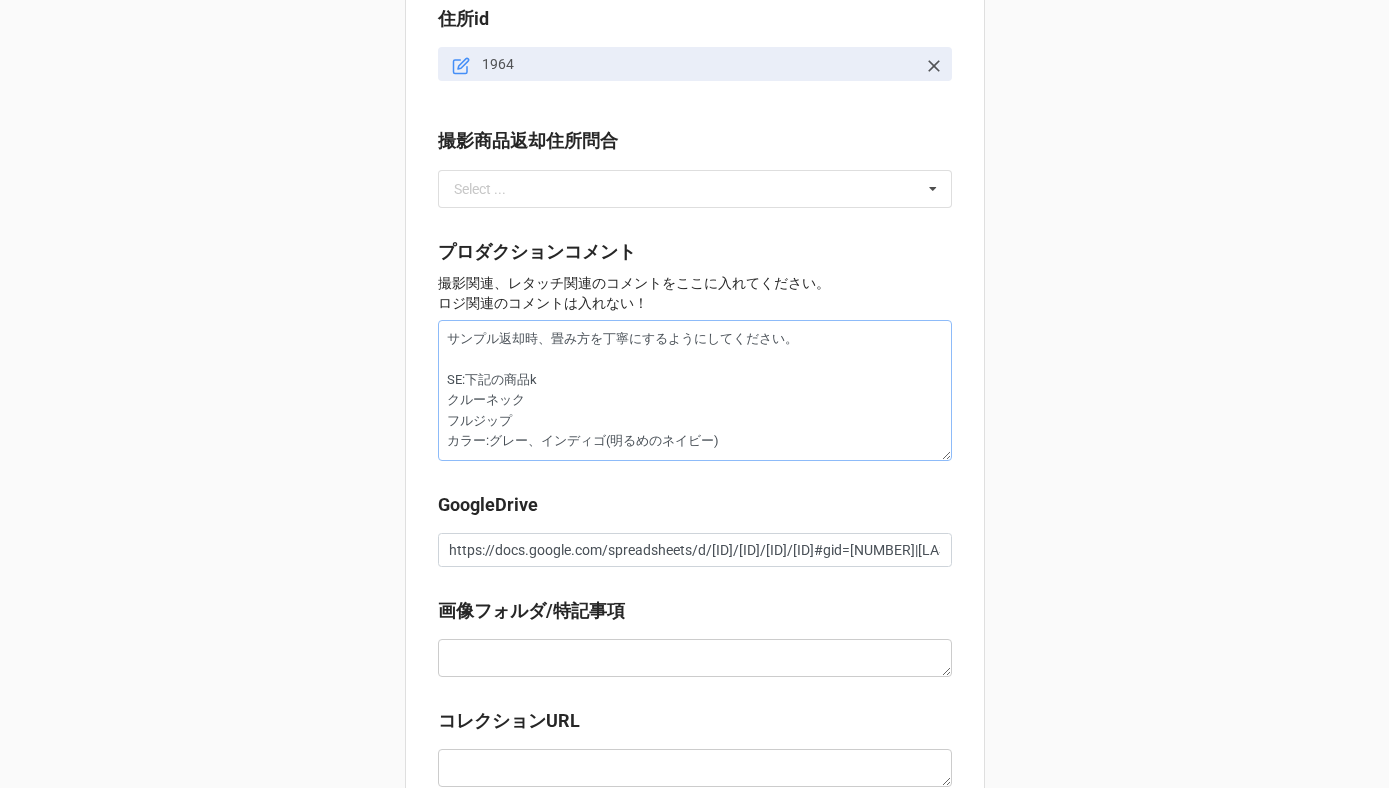 type on "x" 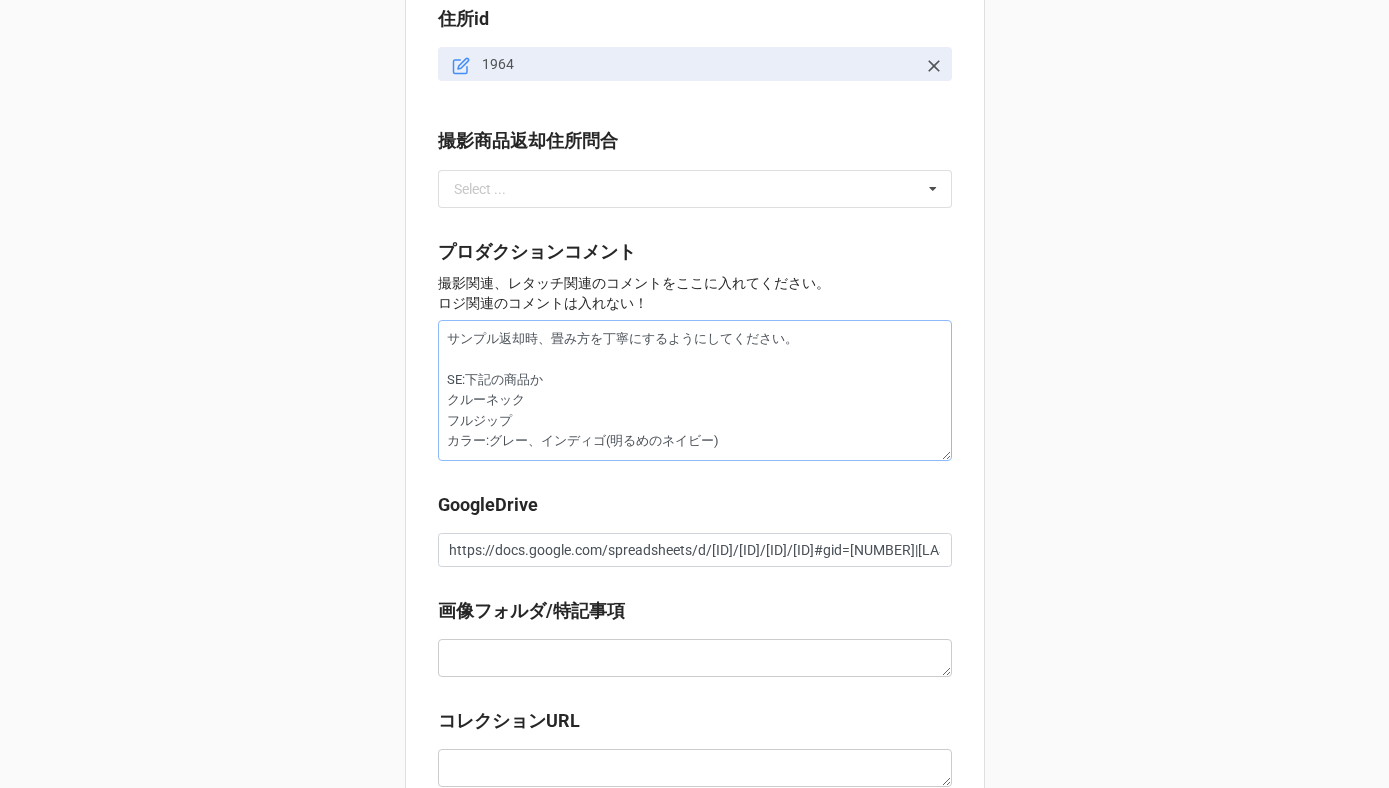 type on "x" 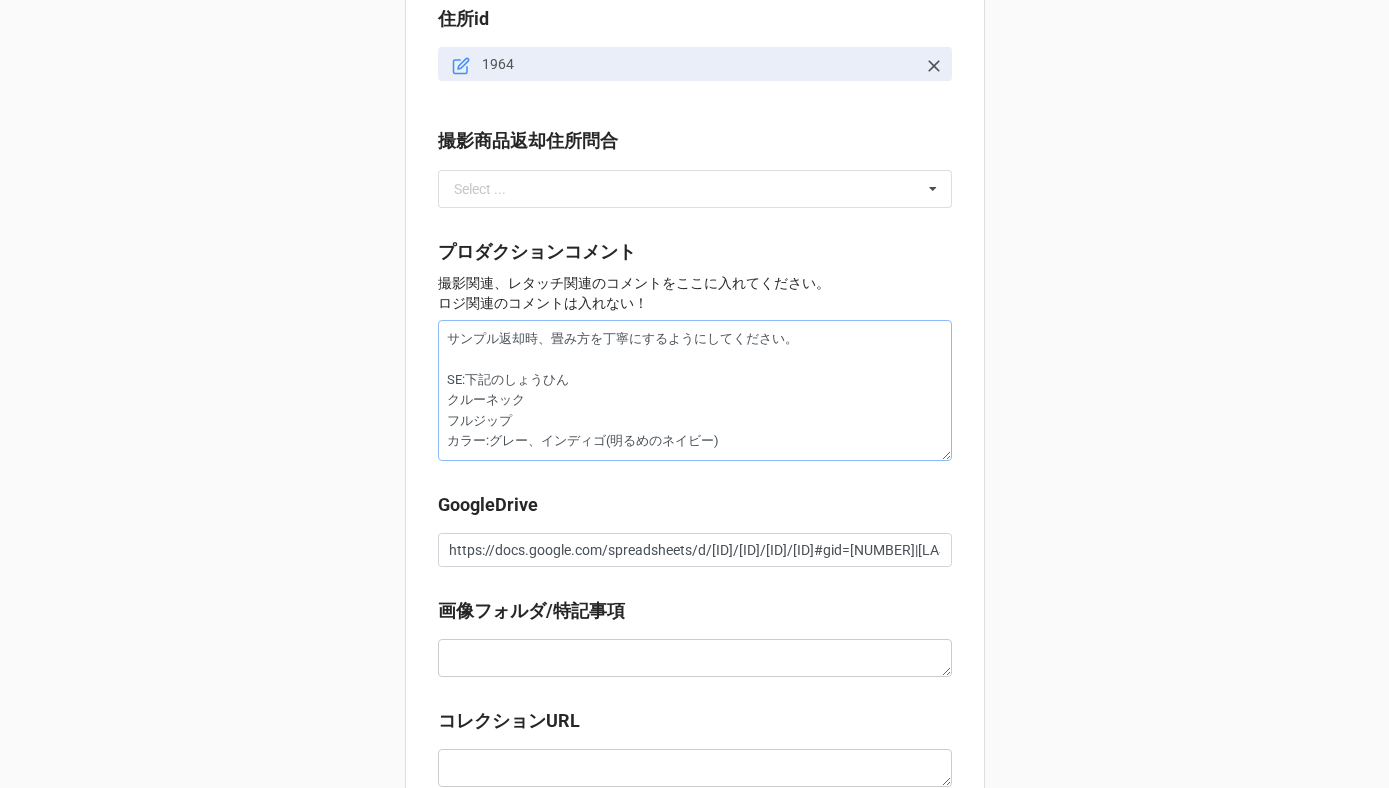 type on "x" 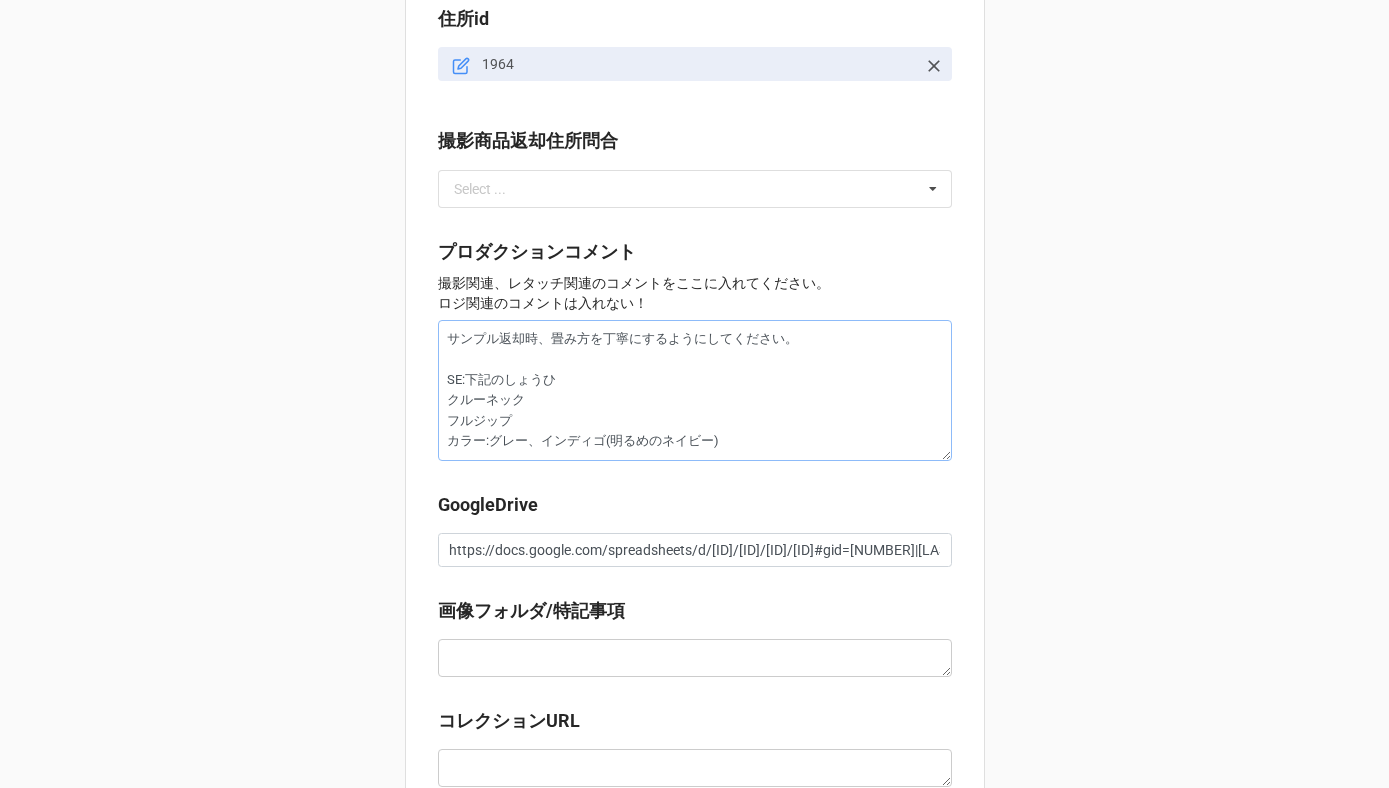 type on "x" 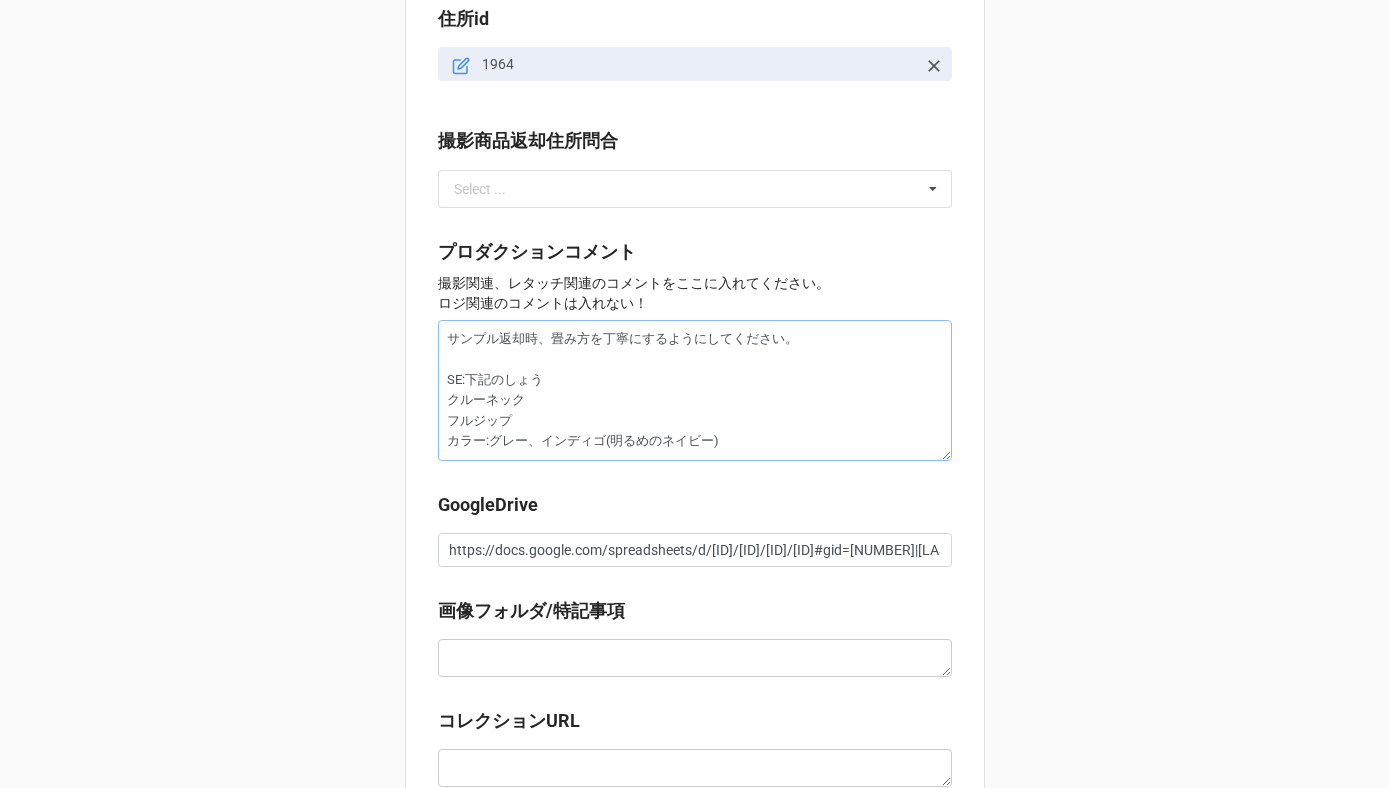 type on "x" 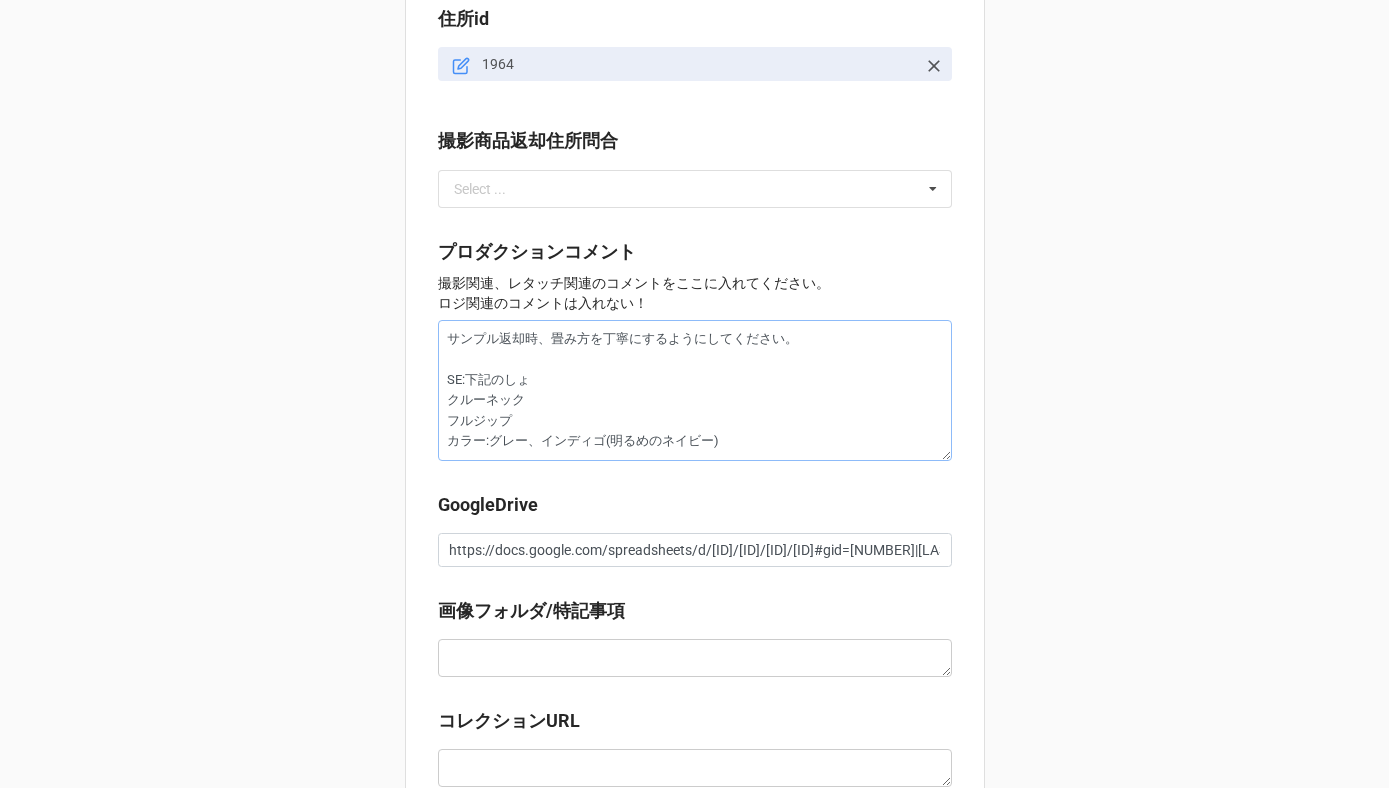 type on "x" 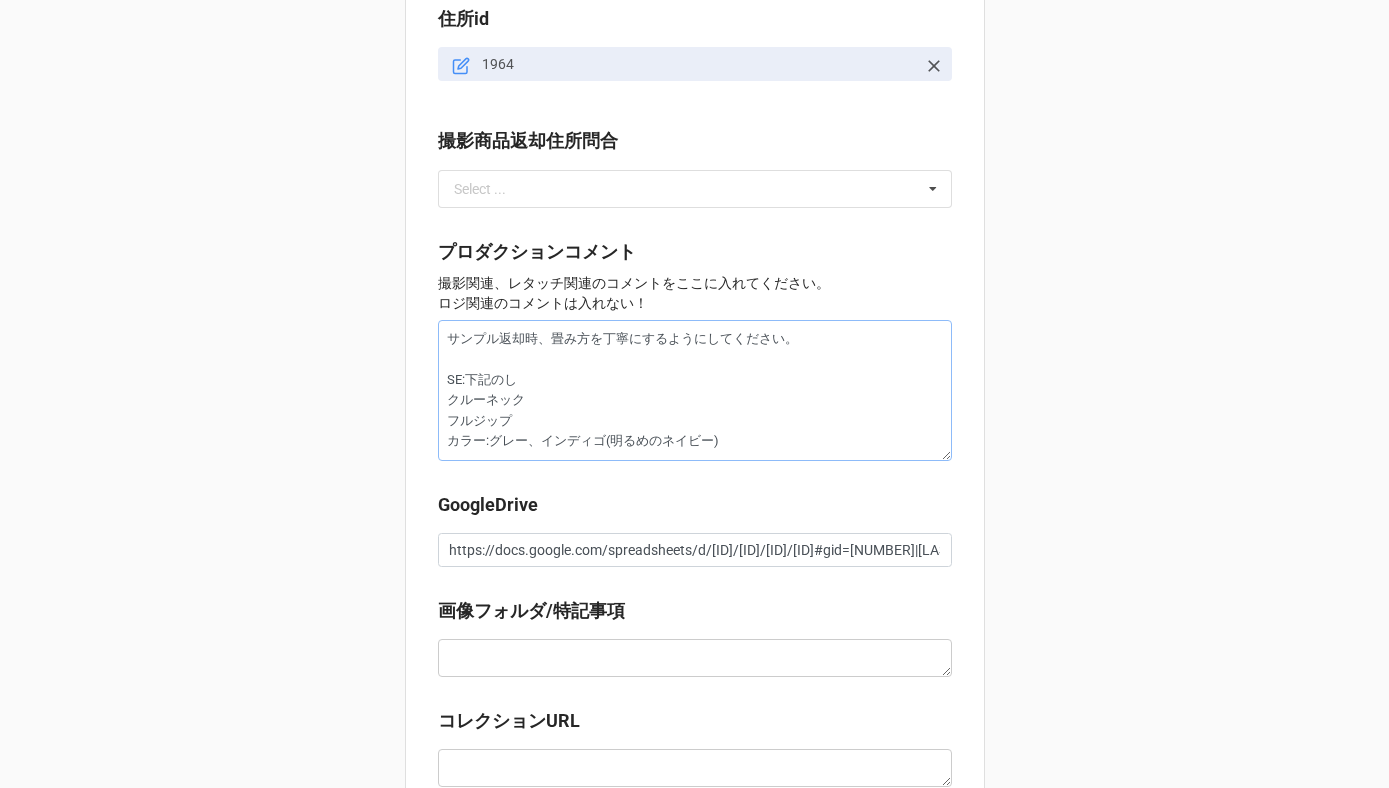 type on "x" 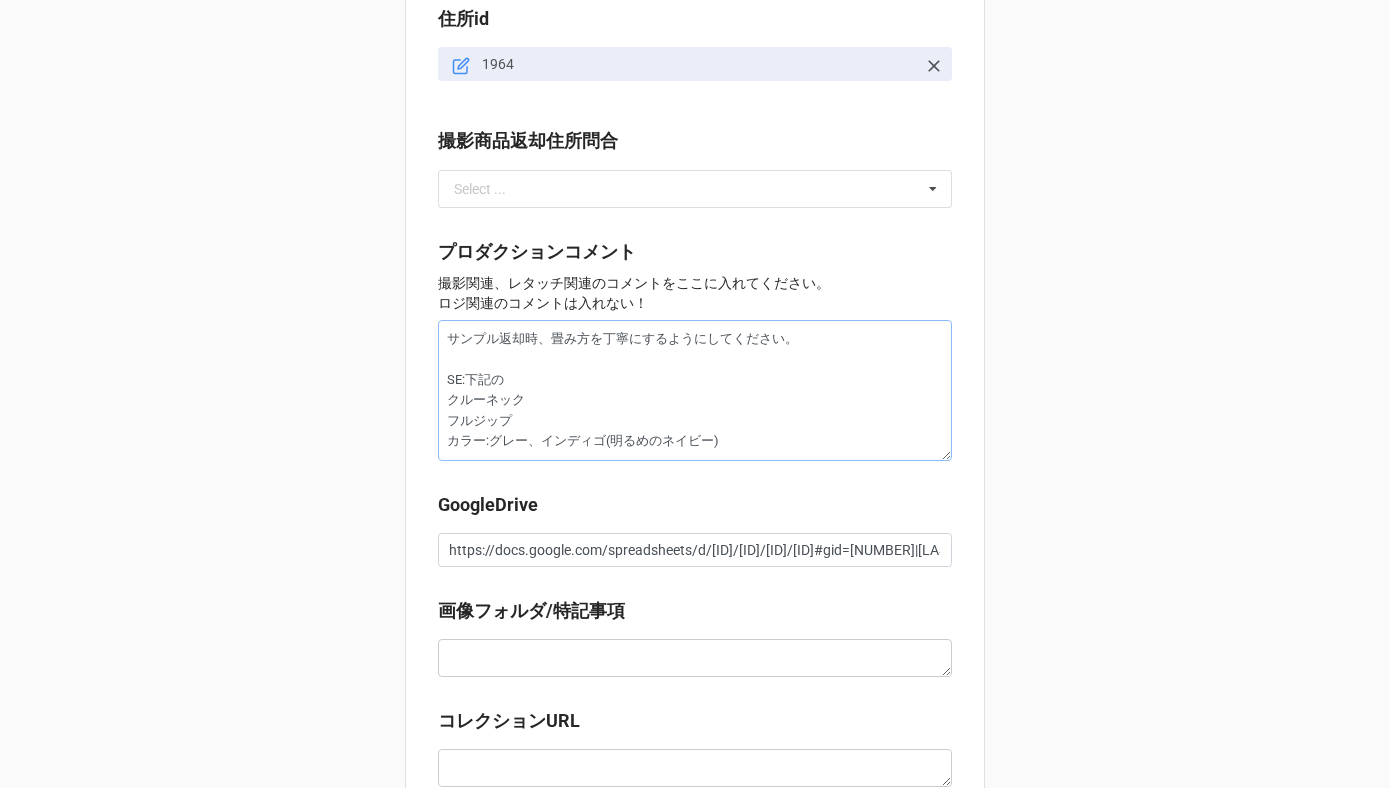 type on "x" 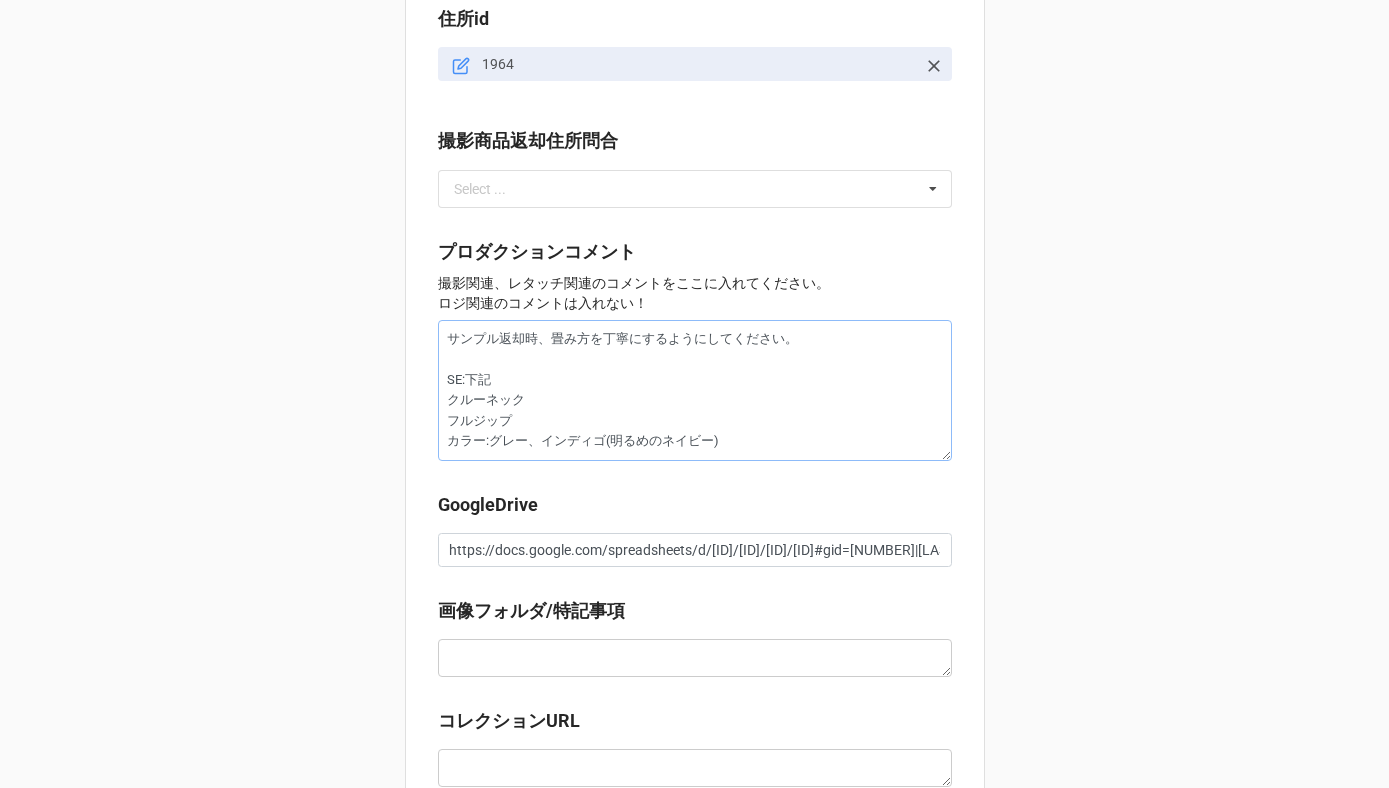 type on "x" 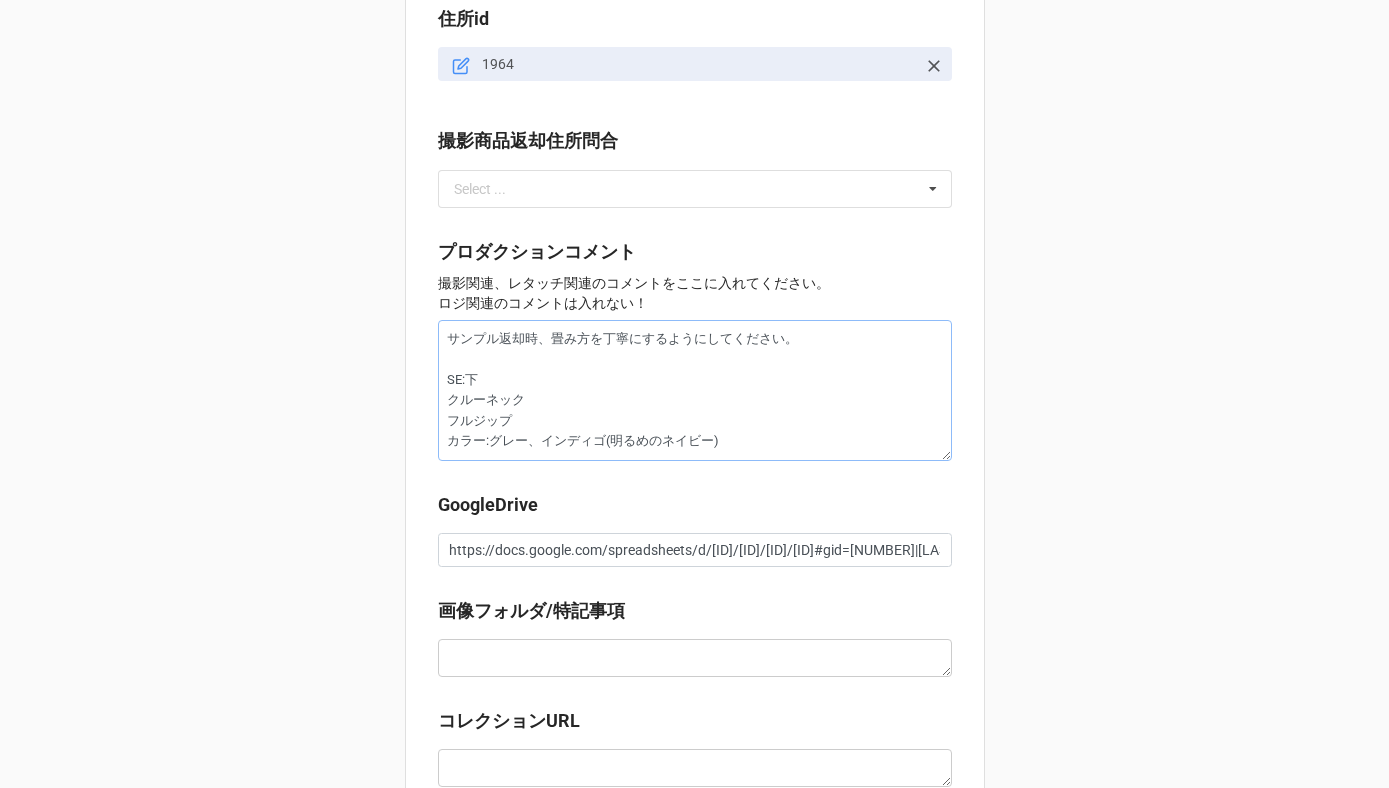 type on "x" 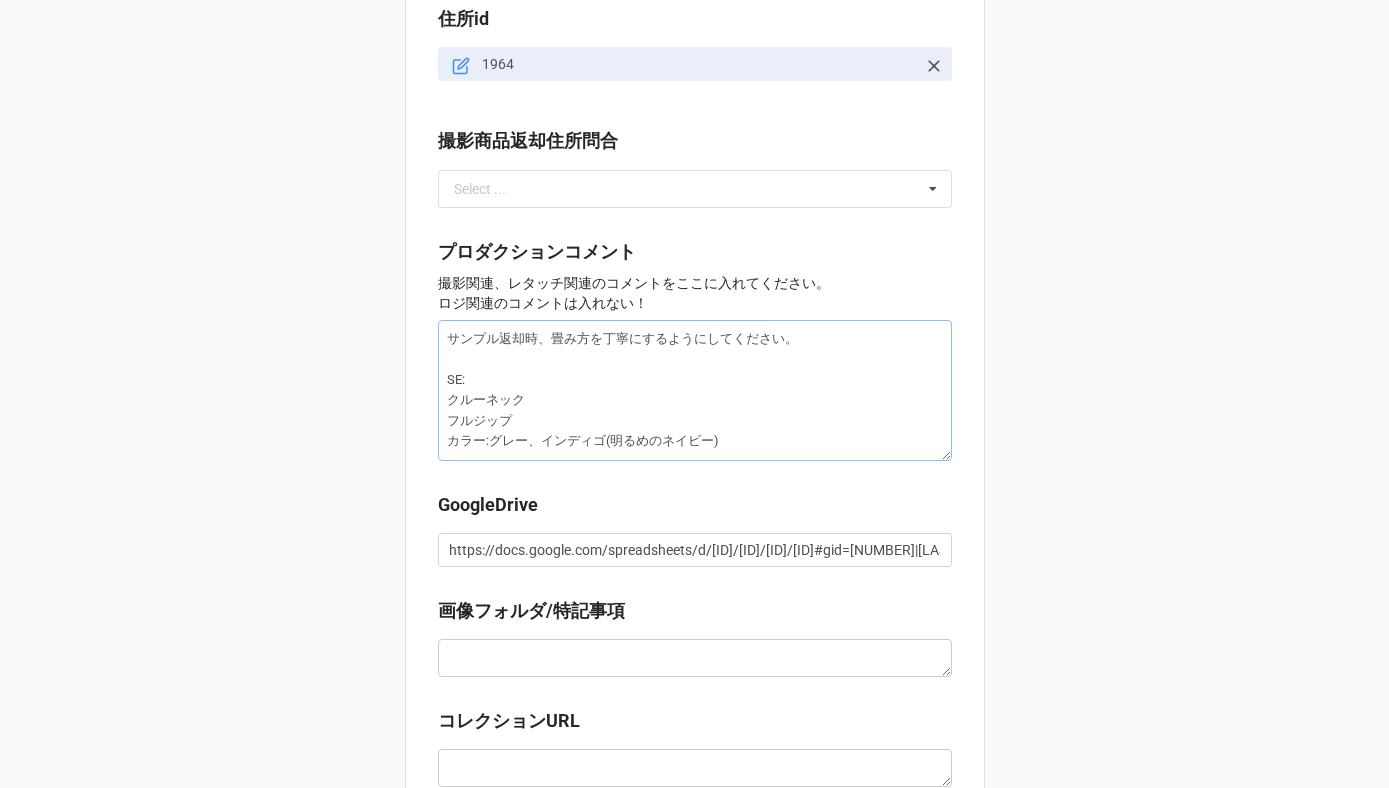 type on "x" 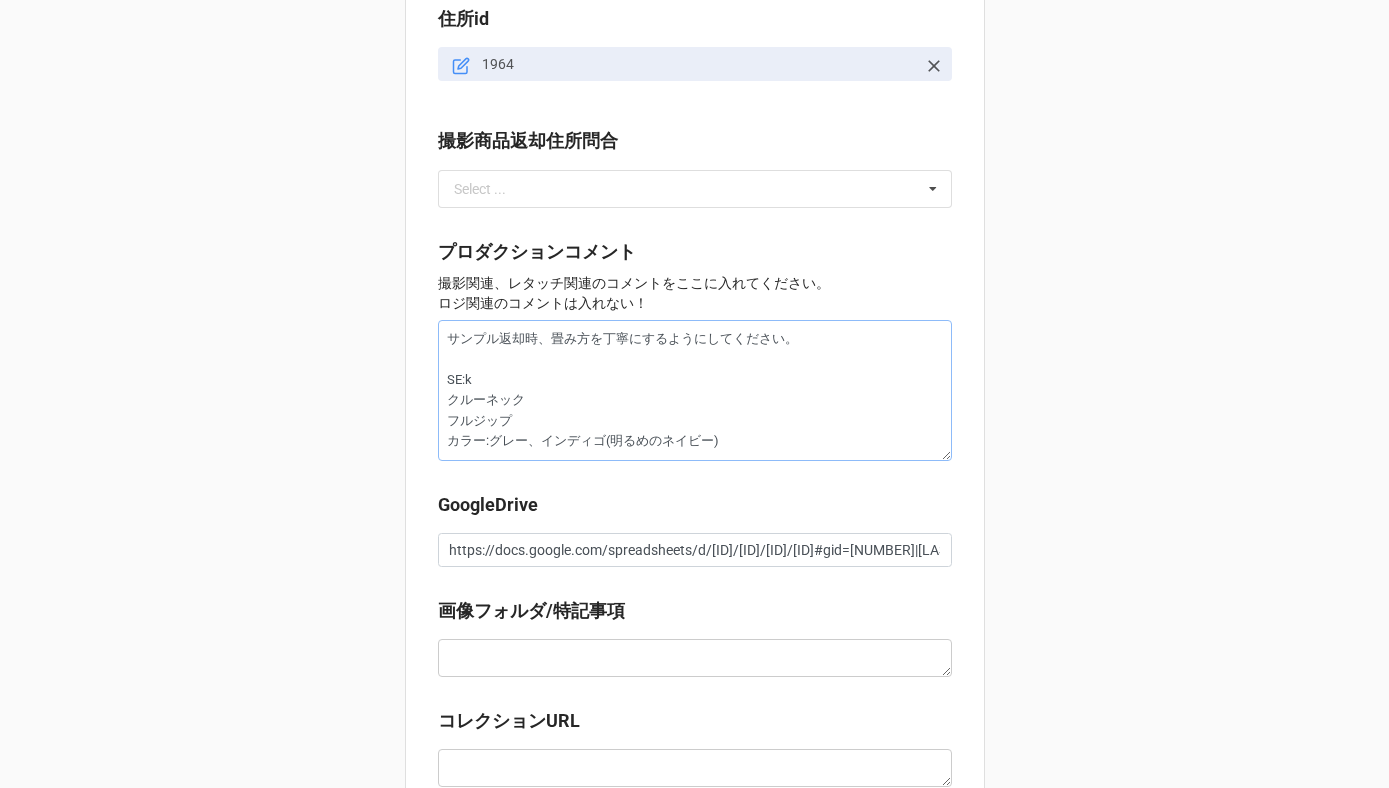 type on "x" 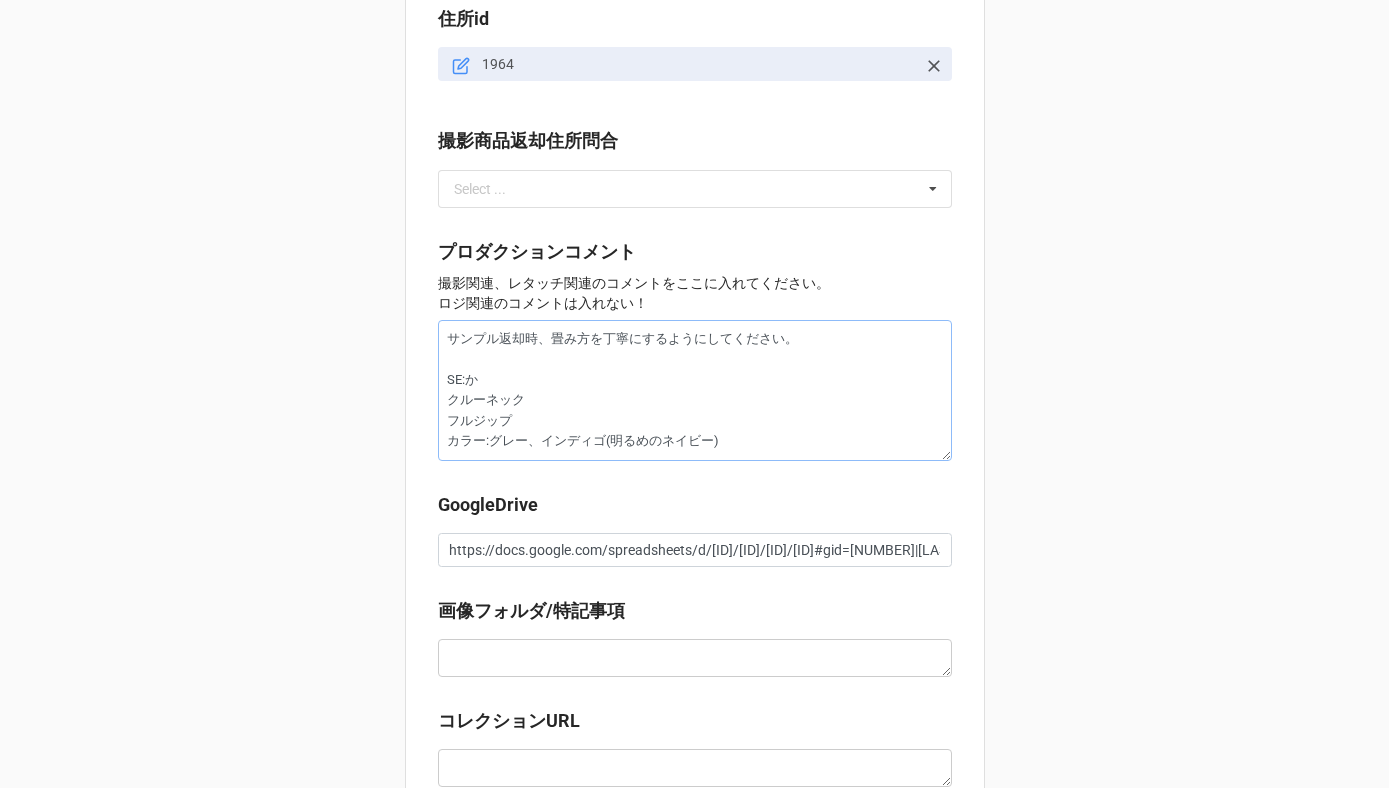 type on "x" 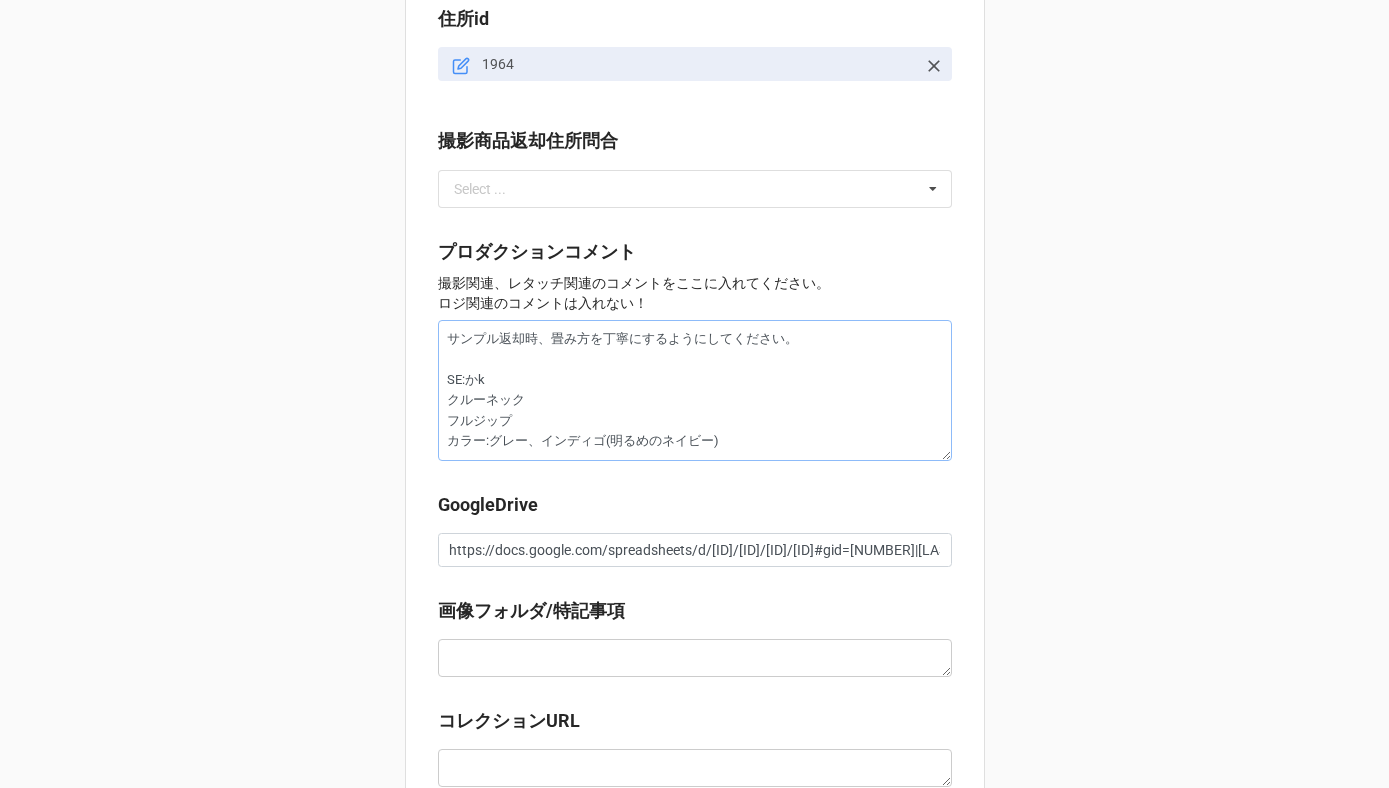 type on "x" 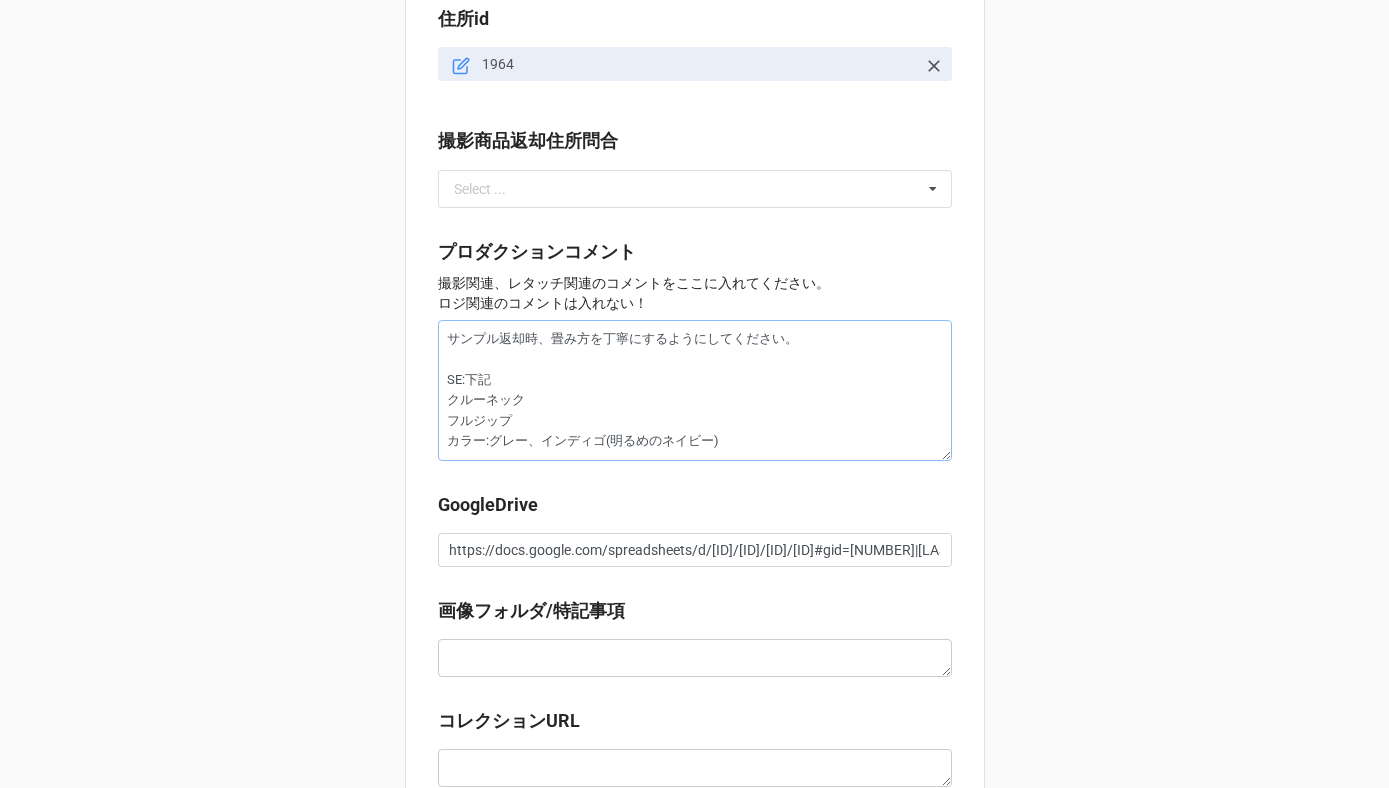 type on "x" 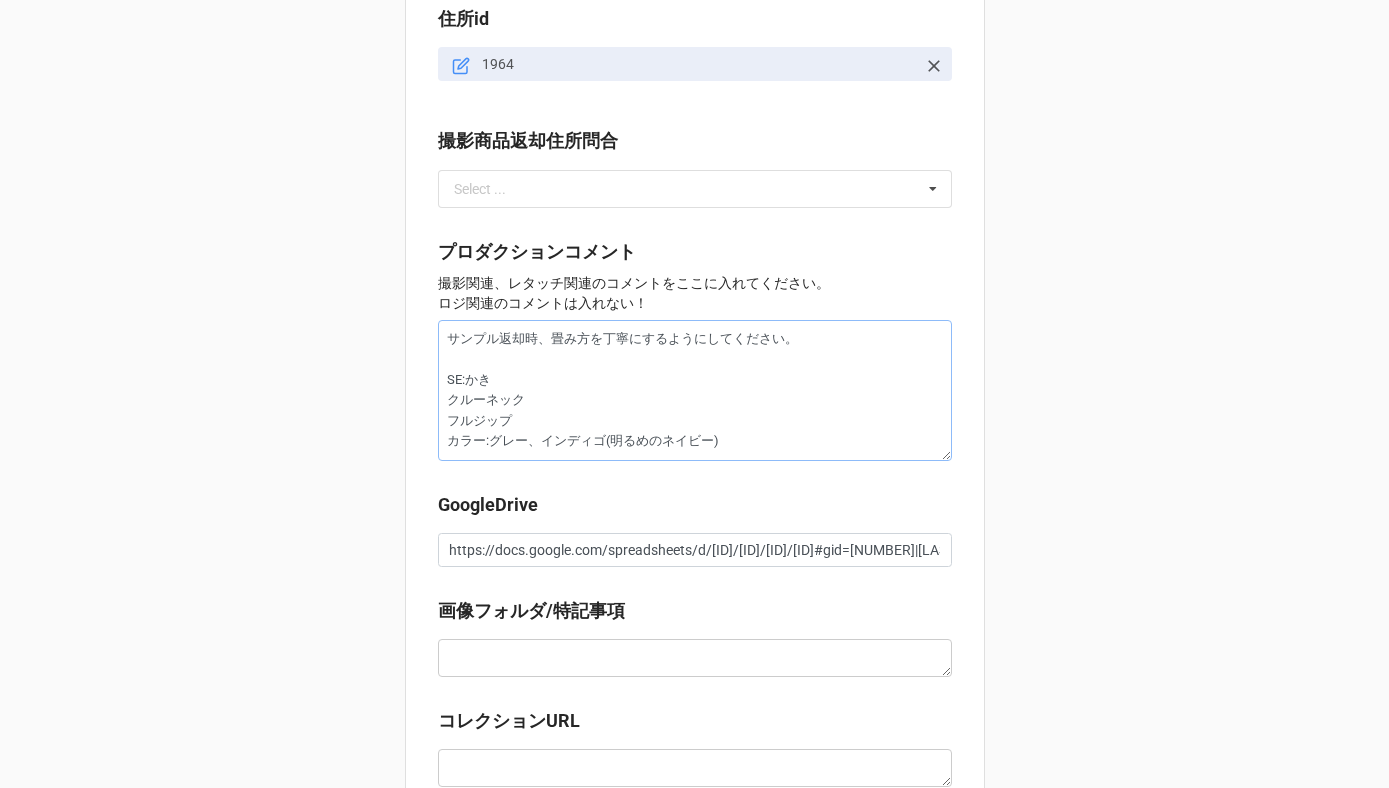 type on "x" 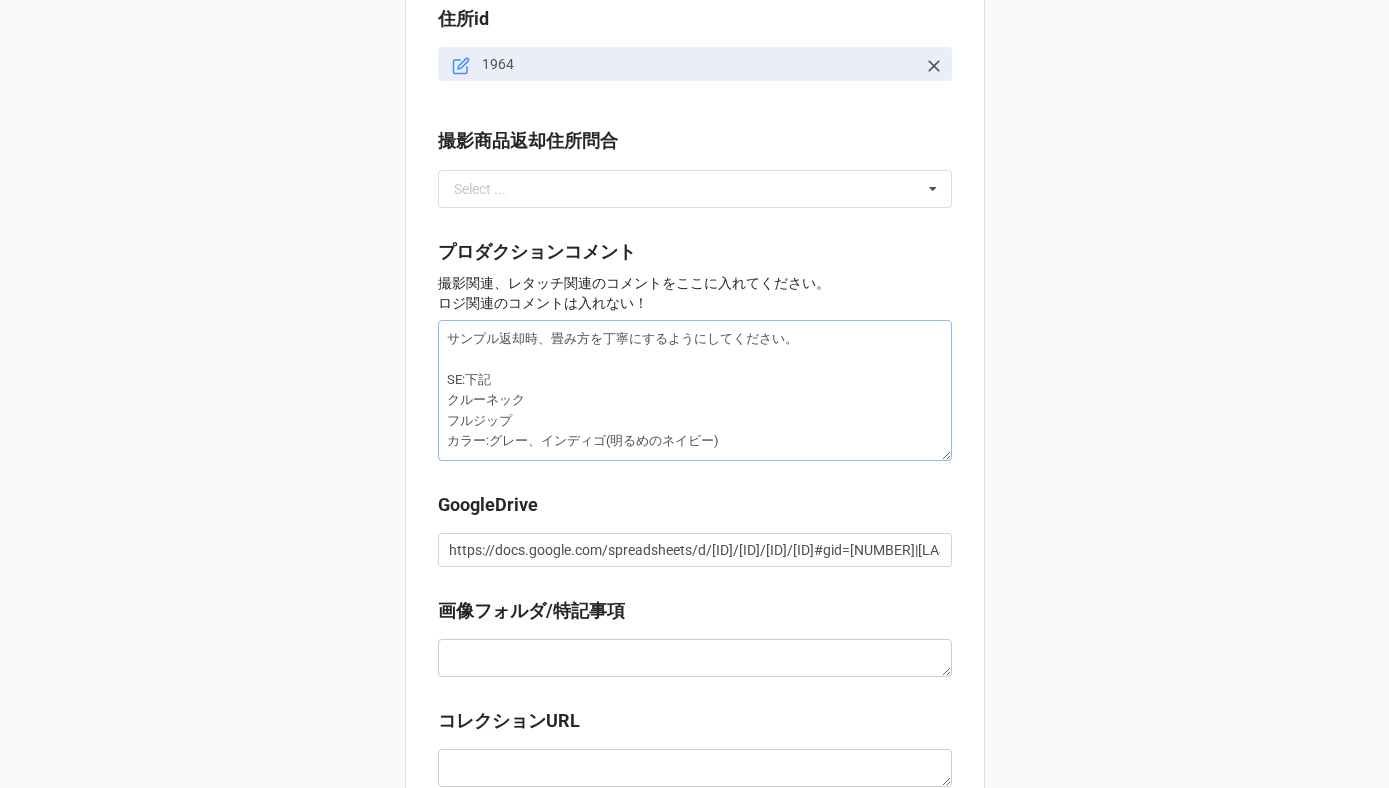 type on "x" 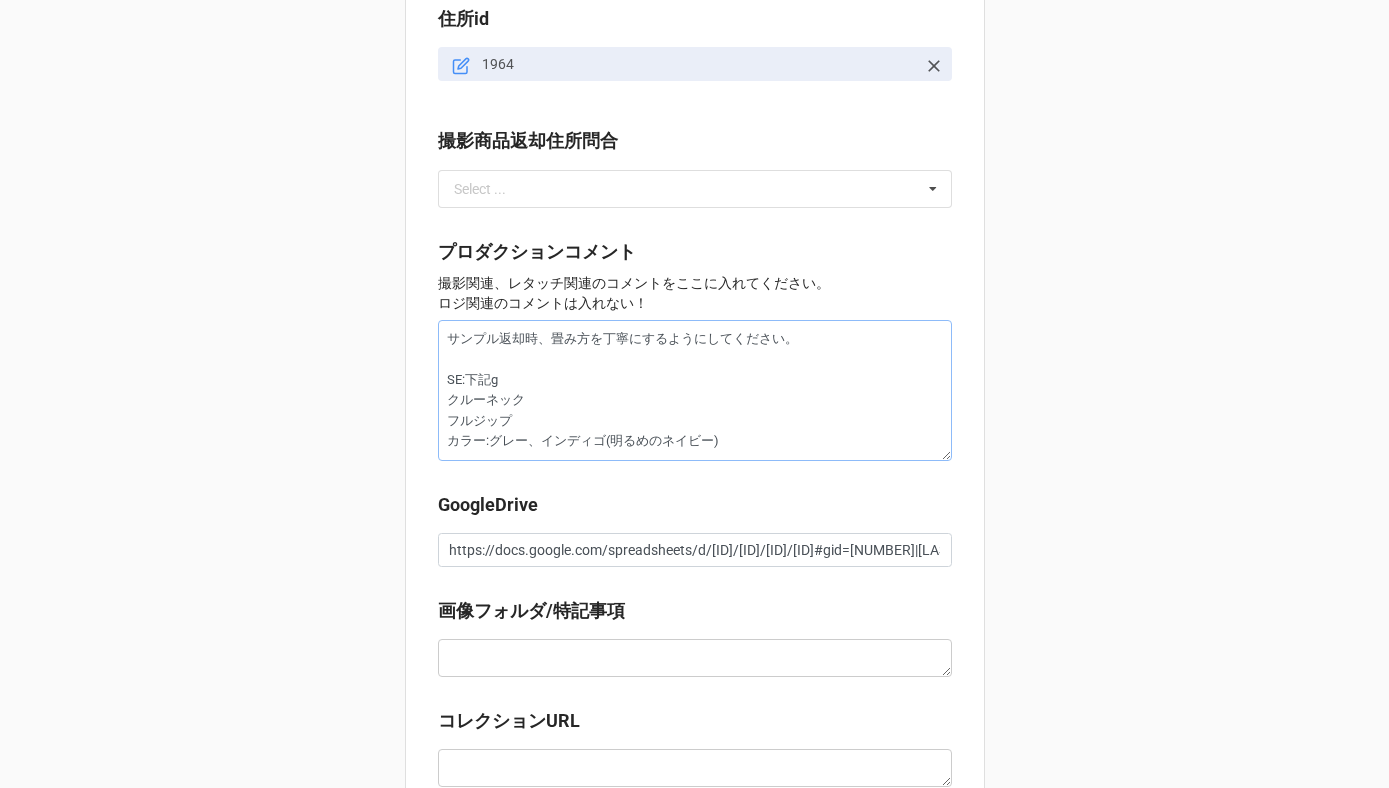 type on "x" 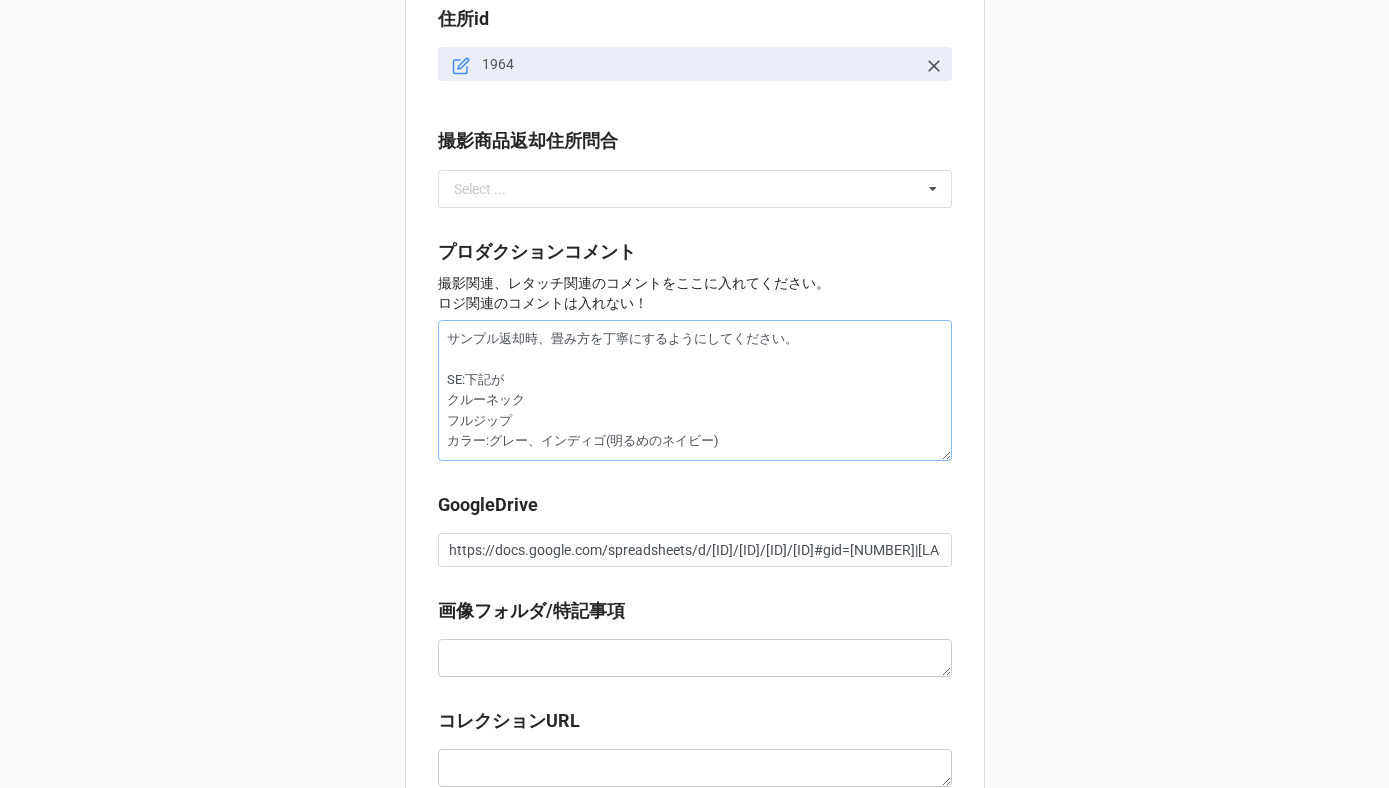 type on "x" 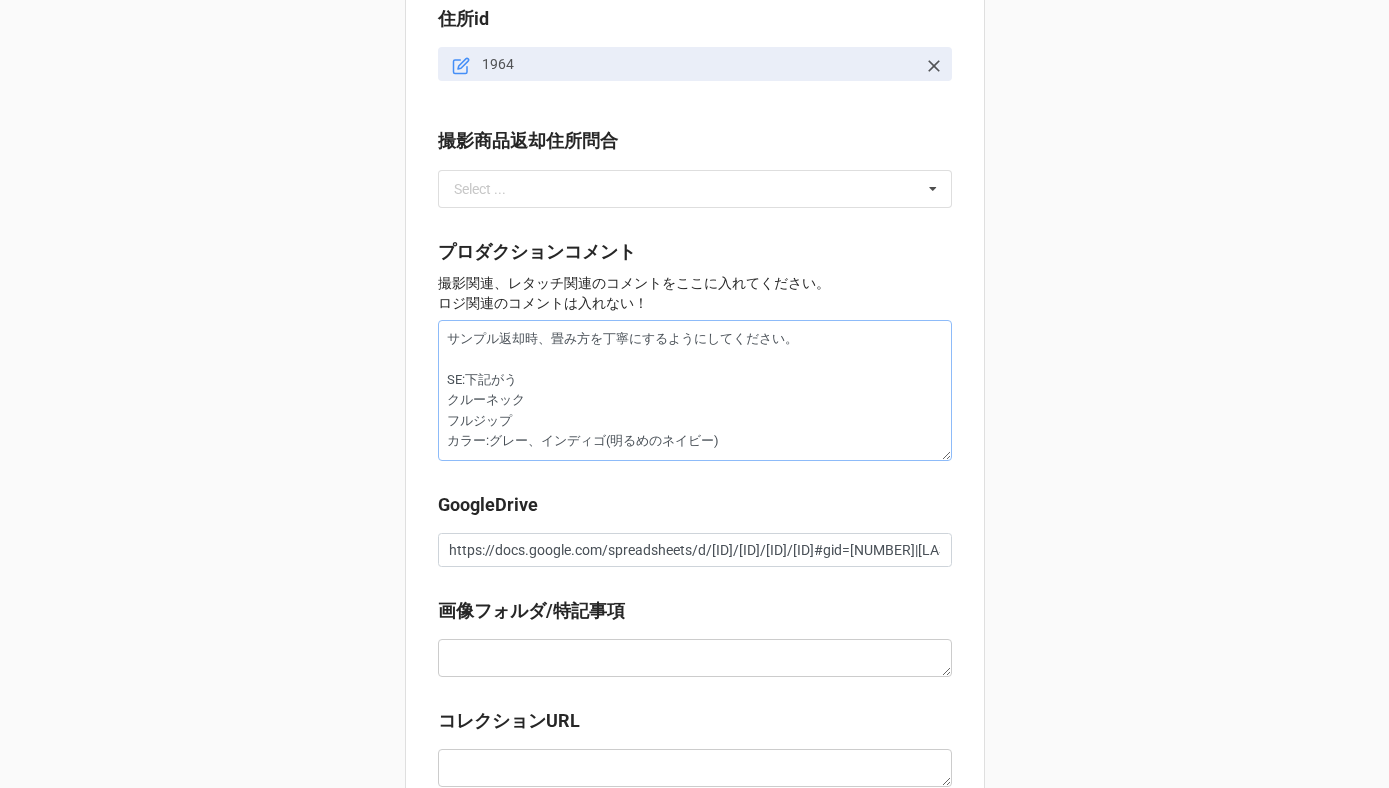 type on "x" 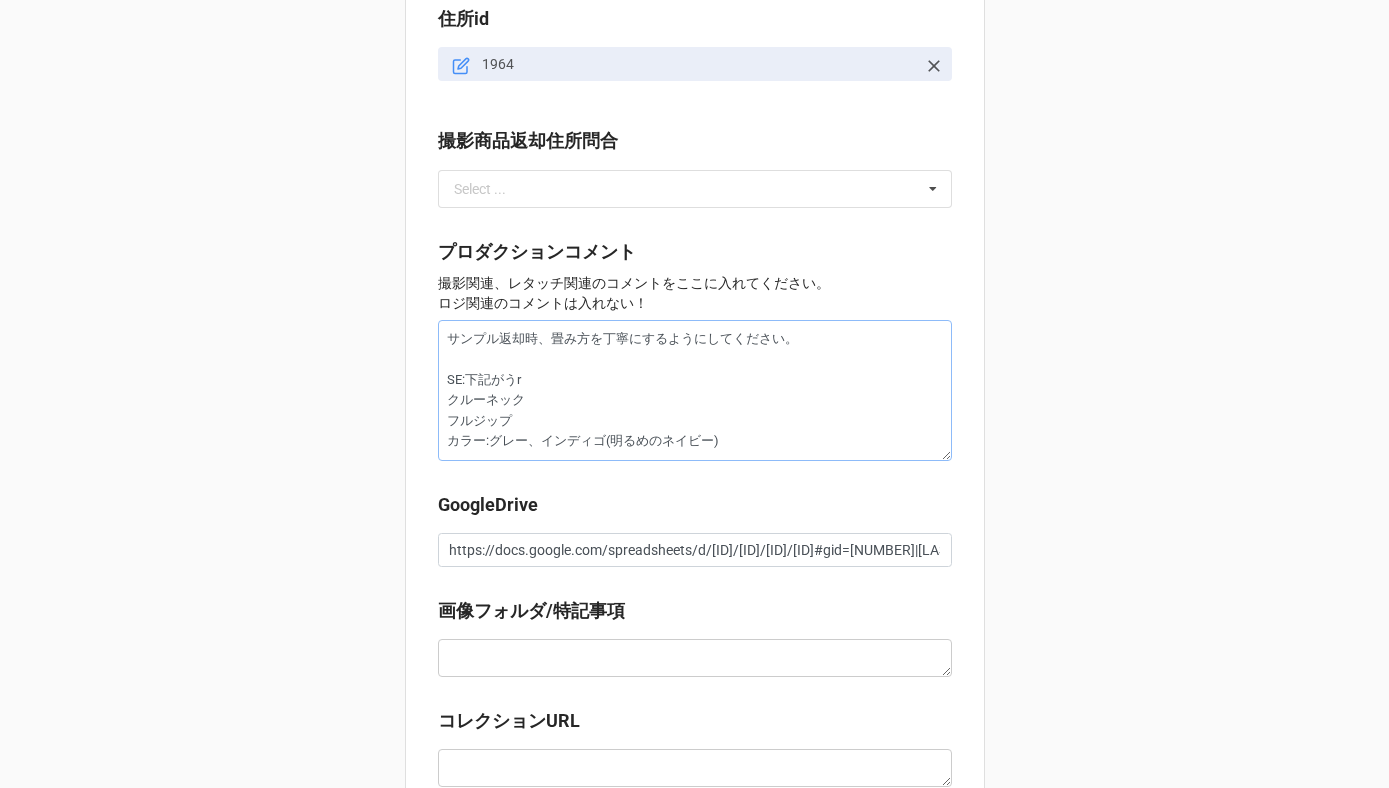 type on "x" 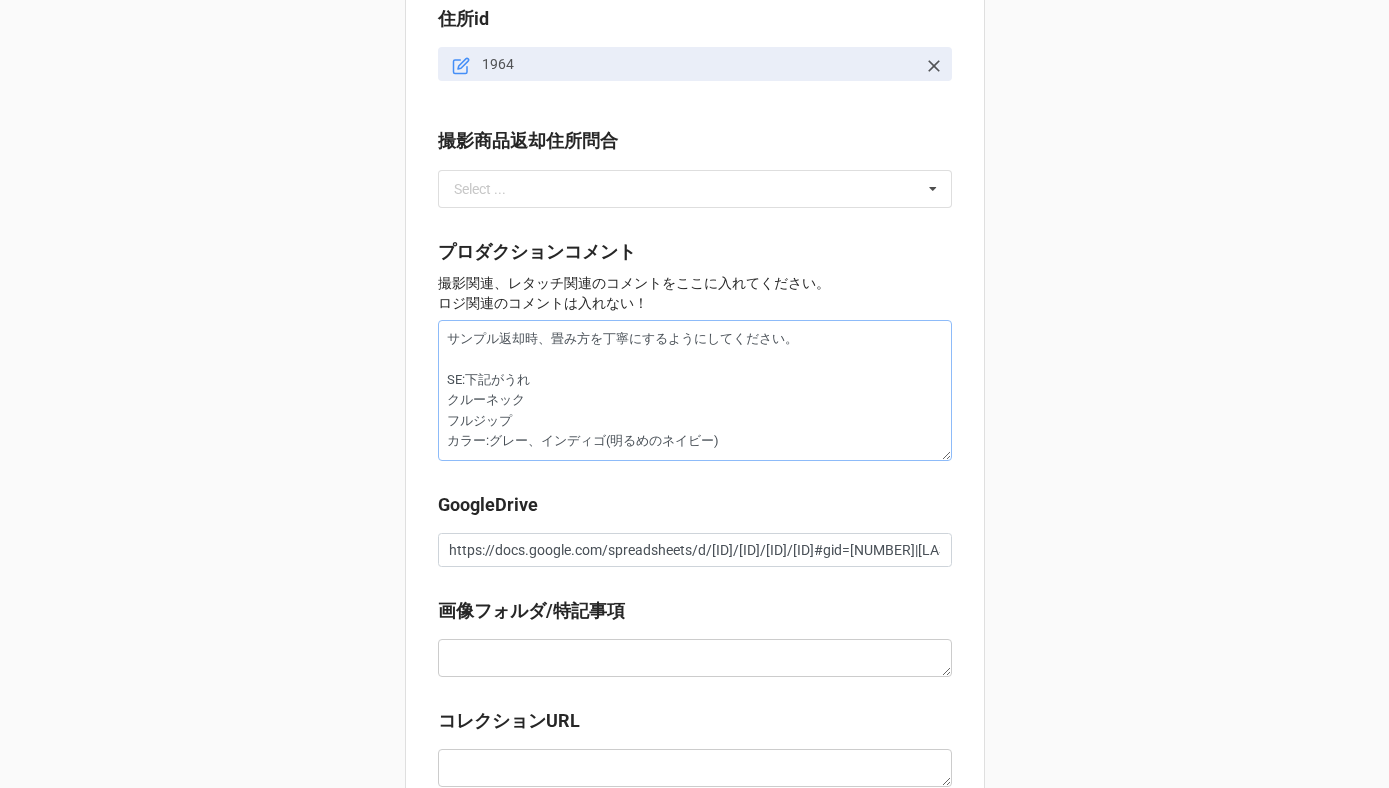 type on "x" 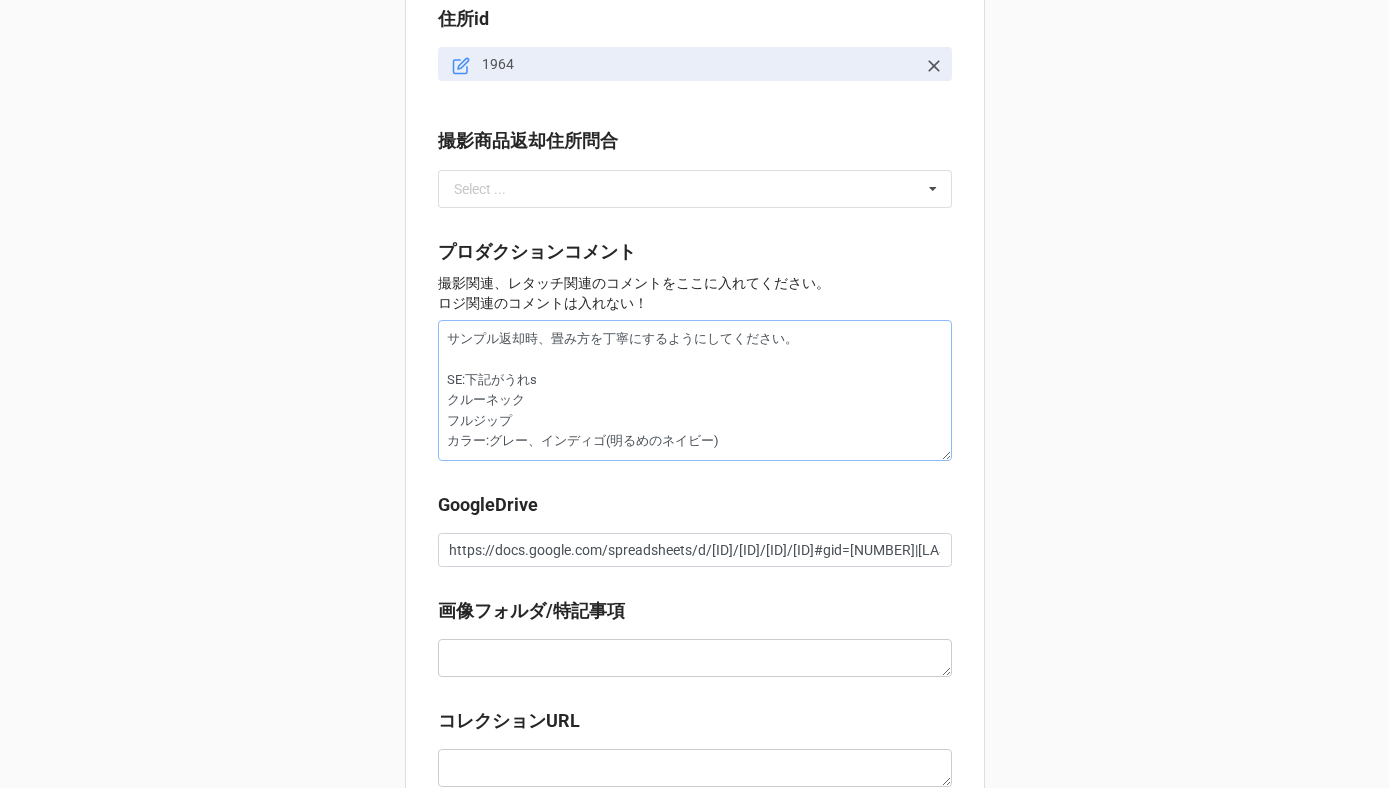 type on "x" 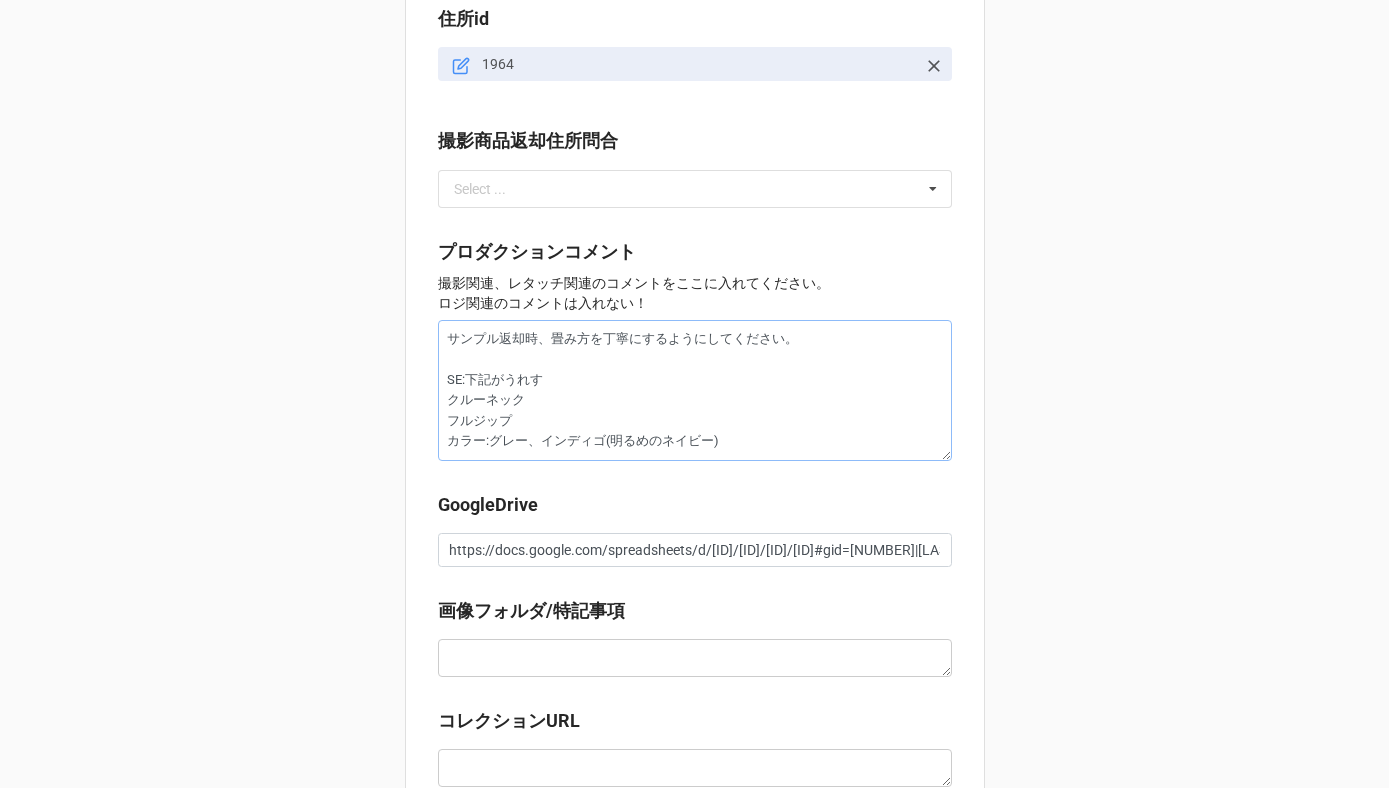 type on "x" 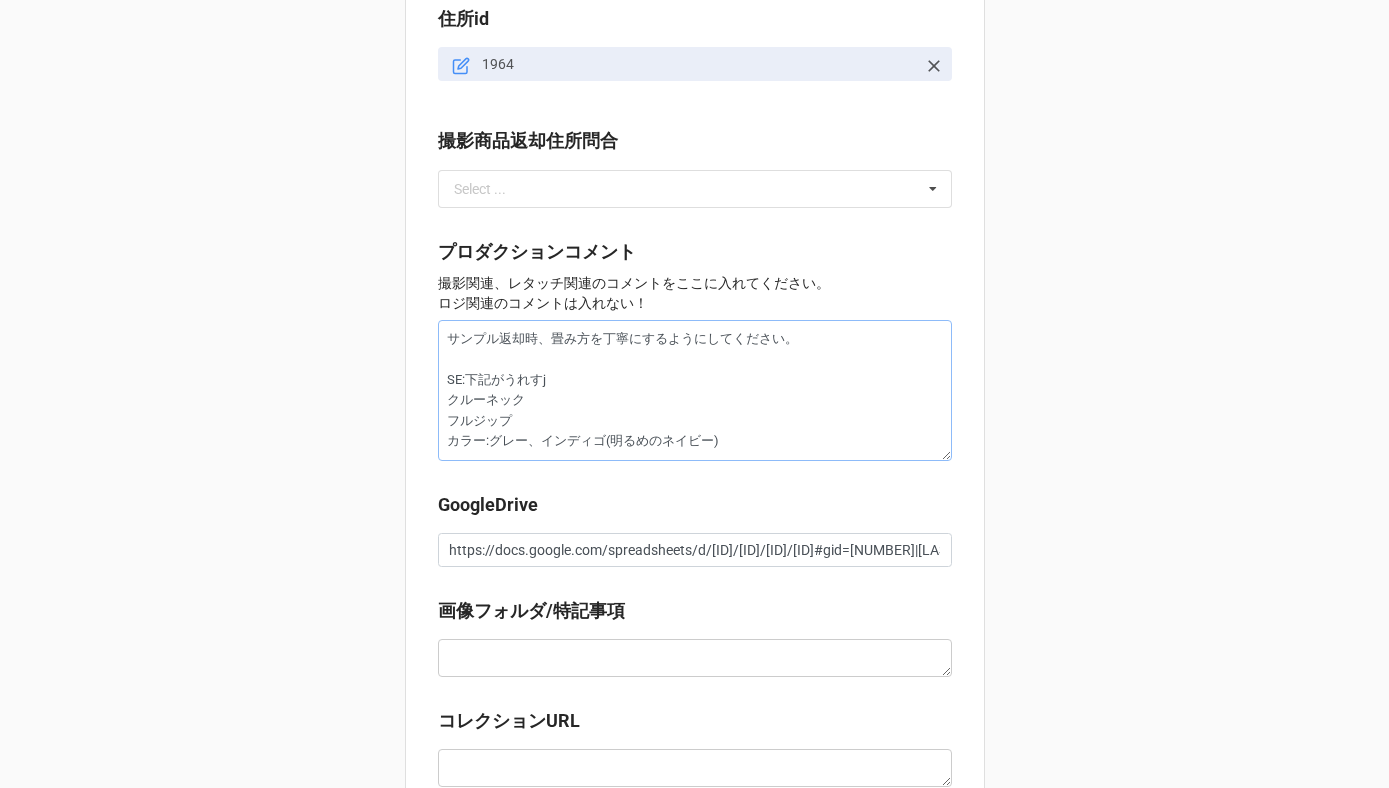 type on "x" 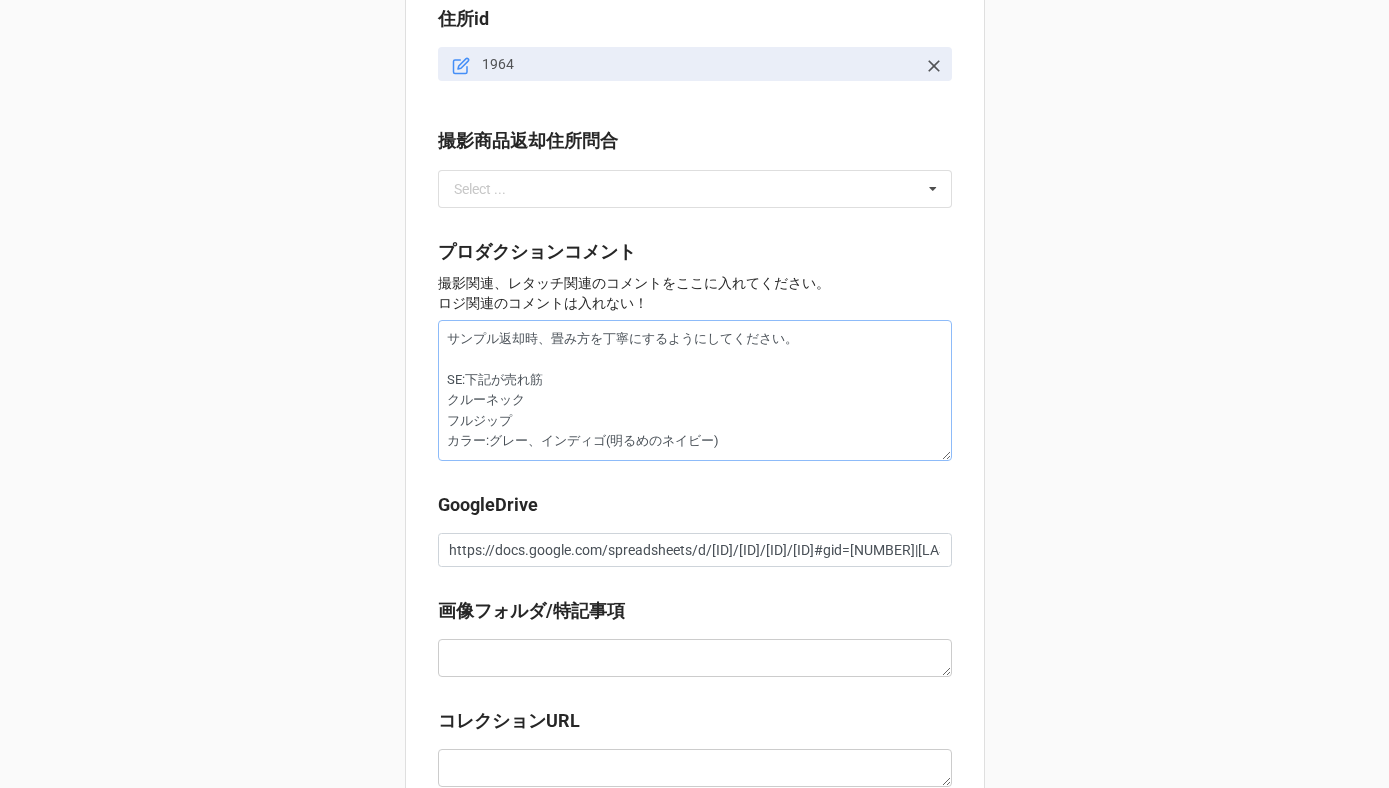 type on "x" 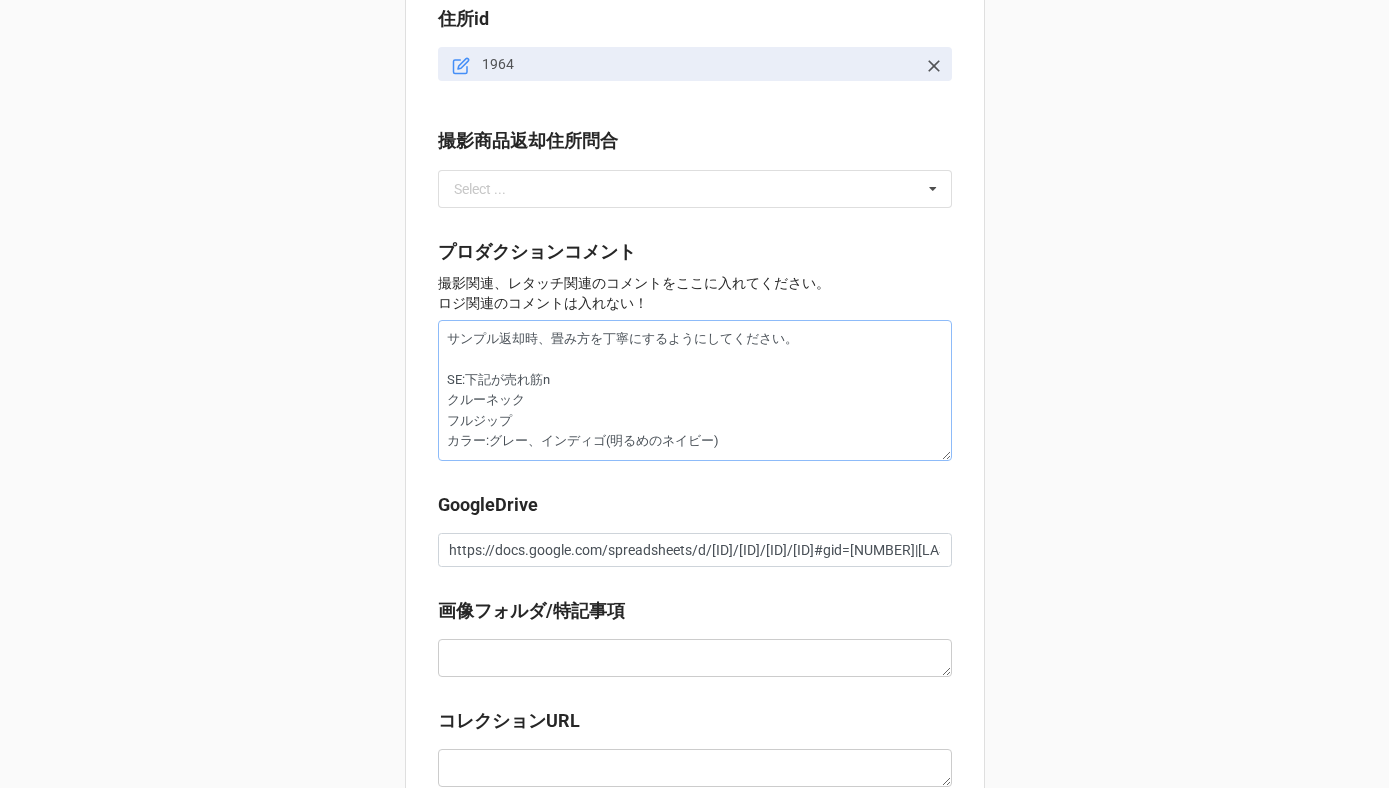 type on "x" 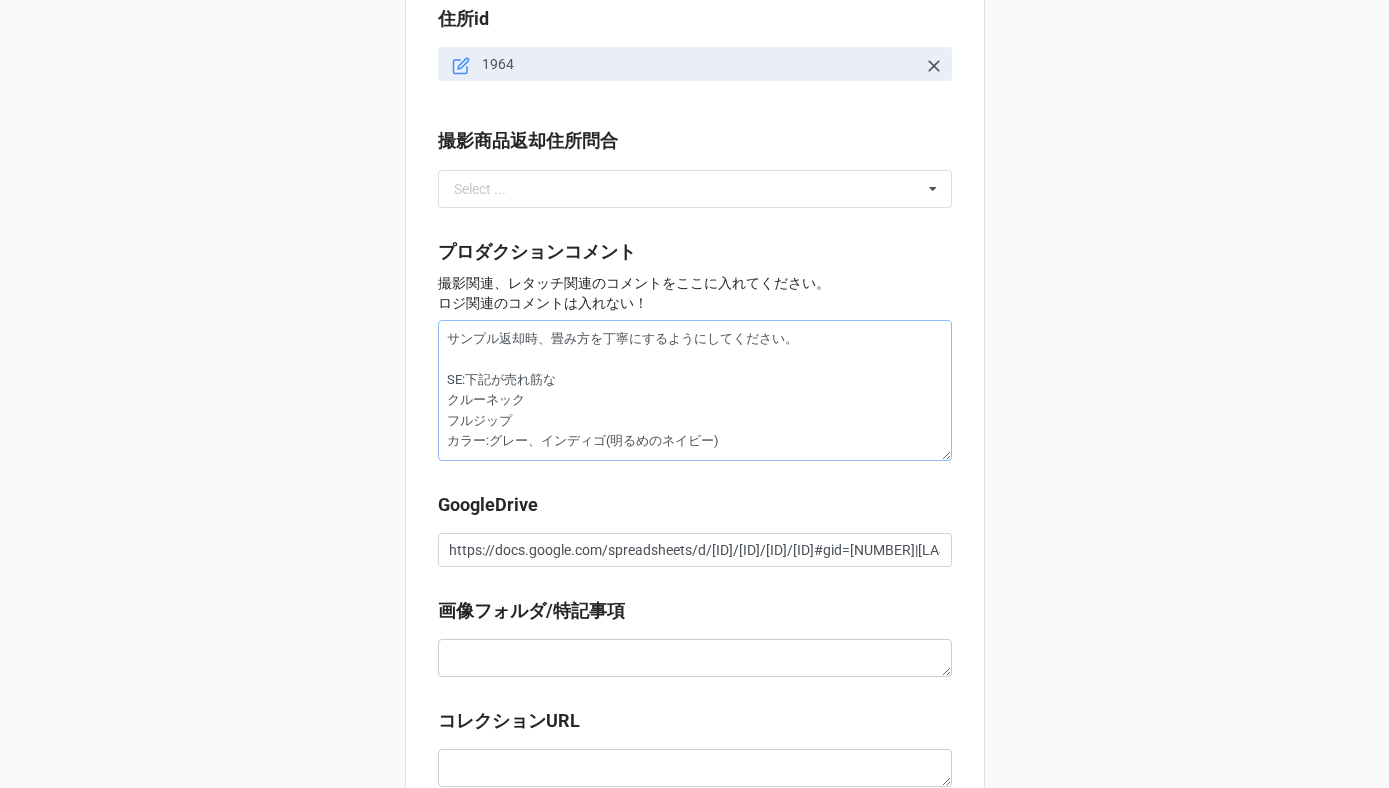 type on "x" 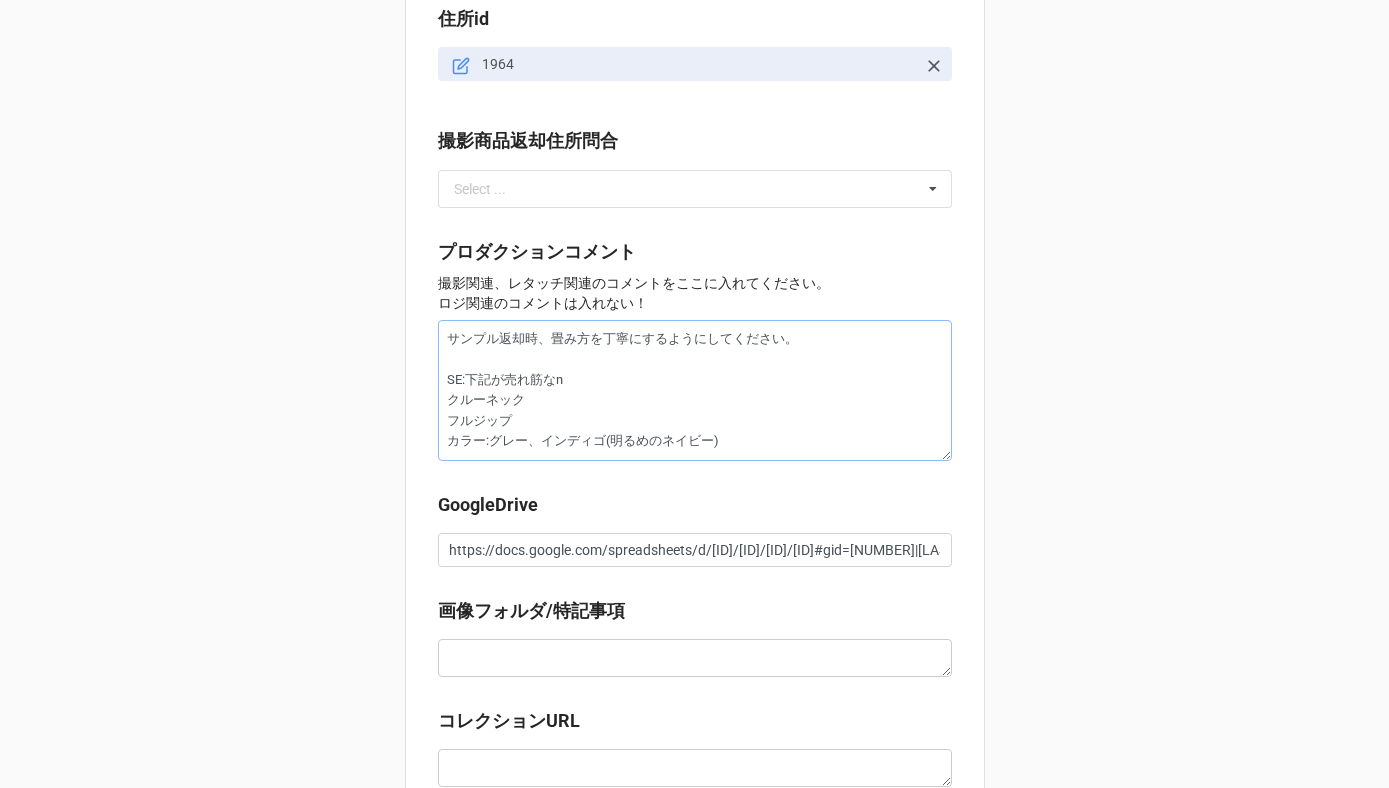 type on "サンプル返却時、畳み方を丁寧にするようにしてください。
SE:下記が売れ筋なの
クルーネック
フルジップ
カラー:グレー、インディゴ(明るめのネイビー)" 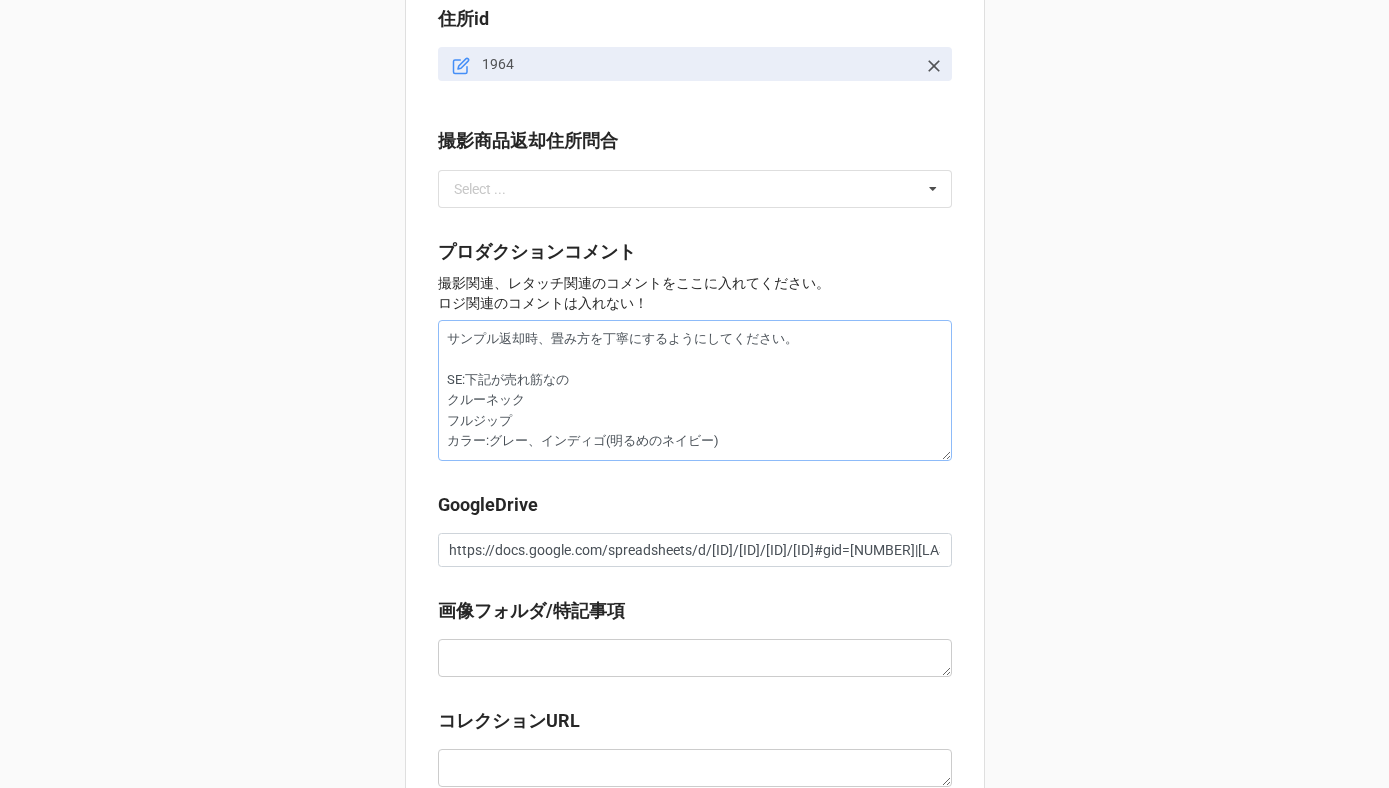 type on "x" 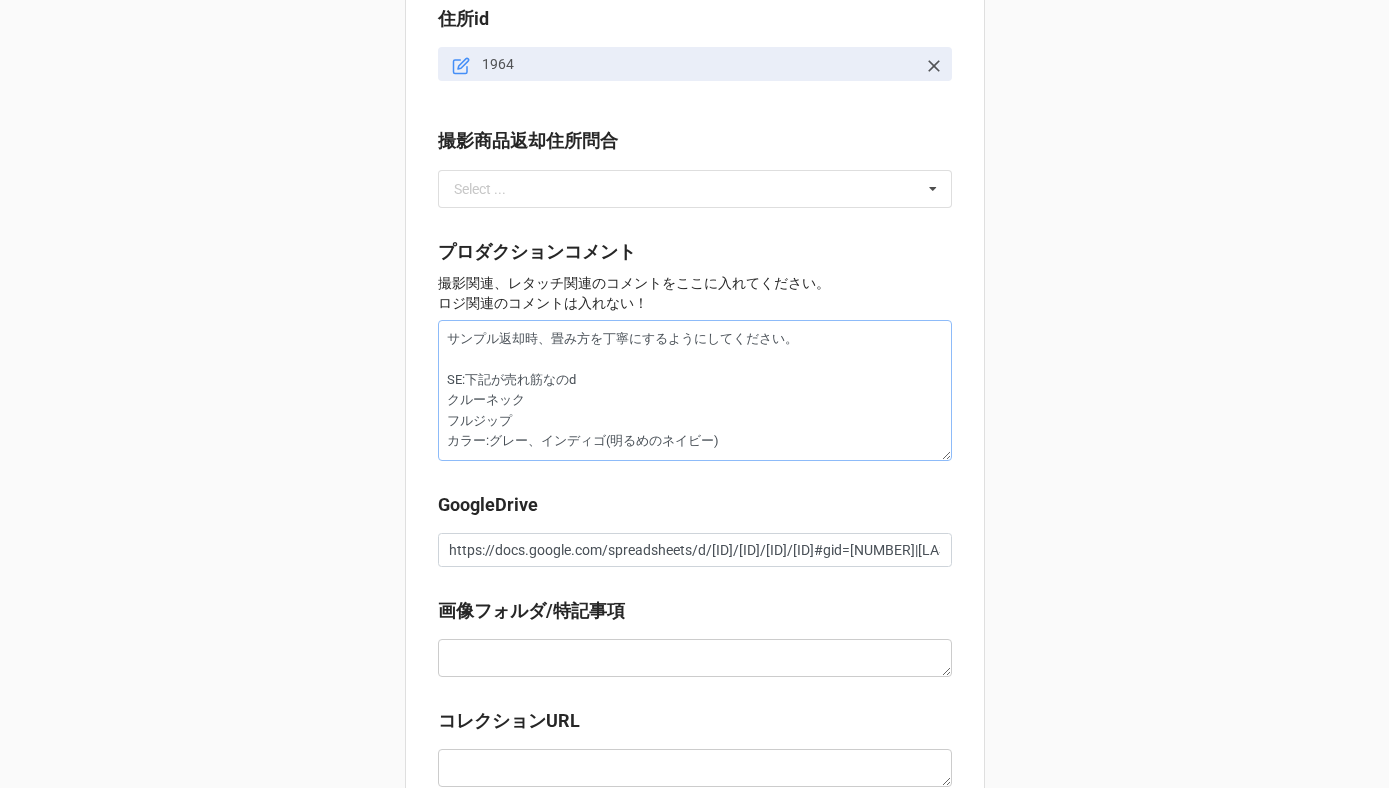 type on "x" 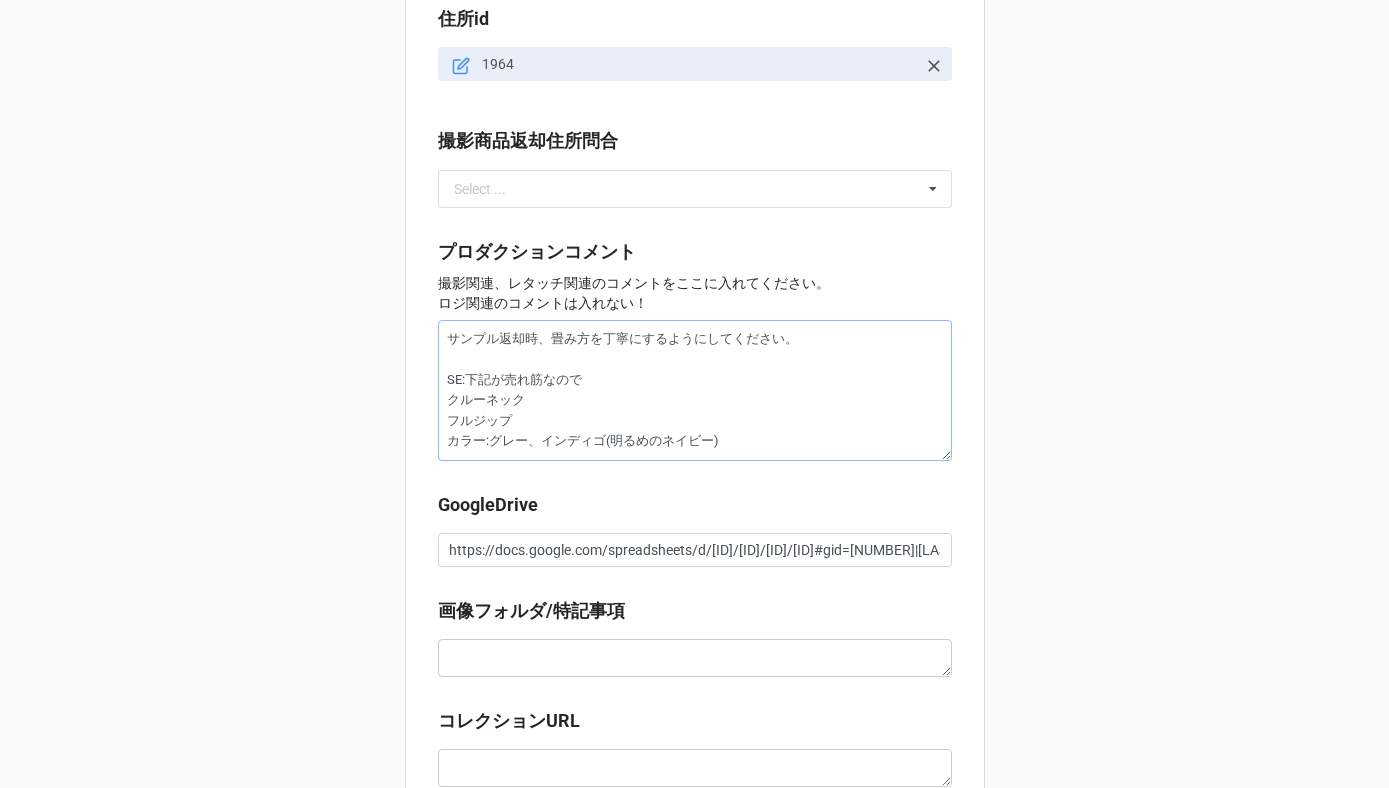 type on "x" 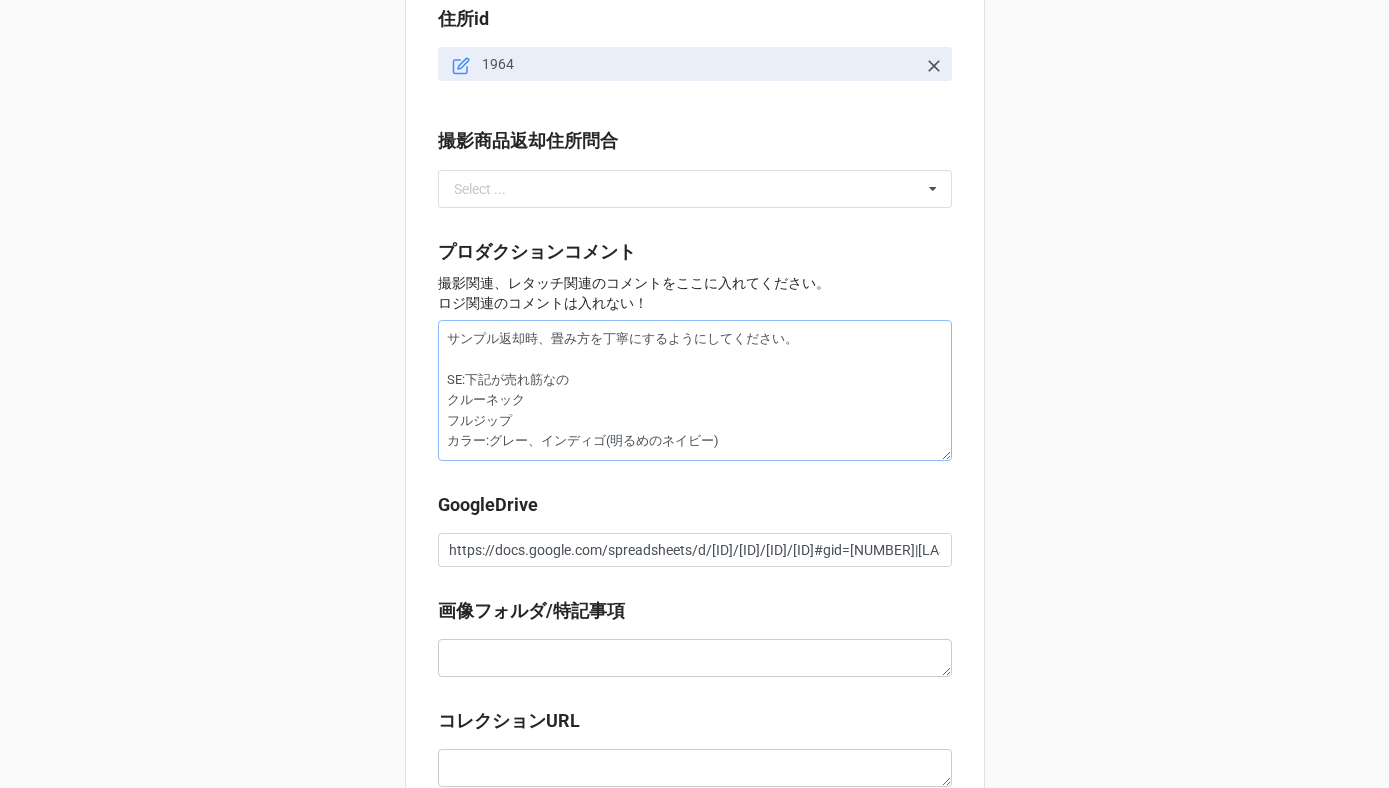 type on "x" 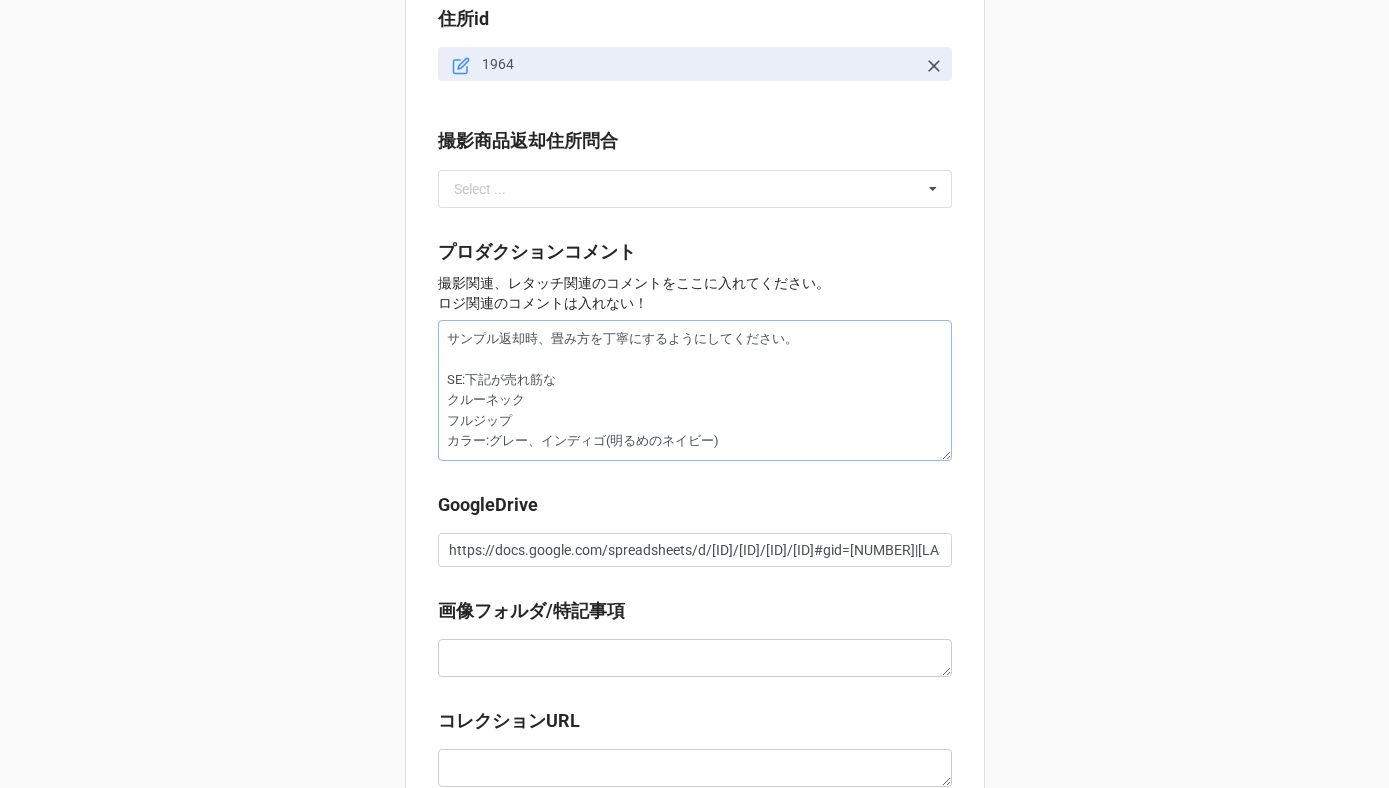 type on "x" 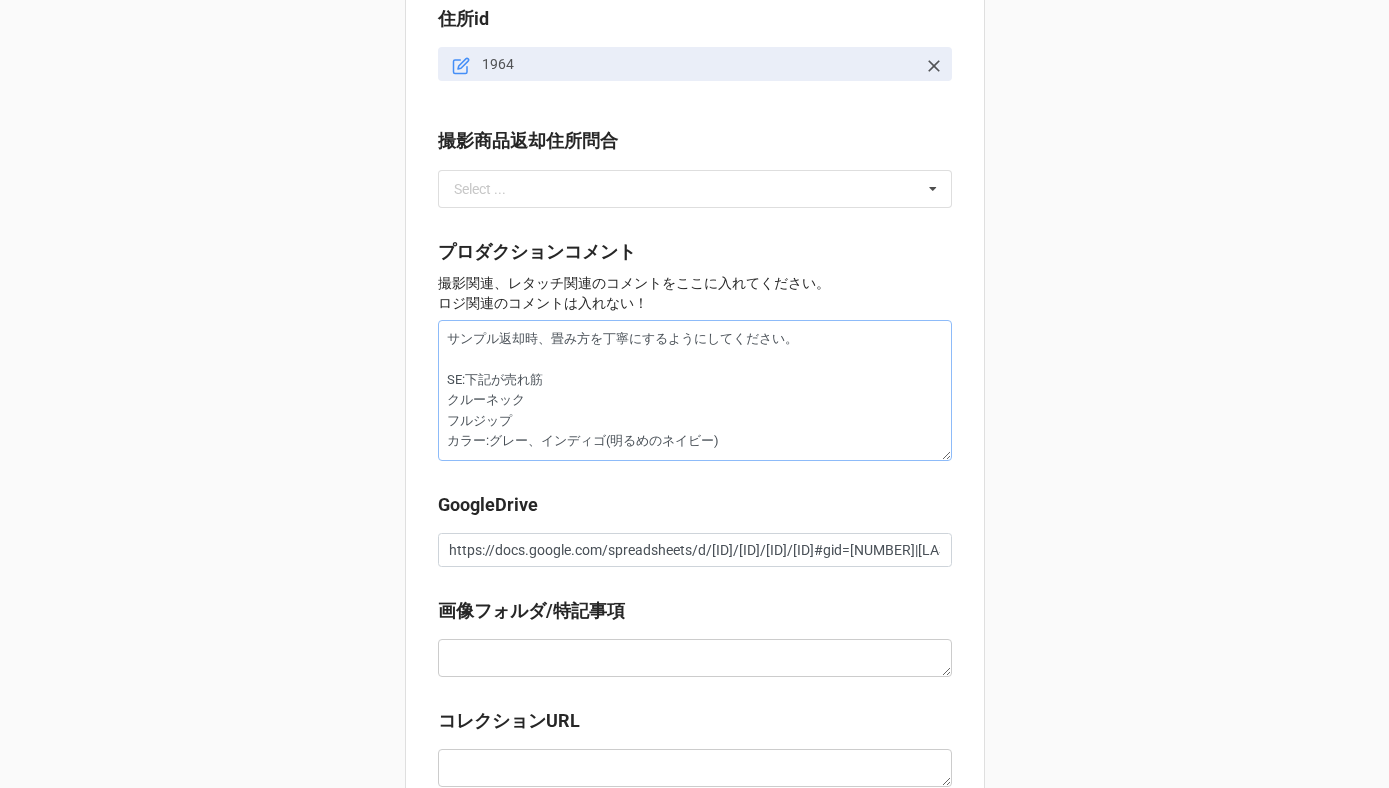 type on "x" 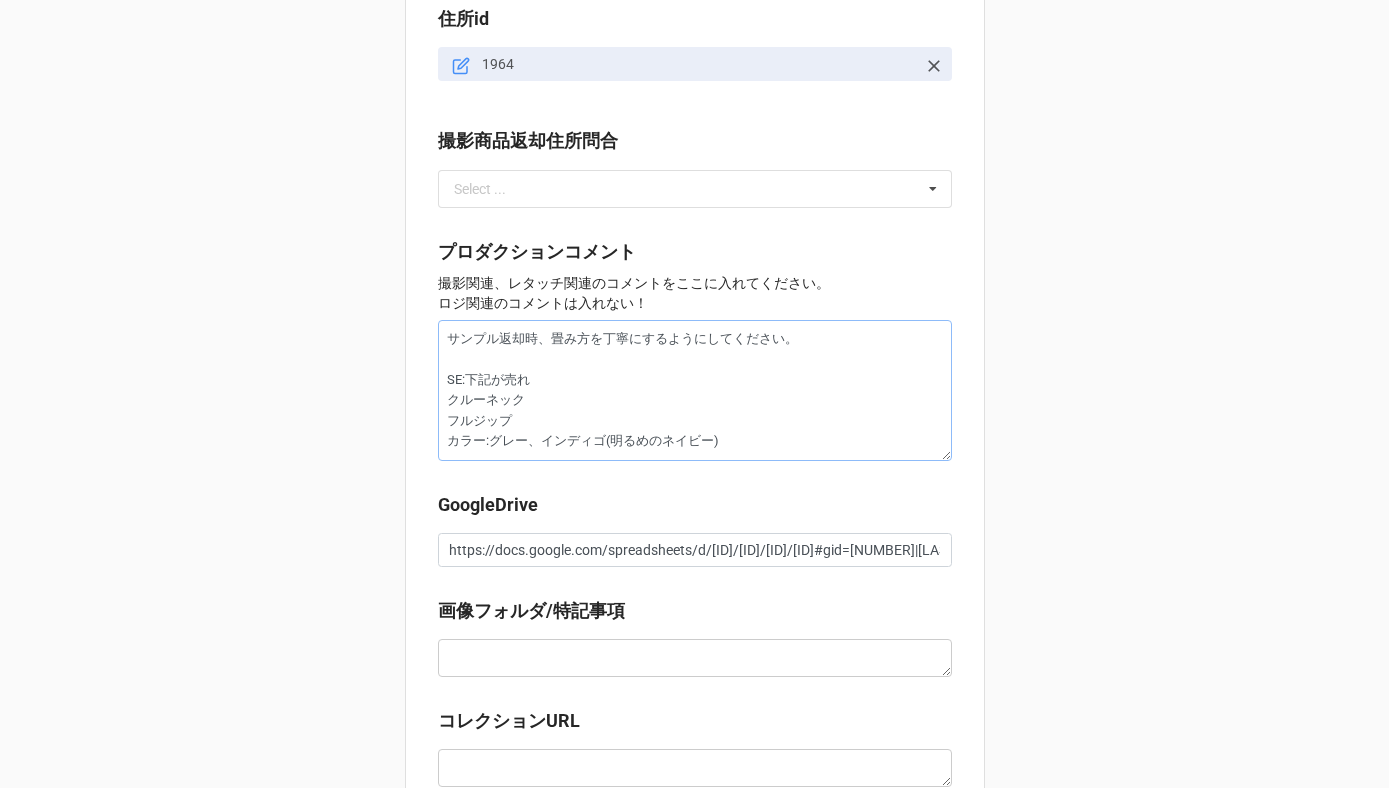 type on "x" 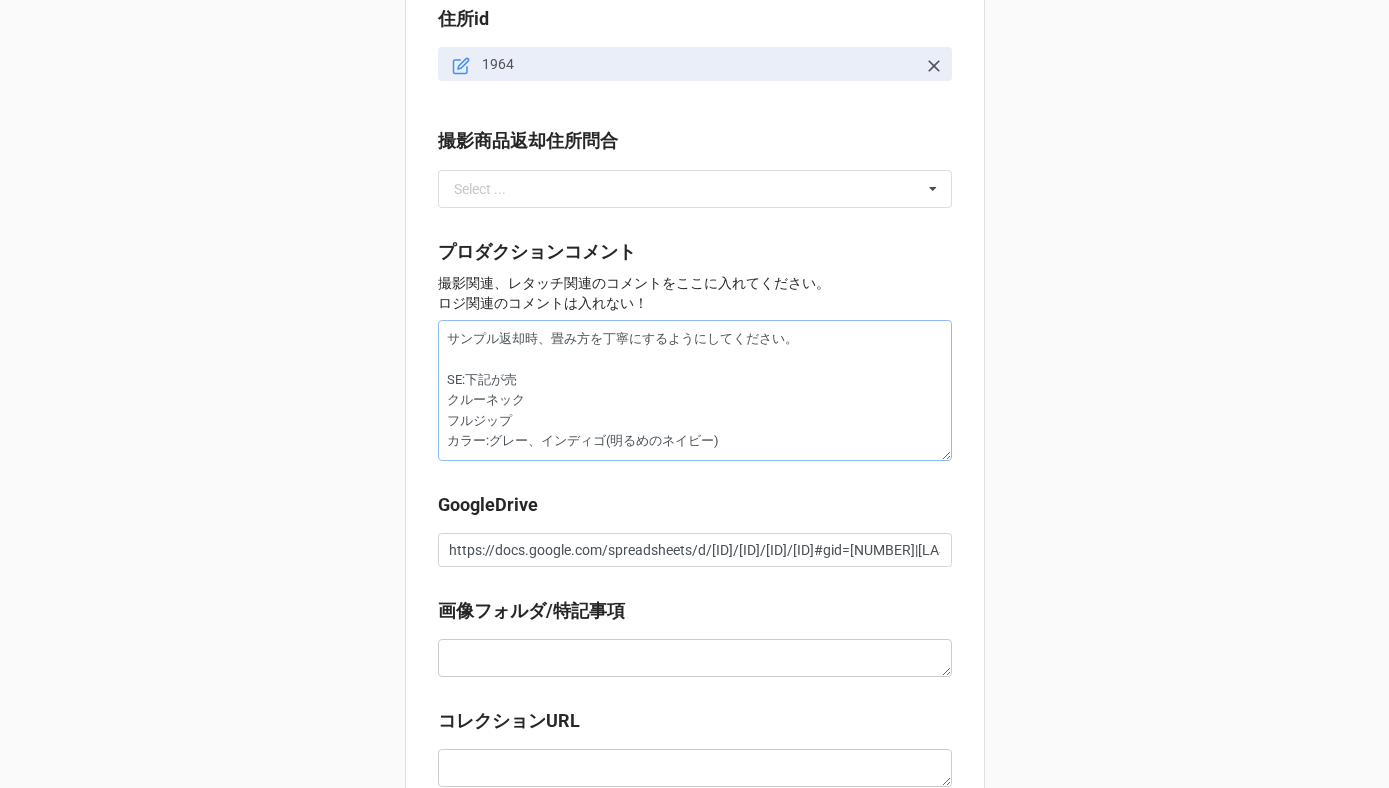 type on "x" 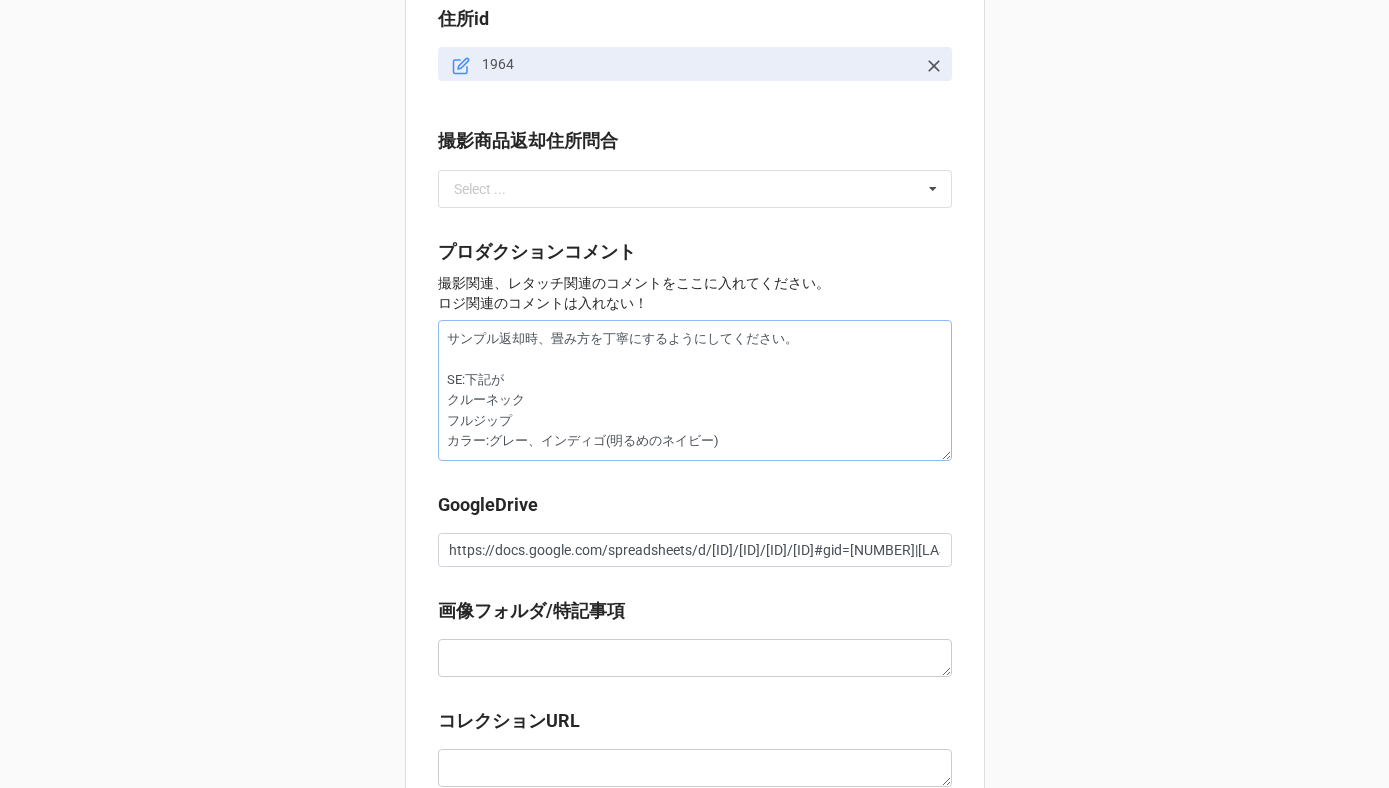 type on "x" 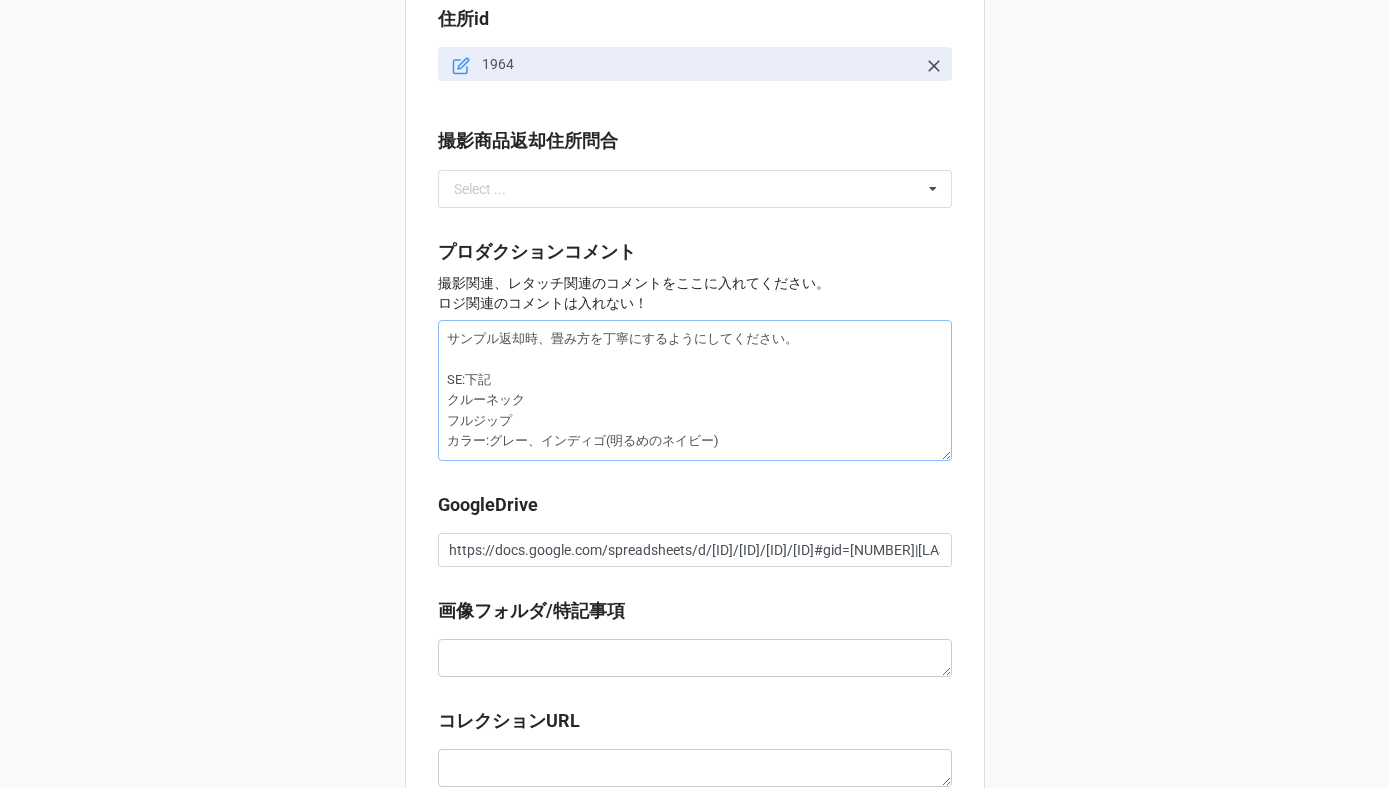 type on "x" 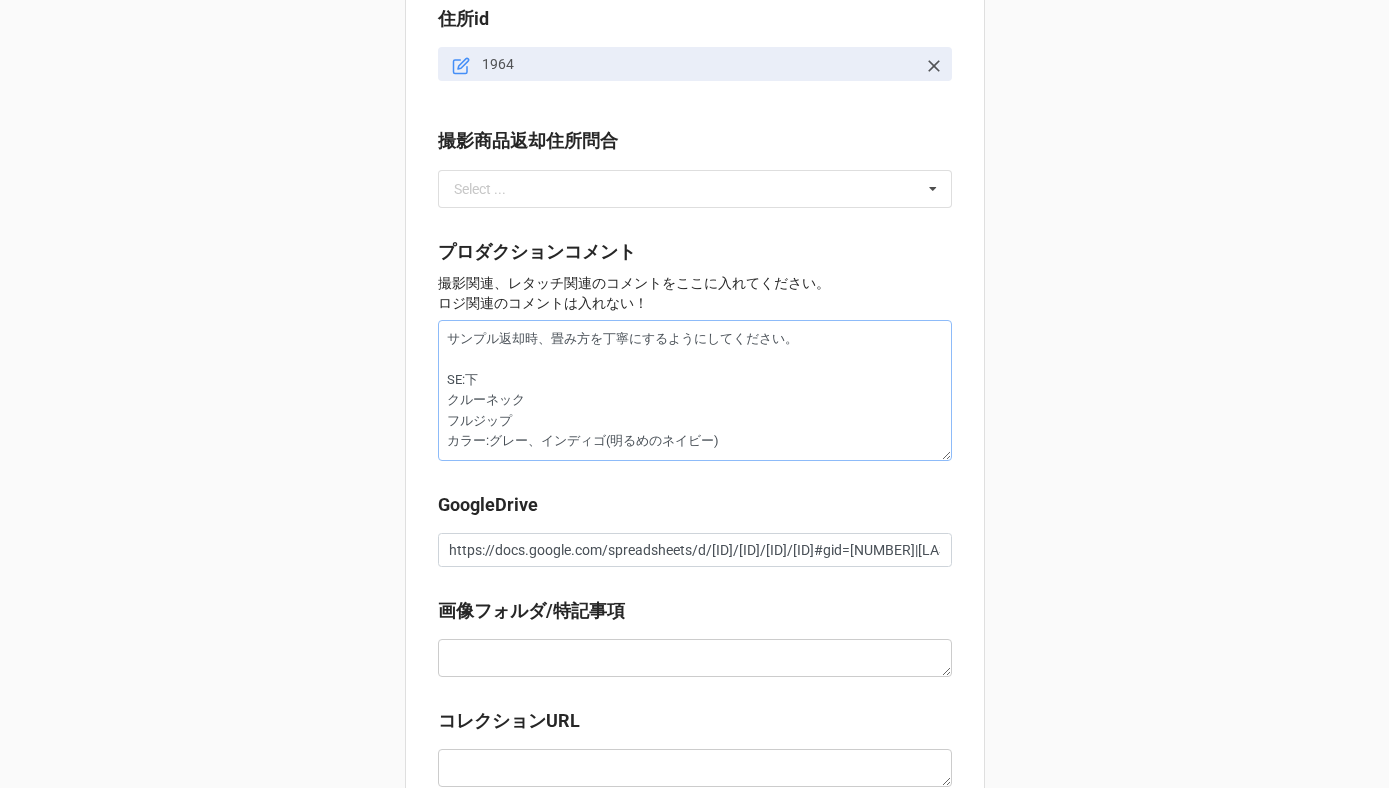 type on "x" 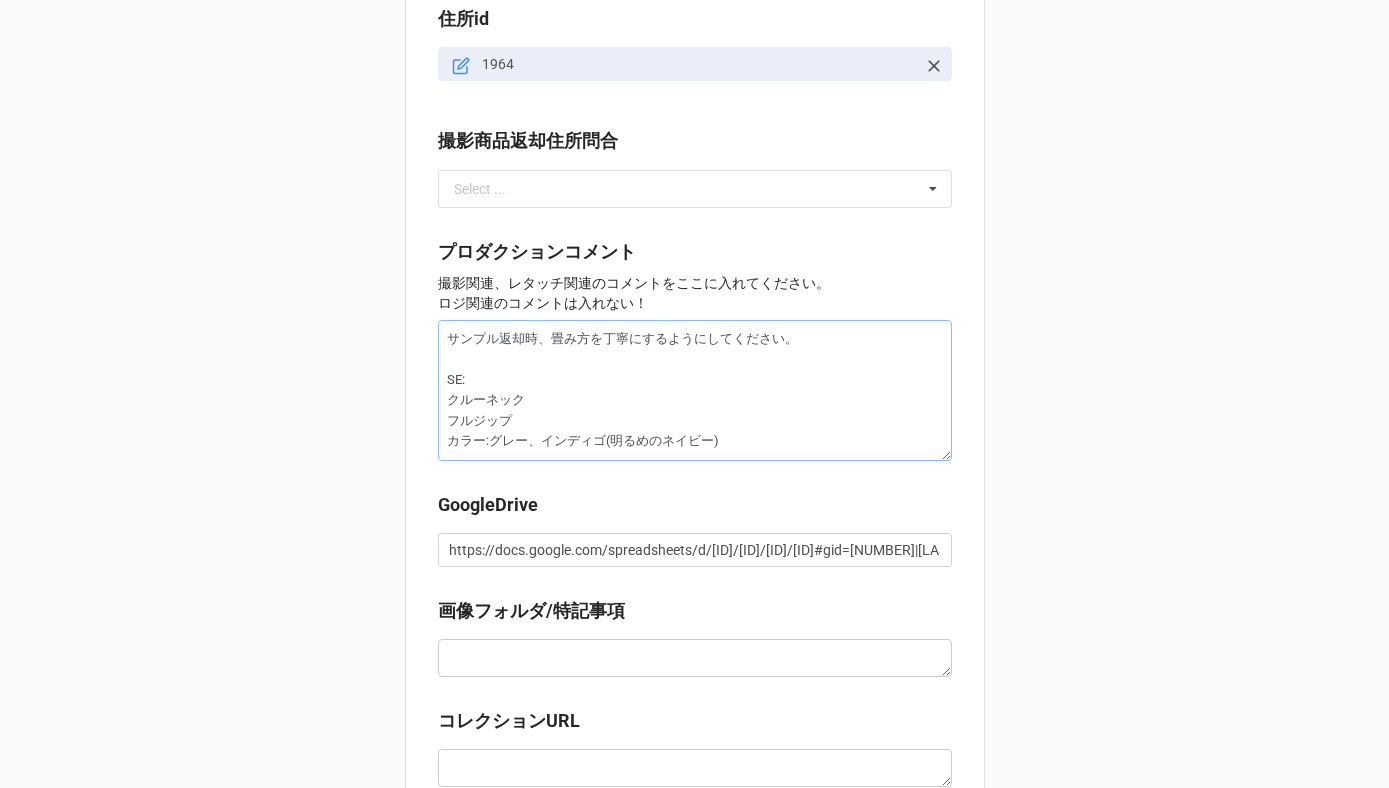 type on "x" 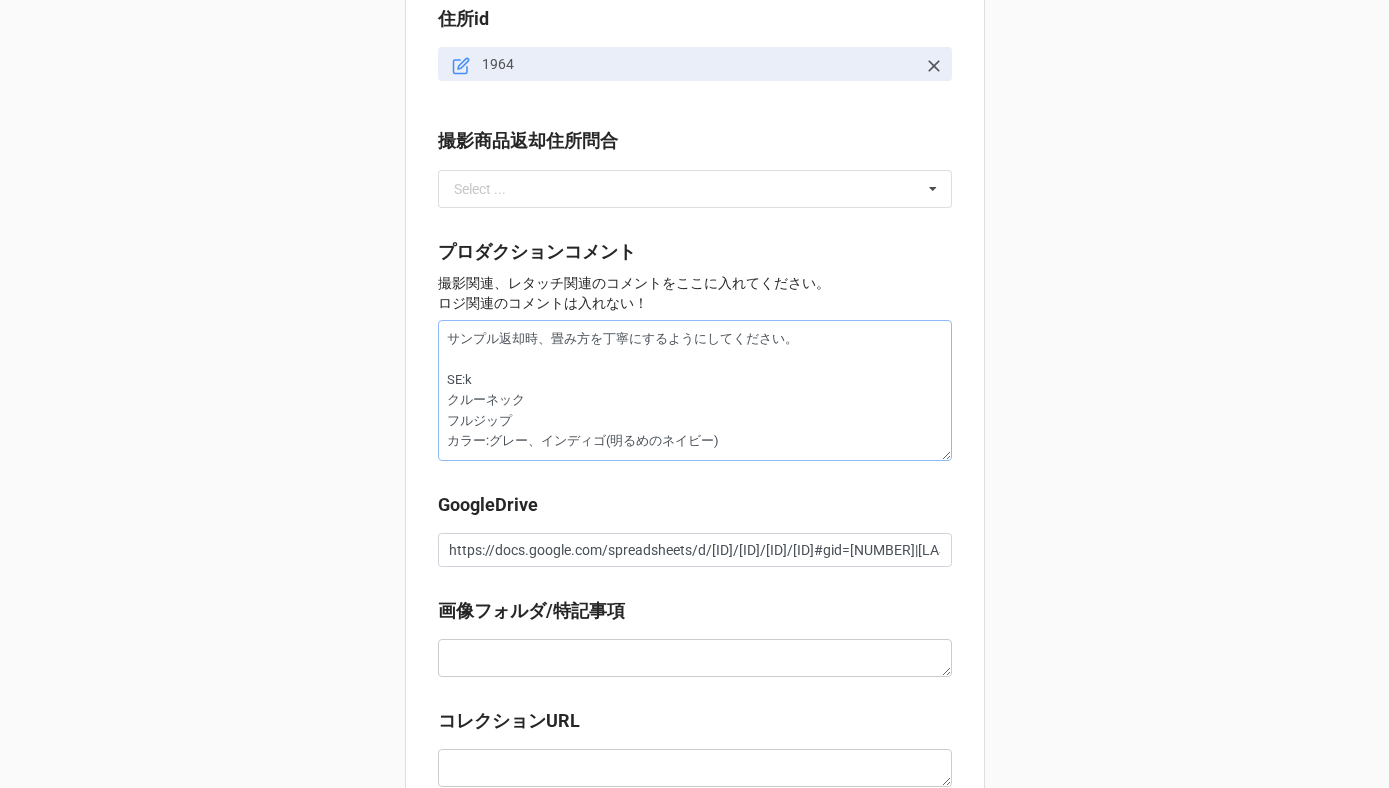type on "x" 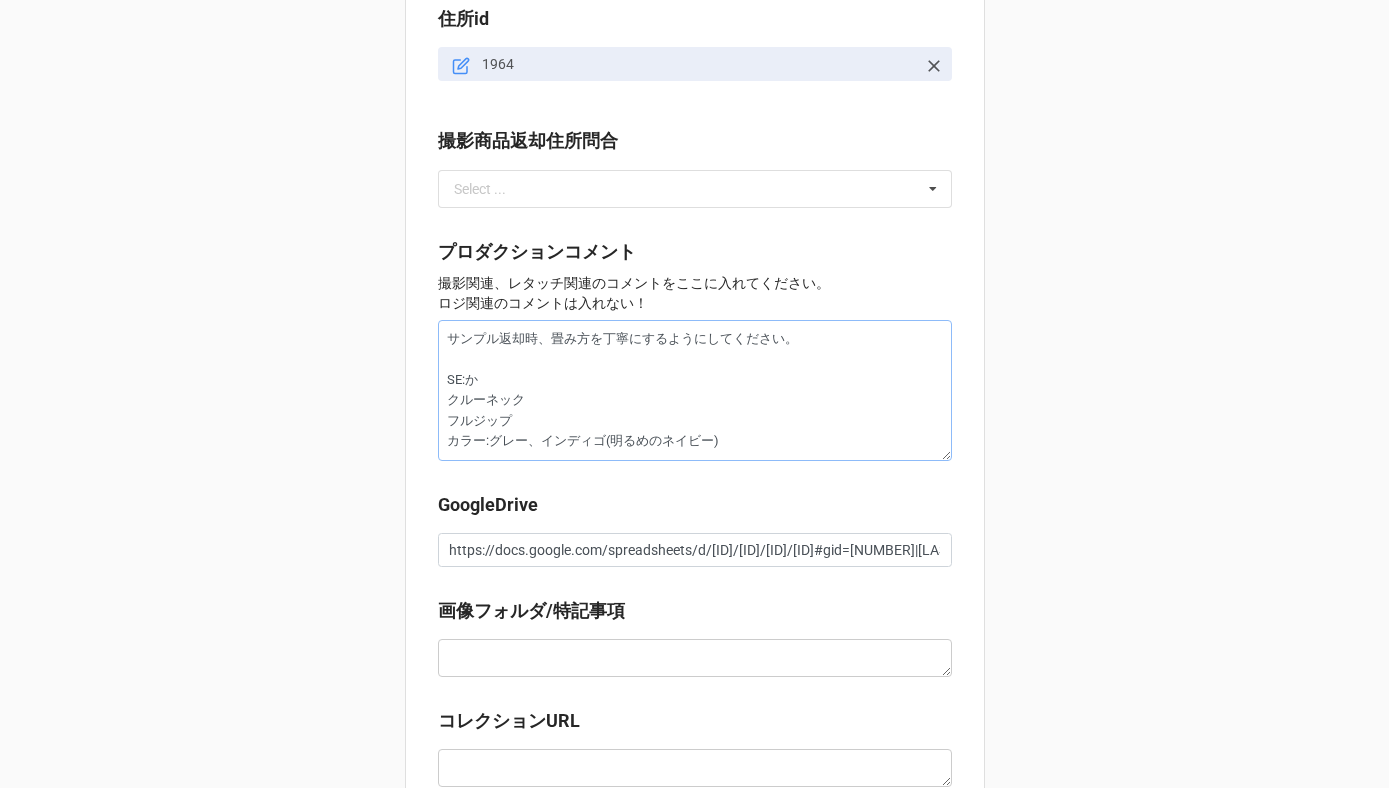 type on "サンプル返却時、畳み方を丁寧にするようにしてください。
SE:かk
クルーネック
フルジップ
カラー:グレー、インディゴ(明るめのネイビー)" 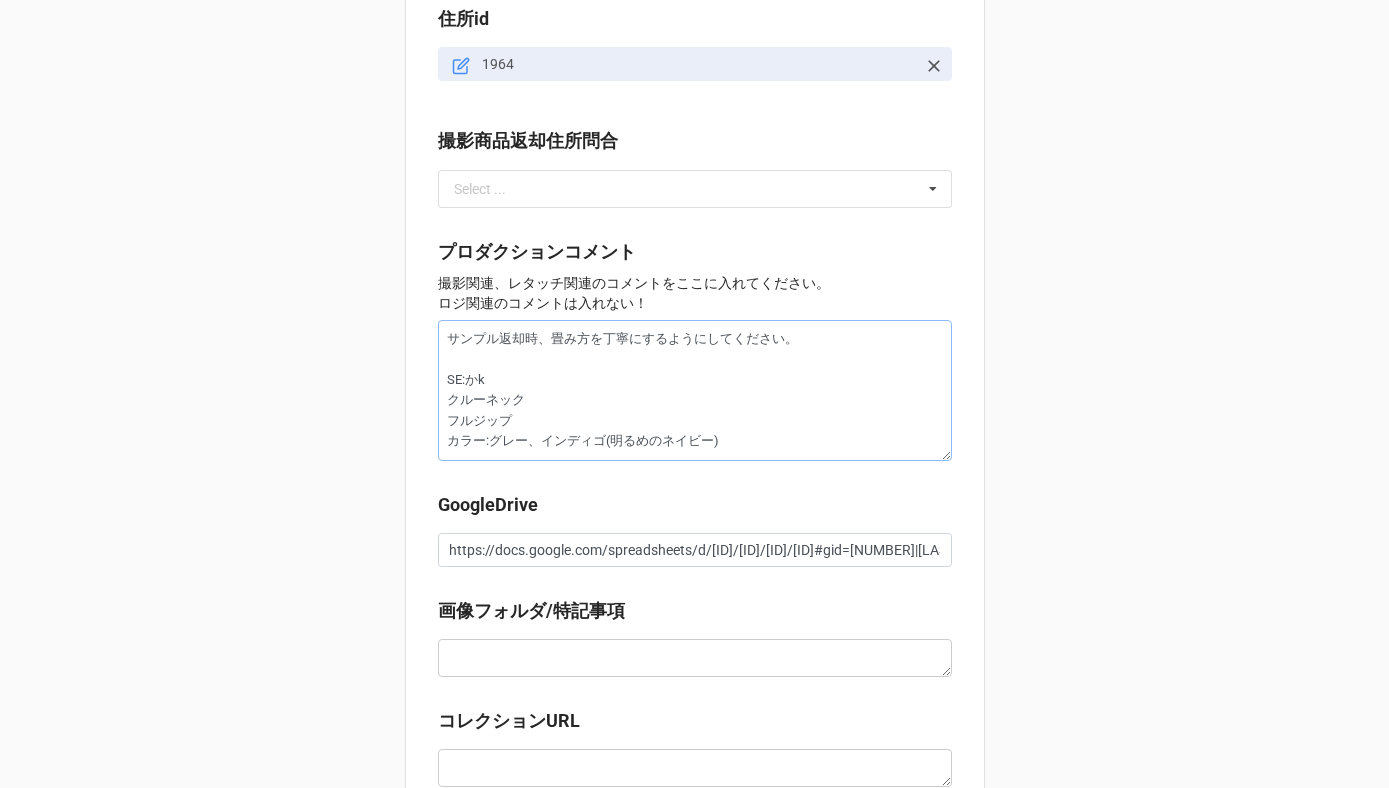 type on "x" 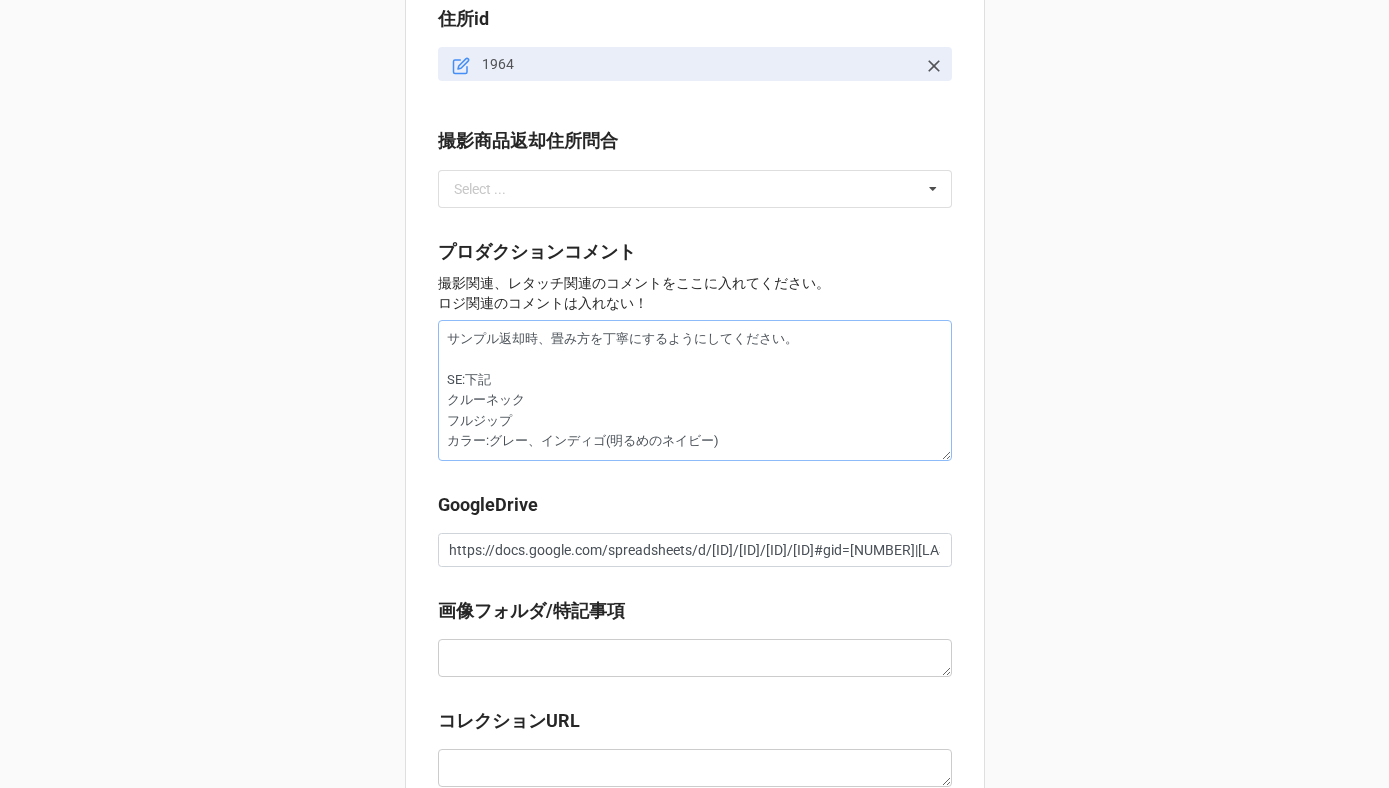 type on "x" 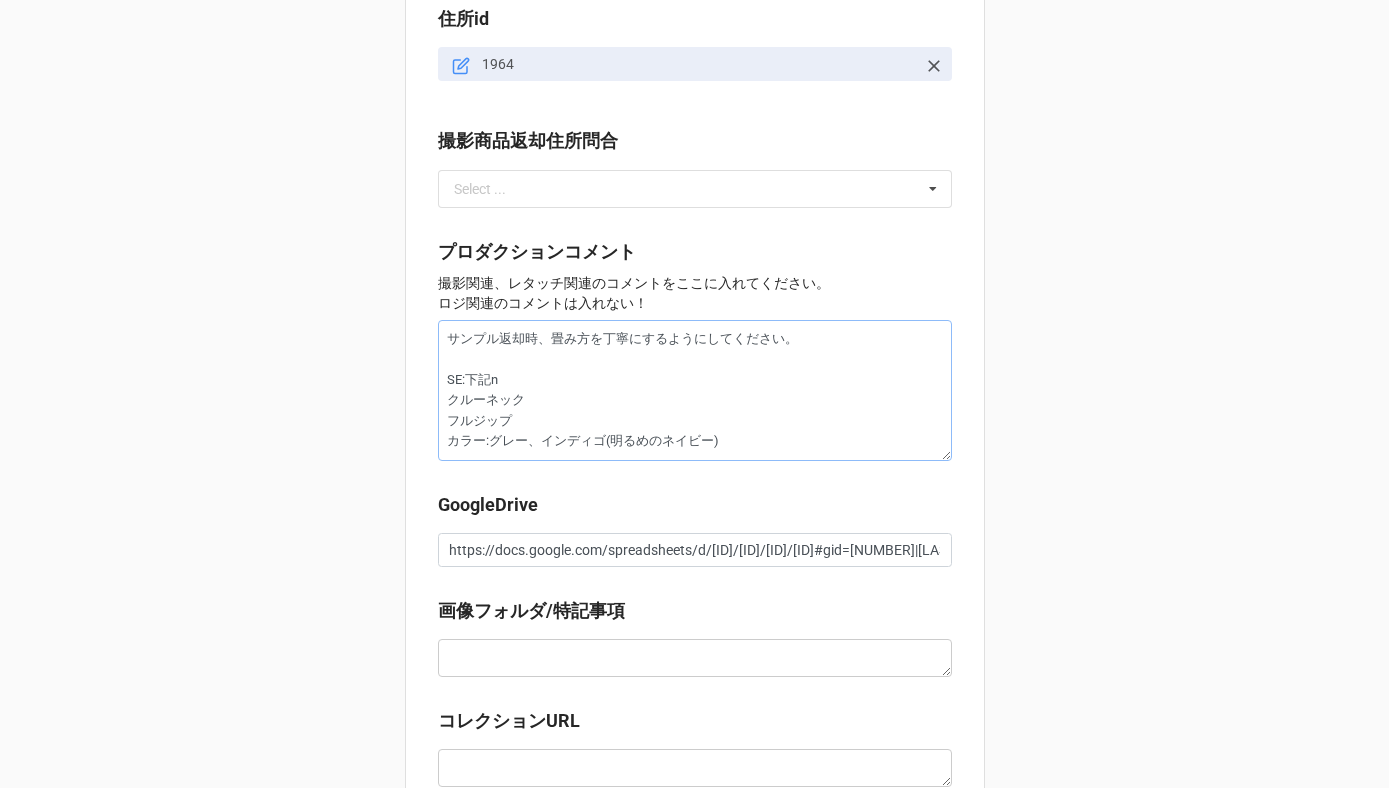 type on "x" 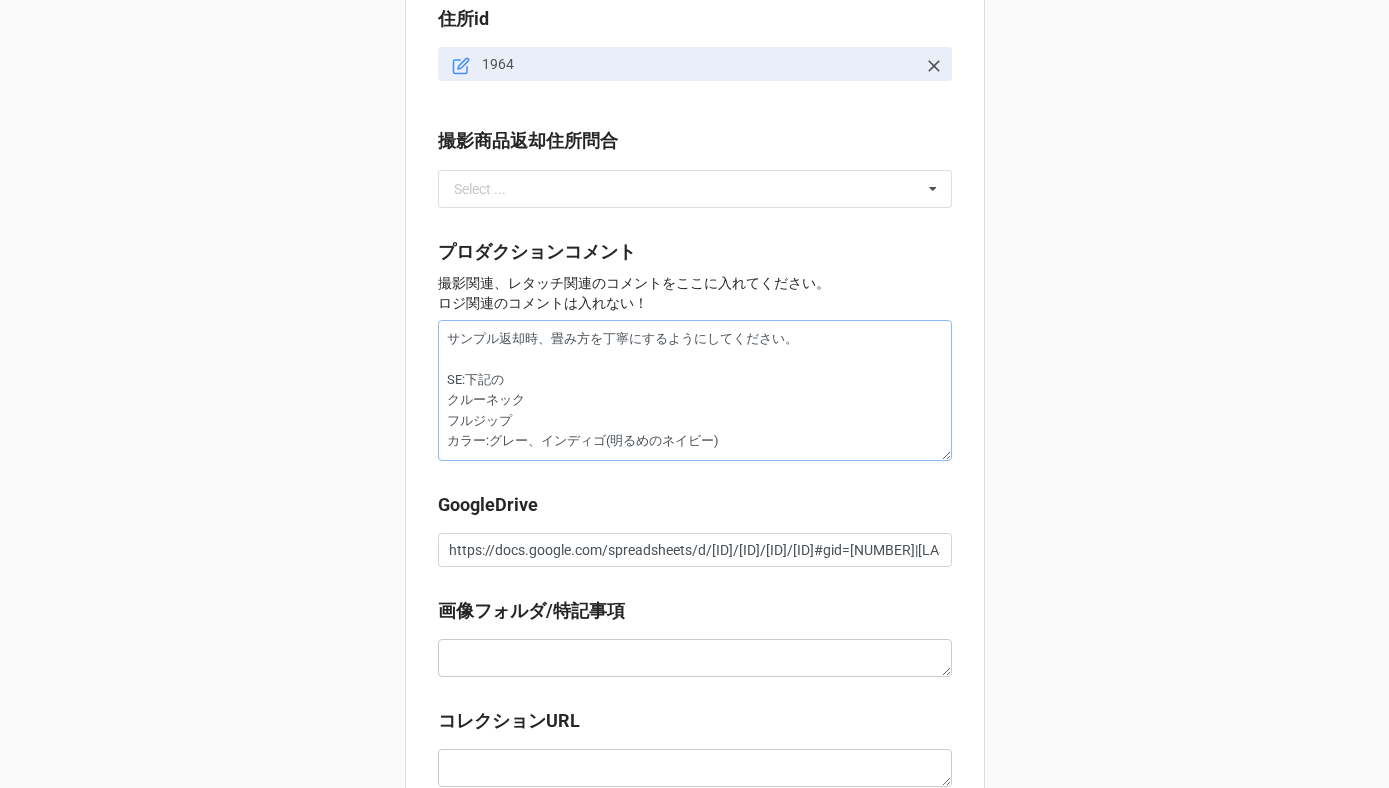 type on "x" 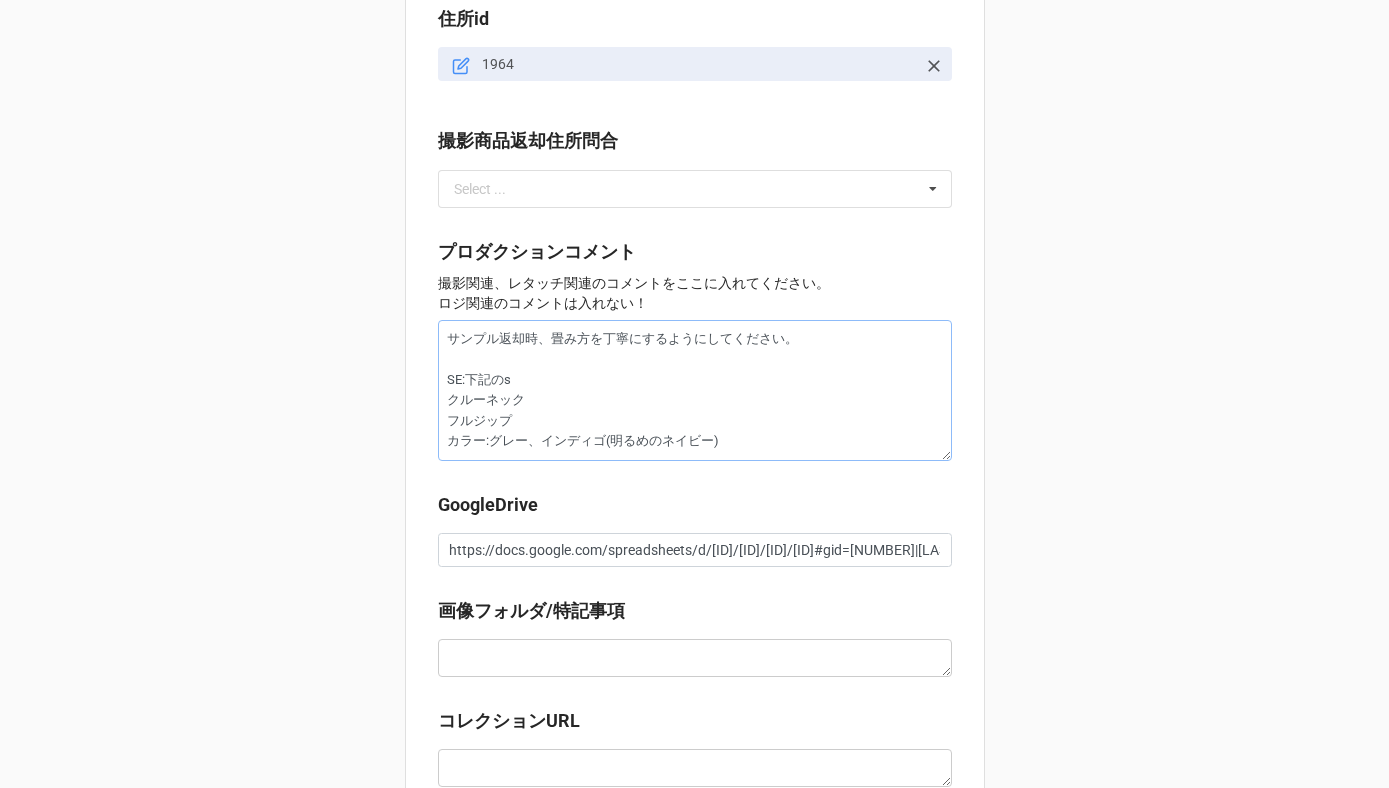 type on "x" 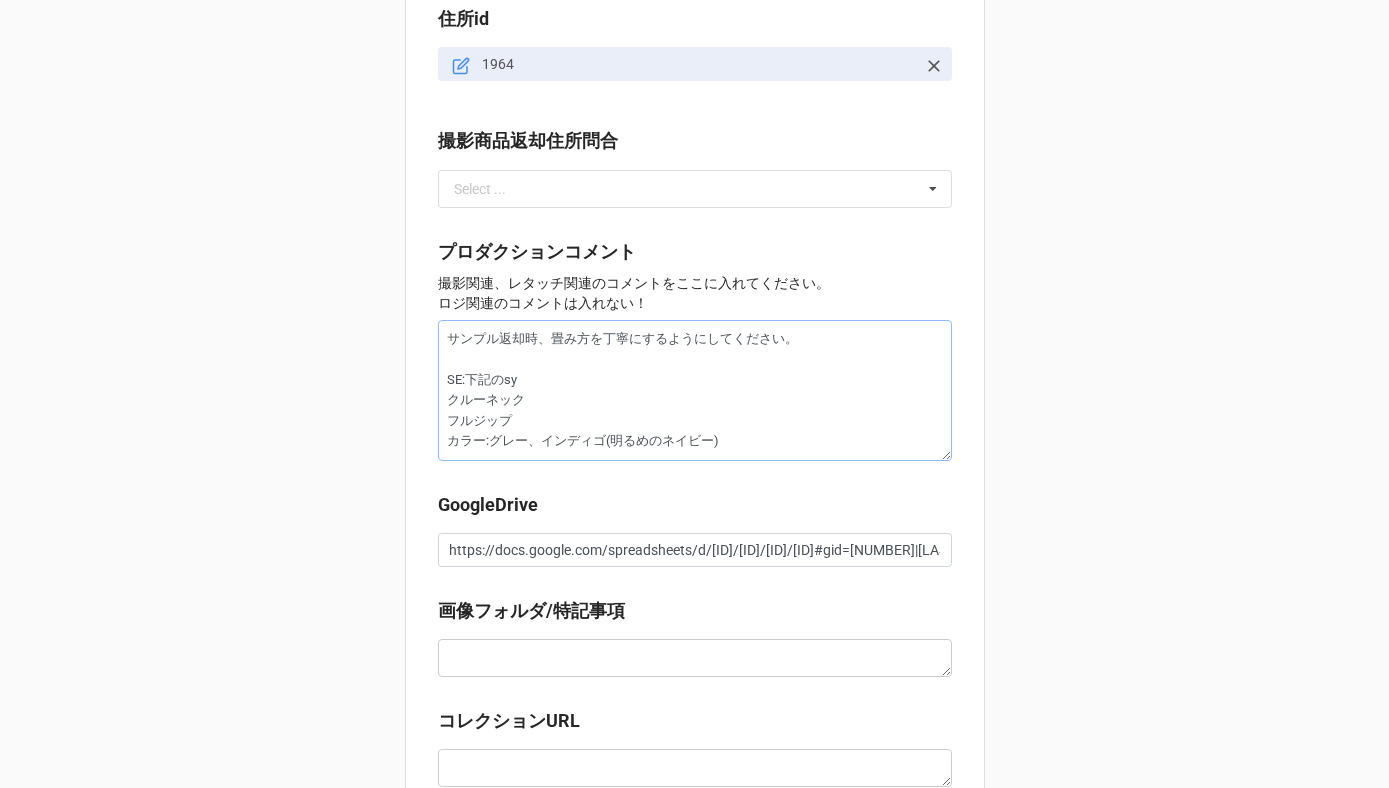 type on "サンプル返却時、畳み方を丁寧にするようにしてください。
SE:下記の書
クルーネック
フルジップ
カラー:グレー、インディゴ(明るめのネイビー)" 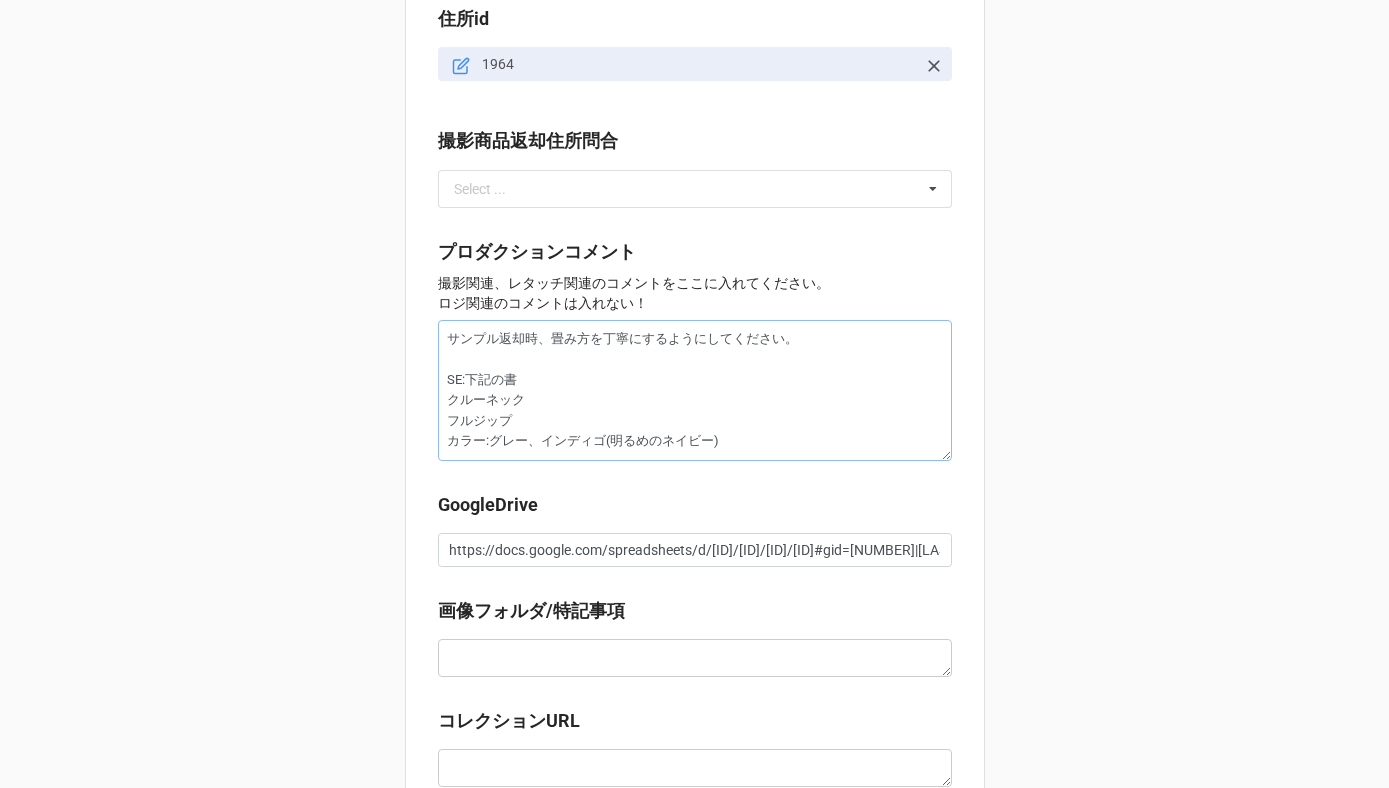 type on "x" 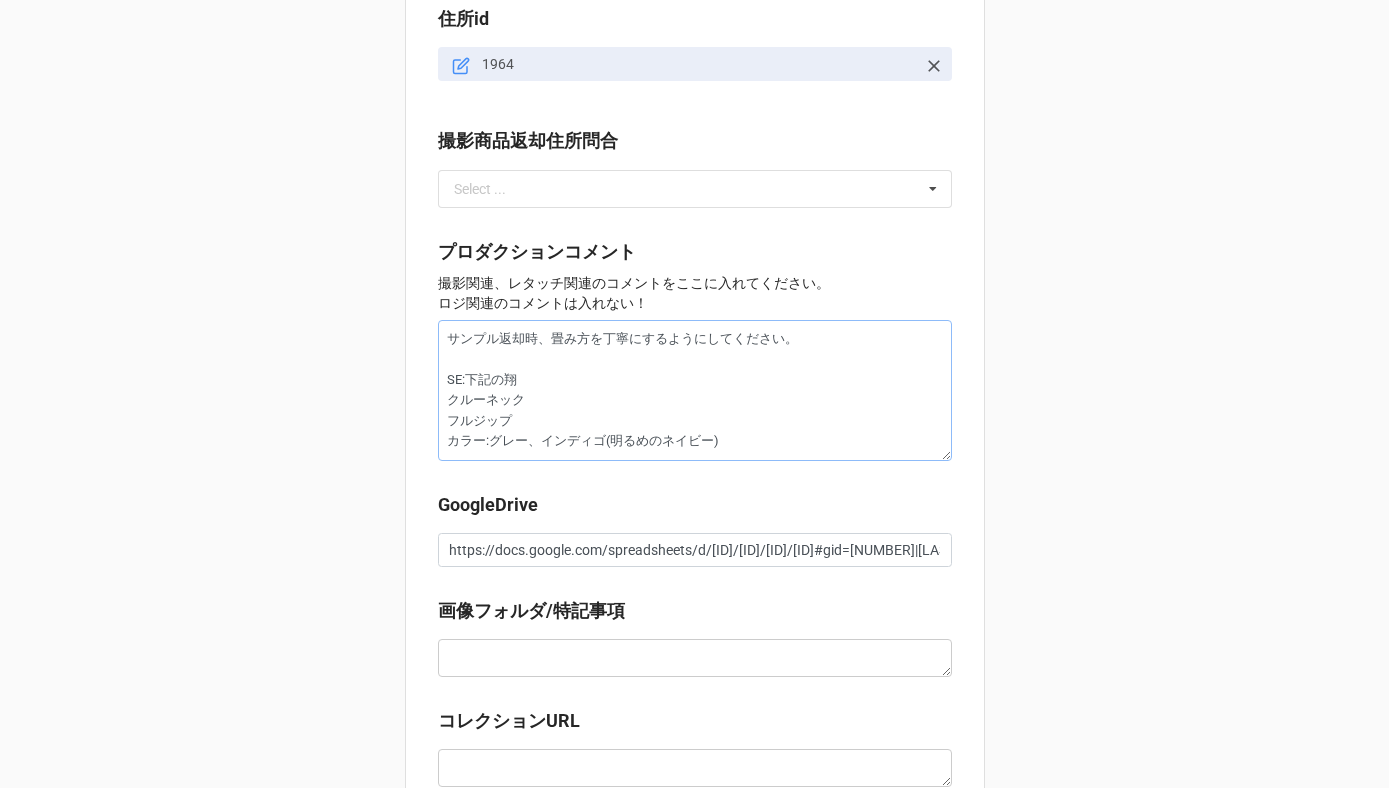 type on "x" 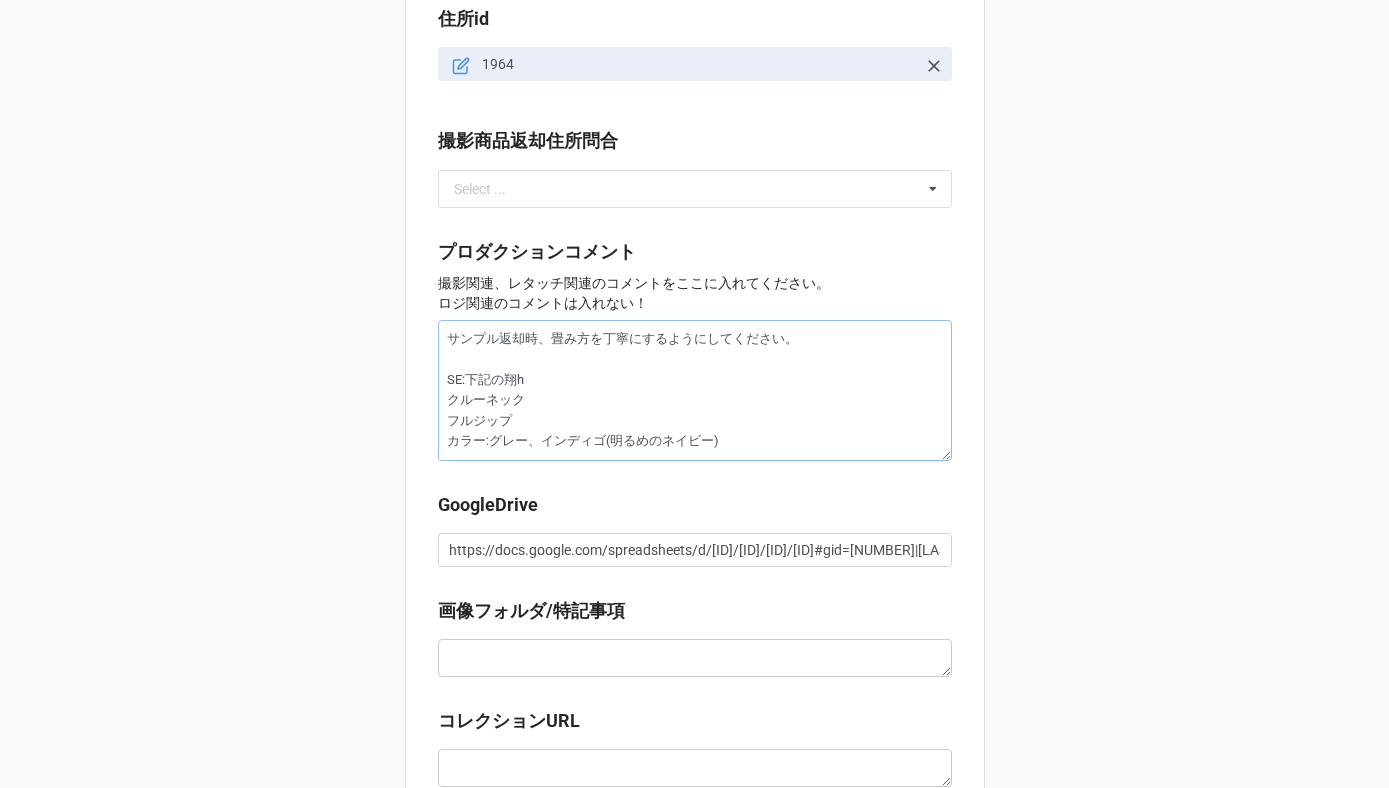 type on "x" 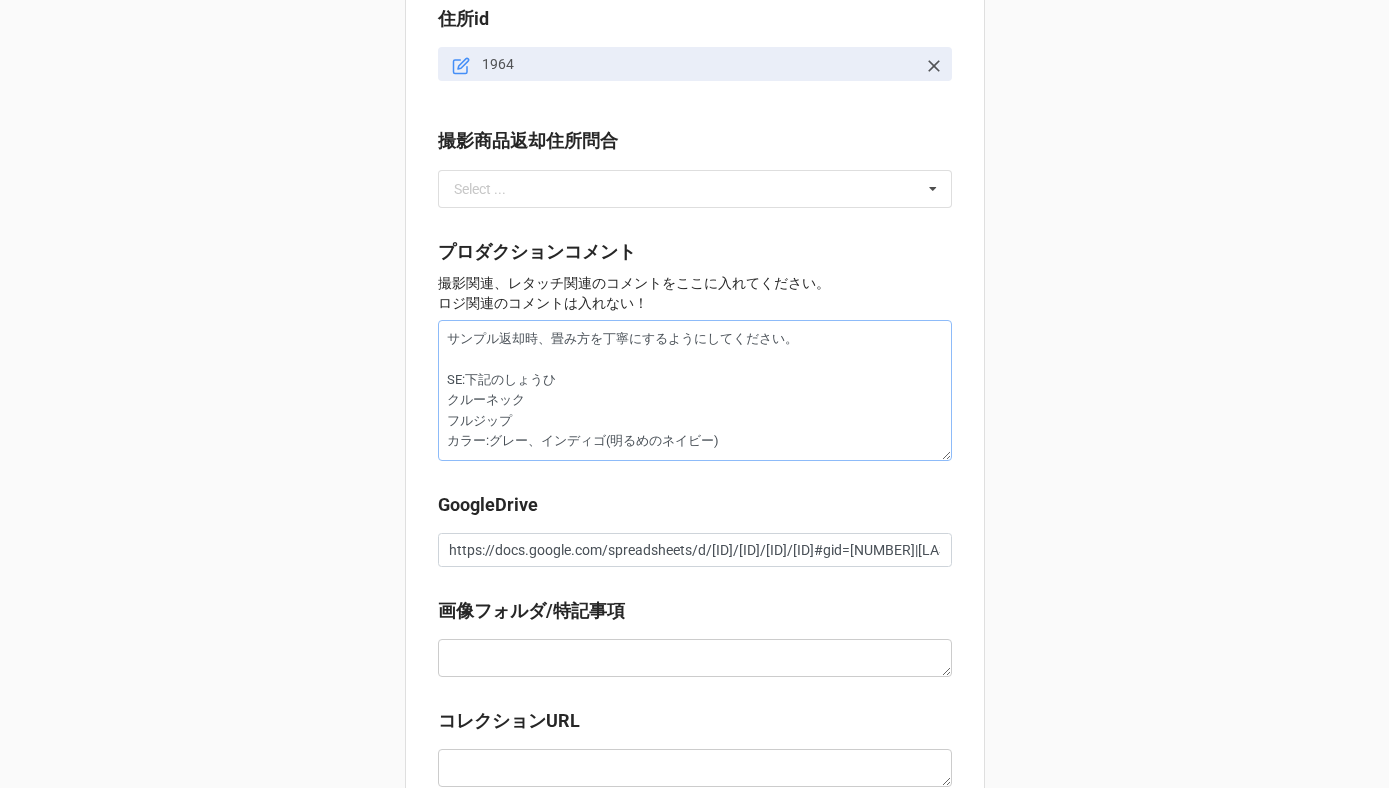 type on "x" 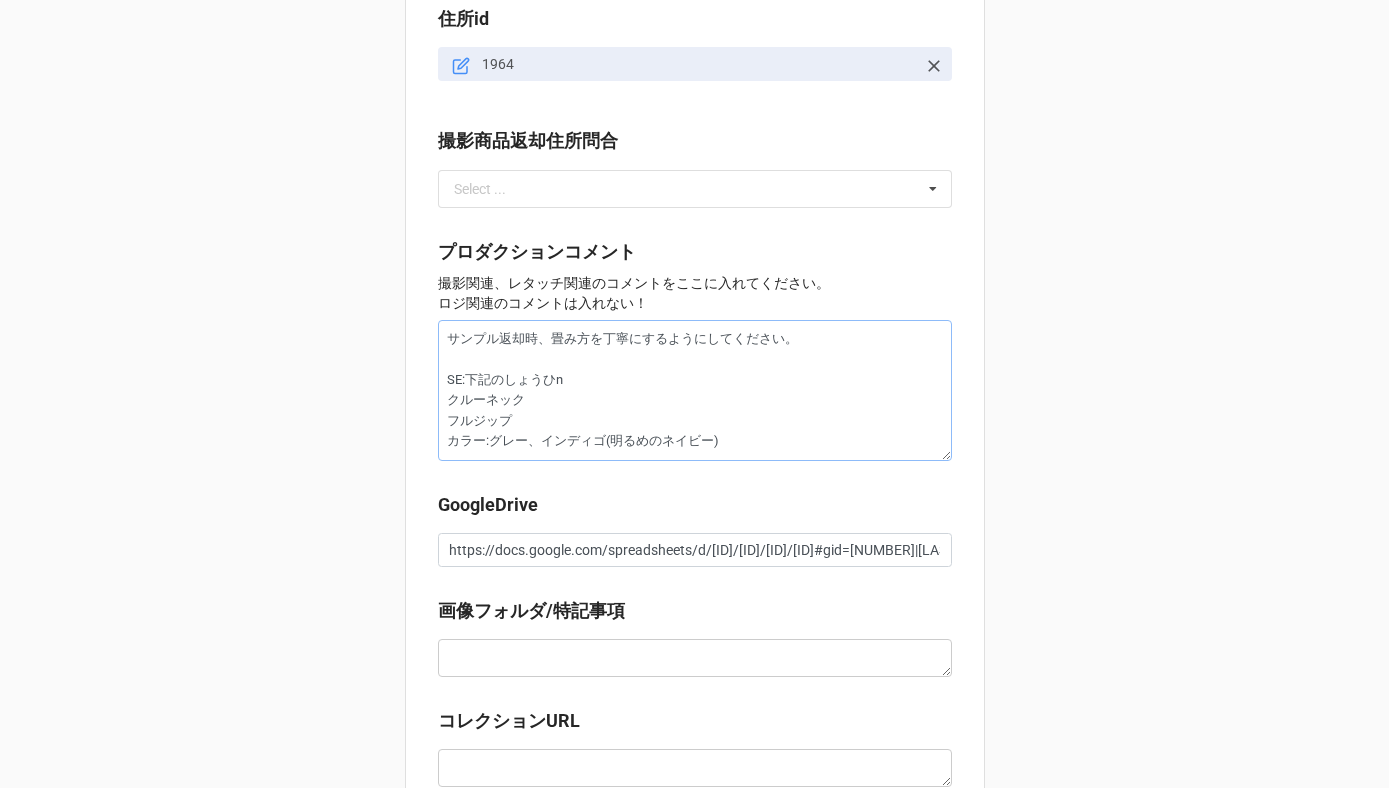 type on "x" 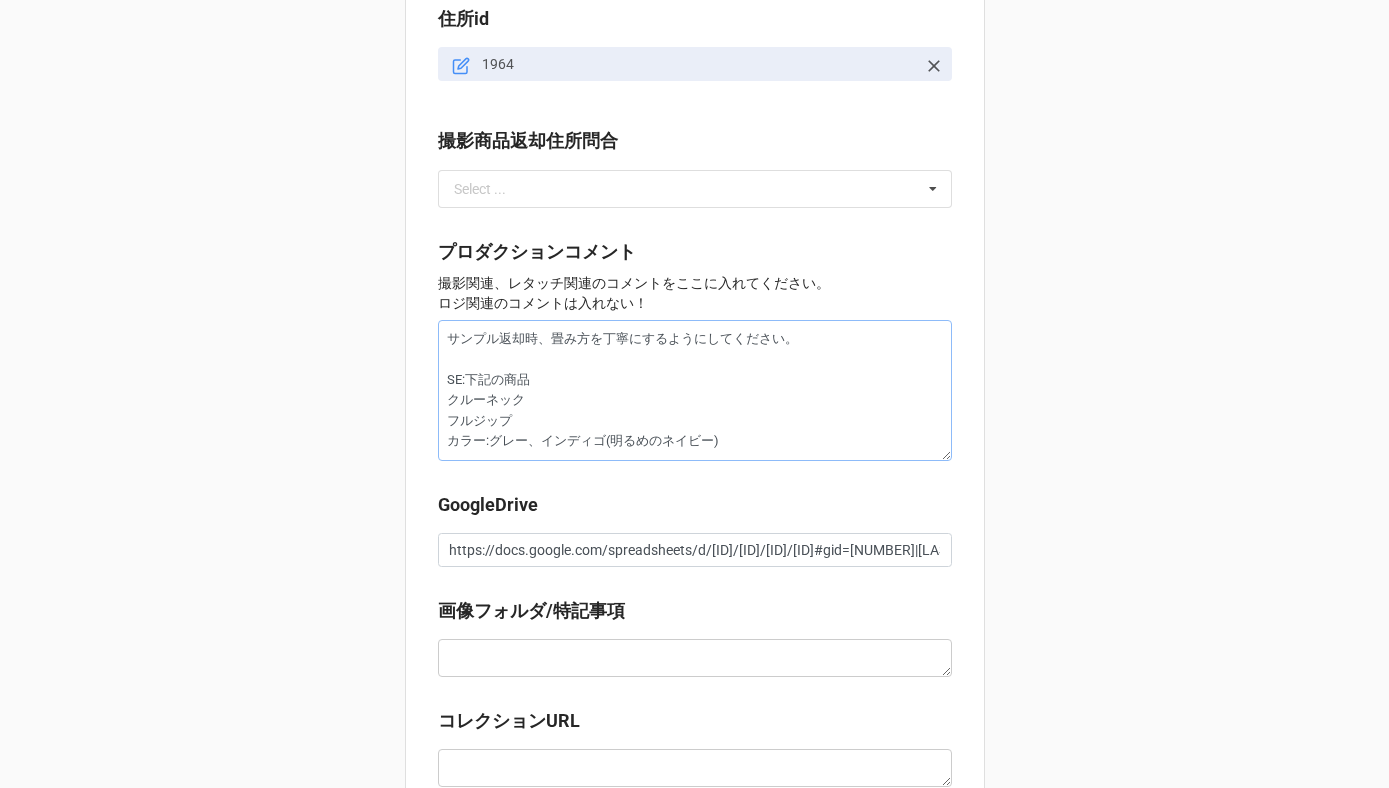 type on "x" 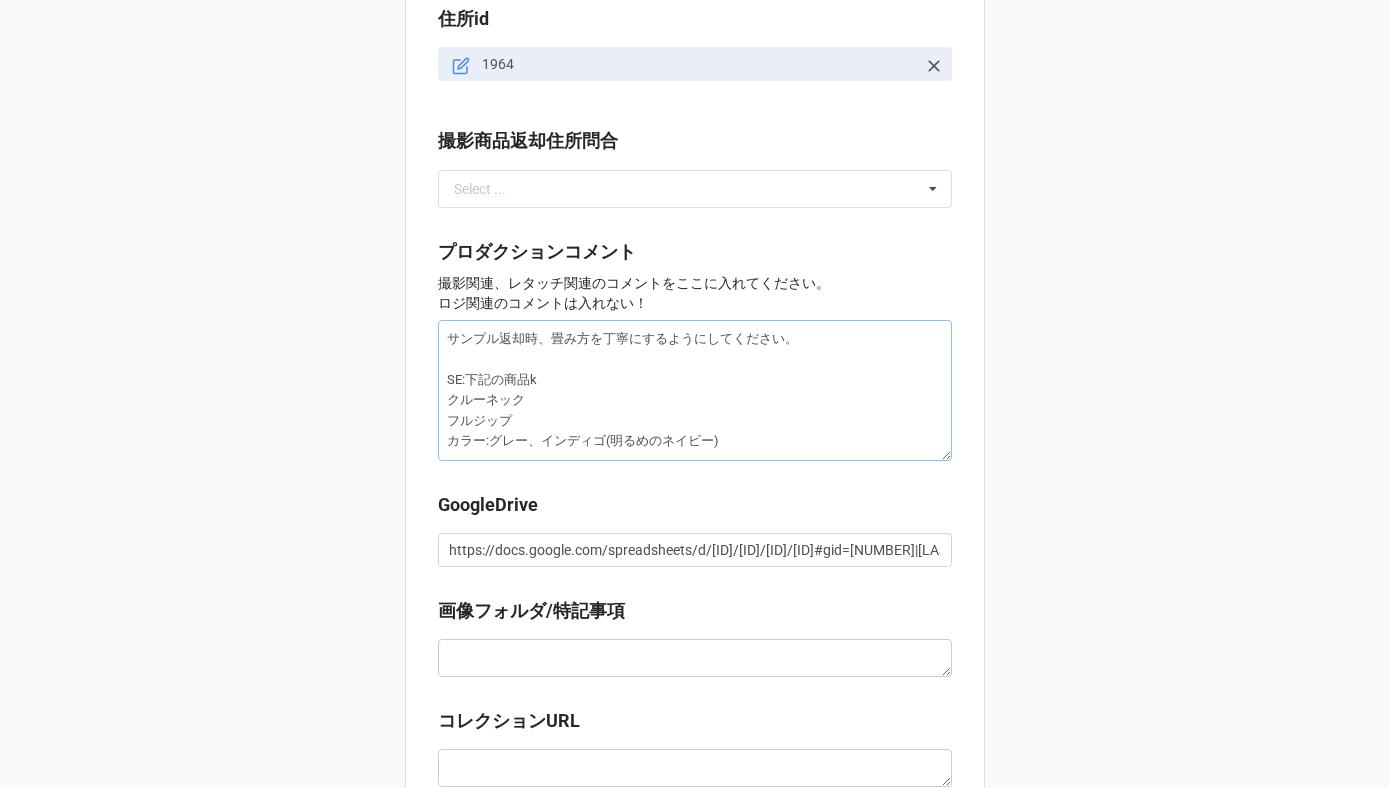 type on "サンプル返却時、畳み方を丁寧にするようにしてください。
SE:下記の商品か
クルーネック
フルジップ
カラー:グレー、インディゴ(明るめのネイビー)" 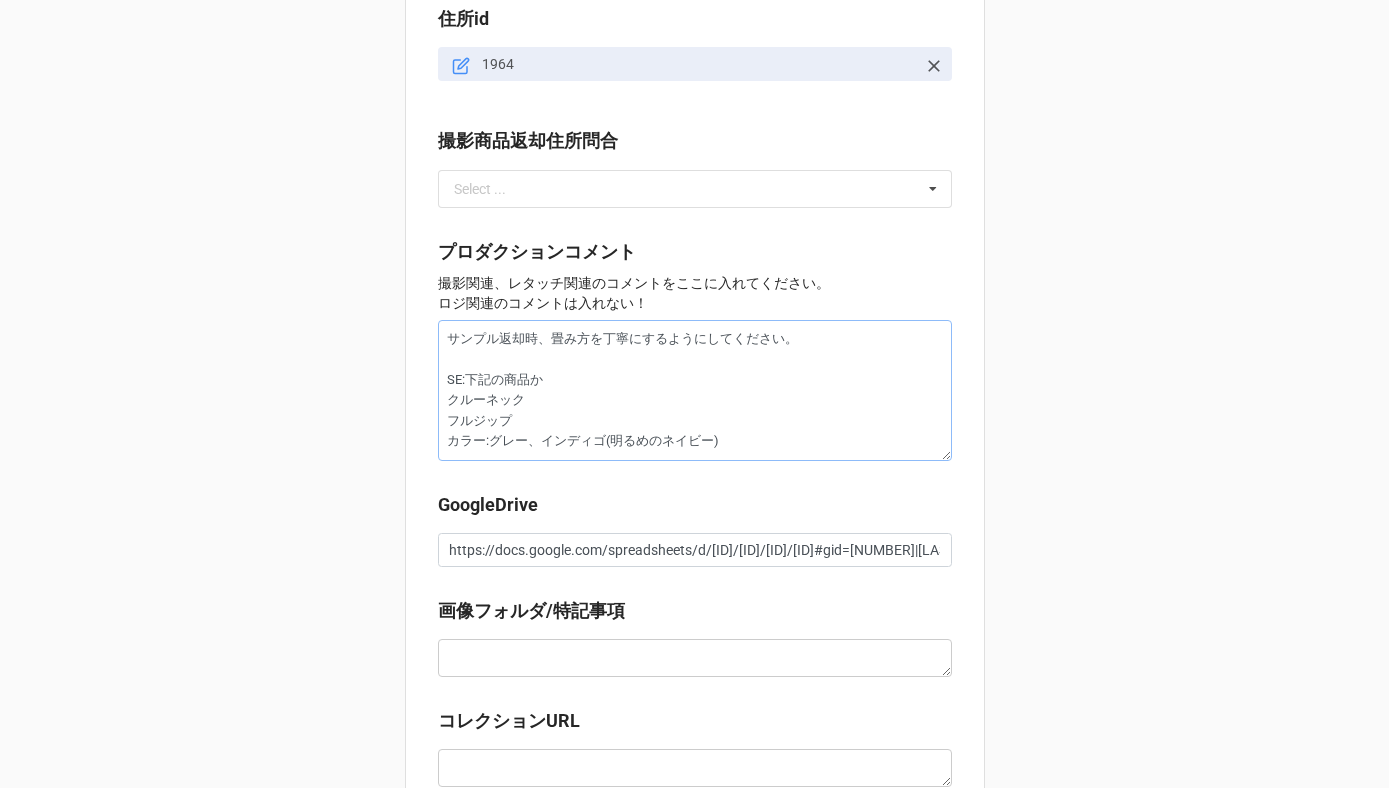 type on "x" 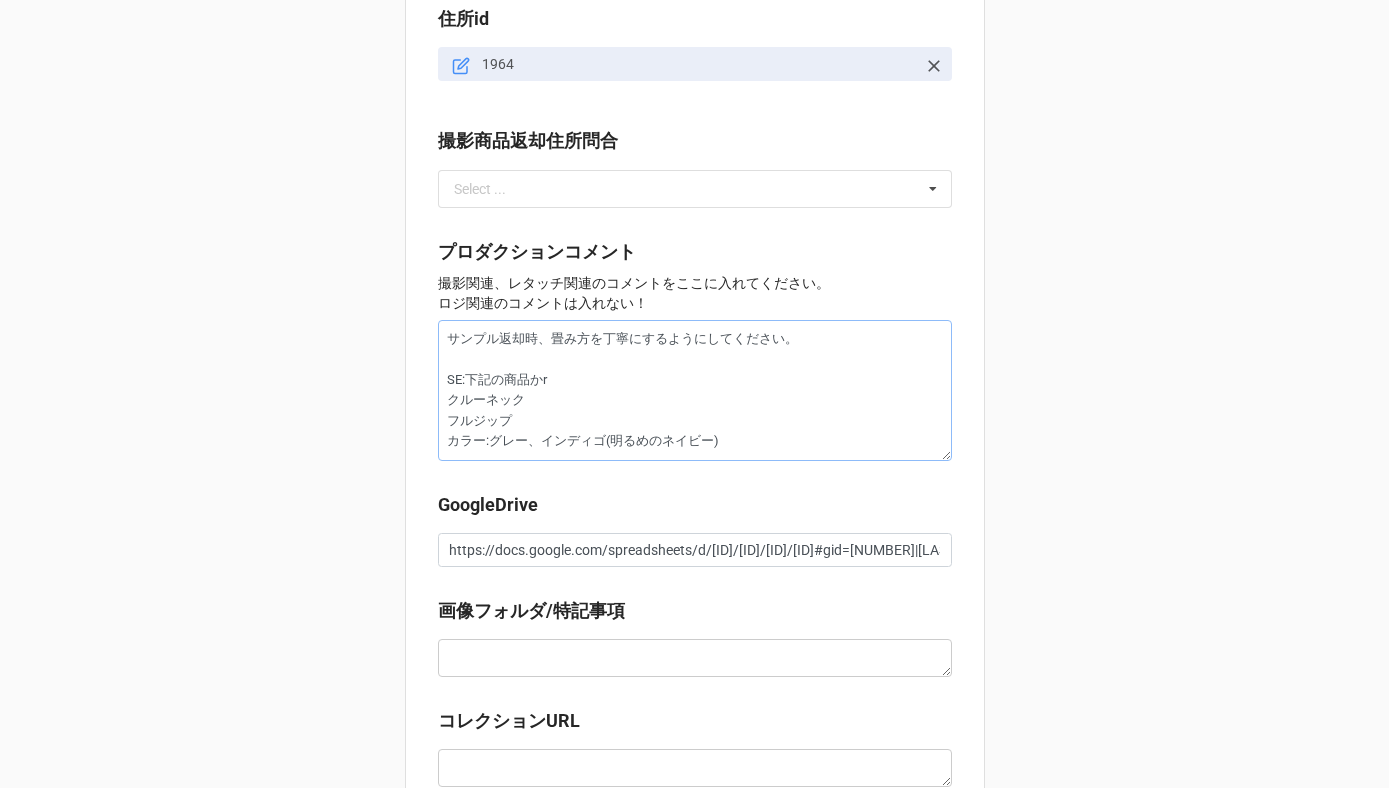type on "x" 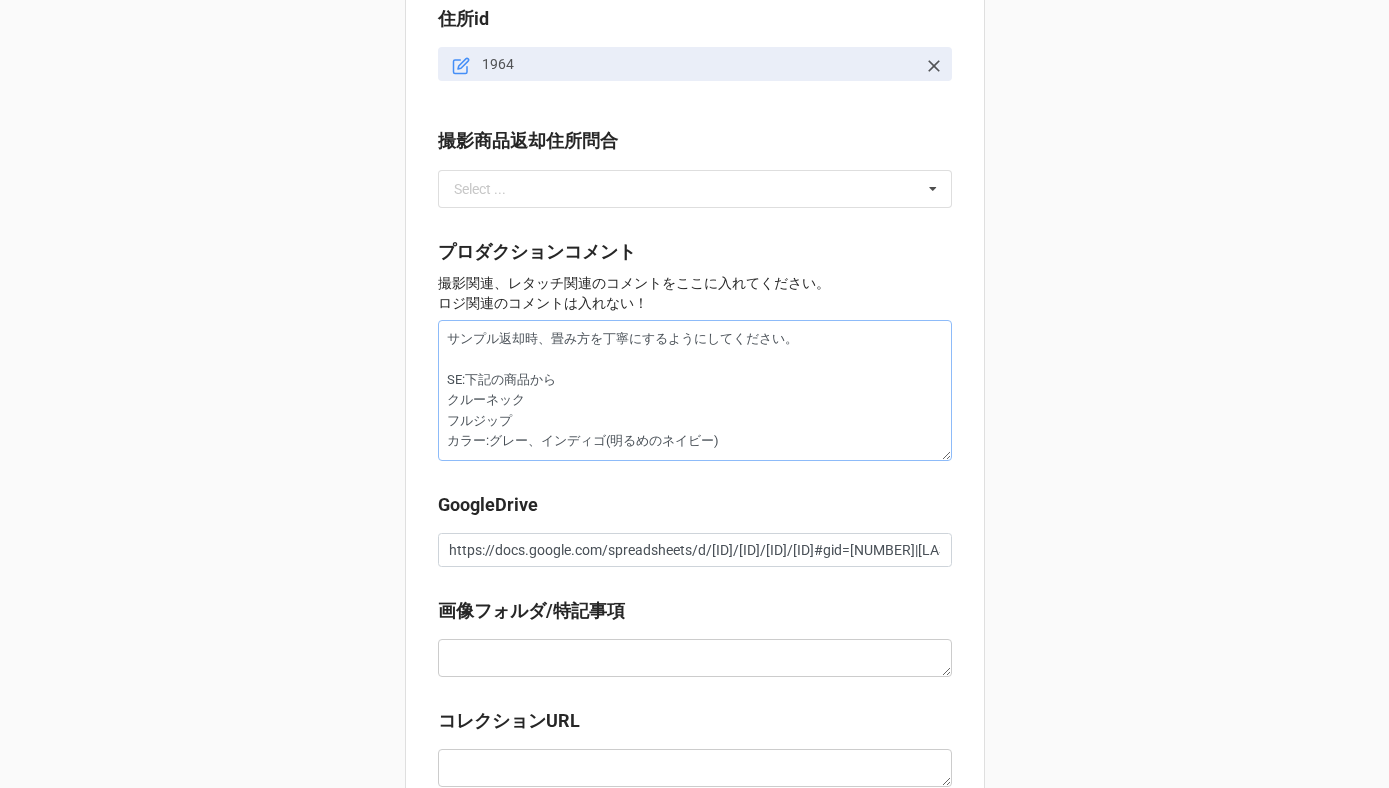 type on "x" 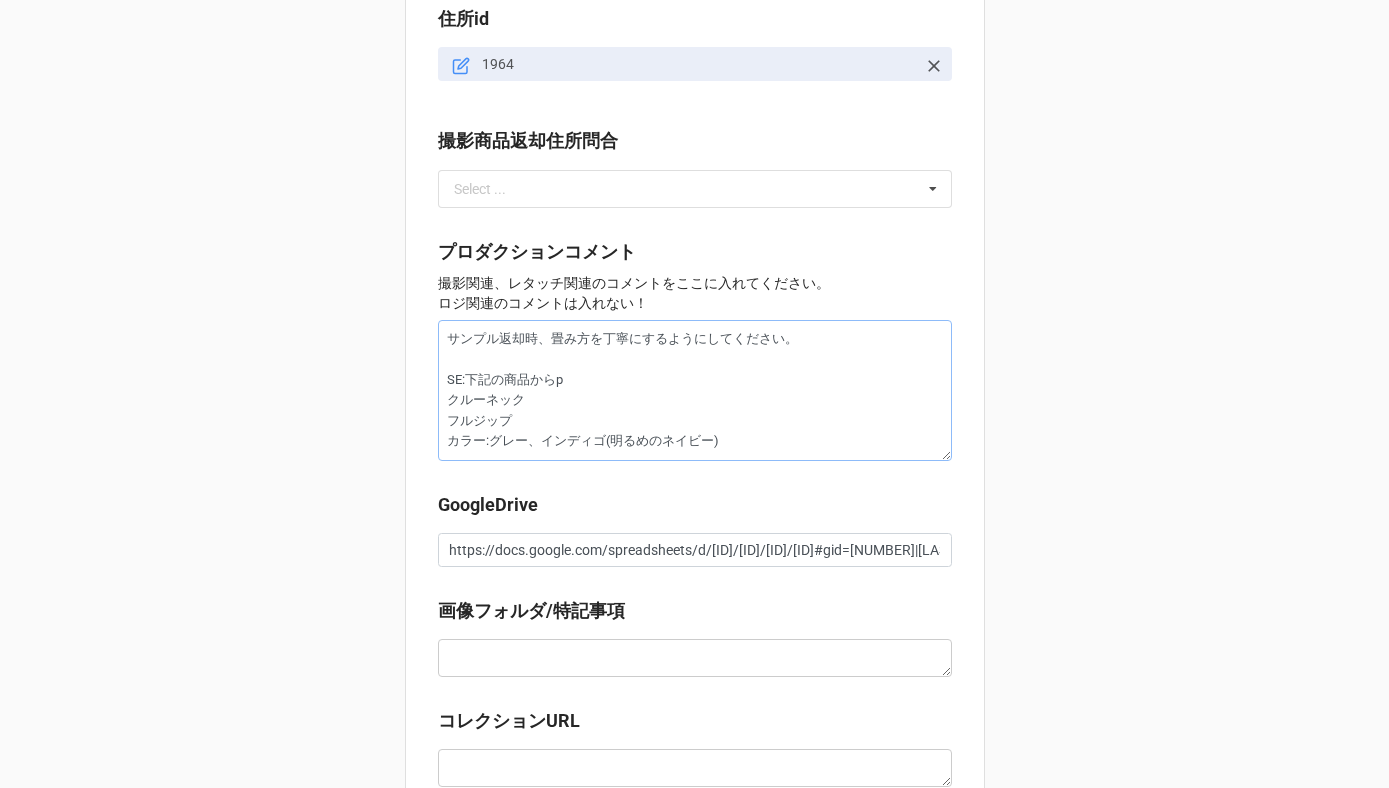 type on "サンプル返却時、畳み方を丁寧にするようにしてください。
SE:下記の商品からぴ
クルーネック
フルジップ
カラー:グレー、インディゴ(明るめのネイビー)" 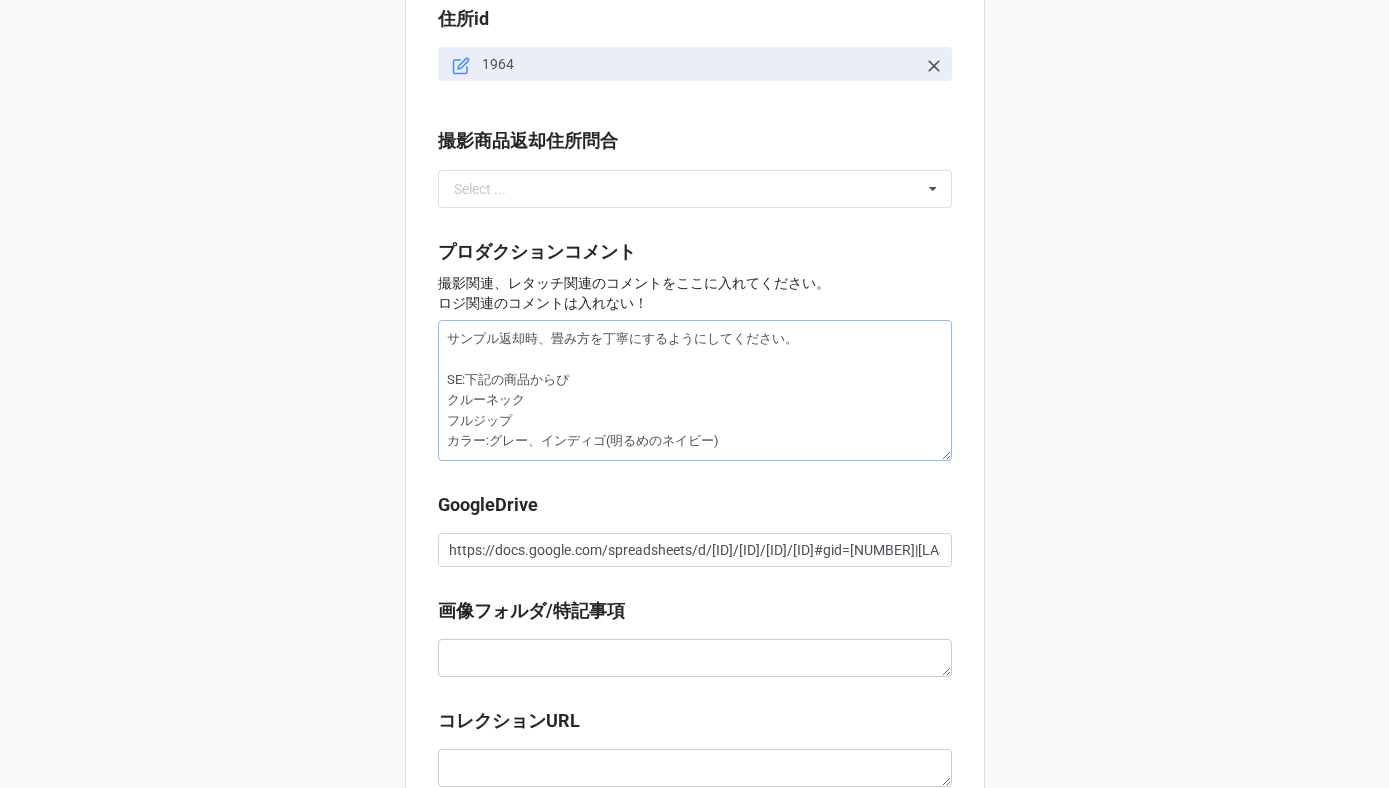 type on "x" 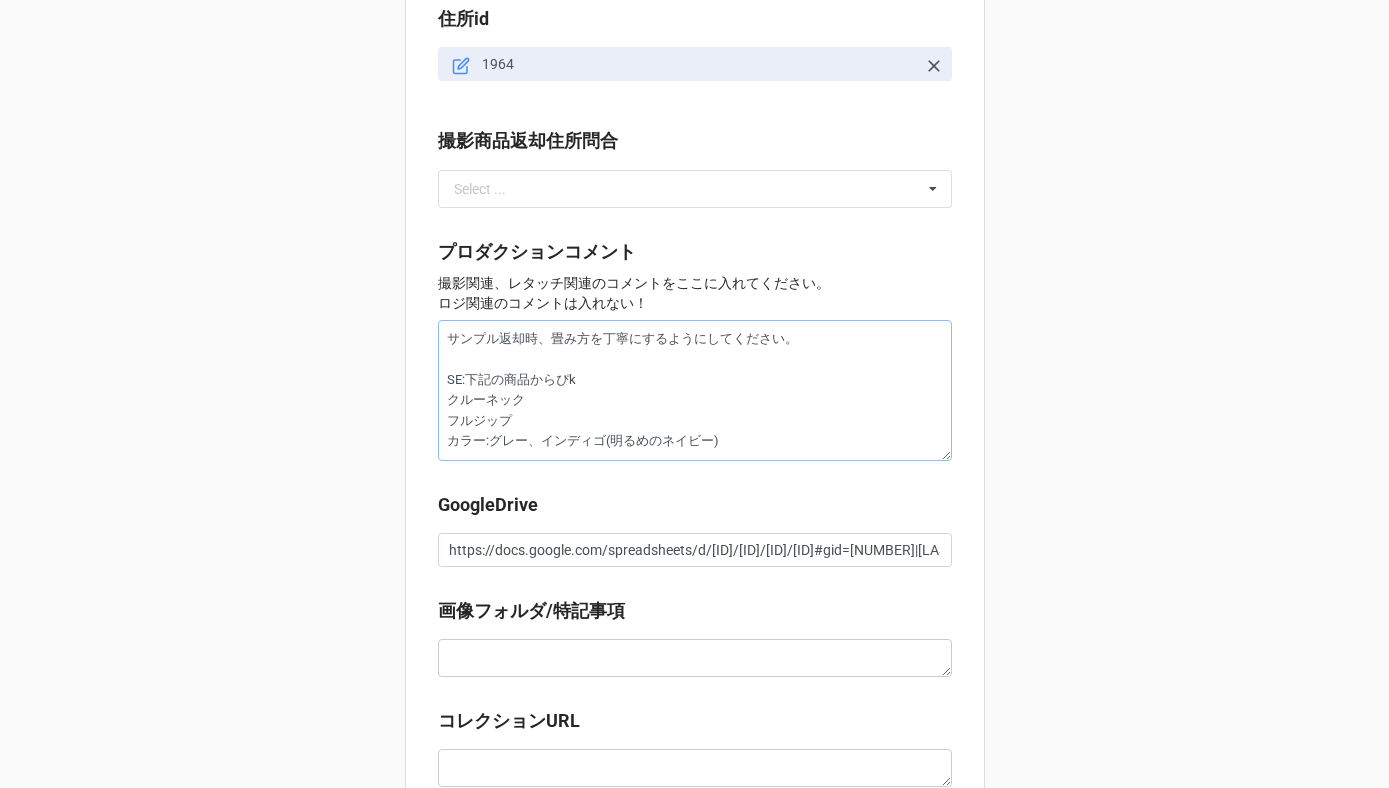 type on "x" 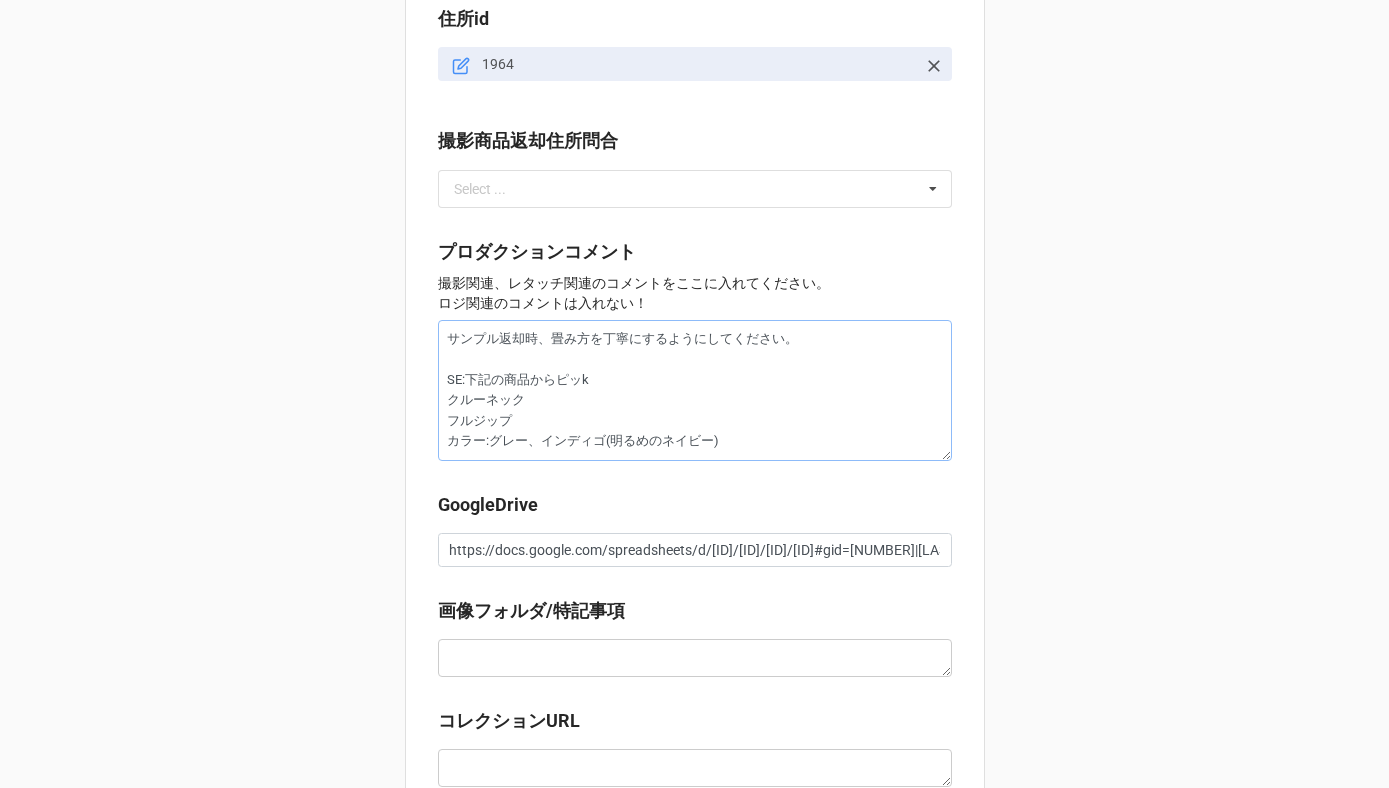 type on "x" 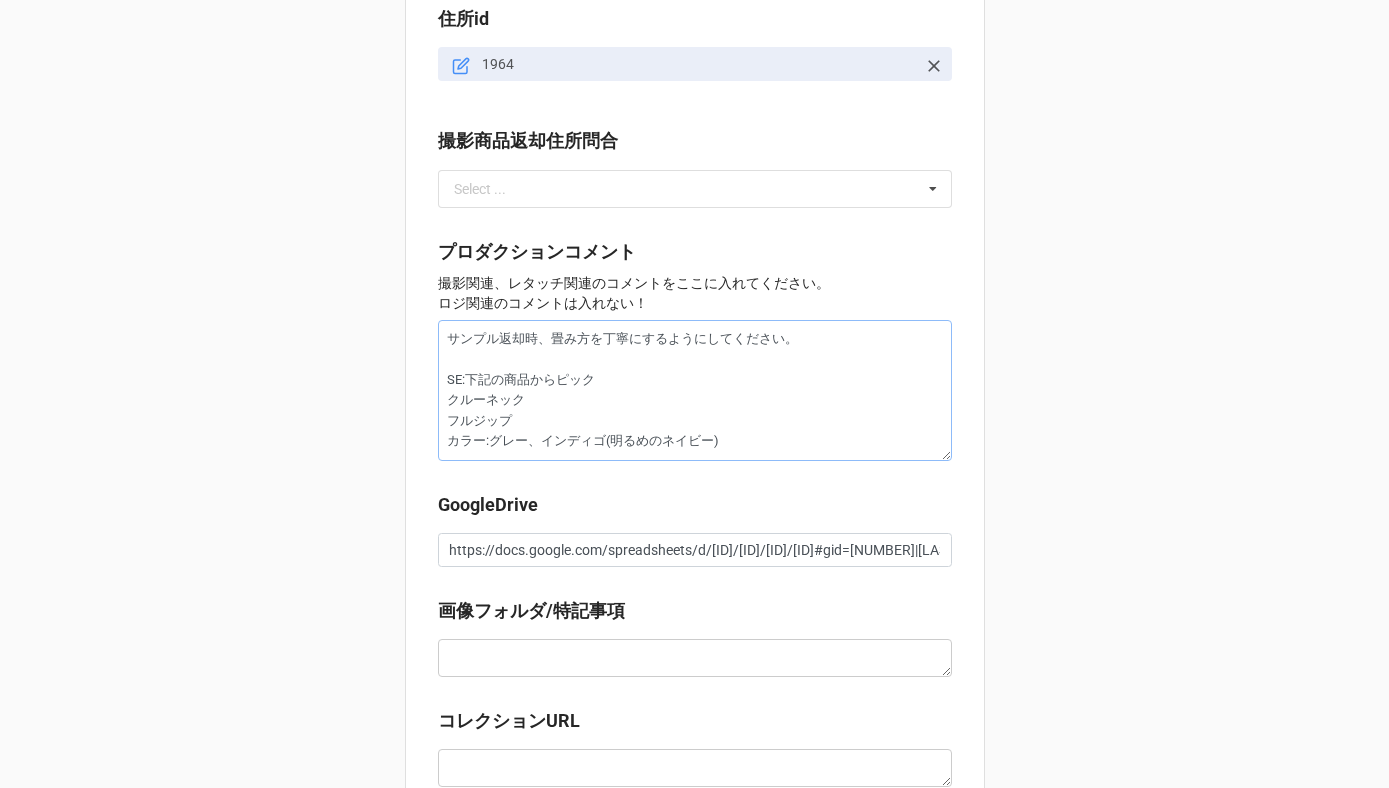 type on "x" 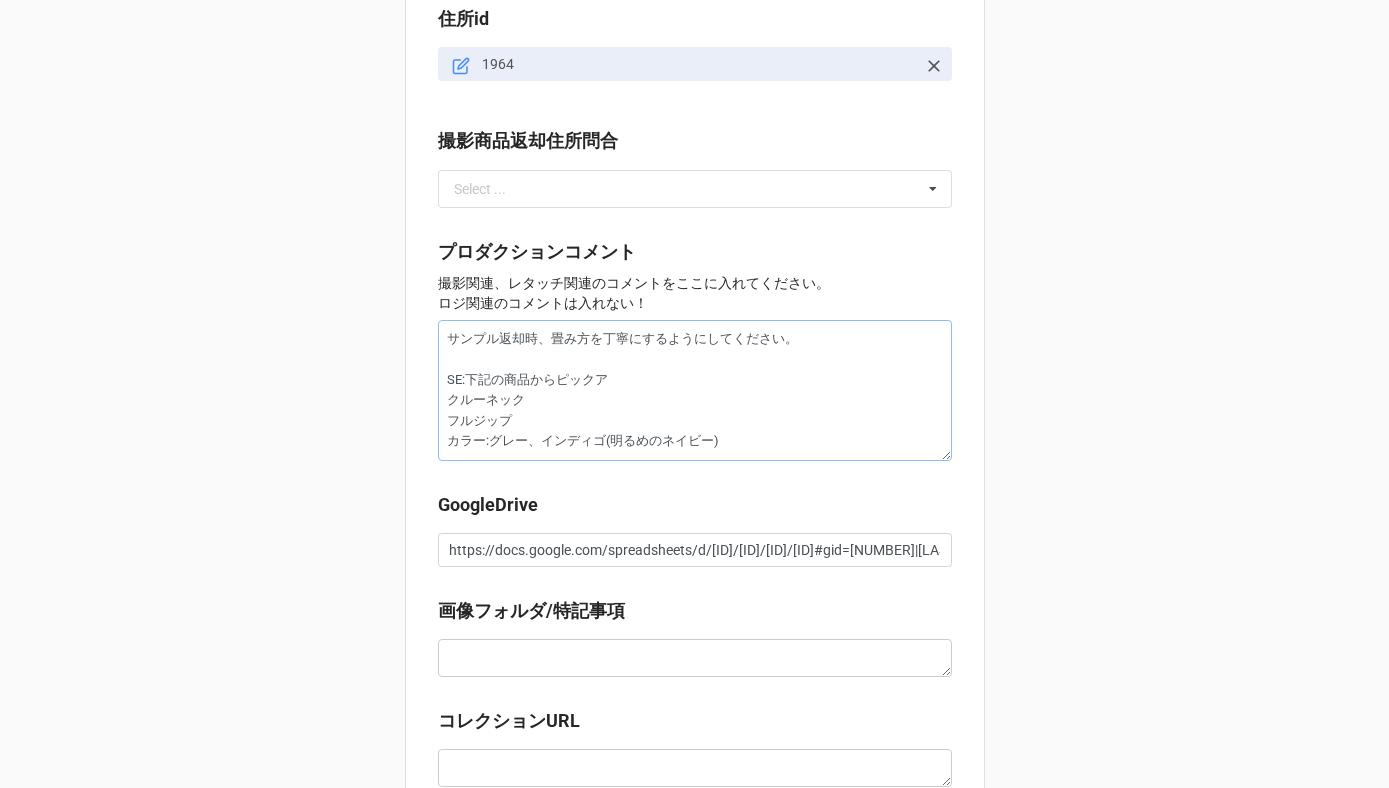 type on "サンプル返却時、畳み方を丁寧にするようにしてください。
SE:下記の商品からピックアp
クルーネック
フルジップ
カラー:グレー、インディゴ(明るめのネイビー)" 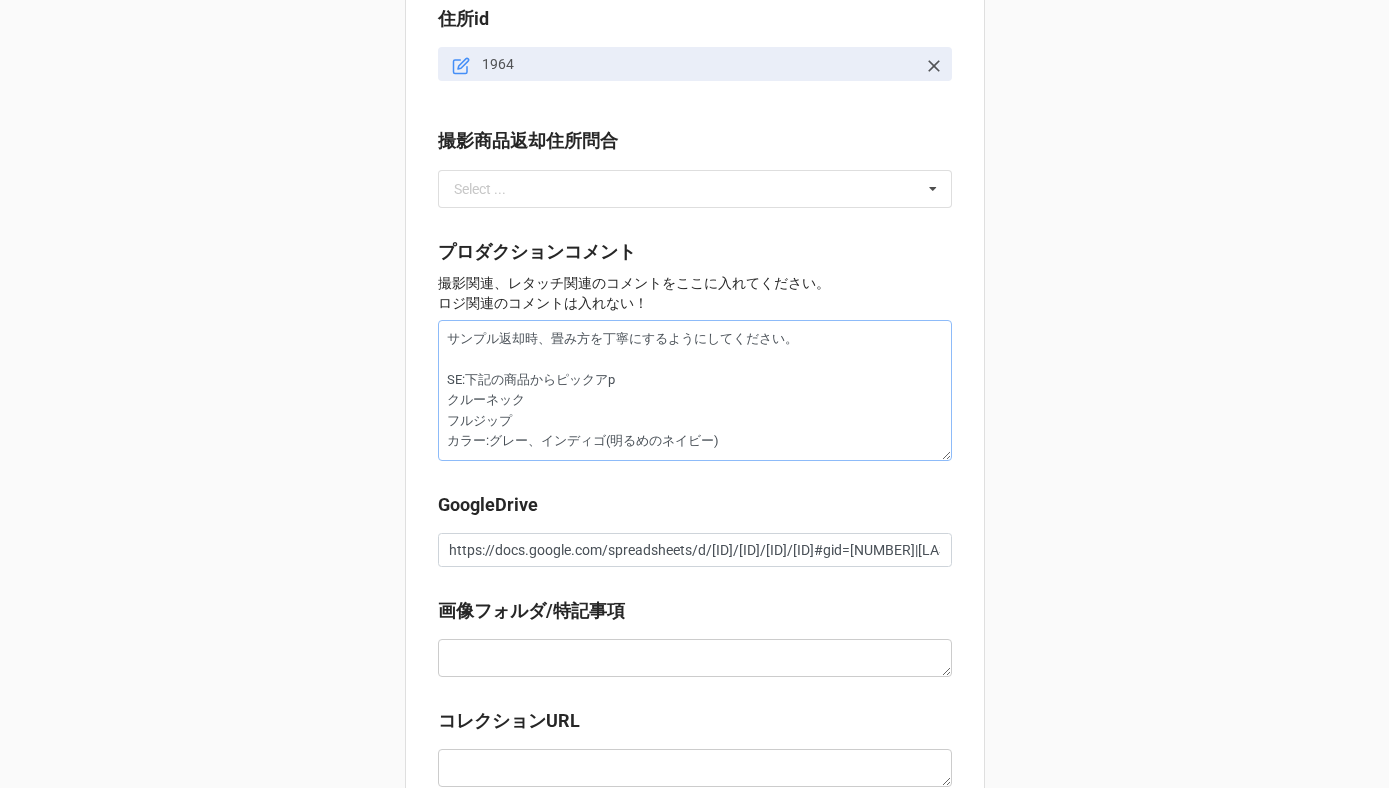 type on "x" 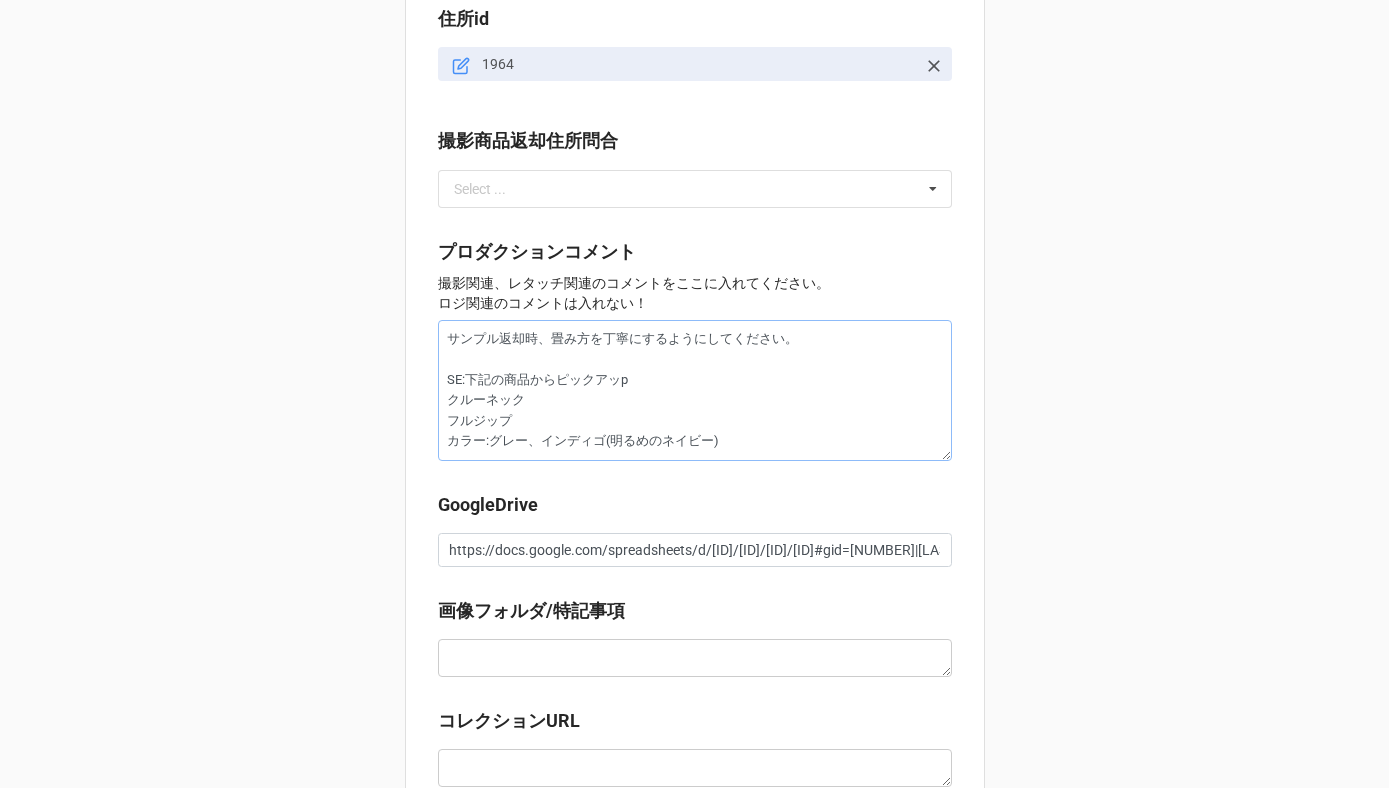 type on "サンプル返却時、畳み方を丁寧にするようにしてください。
SE:下記の商品からピックアップ
クルーネック
フルジップ
カラー:グレー、インディゴ(明るめのネイビー)" 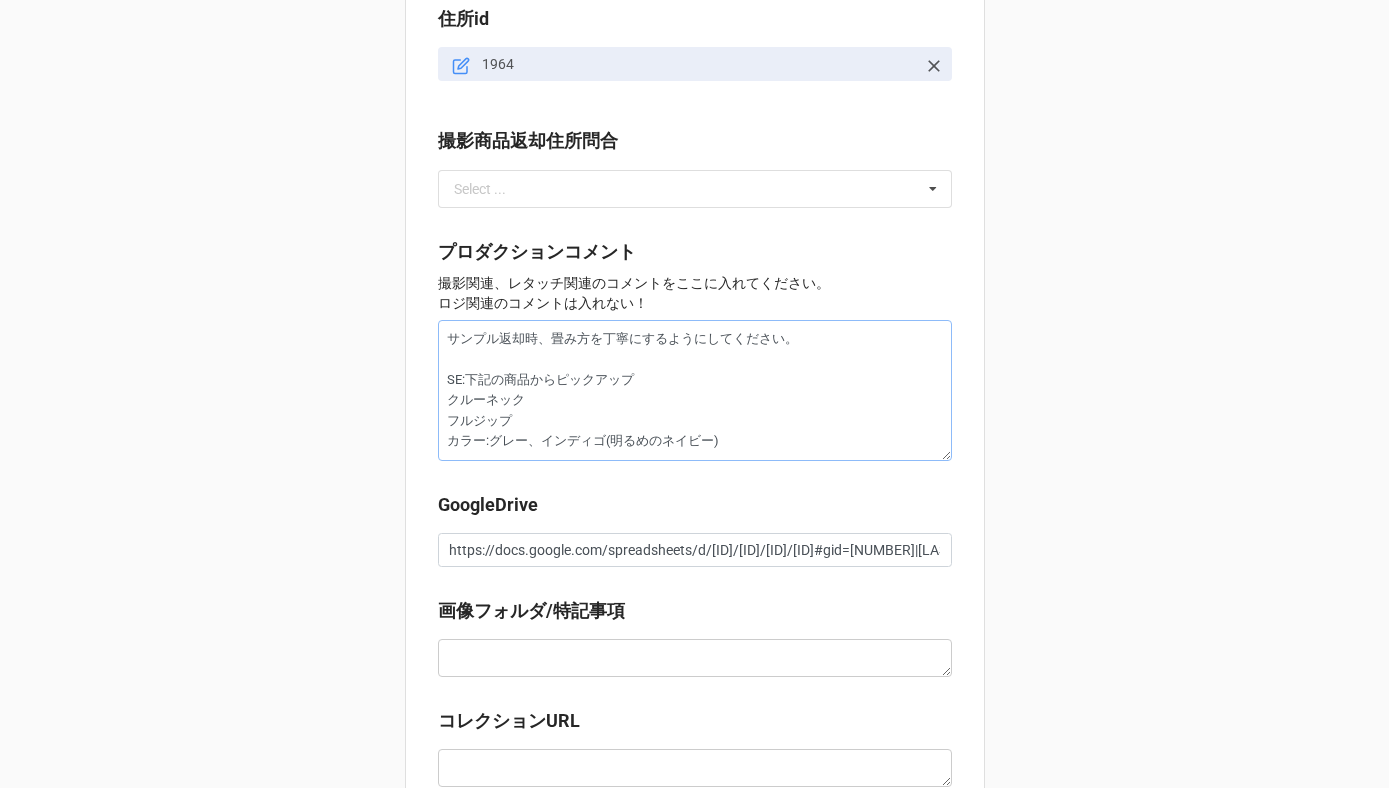 type on "x" 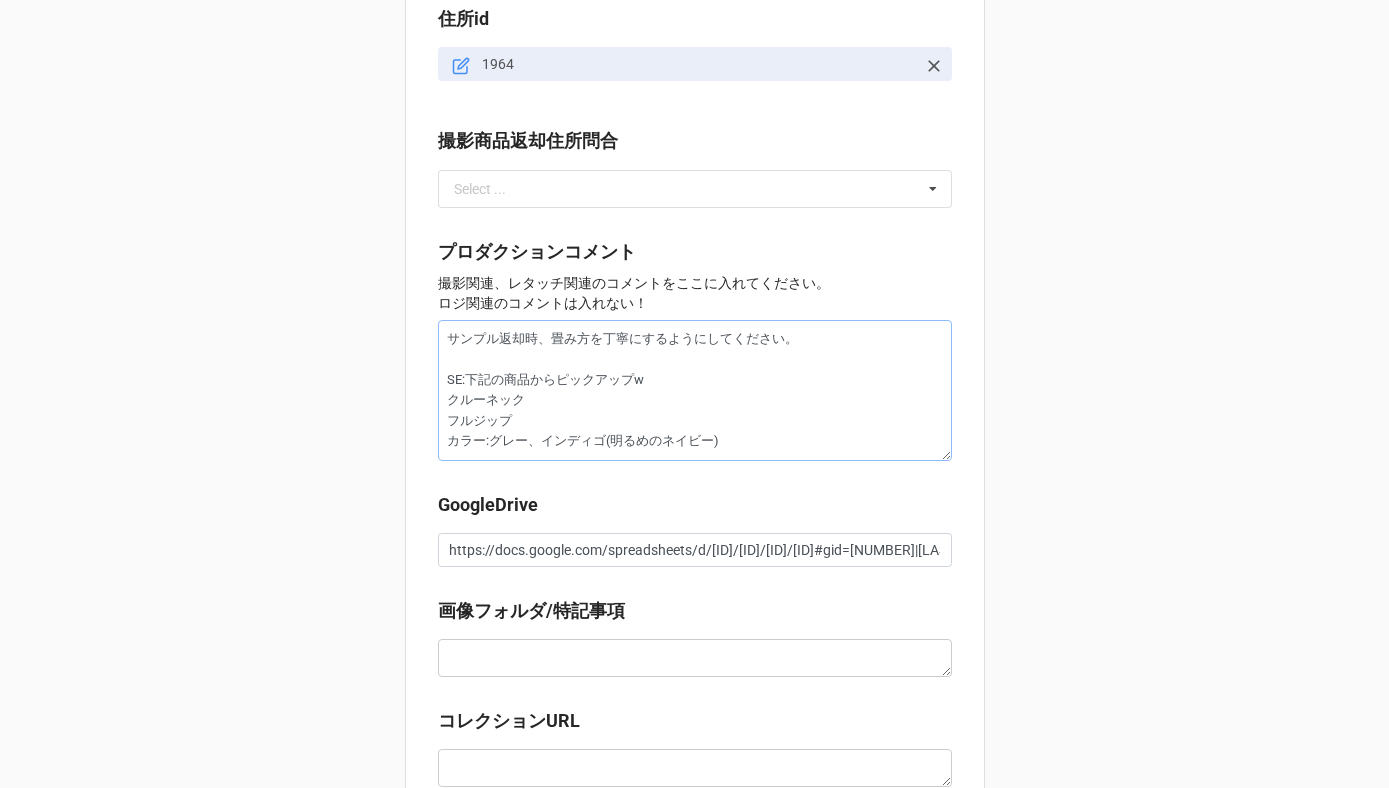 type on "x" 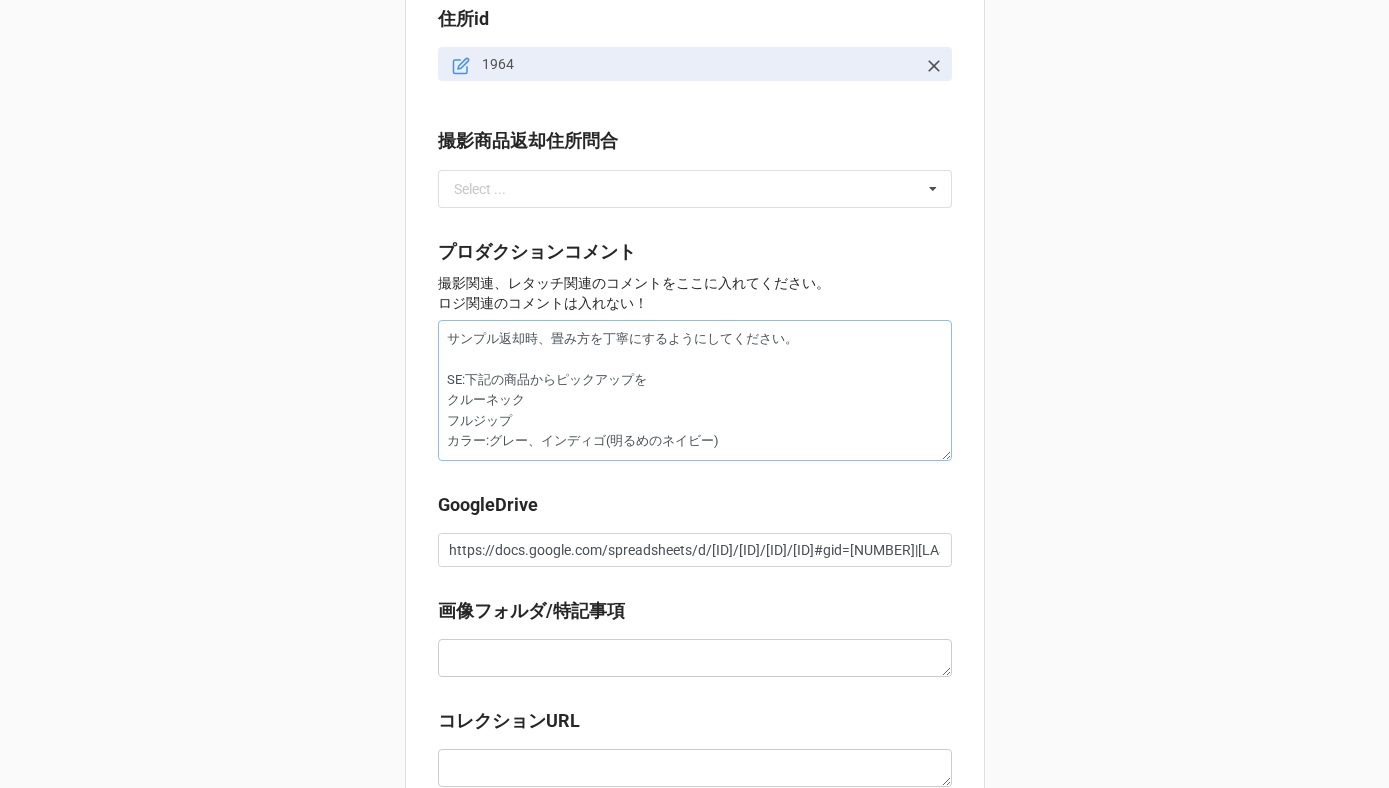 type on "サンプル返却時、畳み方を丁寧にするようにしてください。
SE:下記の商品からピックアップをお
クルーネック
フルジップ
カラー:グレー、インディゴ(明るめのネイビー)" 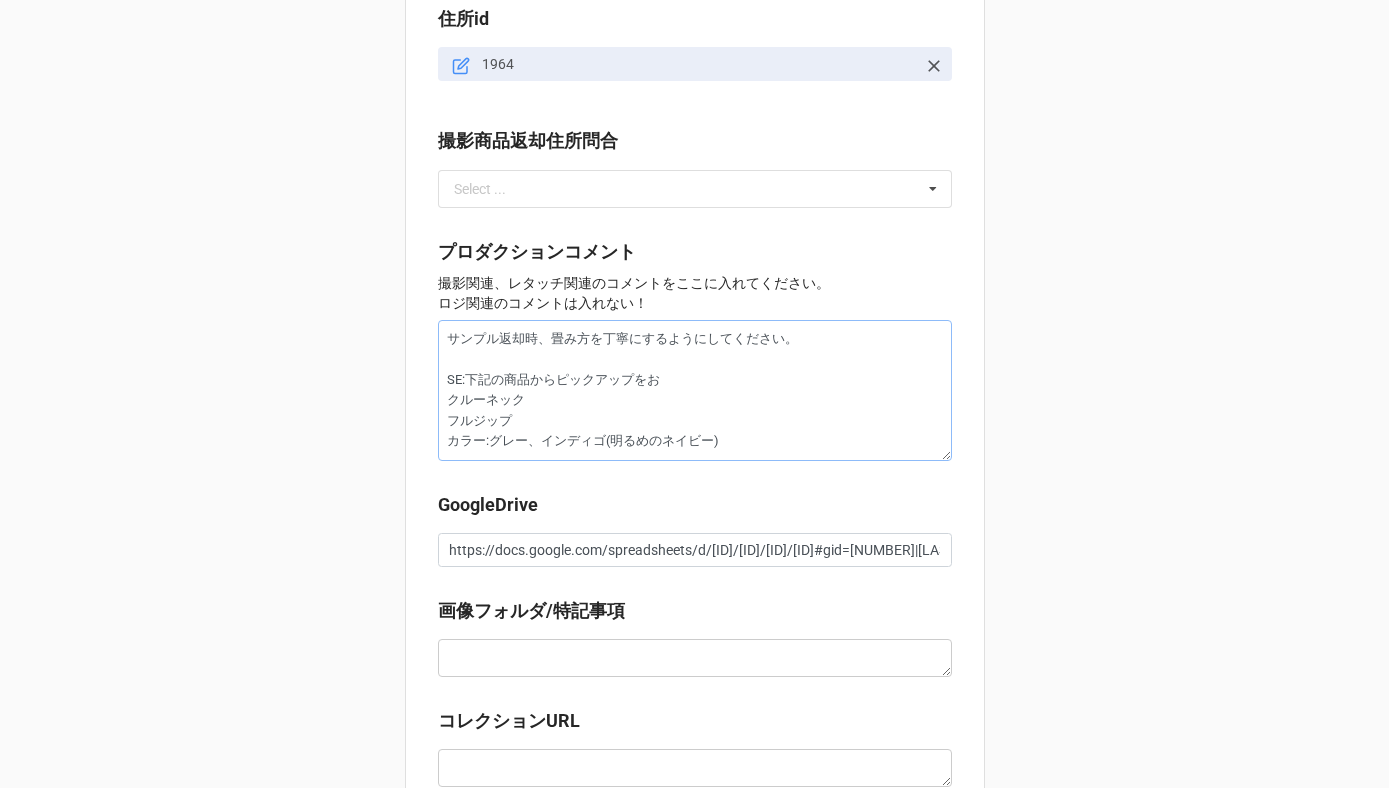 type on "x" 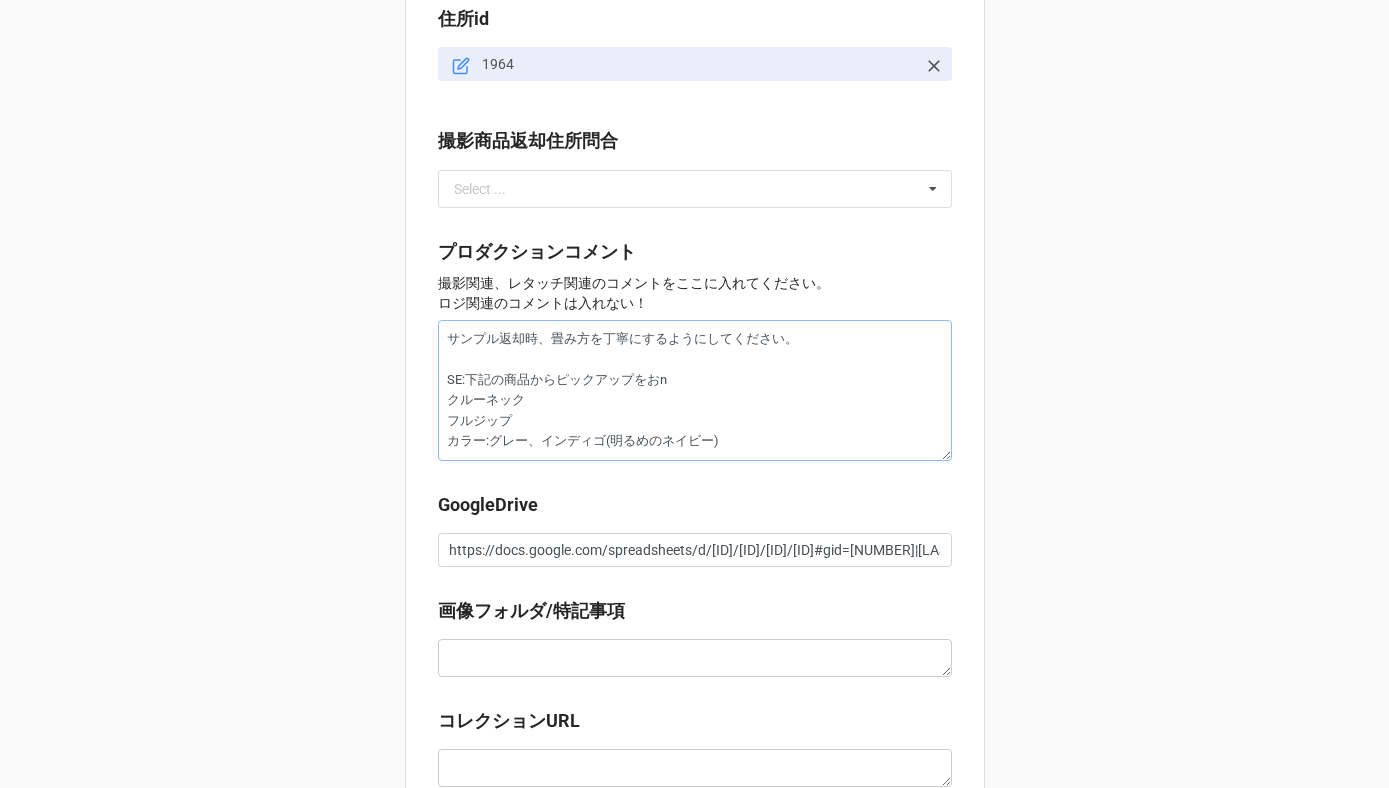 type on "サンプル返却時、畳み方を丁寧にするようにしてください。
SE:下記の商品からピックアップをおね
クルーネック
フルジップ
カラー:グレー、インディゴ(明るめのネイビー)" 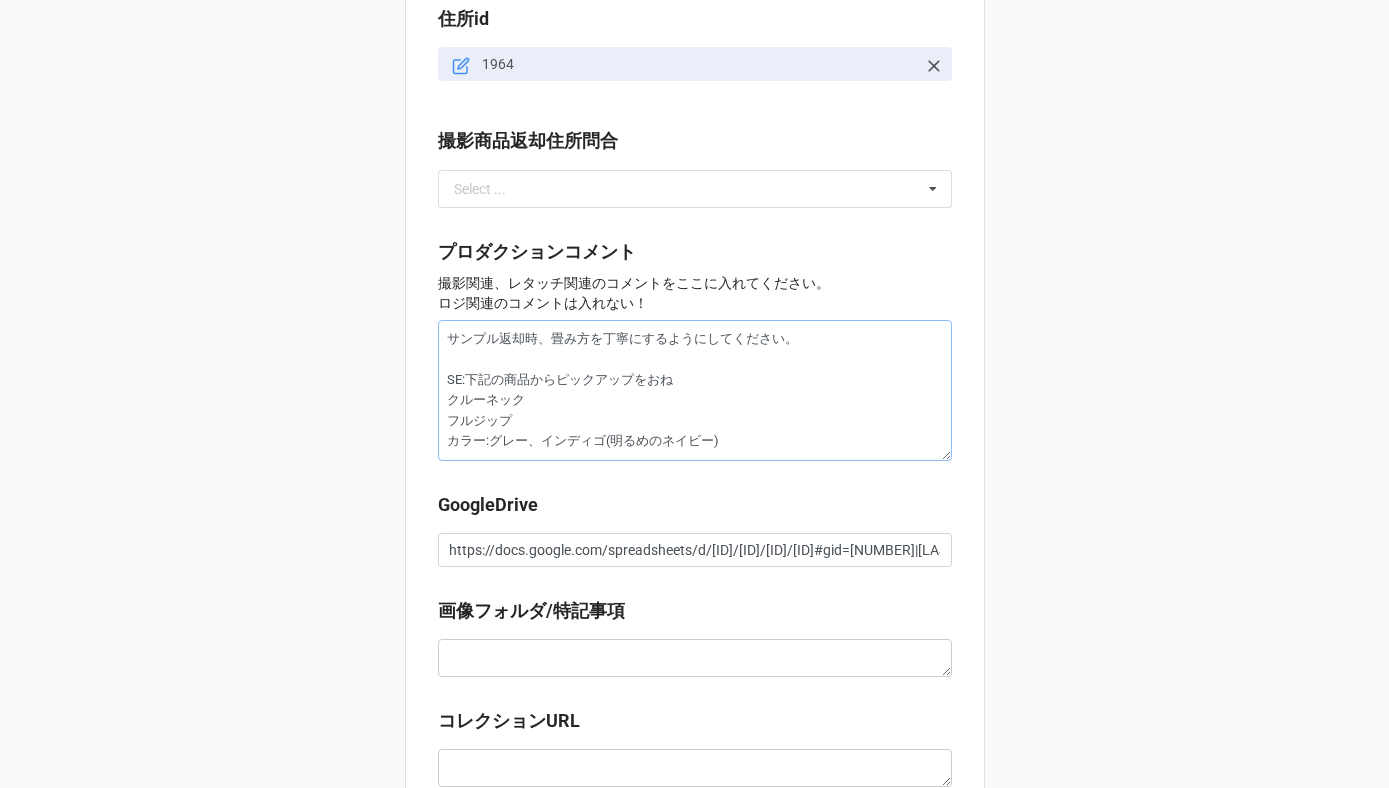 type on "x" 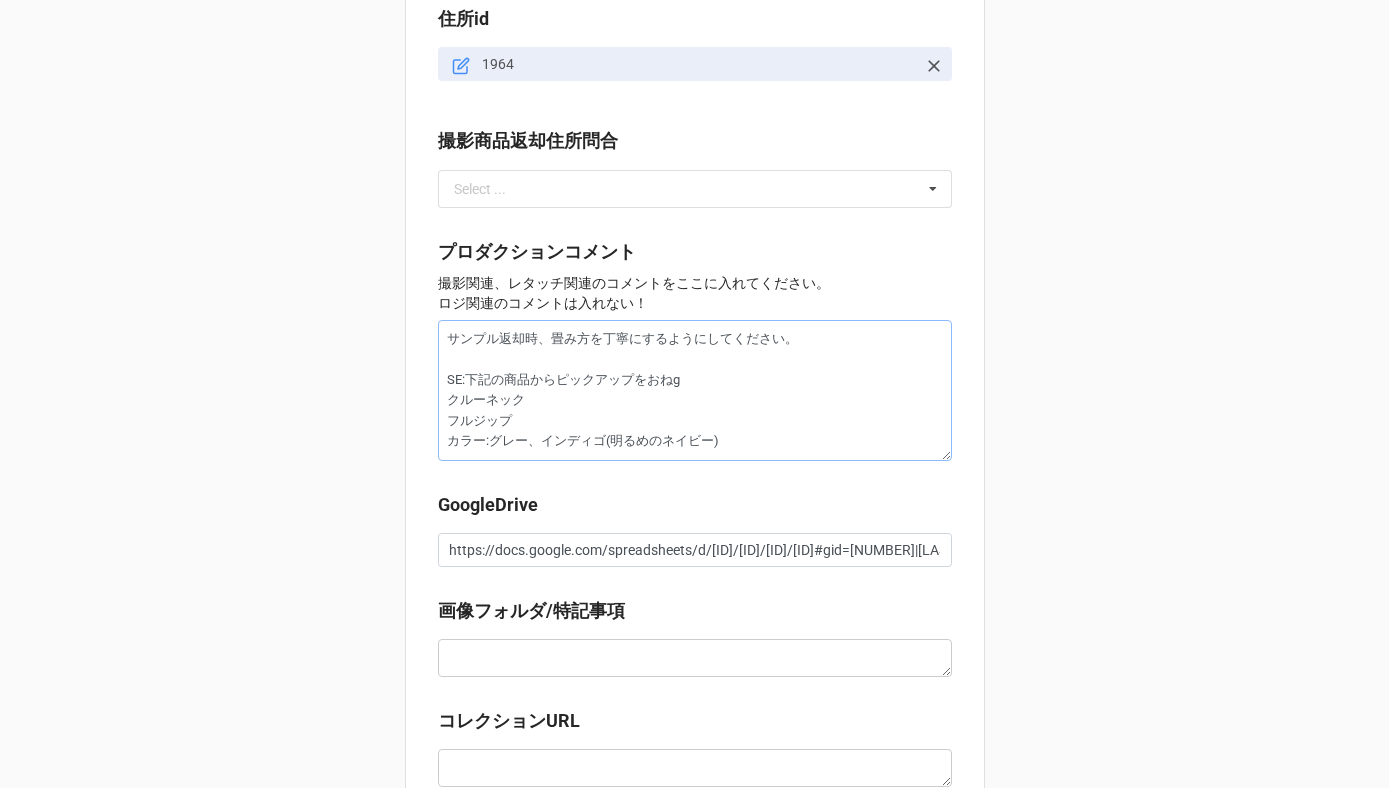 type on "x" 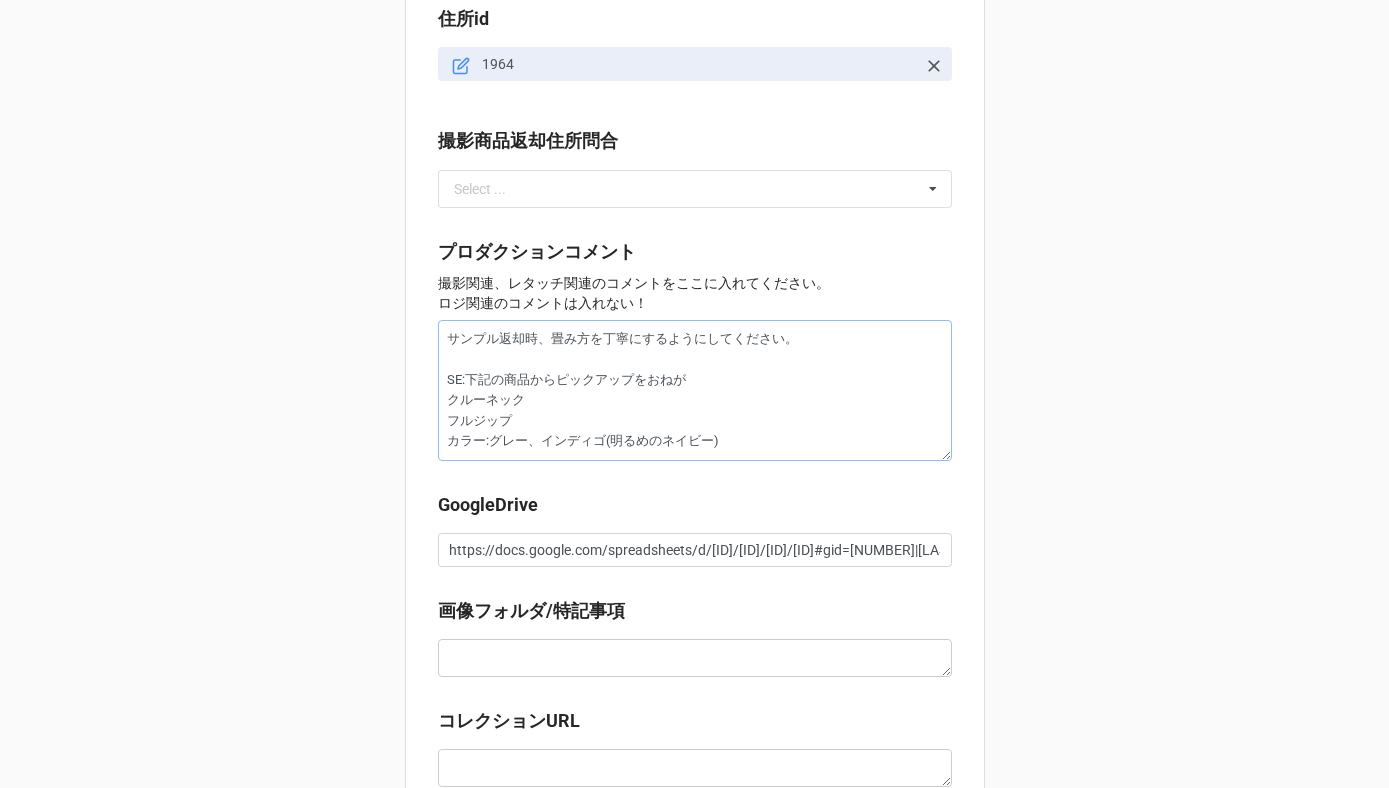 type on "サンプル返却時、畳み方を丁寧にするようにしてください。
SE:下記の商品からピックアップをお願い
クルーネック
フルジップ
カラー:グレー、インディゴ(明るめのネイビー)" 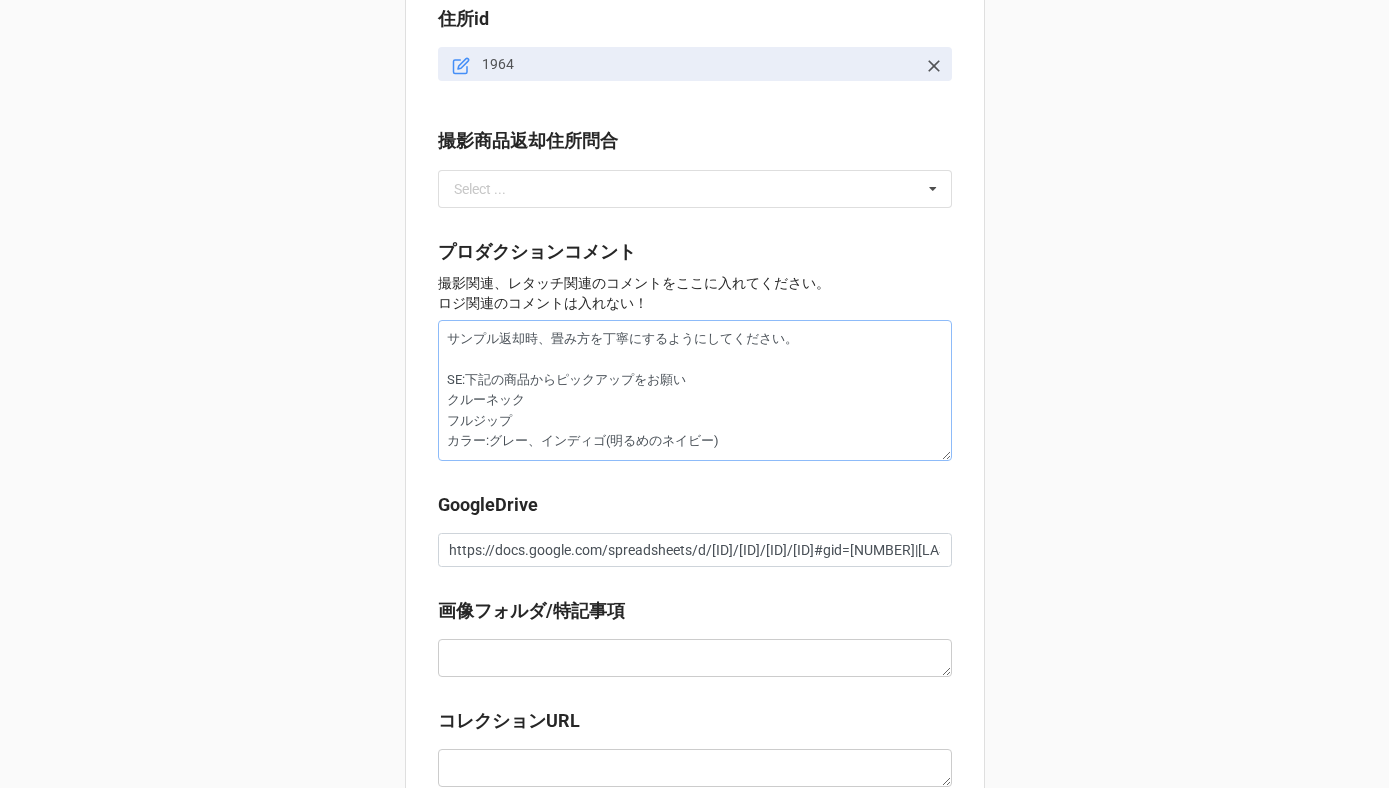 type on "x" 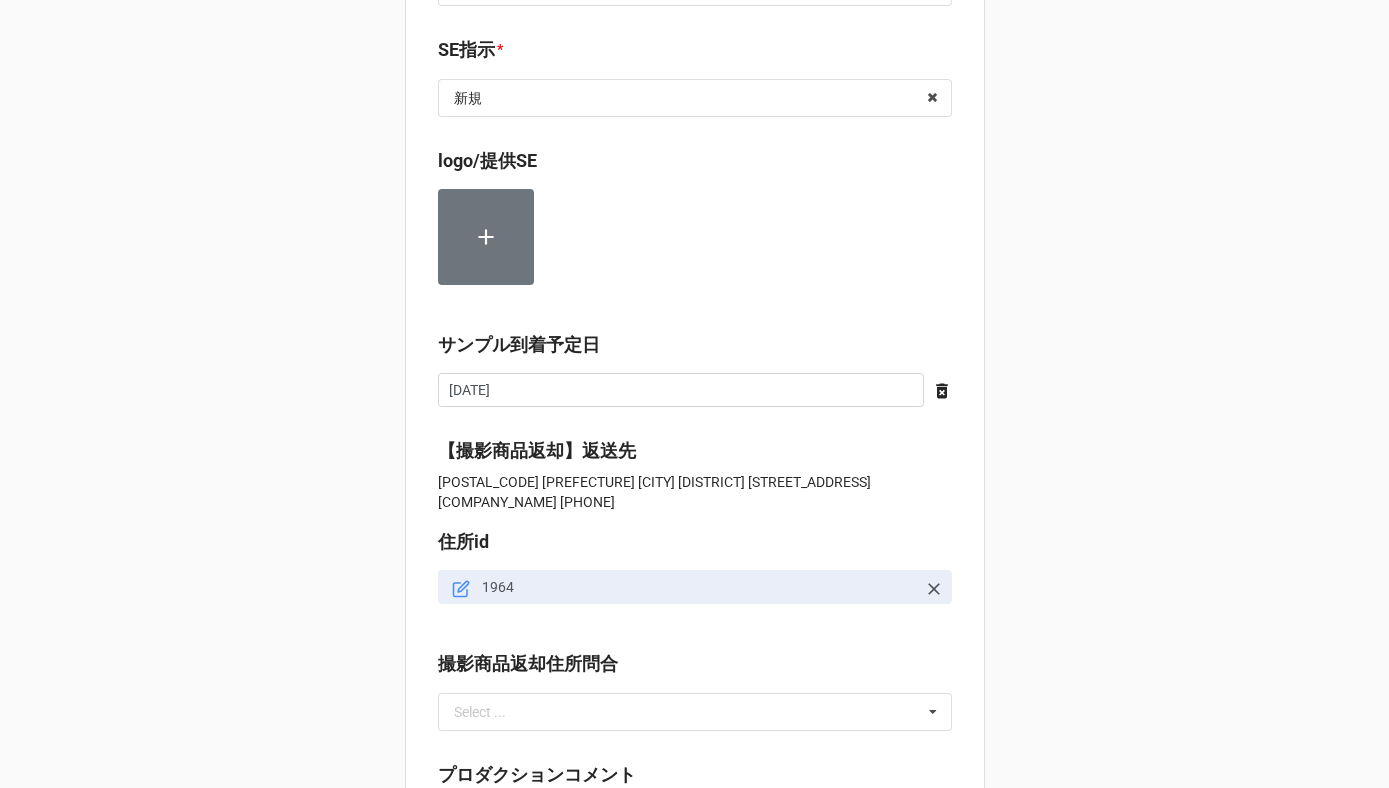 scroll, scrollTop: 2229, scrollLeft: 0, axis: vertical 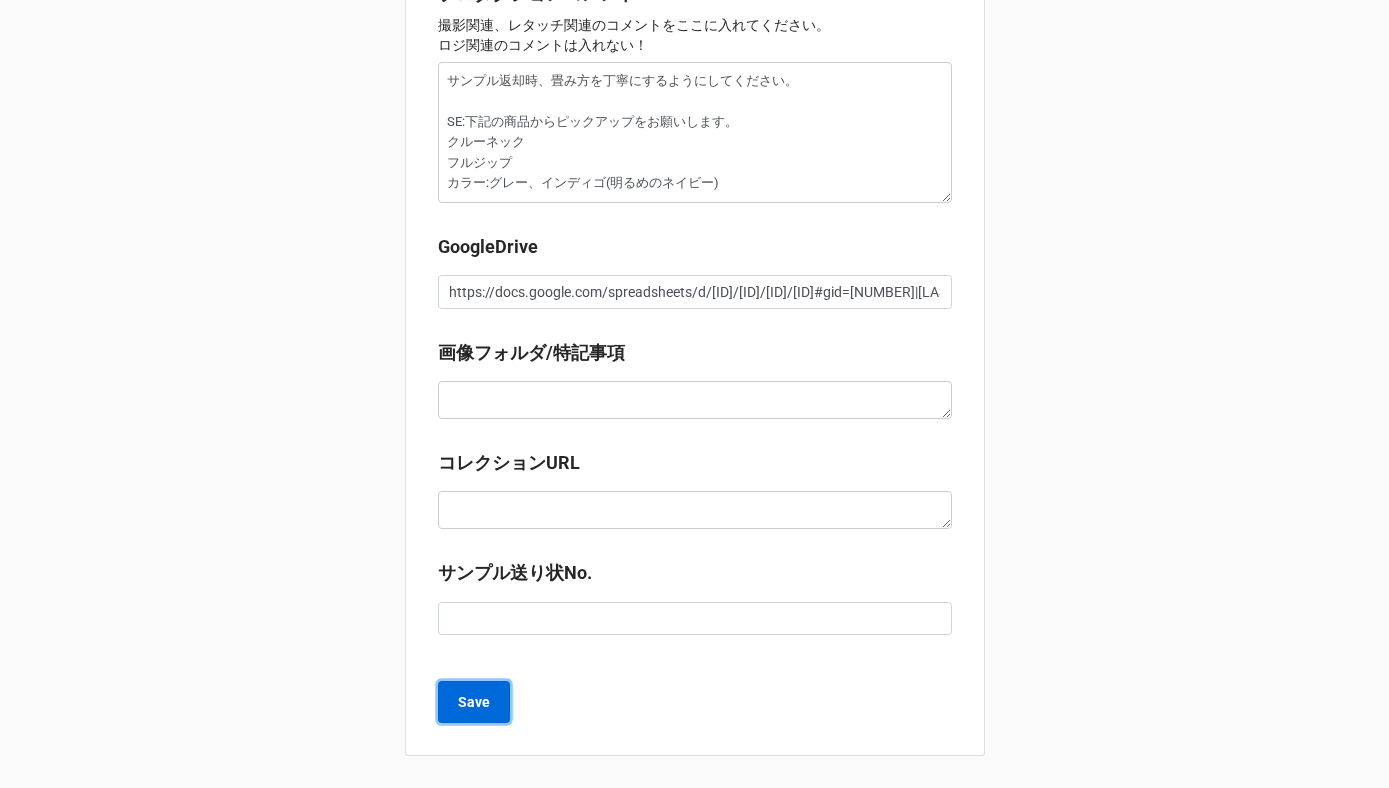 click on "Save" at bounding box center [474, 702] 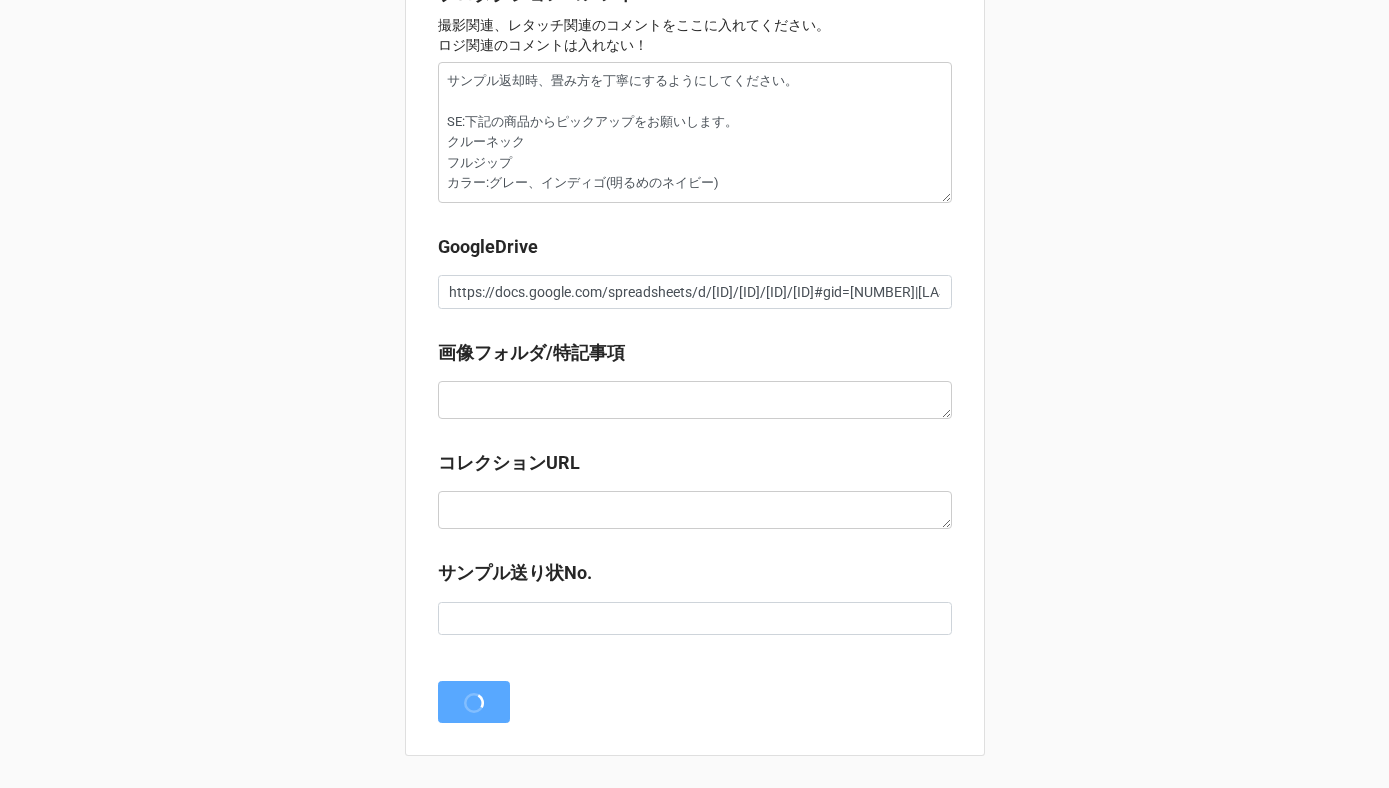 scroll, scrollTop: 0, scrollLeft: 0, axis: both 